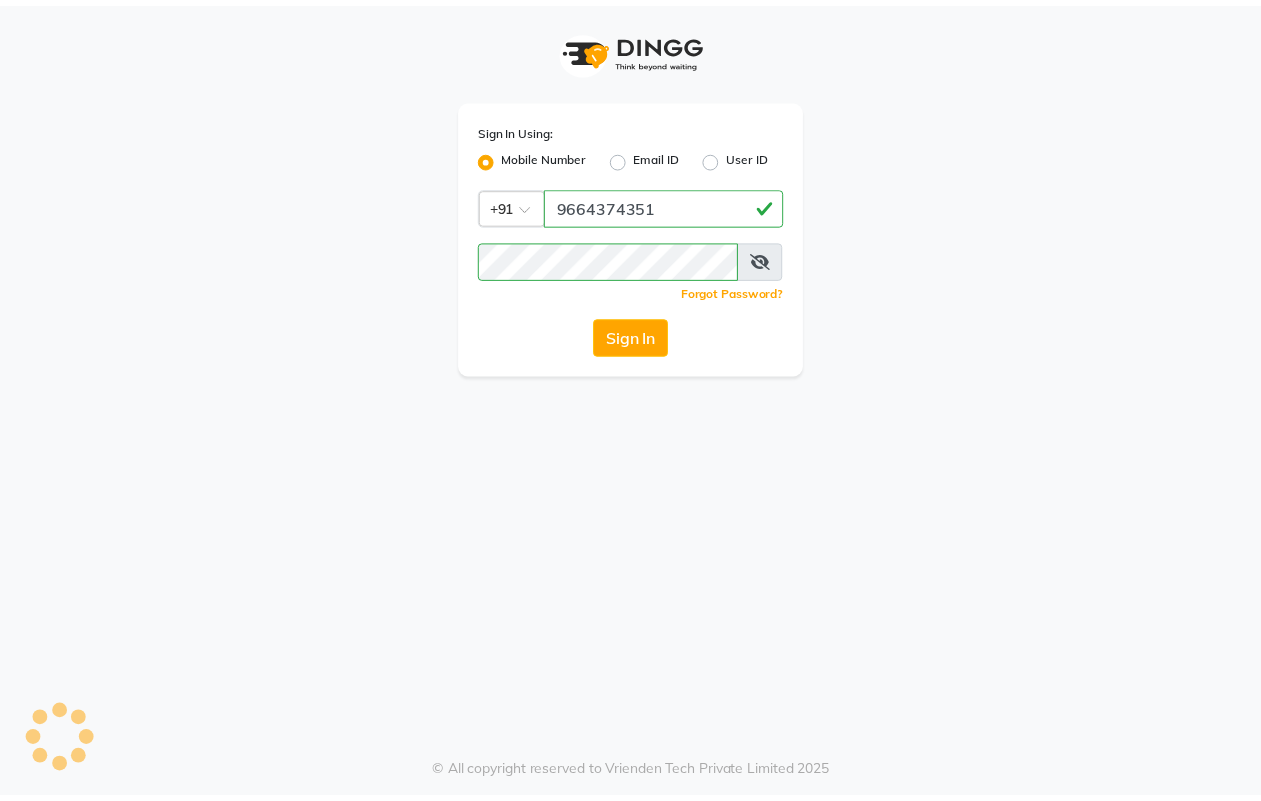 scroll, scrollTop: 0, scrollLeft: 0, axis: both 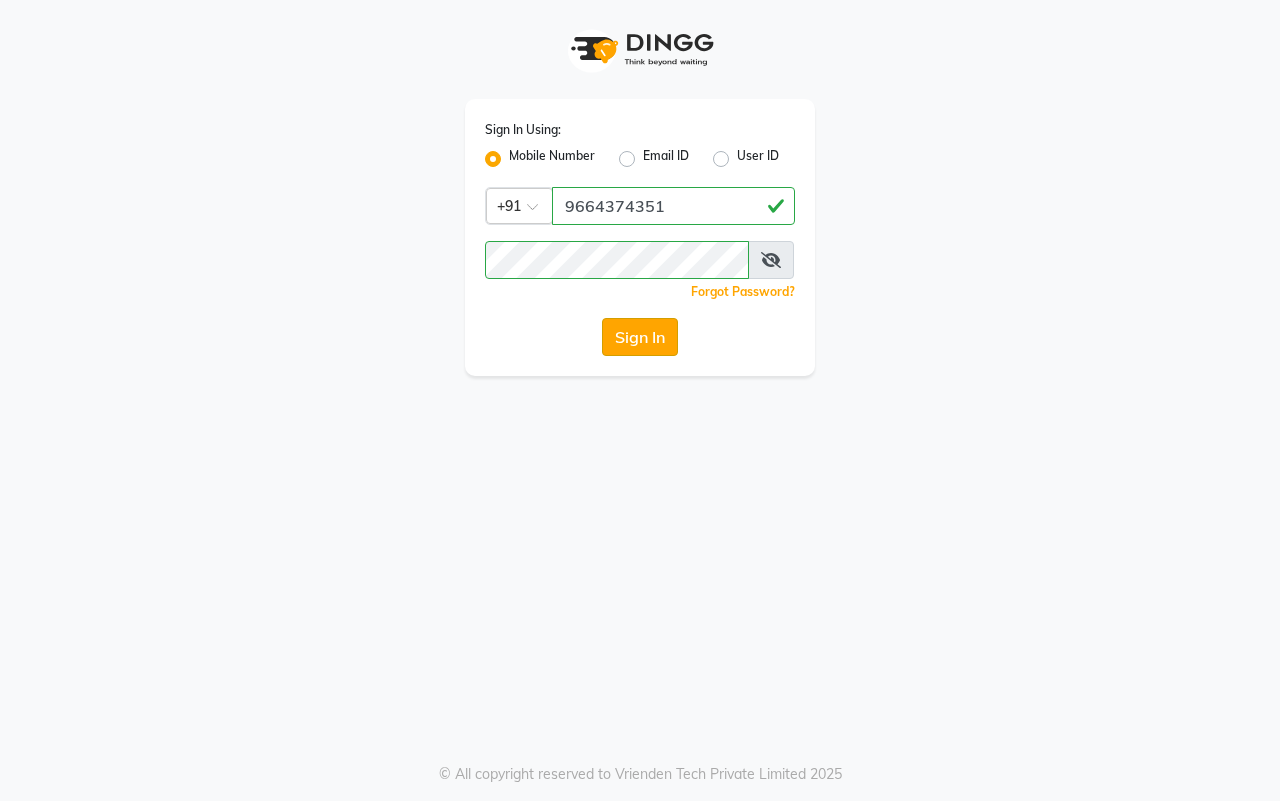 click on "Sign In" 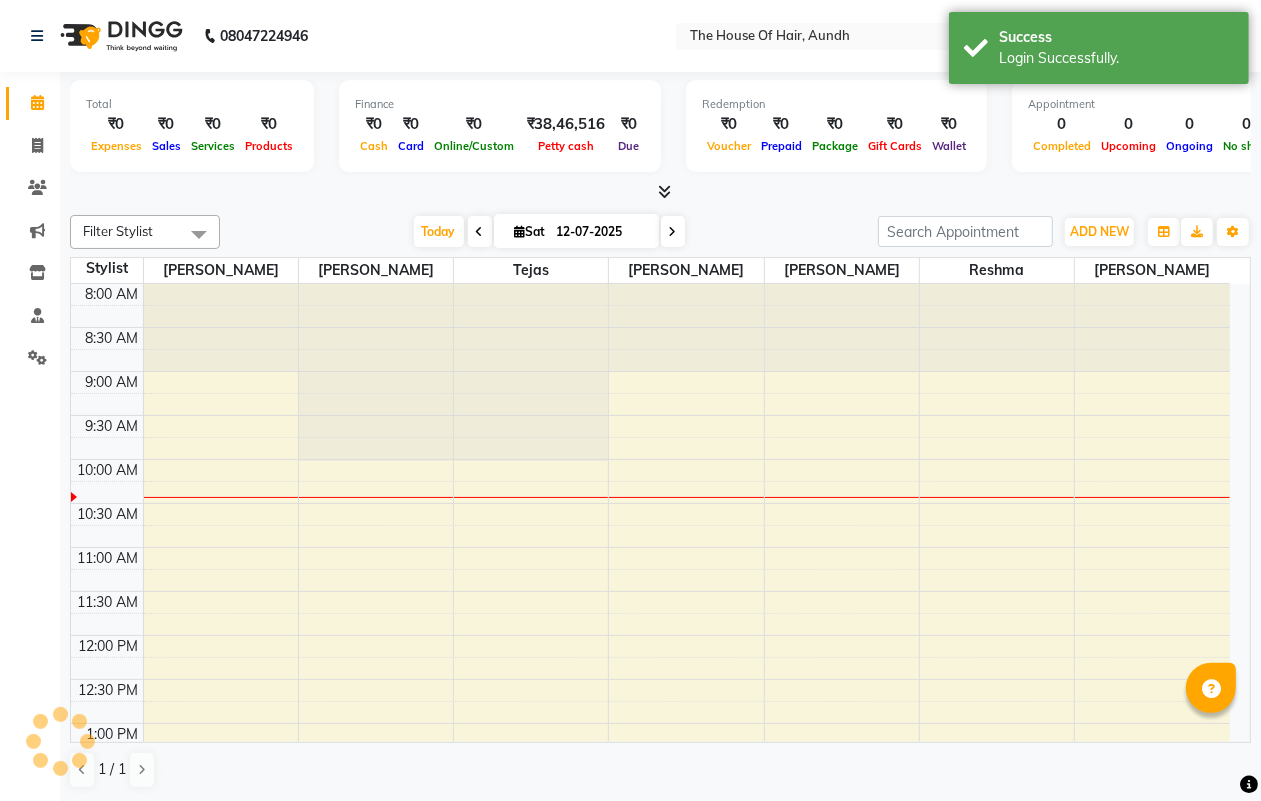 scroll, scrollTop: 0, scrollLeft: 0, axis: both 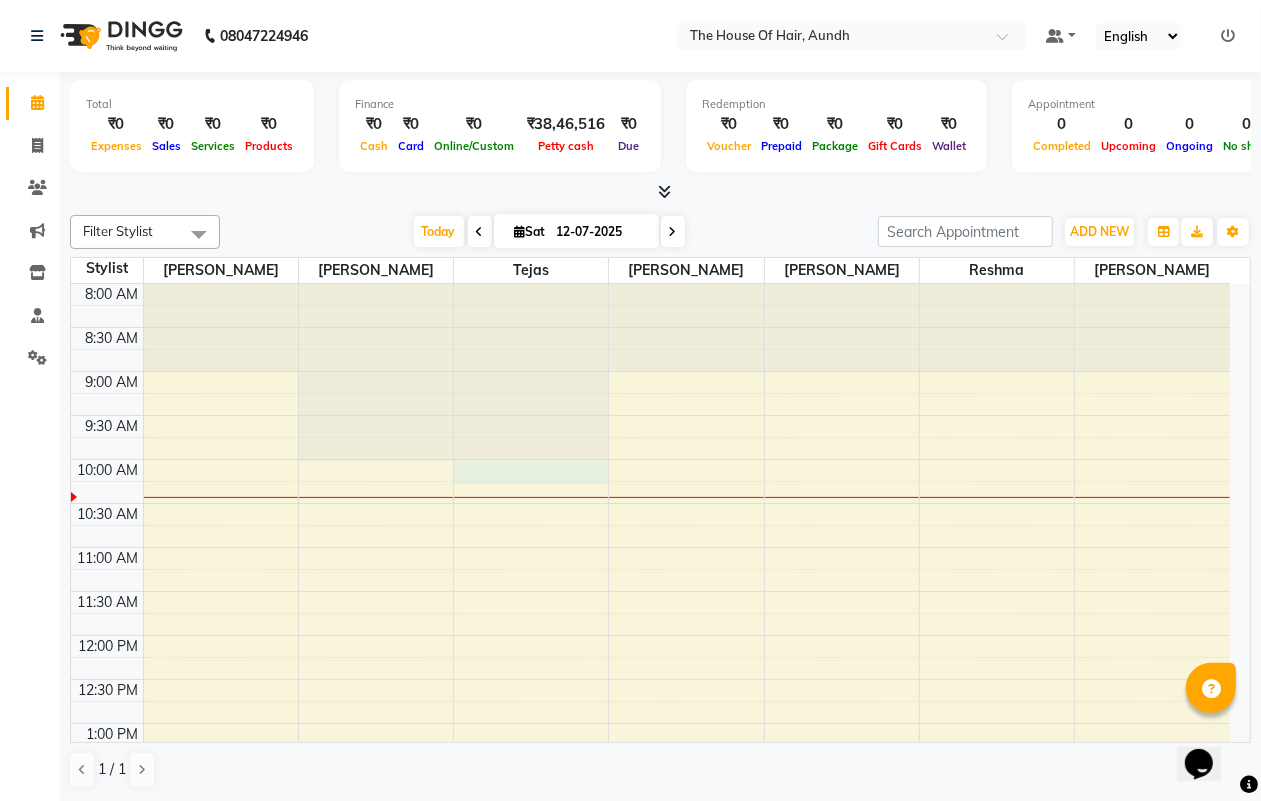 click on "8:00 AM 8:30 AM 9:00 AM 9:30 AM 10:00 AM 10:30 AM 11:00 AM 11:30 AM 12:00 PM 12:30 PM 1:00 PM 1:30 PM 2:00 PM 2:30 PM 3:00 PM 3:30 PM 4:00 PM 4:30 PM 5:00 PM 5:30 PM 6:00 PM 6:30 PM 7:00 PM 7:30 PM 8:00 PM 8:30 PM 9:00 PM 9:30 PM" at bounding box center [650, 899] 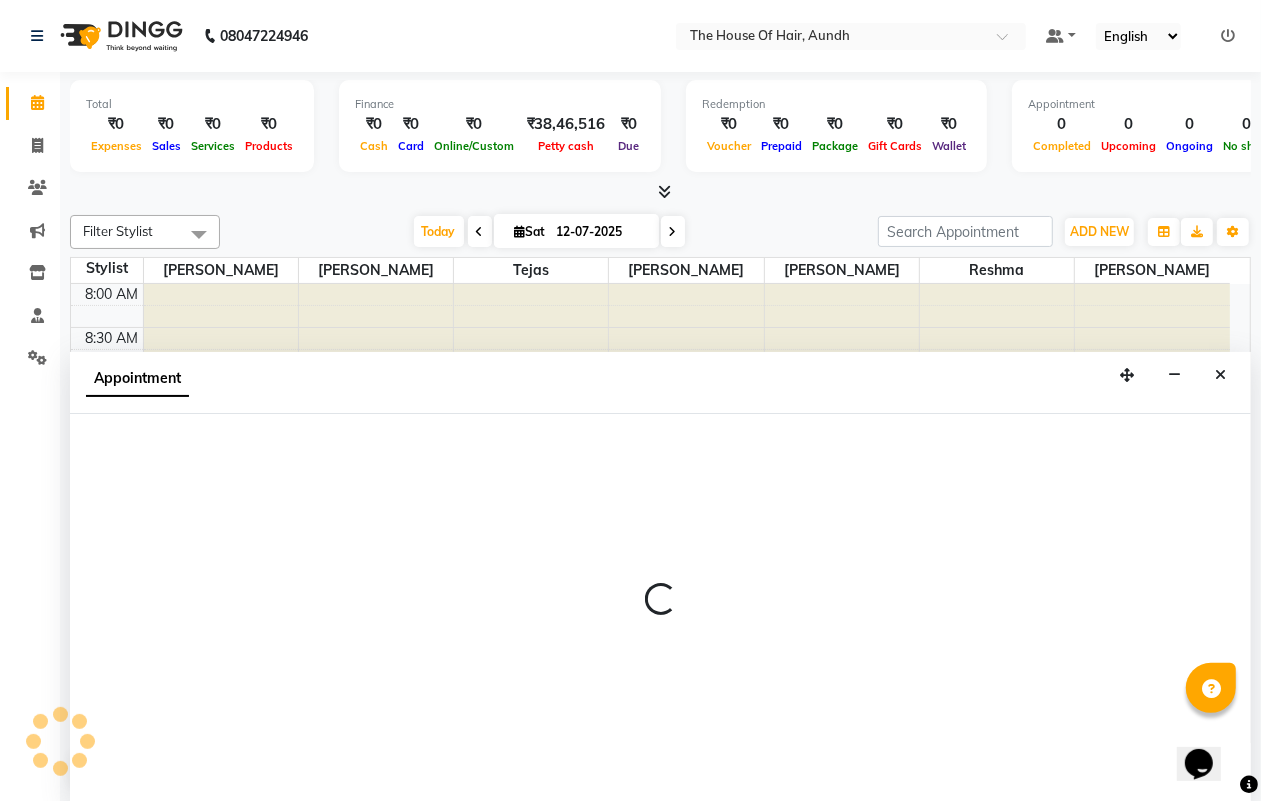 scroll, scrollTop: 1, scrollLeft: 0, axis: vertical 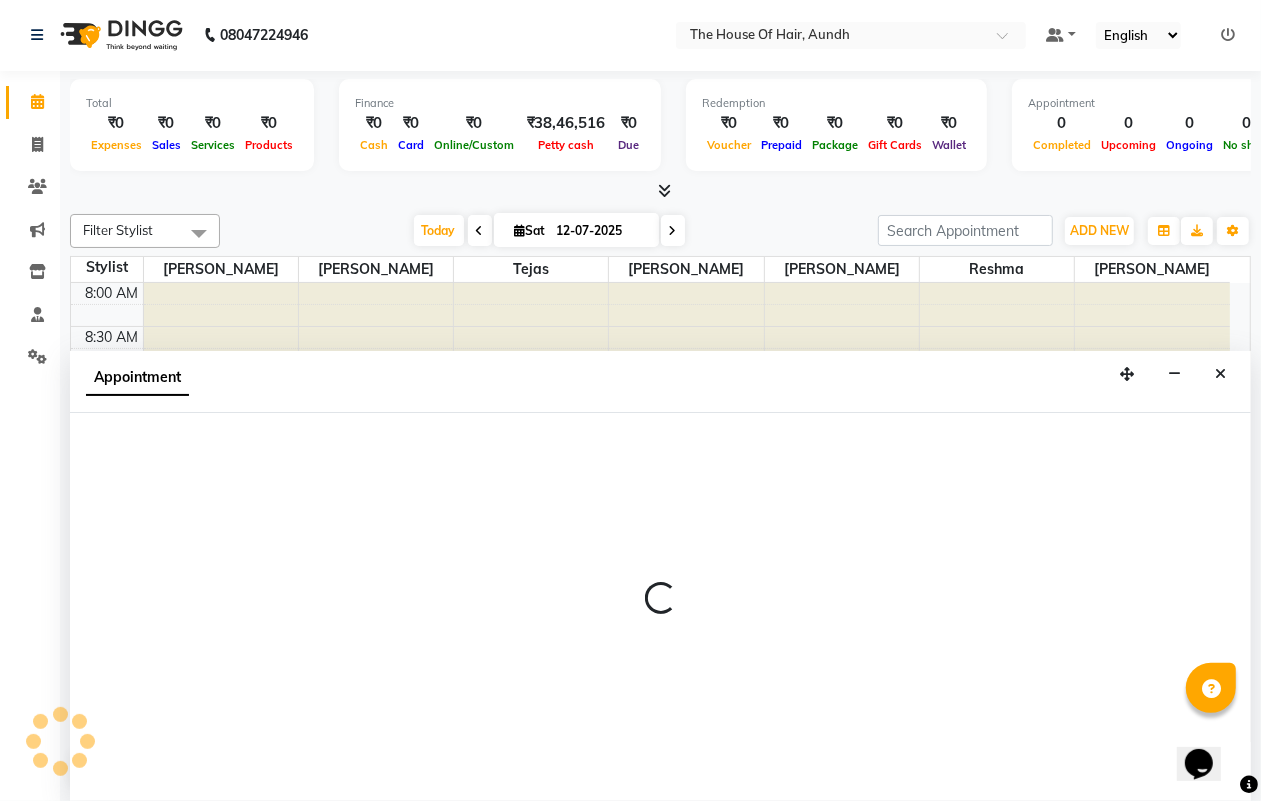 select on "6864" 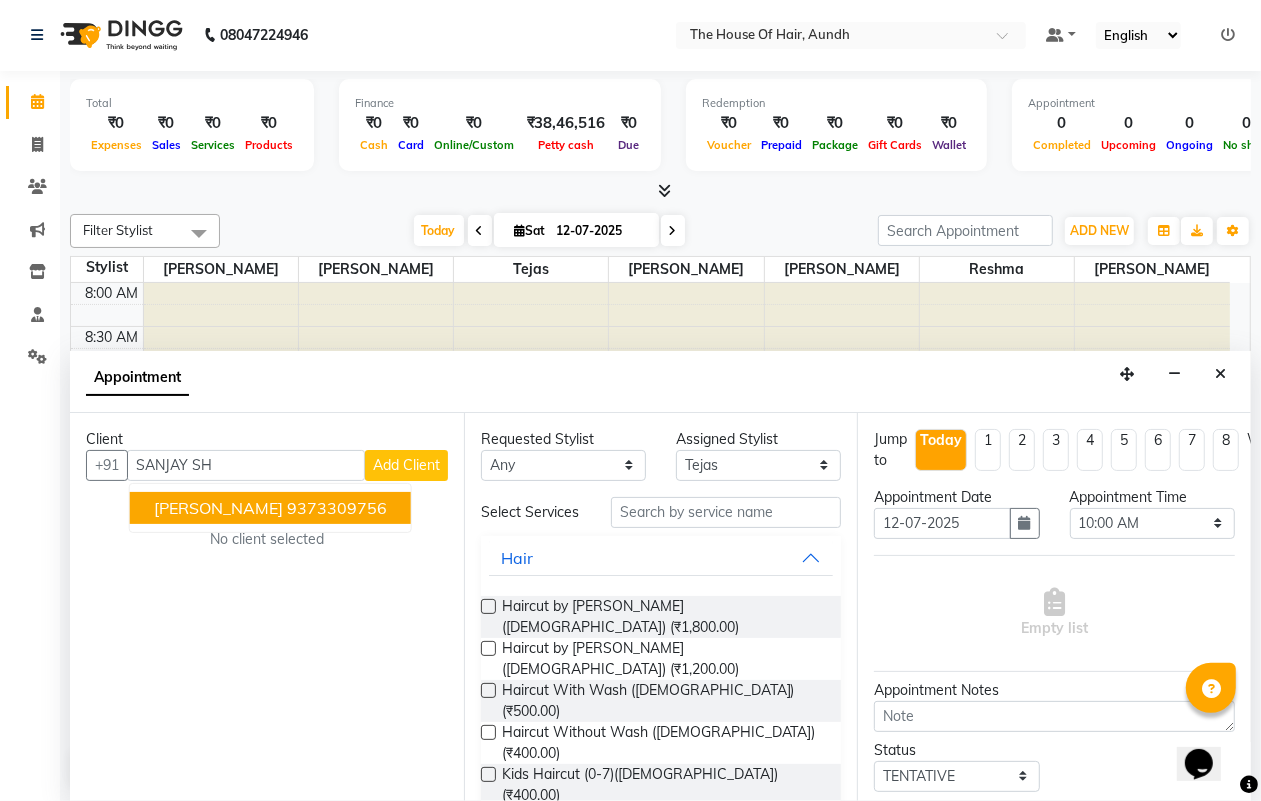 click on "9373309756" at bounding box center (337, 508) 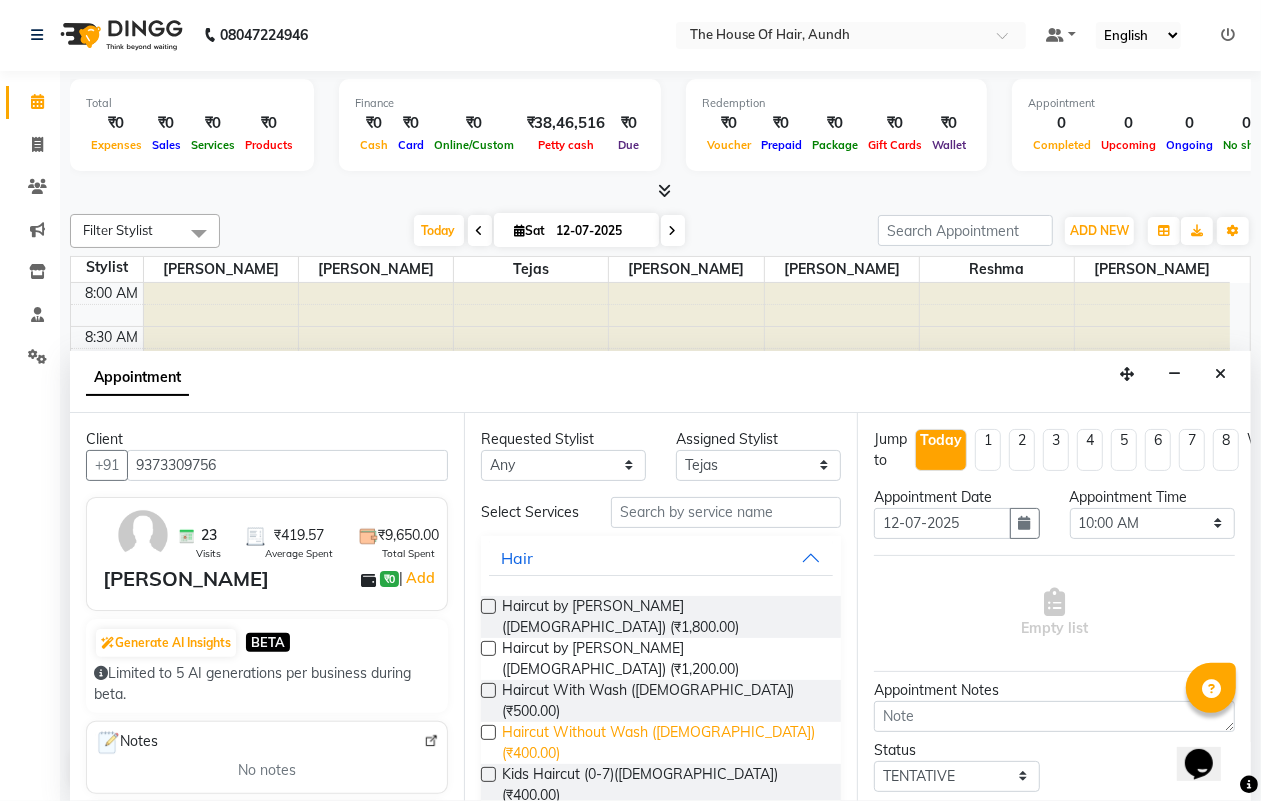 type on "9373309756" 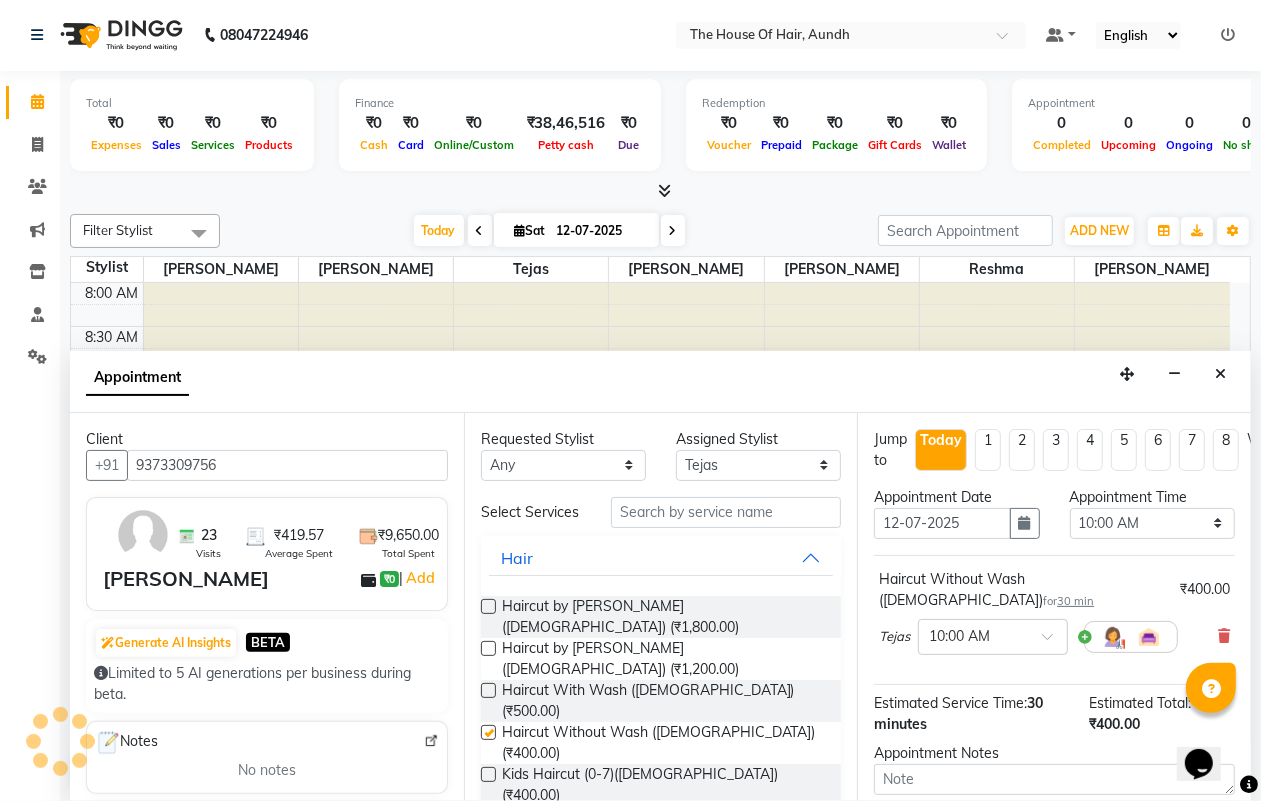 checkbox on "false" 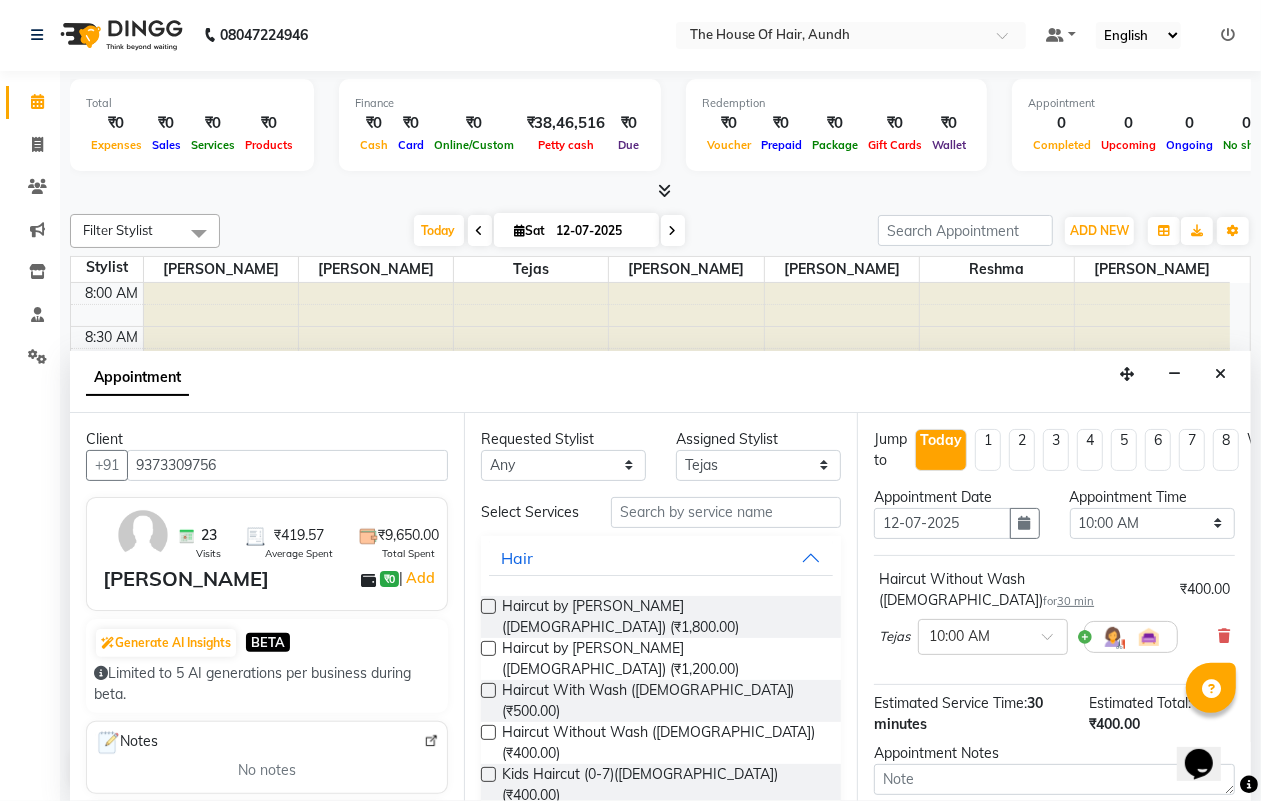 click on "[PERSON_NAME] (₹300.00)" at bounding box center [589, 843] 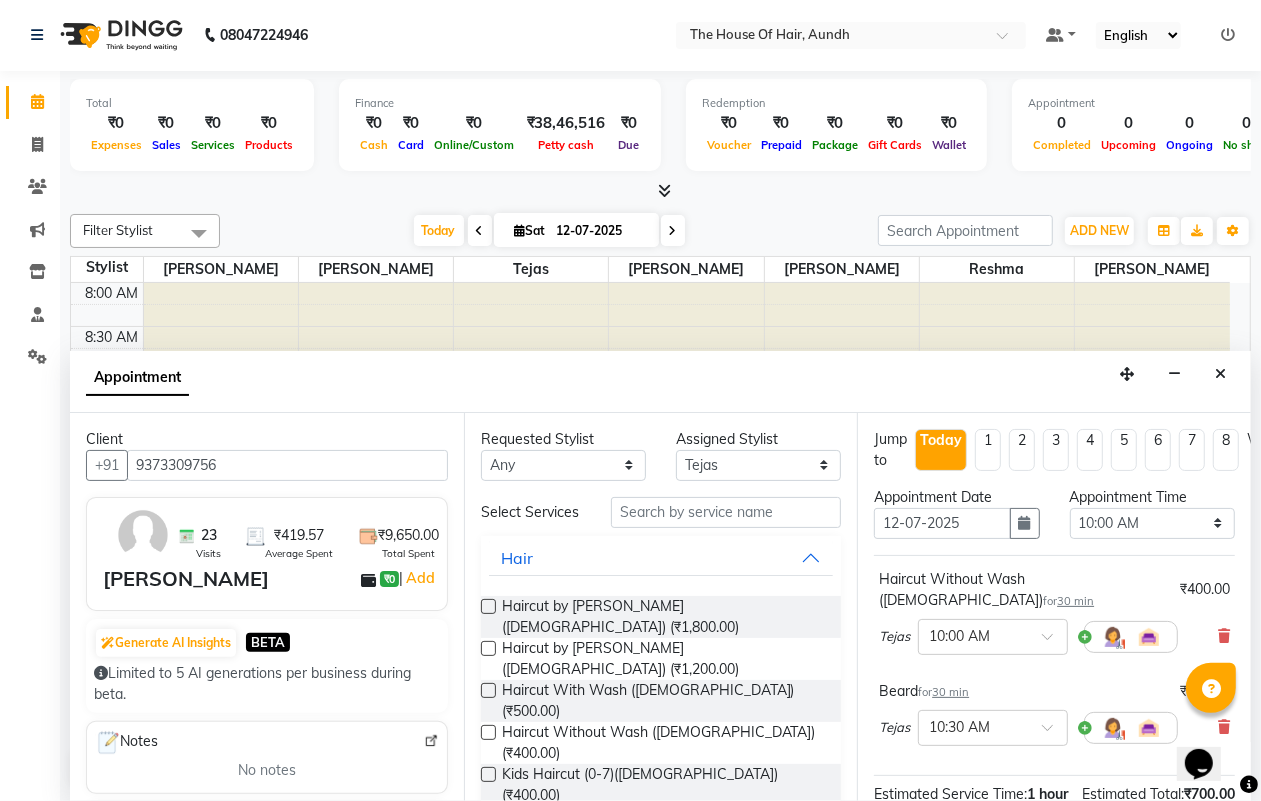 checkbox on "false" 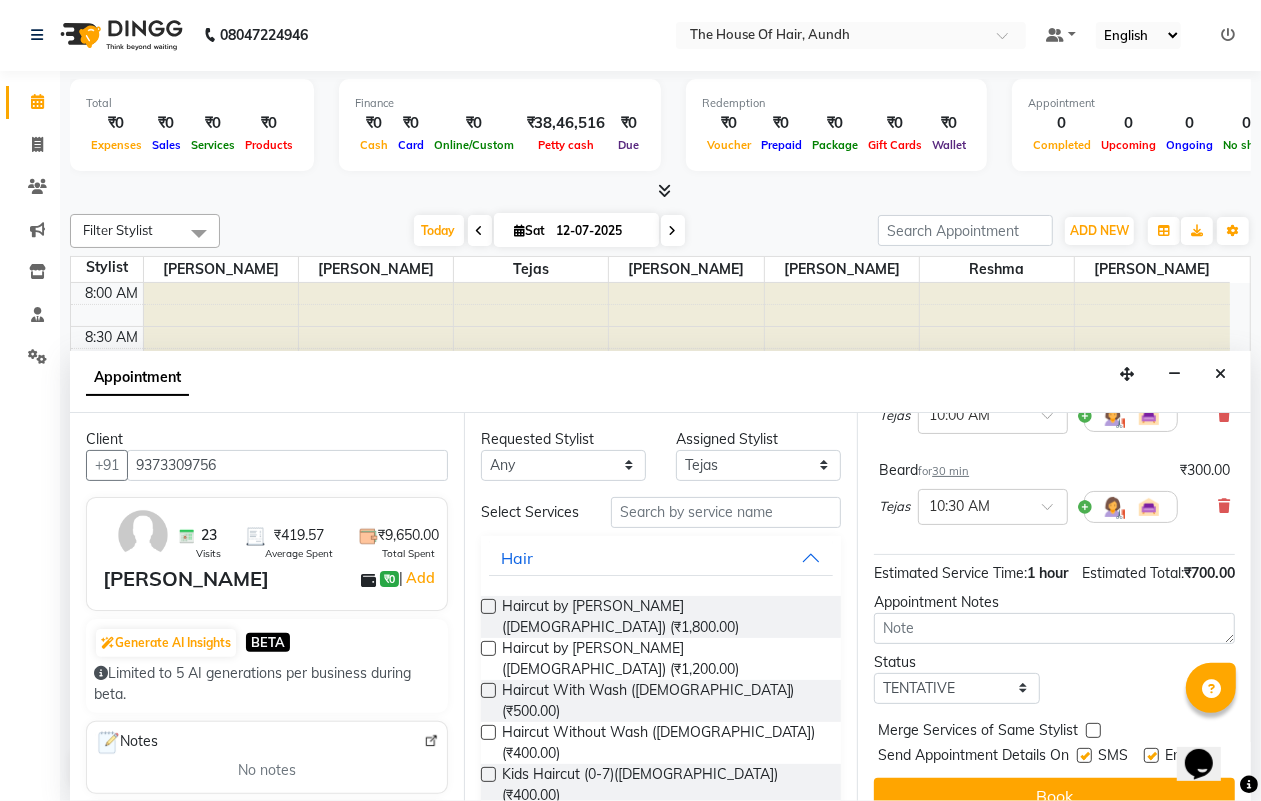 scroll, scrollTop: 250, scrollLeft: 0, axis: vertical 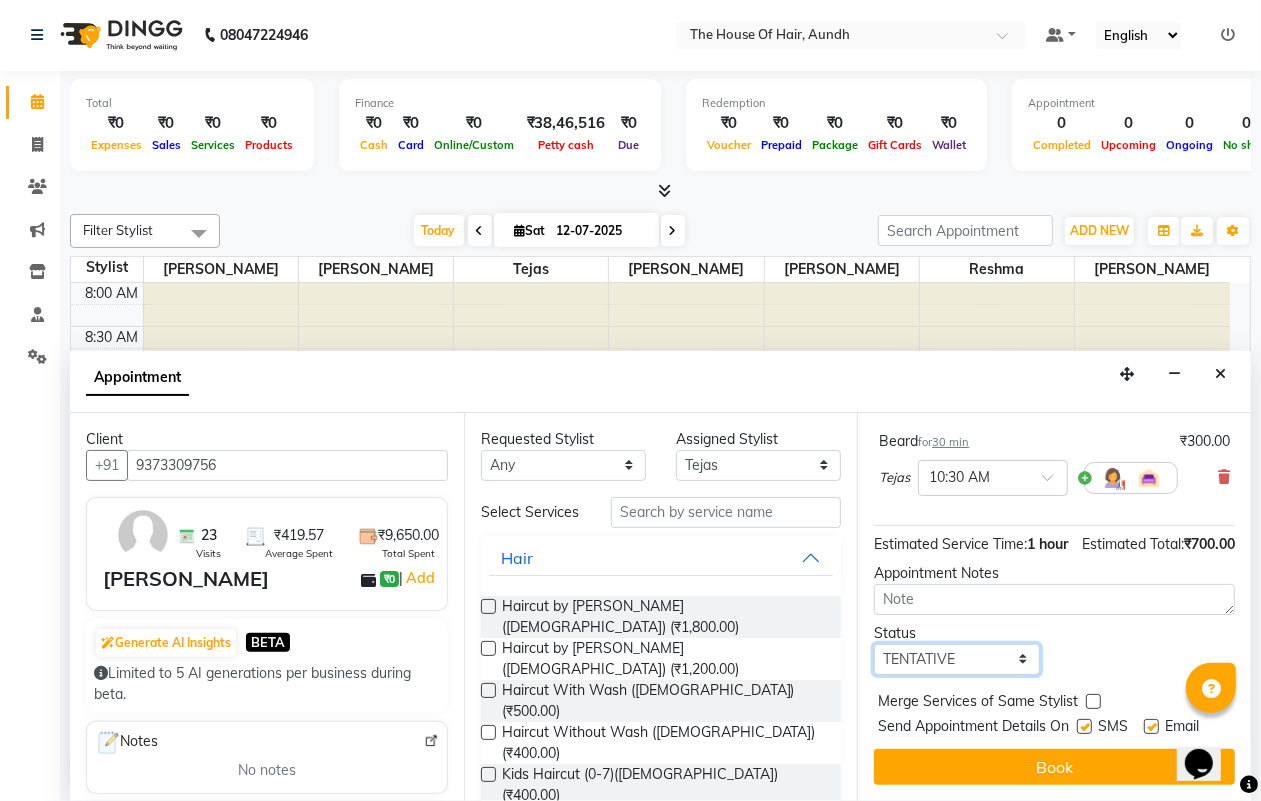 click on "Select TENTATIVE CONFIRM CHECK-IN UPCOMING" at bounding box center [956, 659] 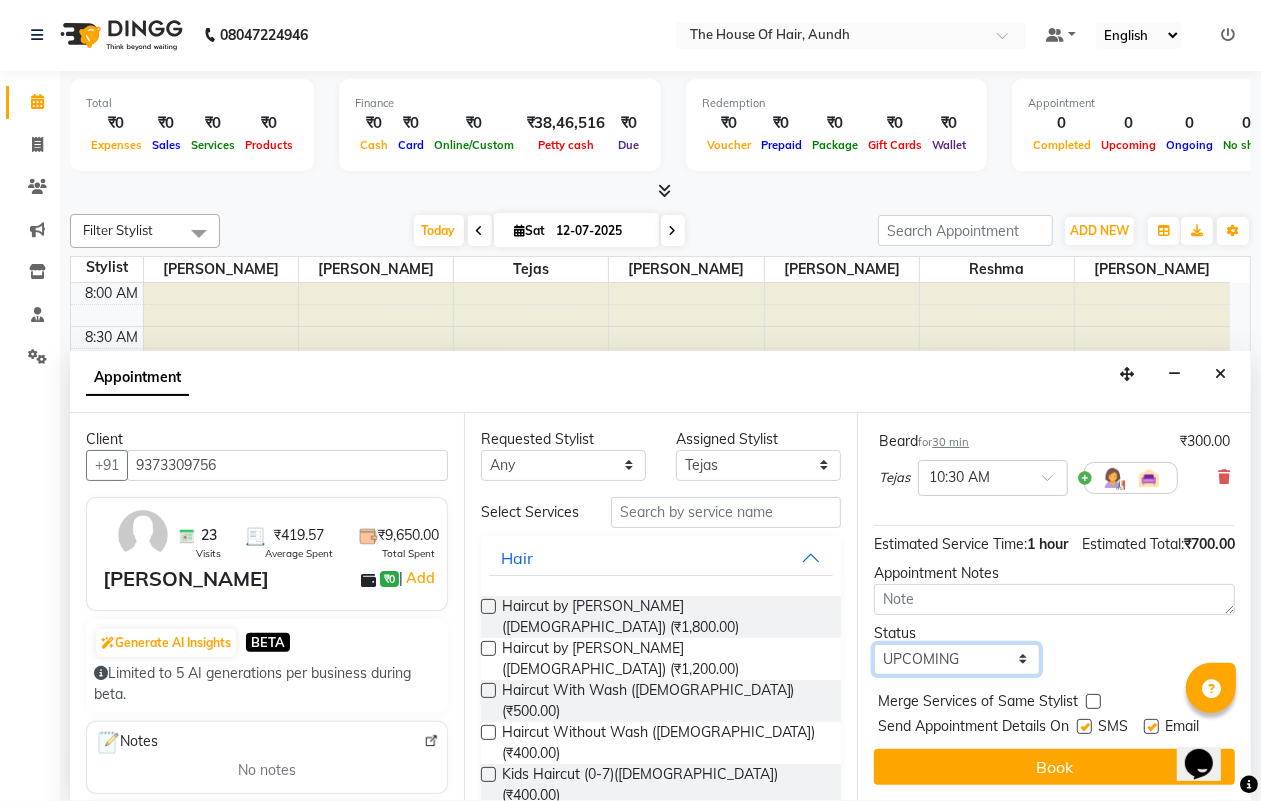 click on "Select TENTATIVE CONFIRM CHECK-IN UPCOMING" at bounding box center [956, 659] 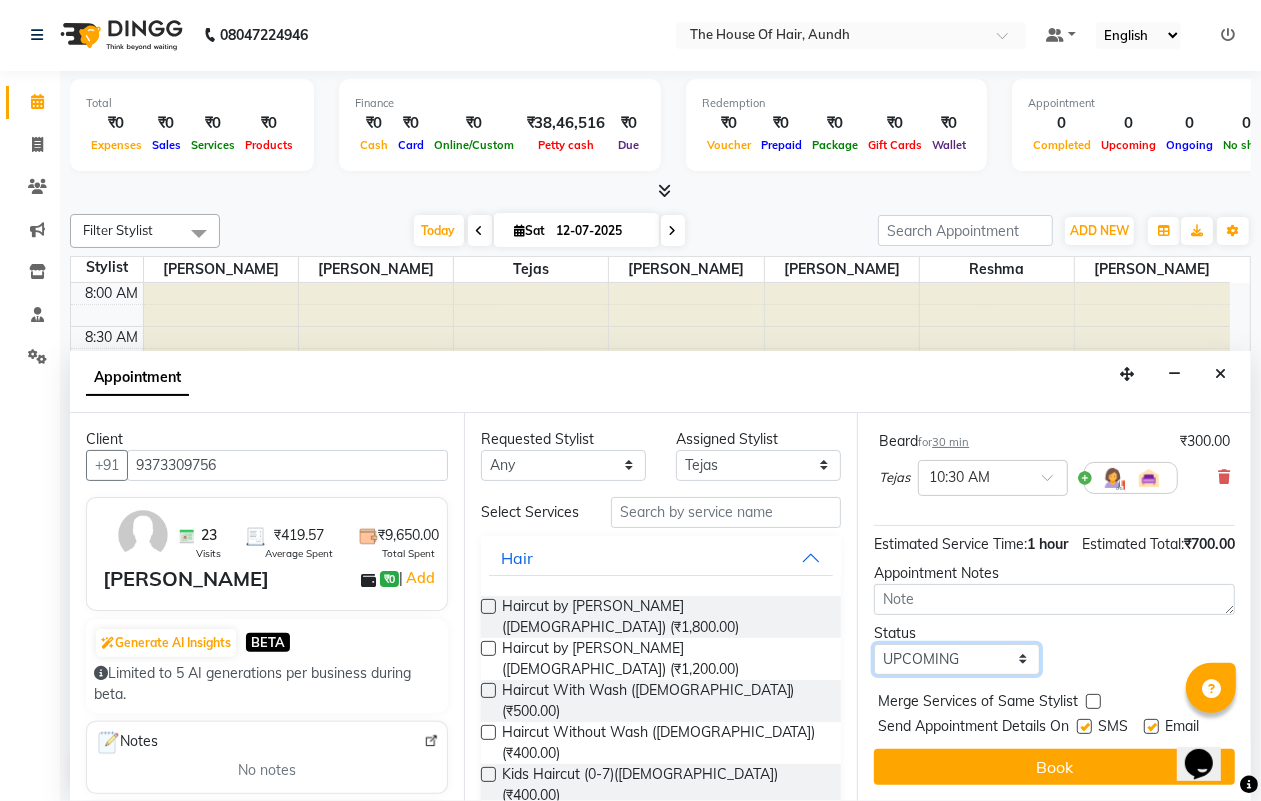 scroll, scrollTop: 286, scrollLeft: 0, axis: vertical 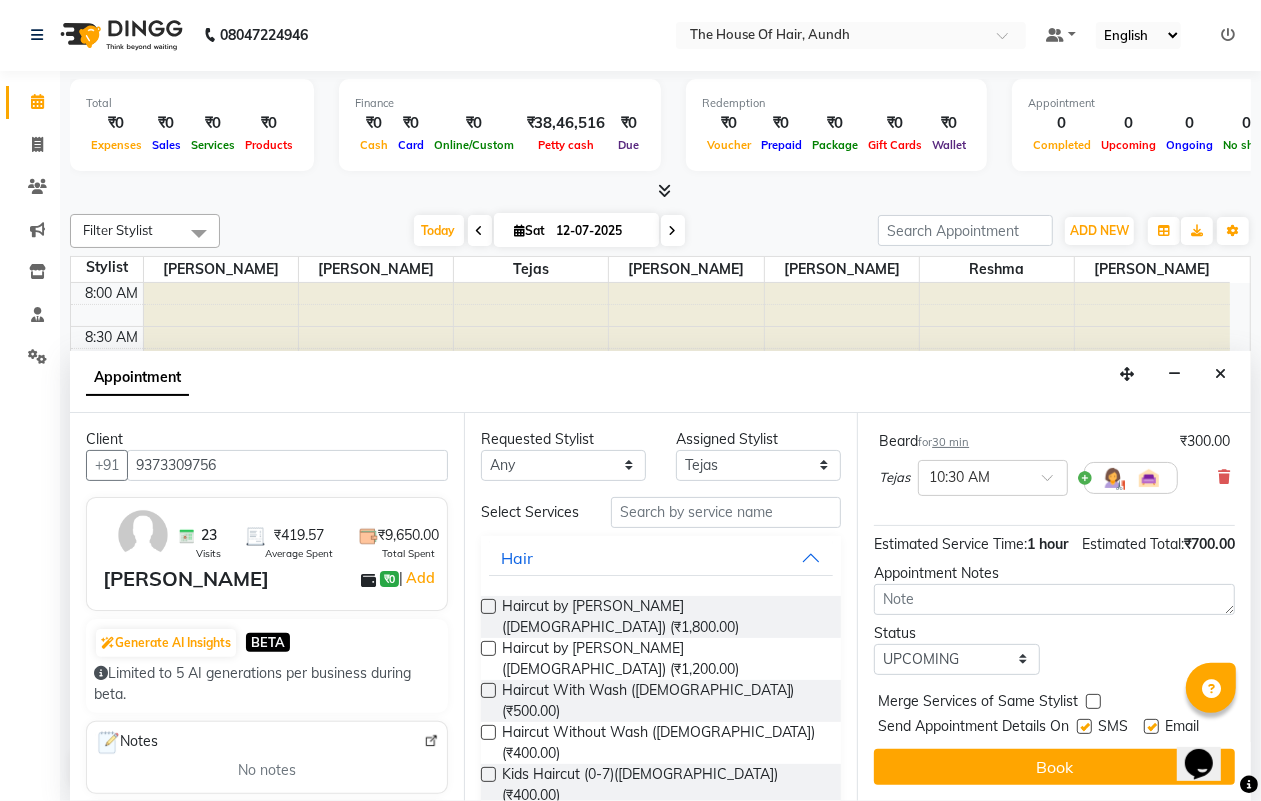 click at bounding box center (1093, 701) 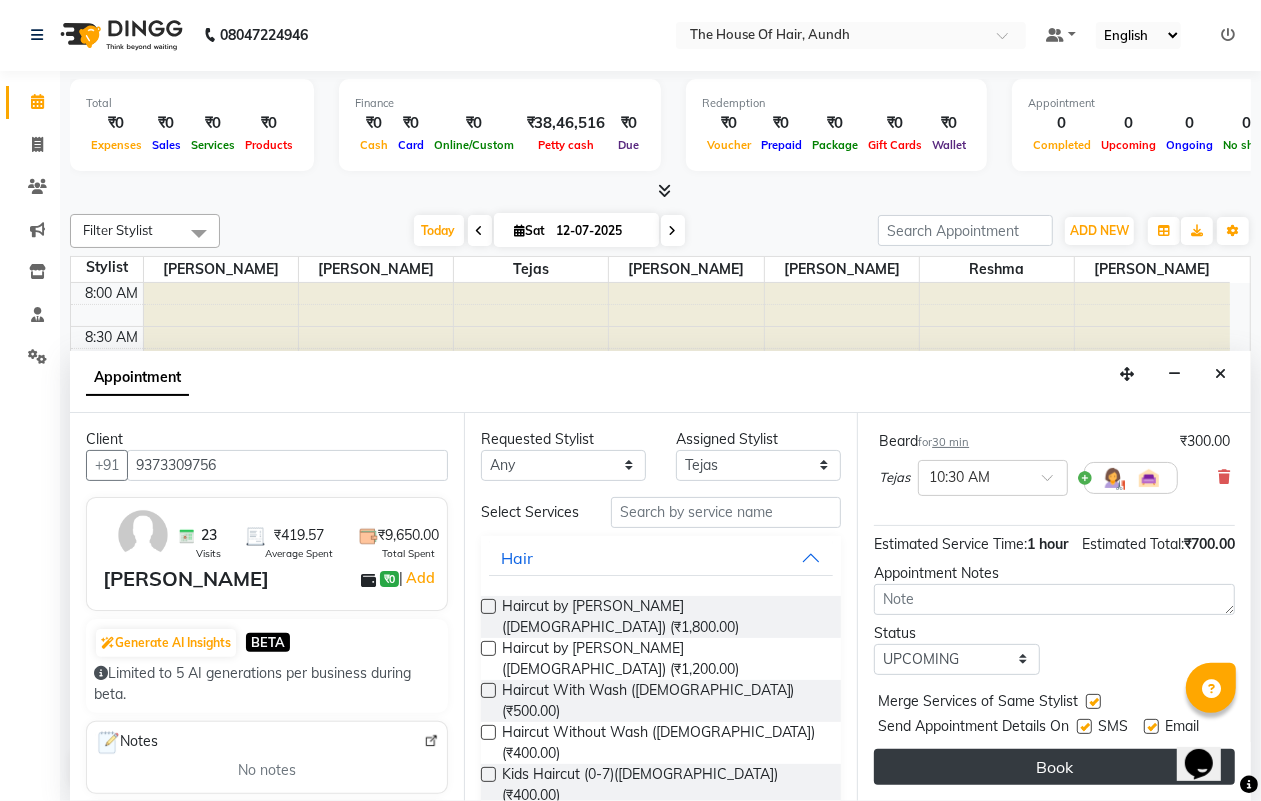 click on "Book" at bounding box center [1054, 767] 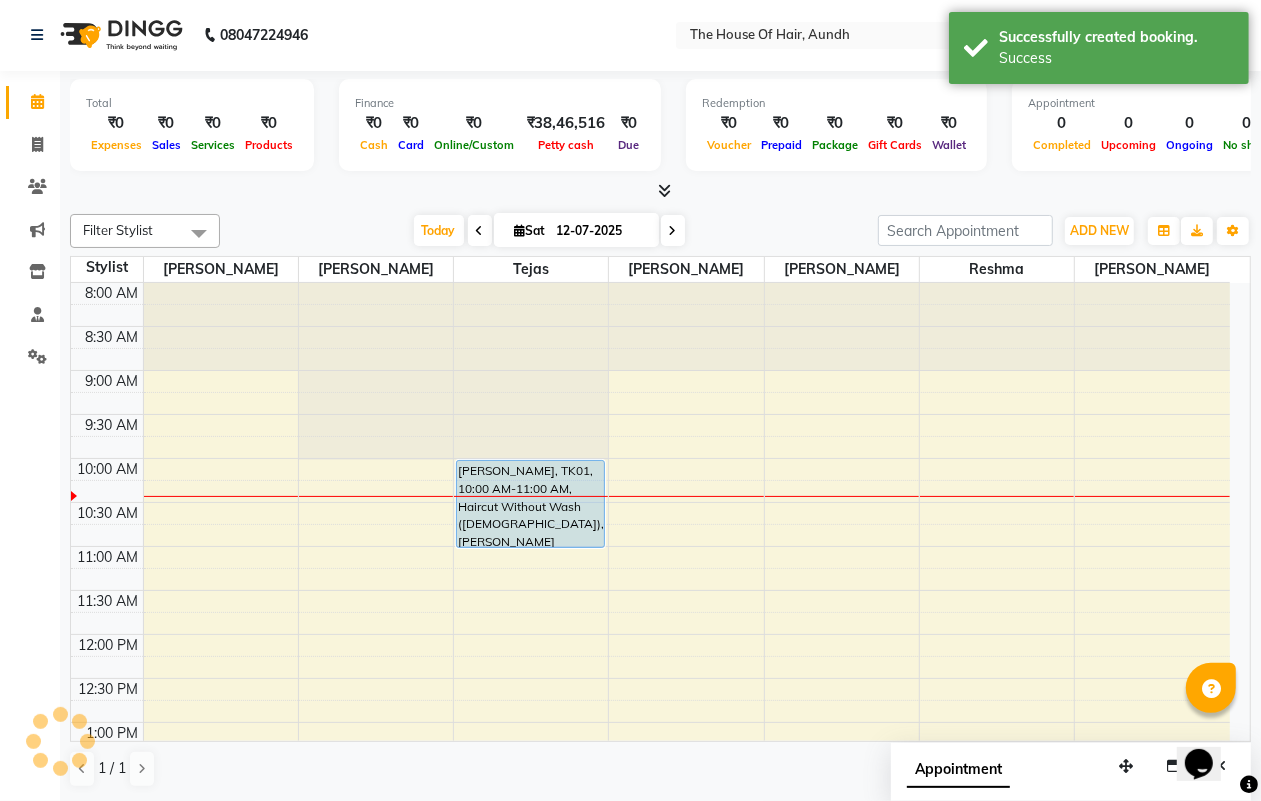 scroll, scrollTop: 0, scrollLeft: 0, axis: both 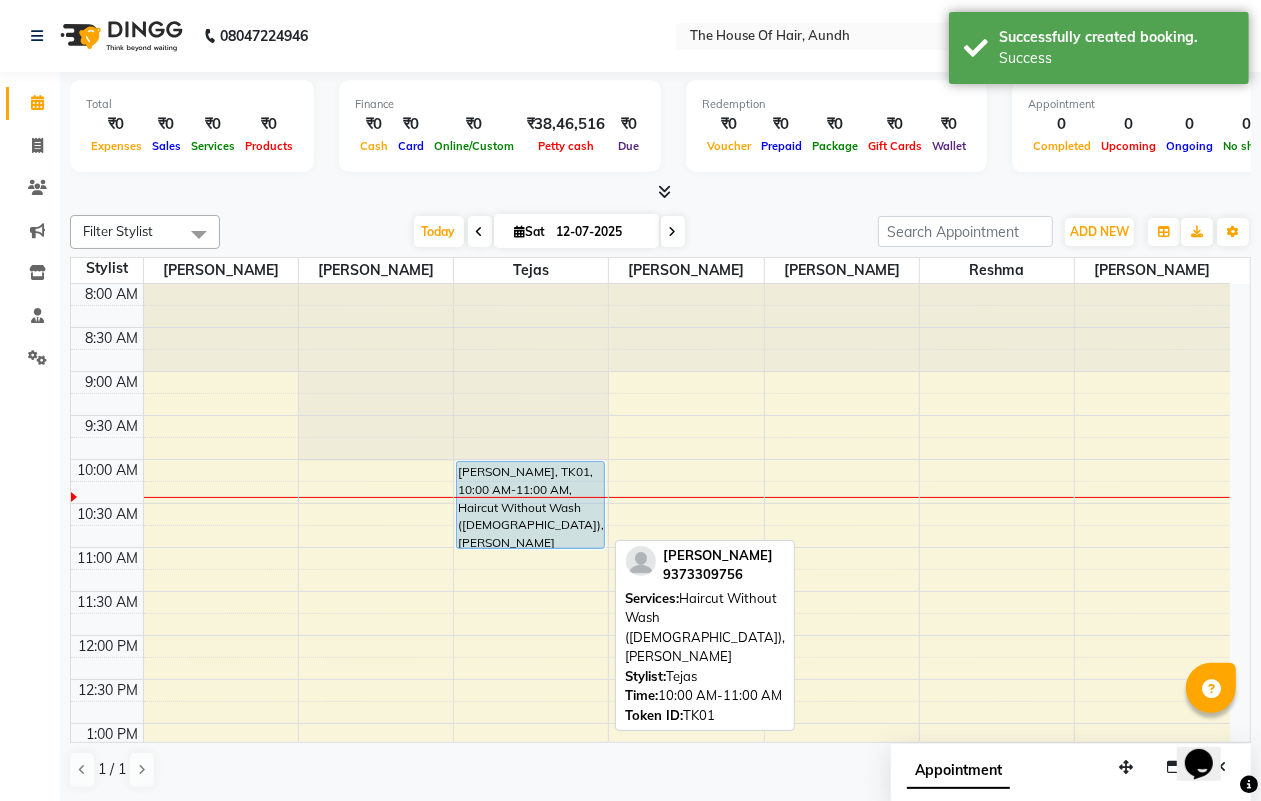 click on "[PERSON_NAME], TK01, 10:00 AM-11:00 AM, Haircut Without Wash ([DEMOGRAPHIC_DATA]),[PERSON_NAME]" at bounding box center [530, 505] 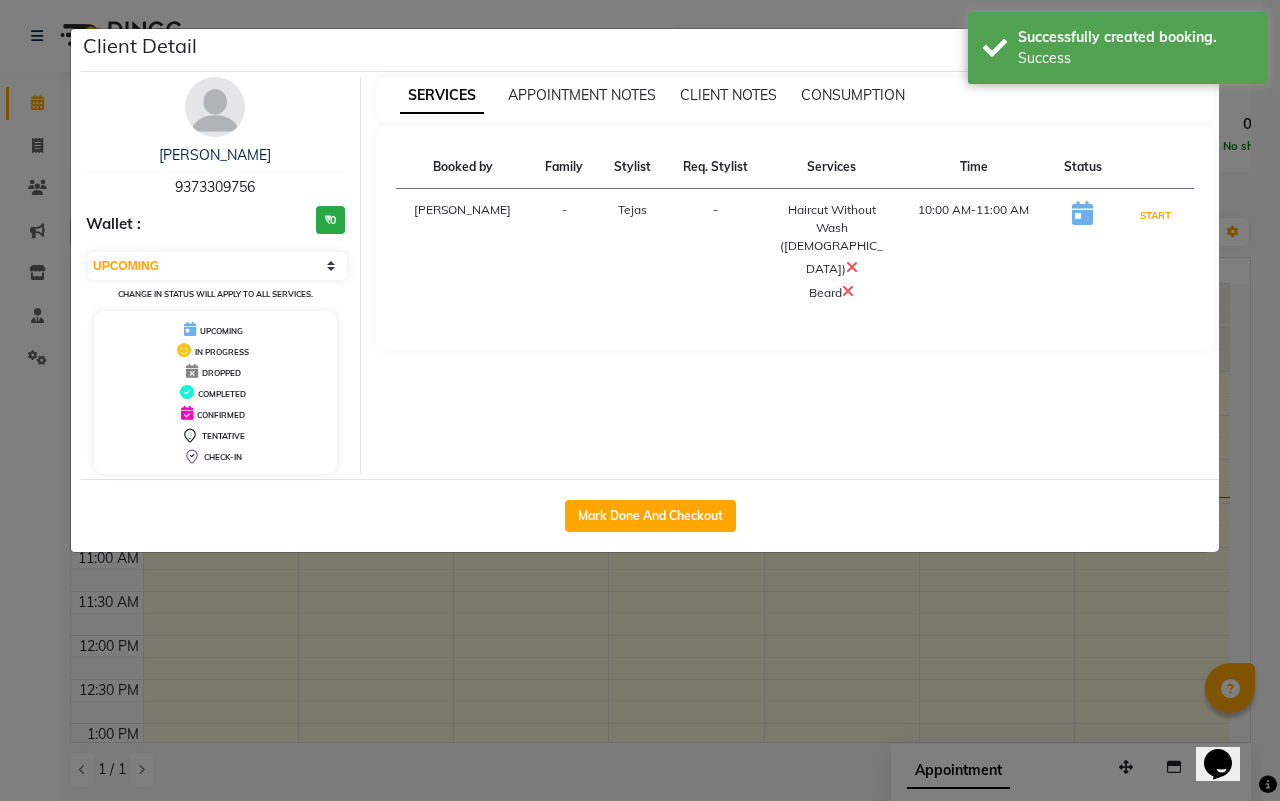 drag, startPoint x: 1163, startPoint y: 213, endPoint x: 1161, endPoint y: 232, distance: 19.104973 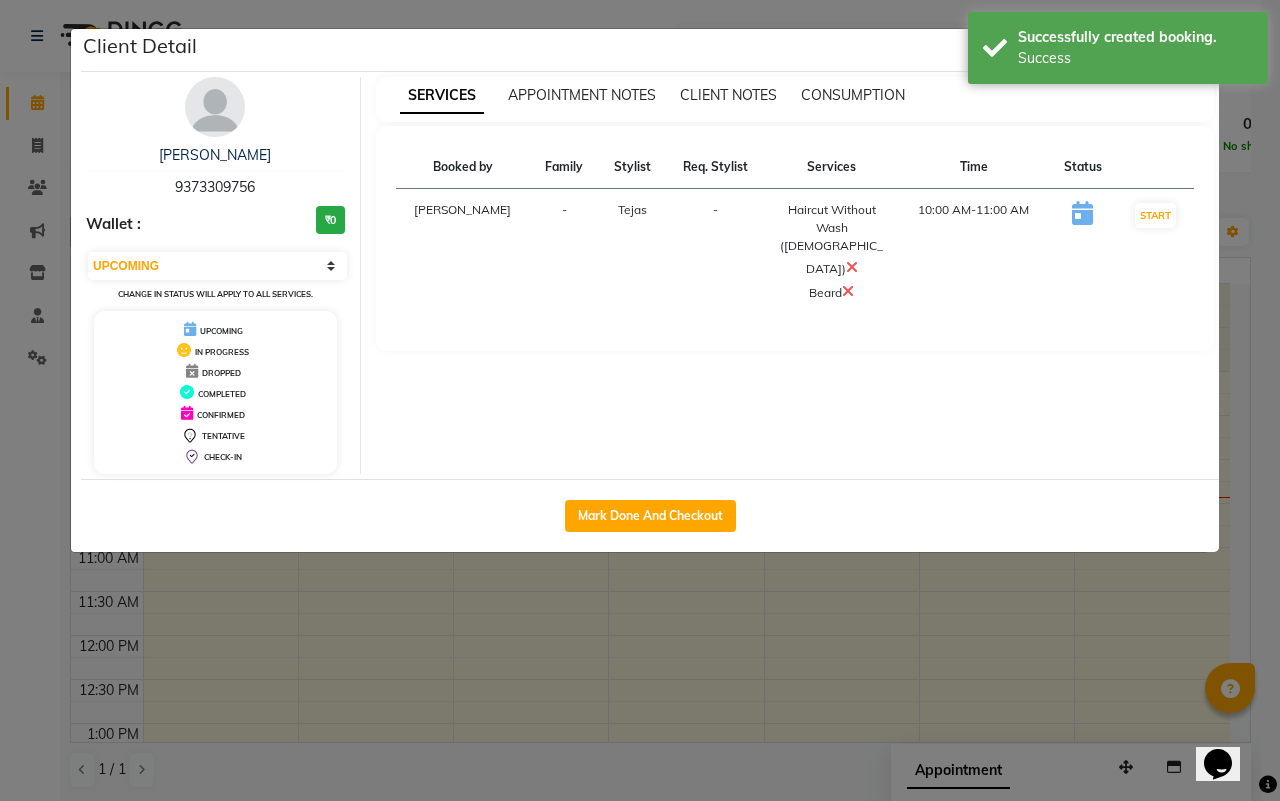 select on "1" 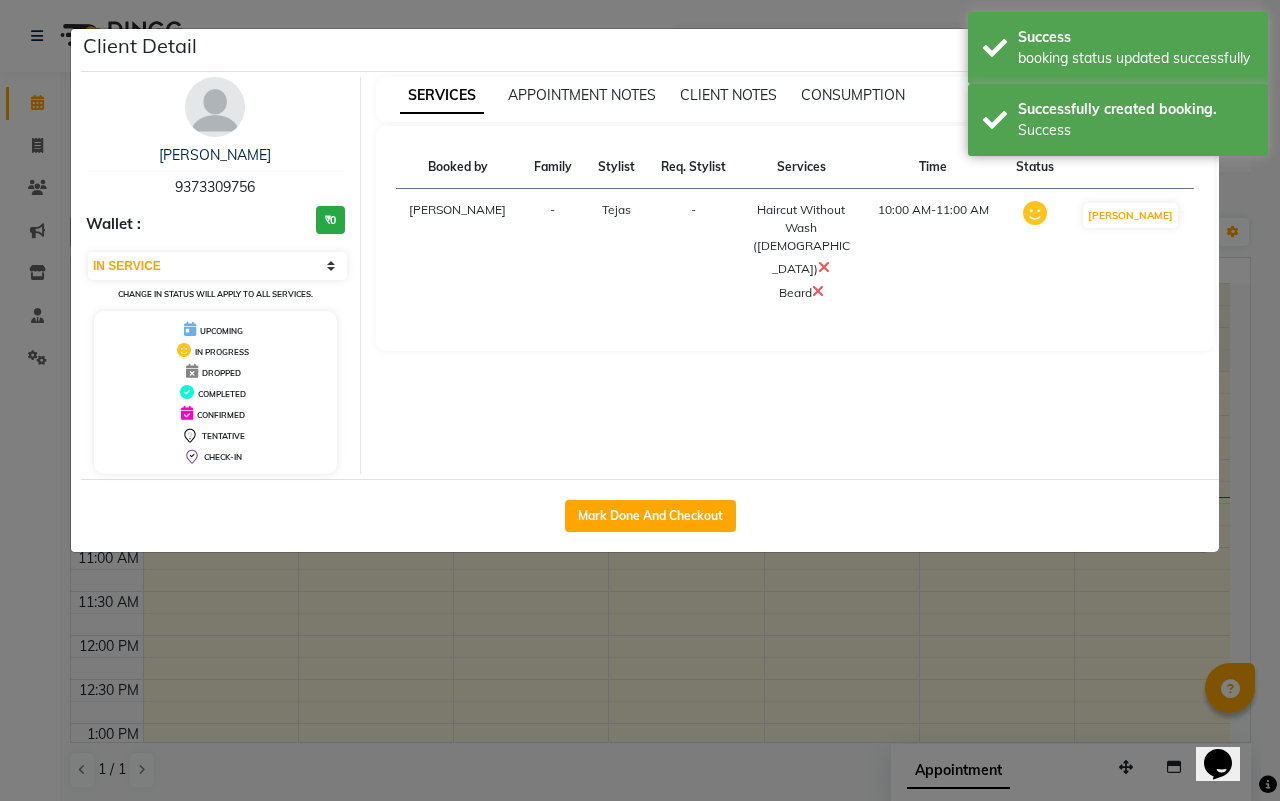 click on "Client Detail  [PERSON_NAME]   9373309756 Wallet : ₹0 Select IN SERVICE CONFIRMED TENTATIVE CHECK IN MARK DONE DROPPED UPCOMING Change in status will apply to all services. UPCOMING IN PROGRESS DROPPED COMPLETED CONFIRMED TENTATIVE CHECK-IN SERVICES APPOINTMENT NOTES CLIENT NOTES CONSUMPTION Booked by Family Stylist Req. Stylist Services Time Status  [PERSON_NAME] -  Haircut Without Wash ([DEMOGRAPHIC_DATA])   [PERSON_NAME]   10:00 AM-11:00 AM   MARK DONE   Mark Done And Checkout" 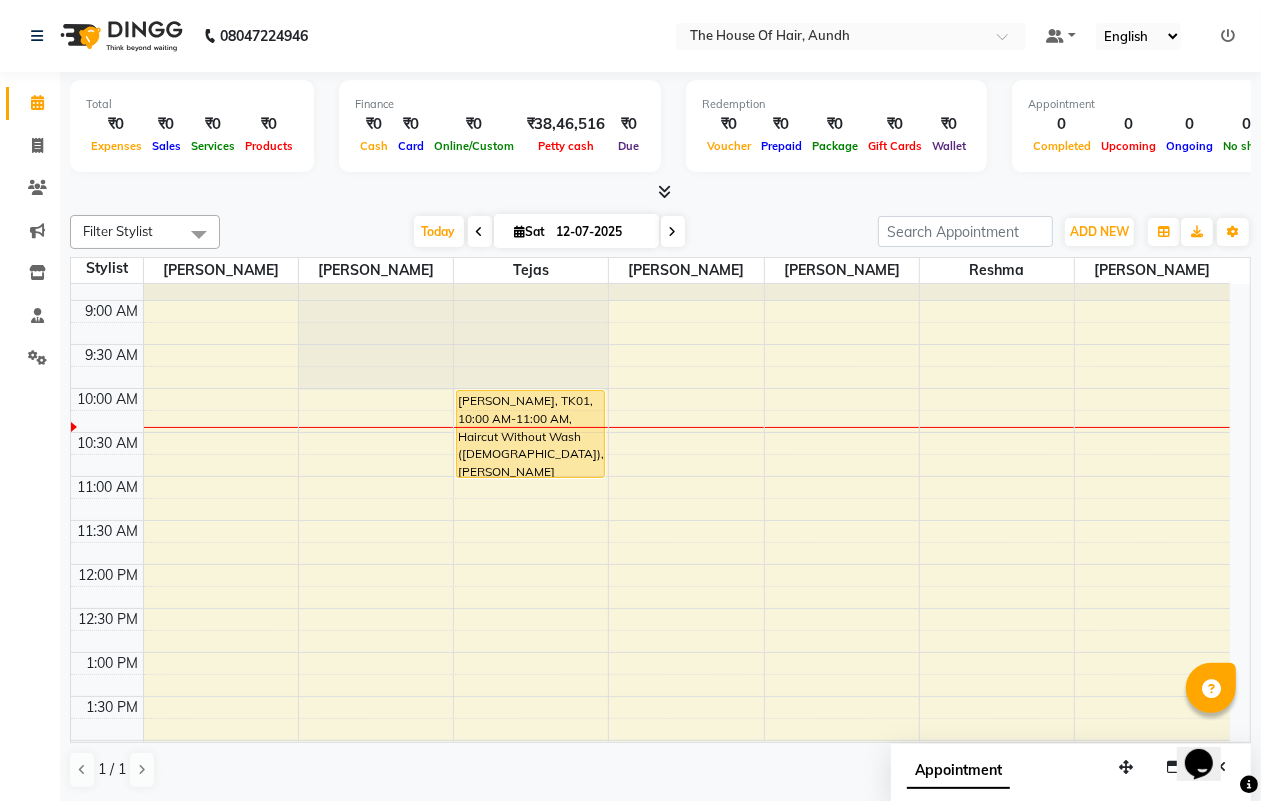 scroll, scrollTop: 125, scrollLeft: 0, axis: vertical 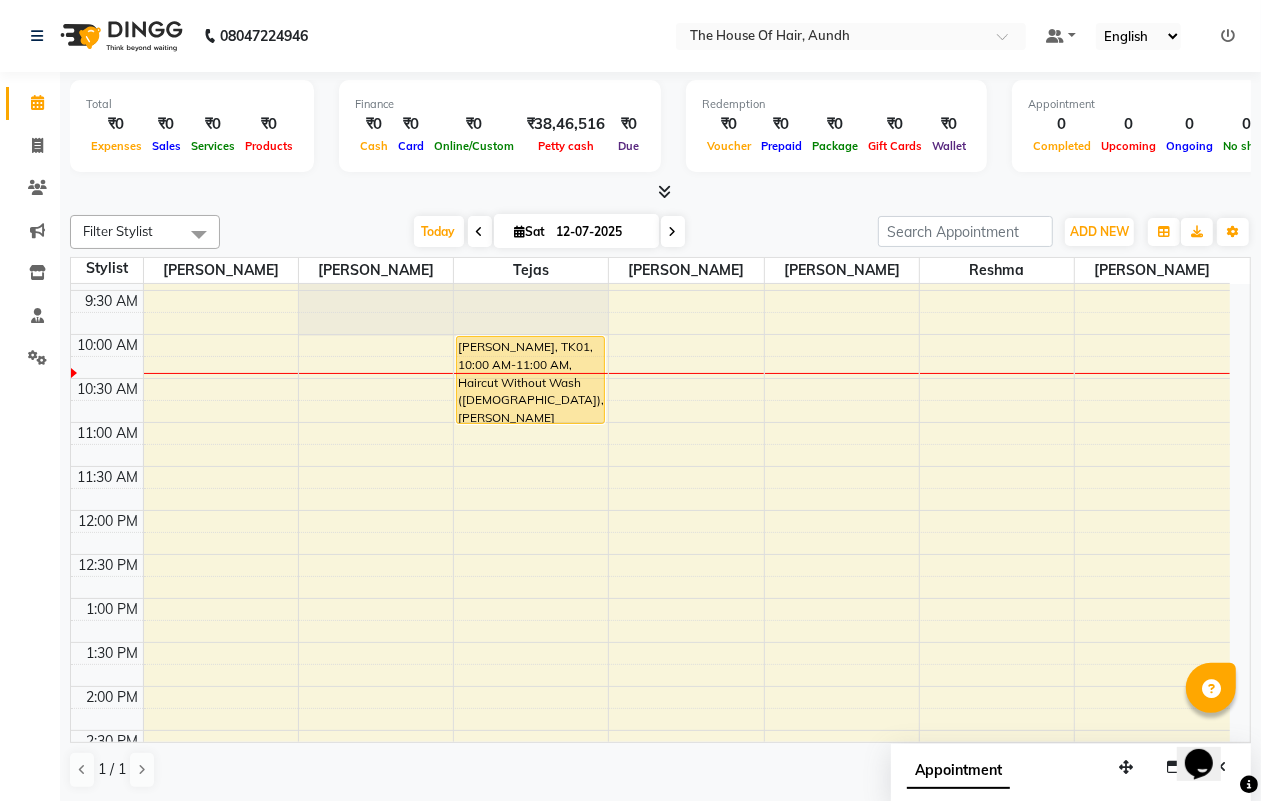 click on "8:00 AM 8:30 AM 9:00 AM 9:30 AM 10:00 AM 10:30 AM 11:00 AM 11:30 AM 12:00 PM 12:30 PM 1:00 PM 1:30 PM 2:00 PM 2:30 PM 3:00 PM 3:30 PM 4:00 PM 4:30 PM 5:00 PM 5:30 PM 6:00 PM 6:30 PM 7:00 PM 7:30 PM 8:00 PM 8:30 PM 9:00 PM 9:30 PM    [PERSON_NAME], TK01, 10:00 AM-11:00 AM, Haircut Without Wash ([DEMOGRAPHIC_DATA]),[PERSON_NAME]" at bounding box center (650, 774) 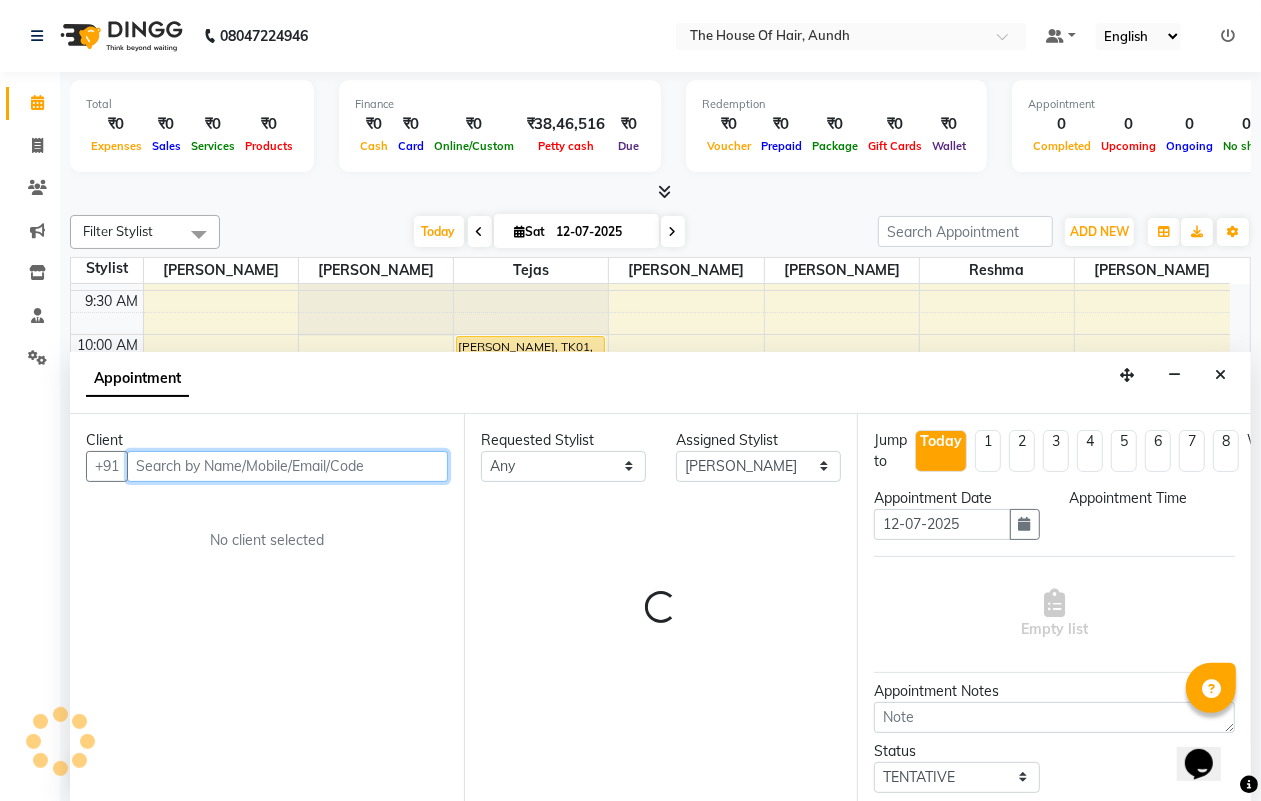 scroll, scrollTop: 1, scrollLeft: 0, axis: vertical 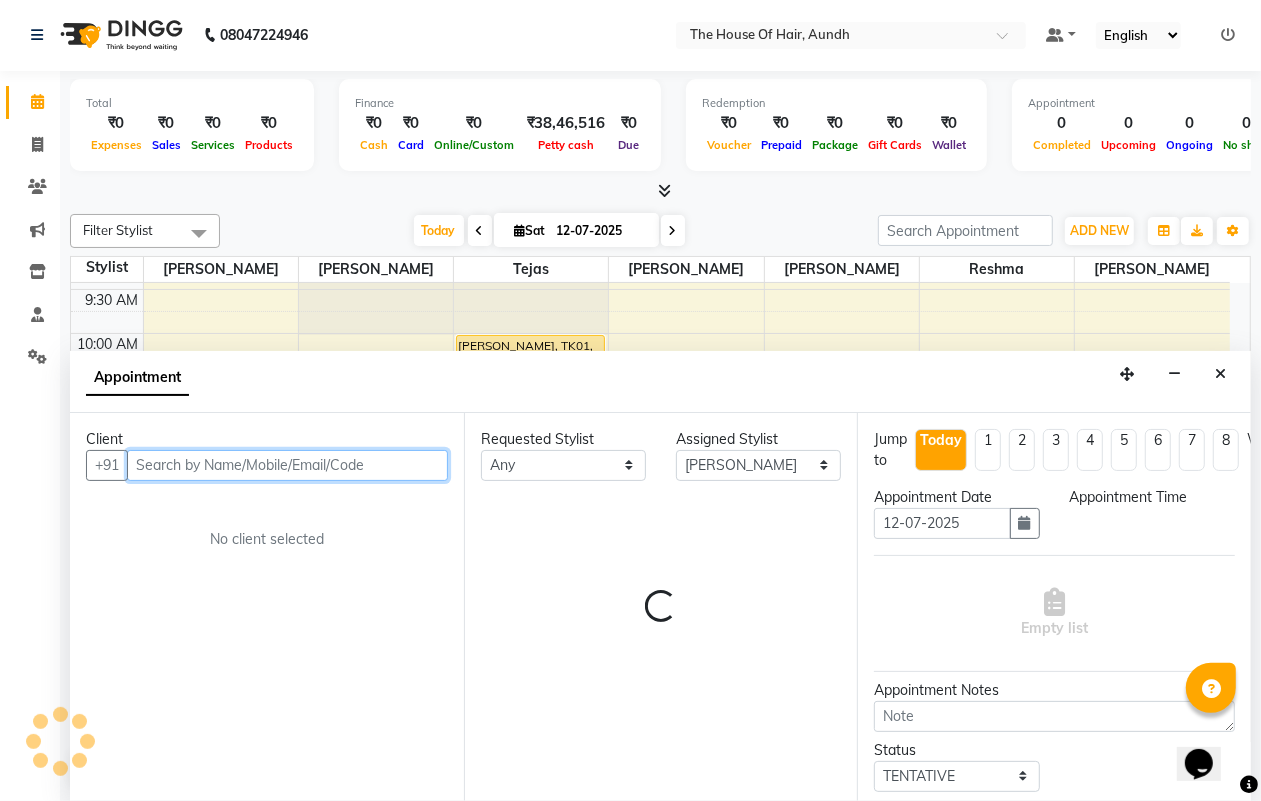 select on "690" 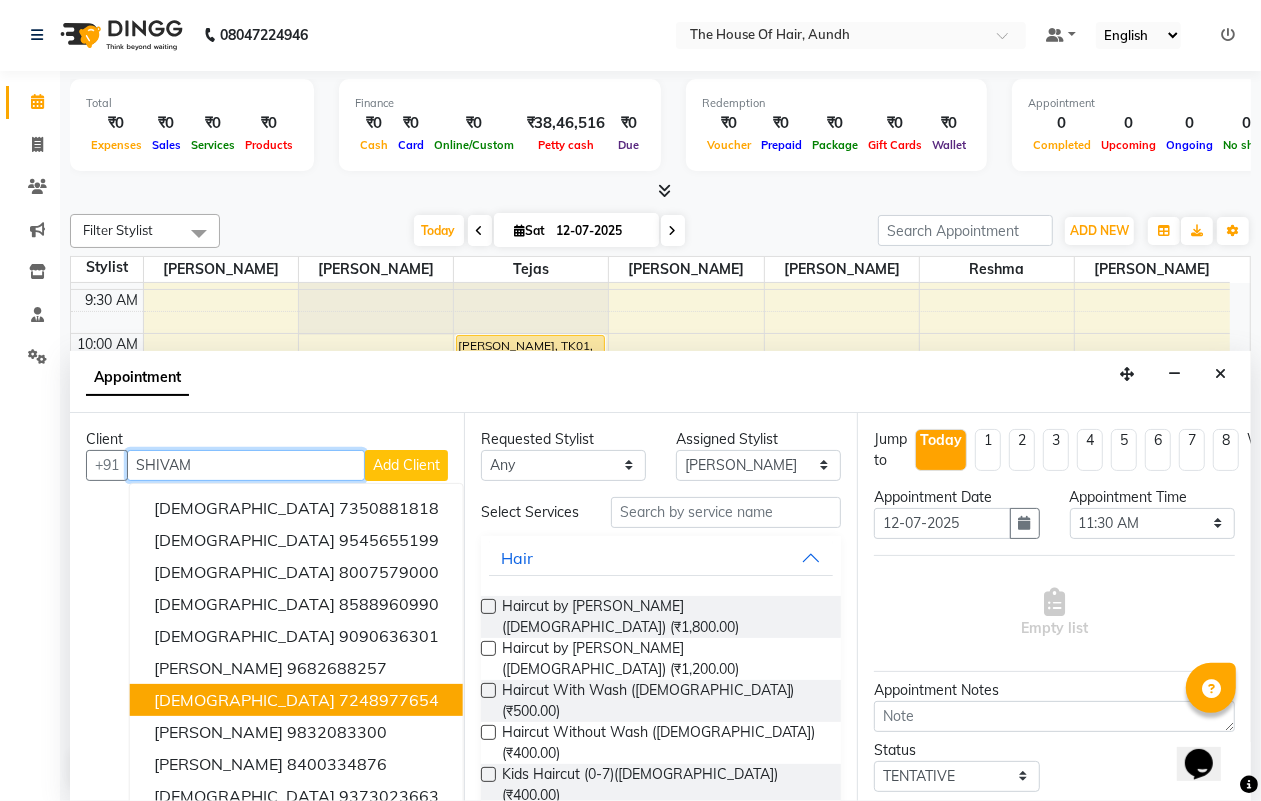 click on "7248977654" at bounding box center [389, 700] 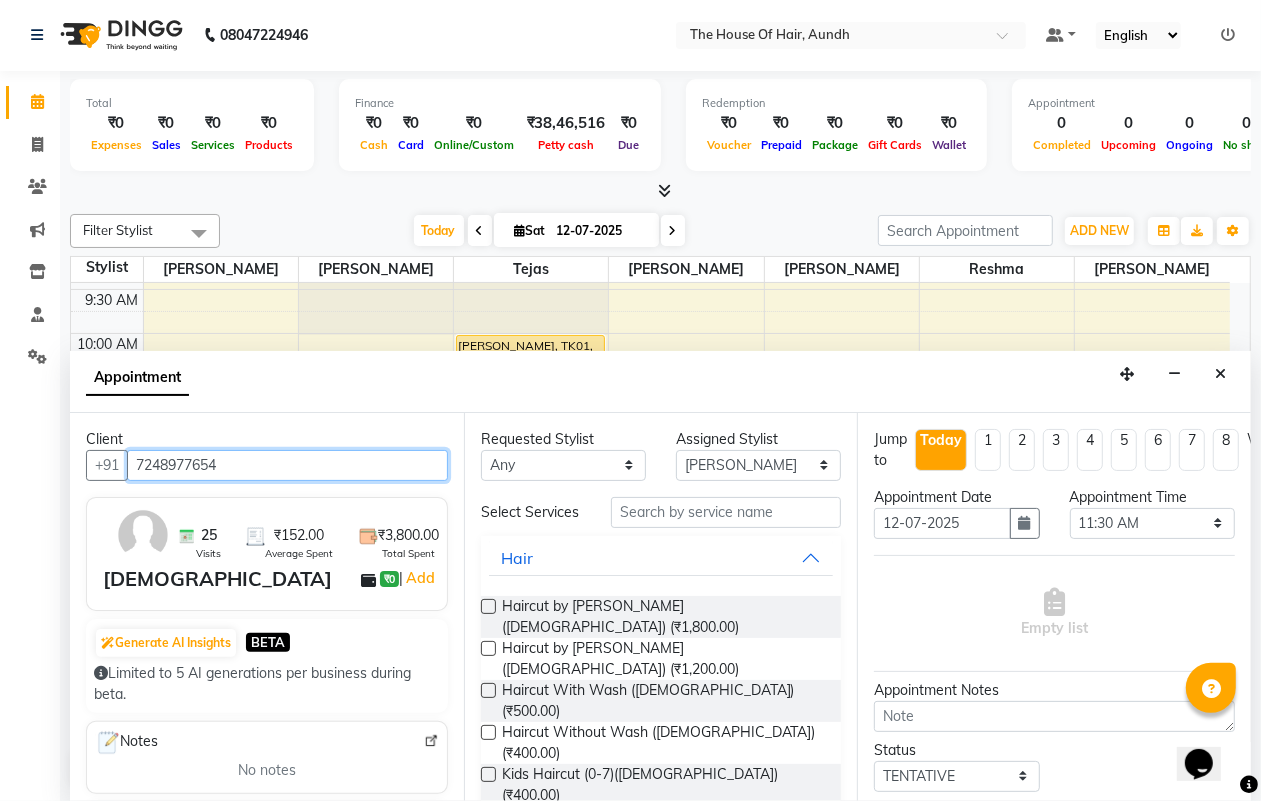 type on "7248977654" 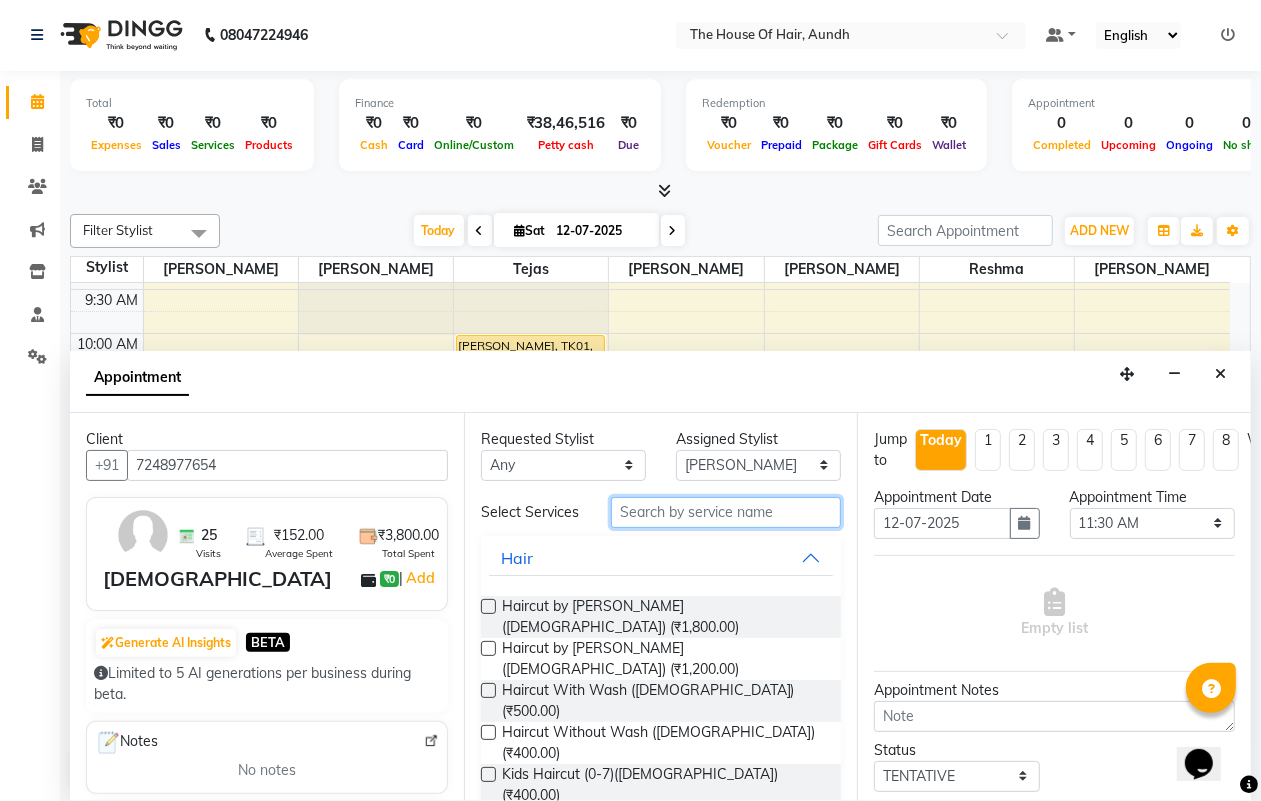 click at bounding box center (726, 512) 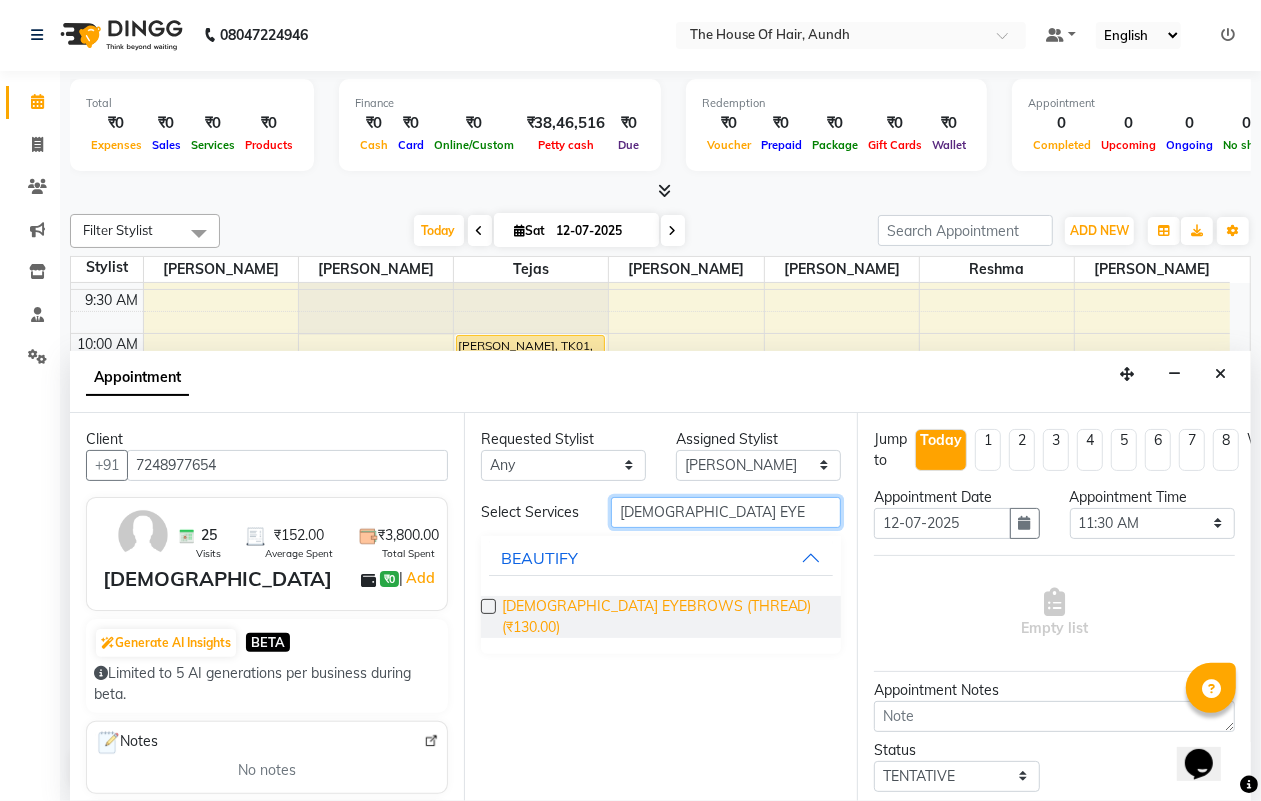 type on "[DEMOGRAPHIC_DATA] EYE" 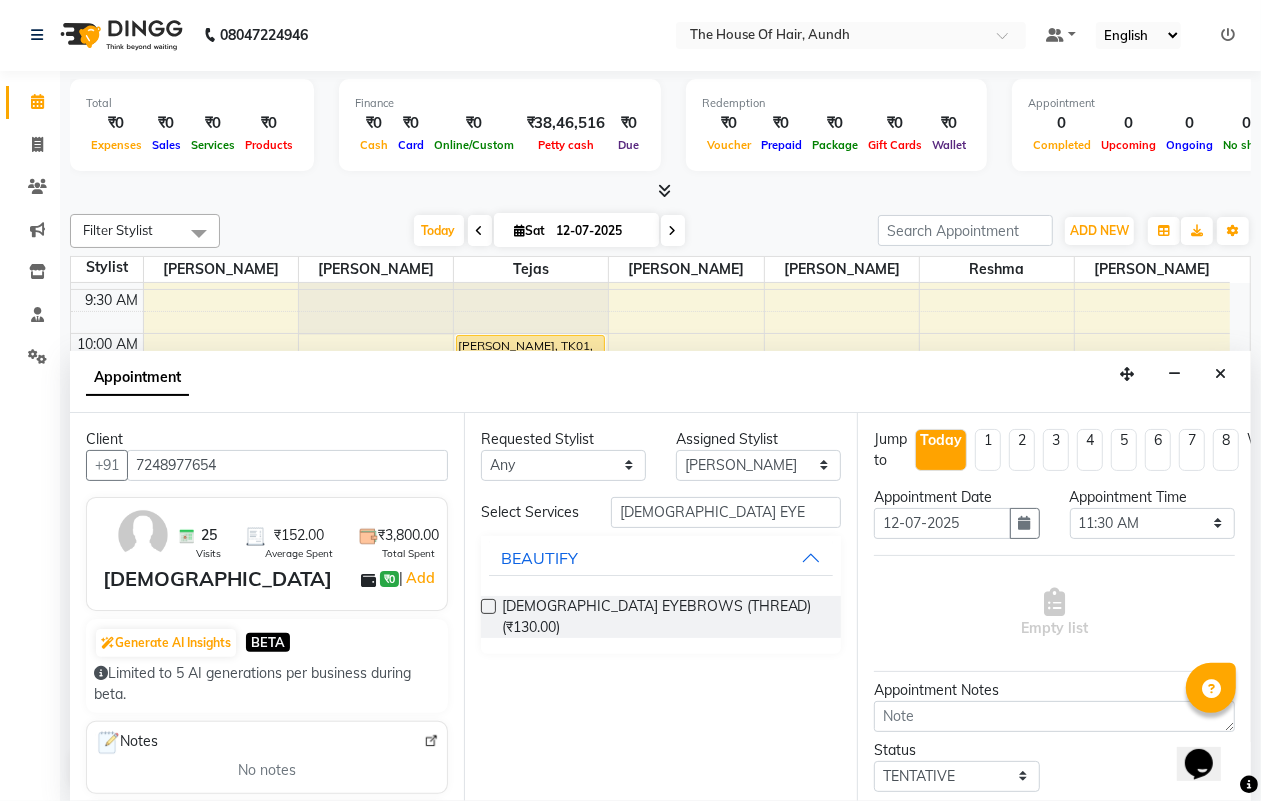 click on "[DEMOGRAPHIC_DATA] EYEBROWS (THREAD) (₹130.00)" at bounding box center (664, 617) 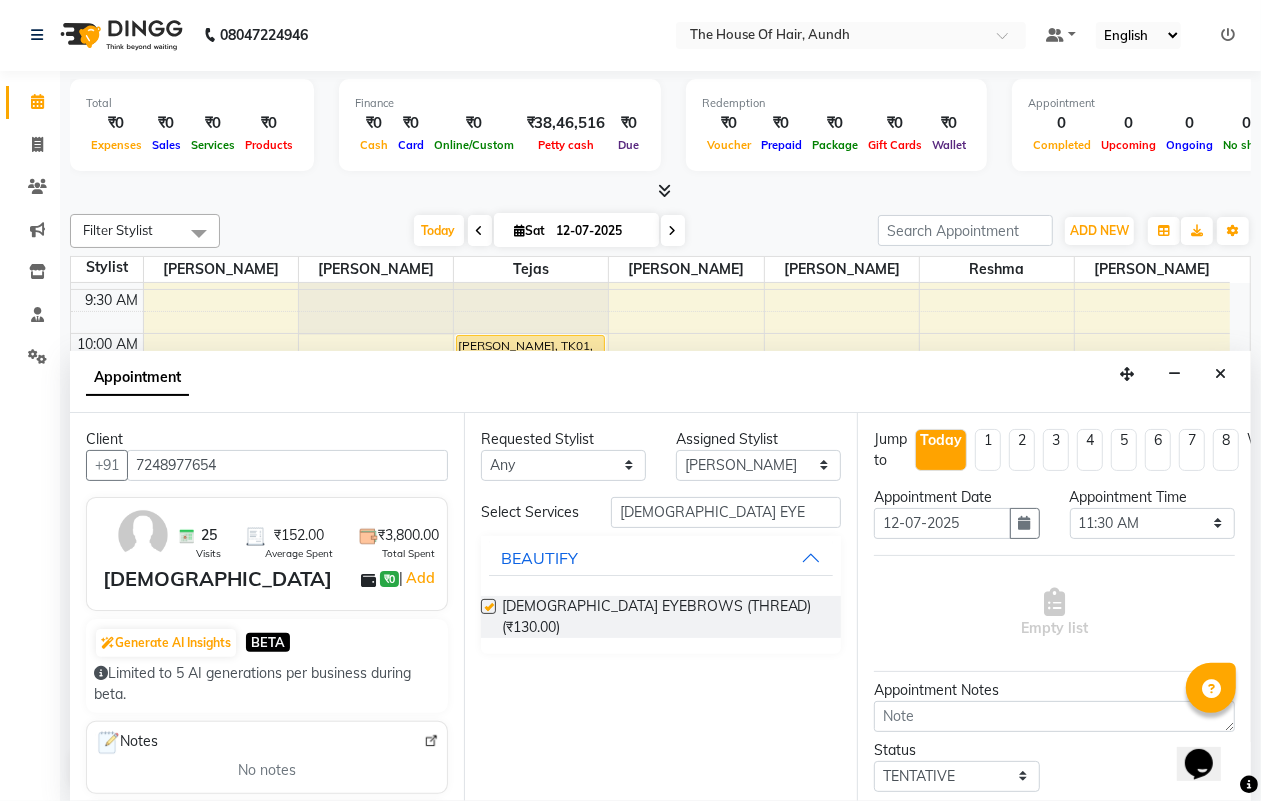 checkbox on "false" 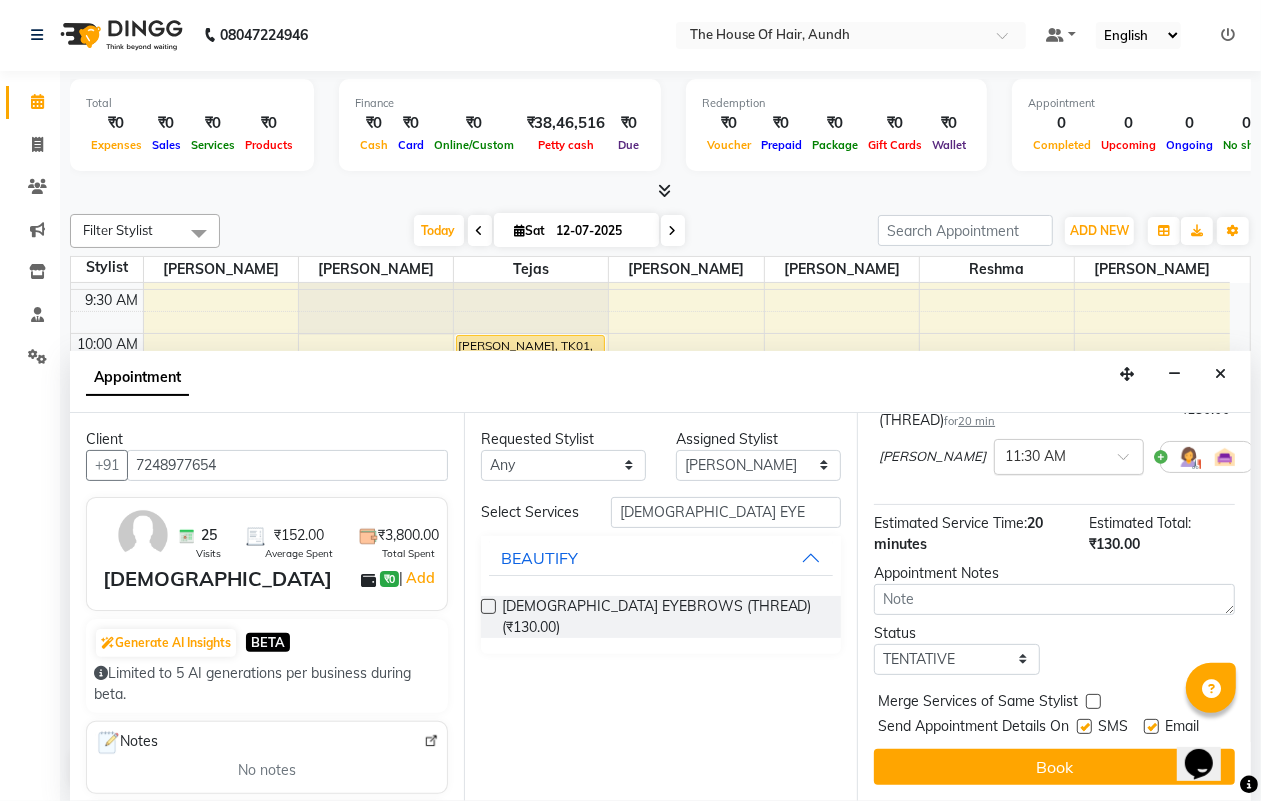 scroll, scrollTop: 198, scrollLeft: 0, axis: vertical 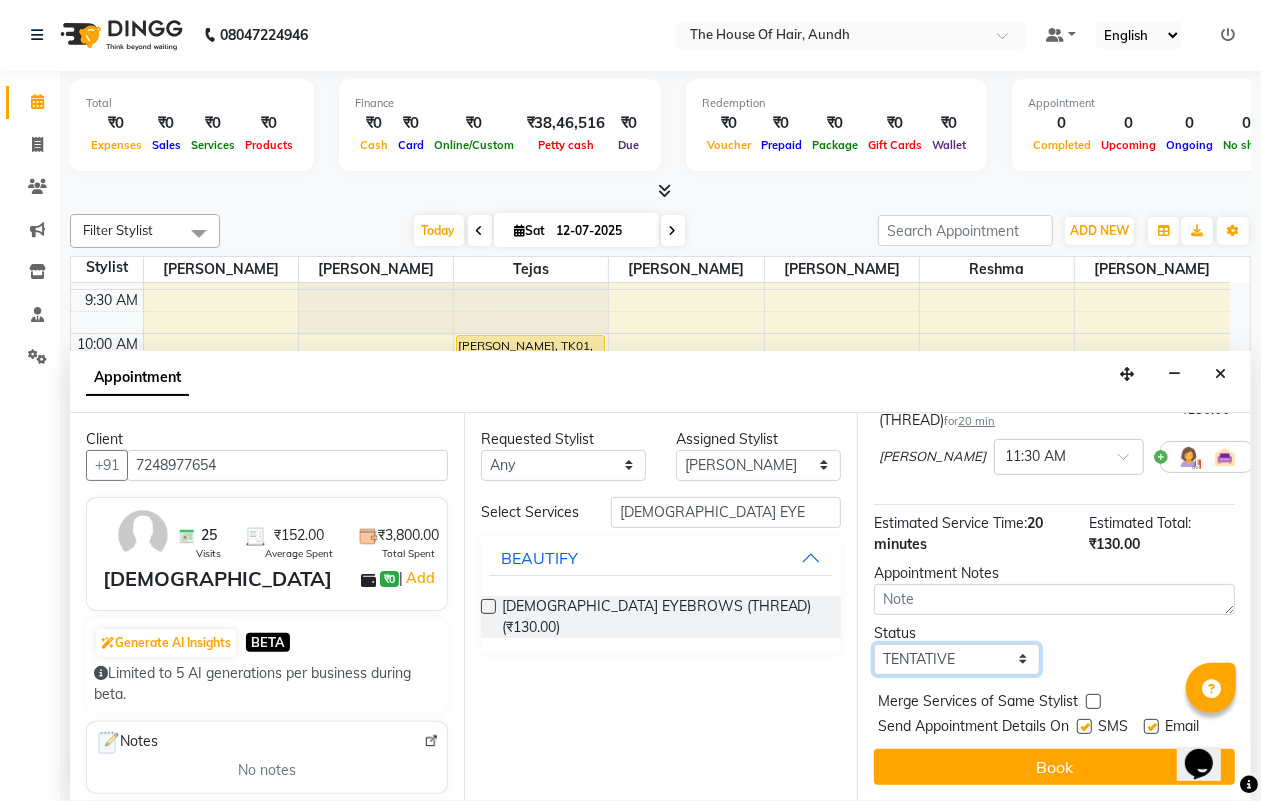 click on "Select TENTATIVE CONFIRM CHECK-IN UPCOMING" at bounding box center [956, 659] 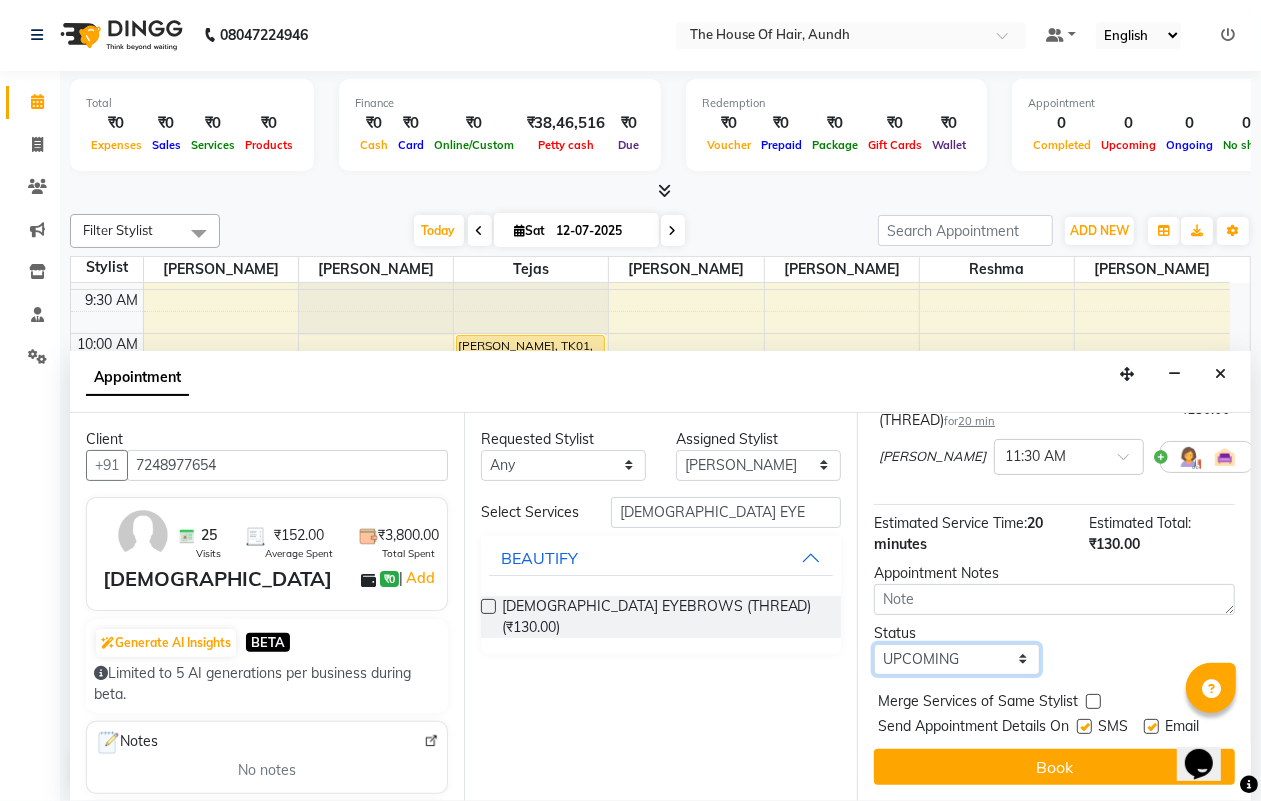 click on "Select TENTATIVE CONFIRM CHECK-IN UPCOMING" at bounding box center (956, 659) 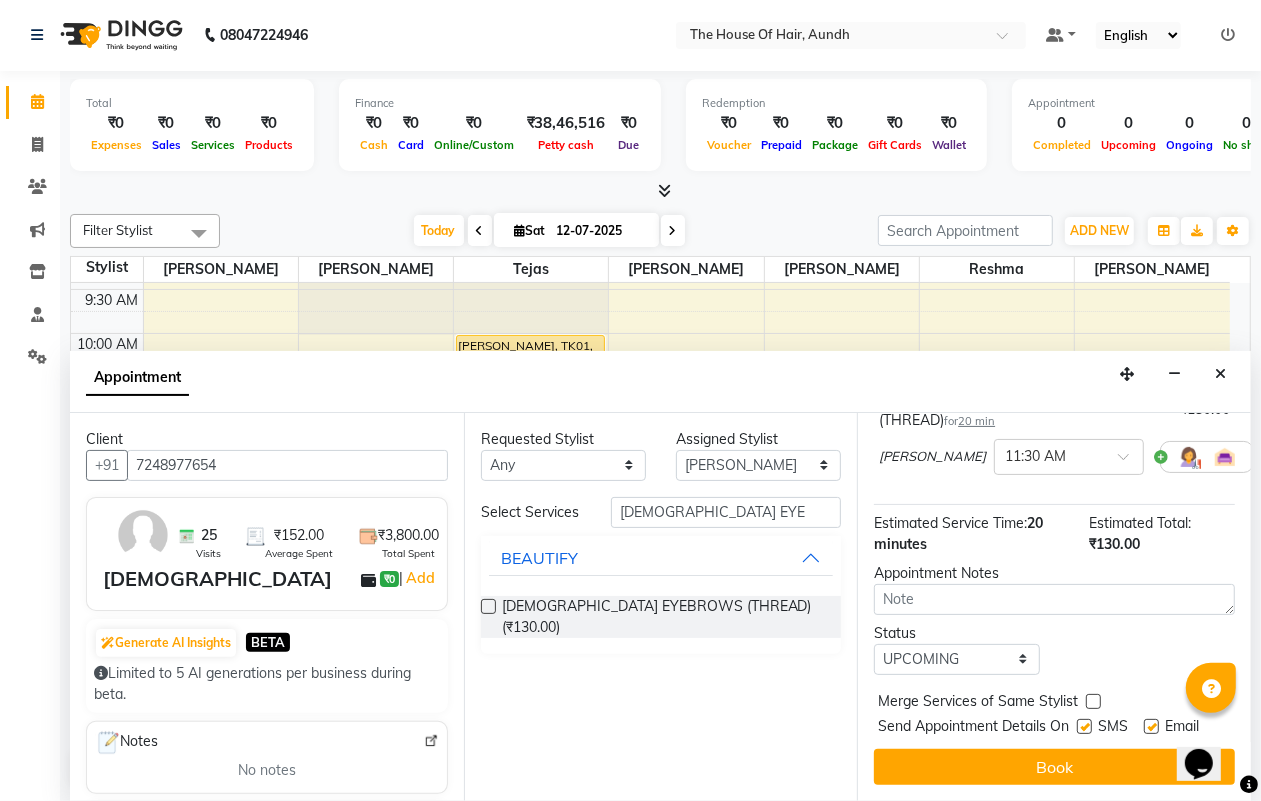click at bounding box center [1093, 701] 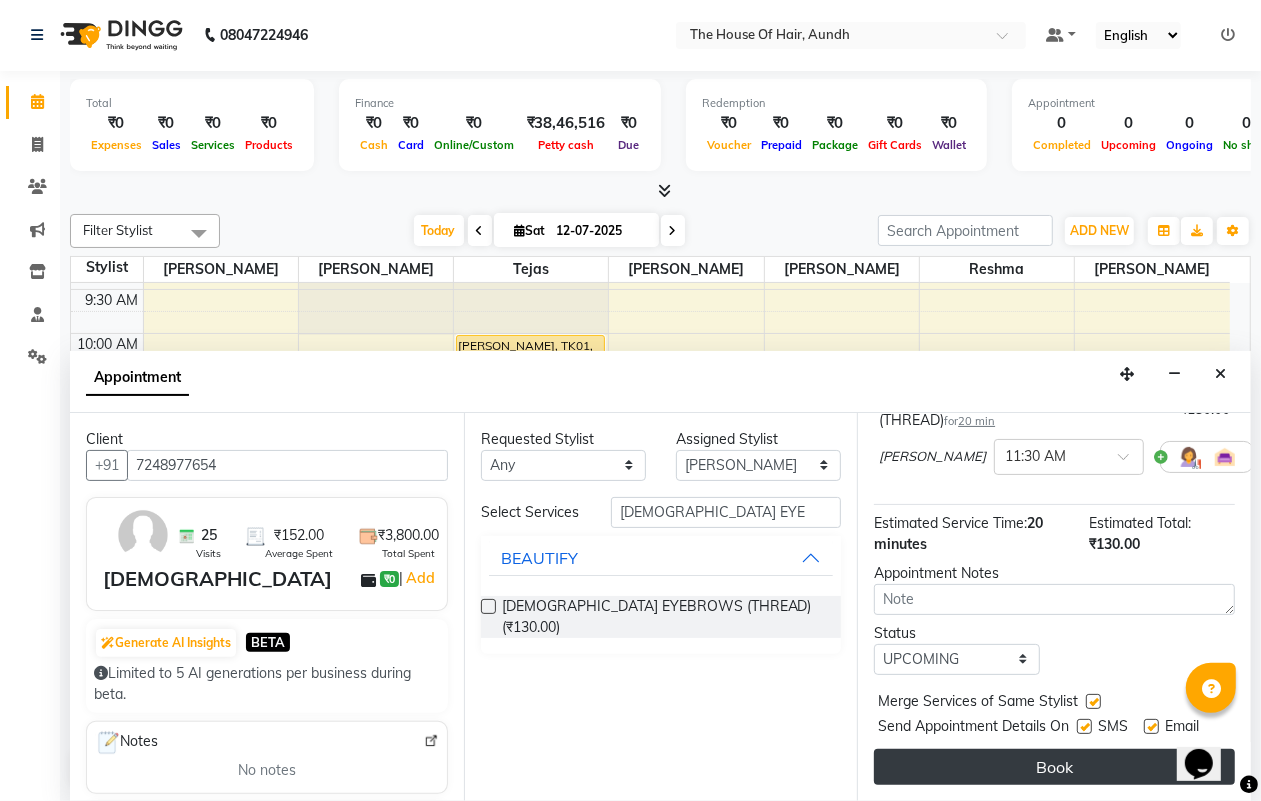 click on "Book" at bounding box center (1054, 767) 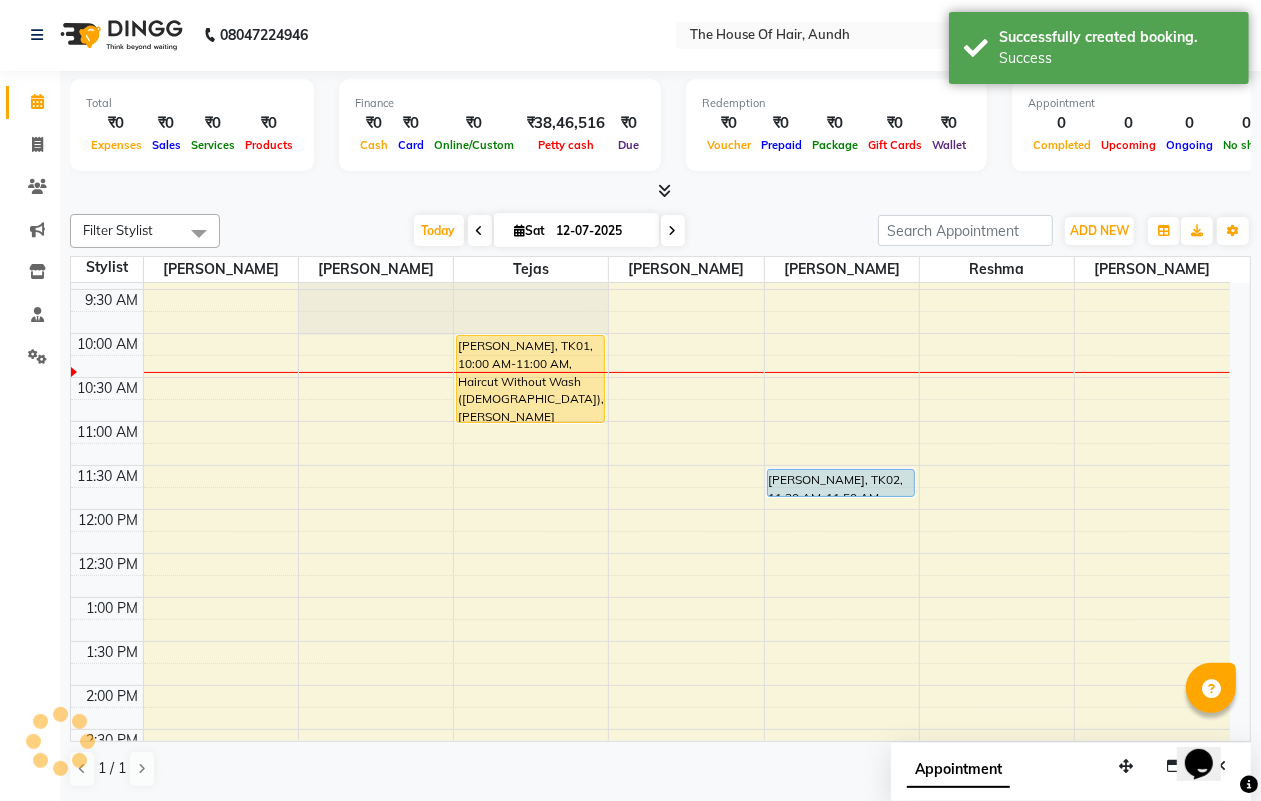 scroll, scrollTop: 0, scrollLeft: 0, axis: both 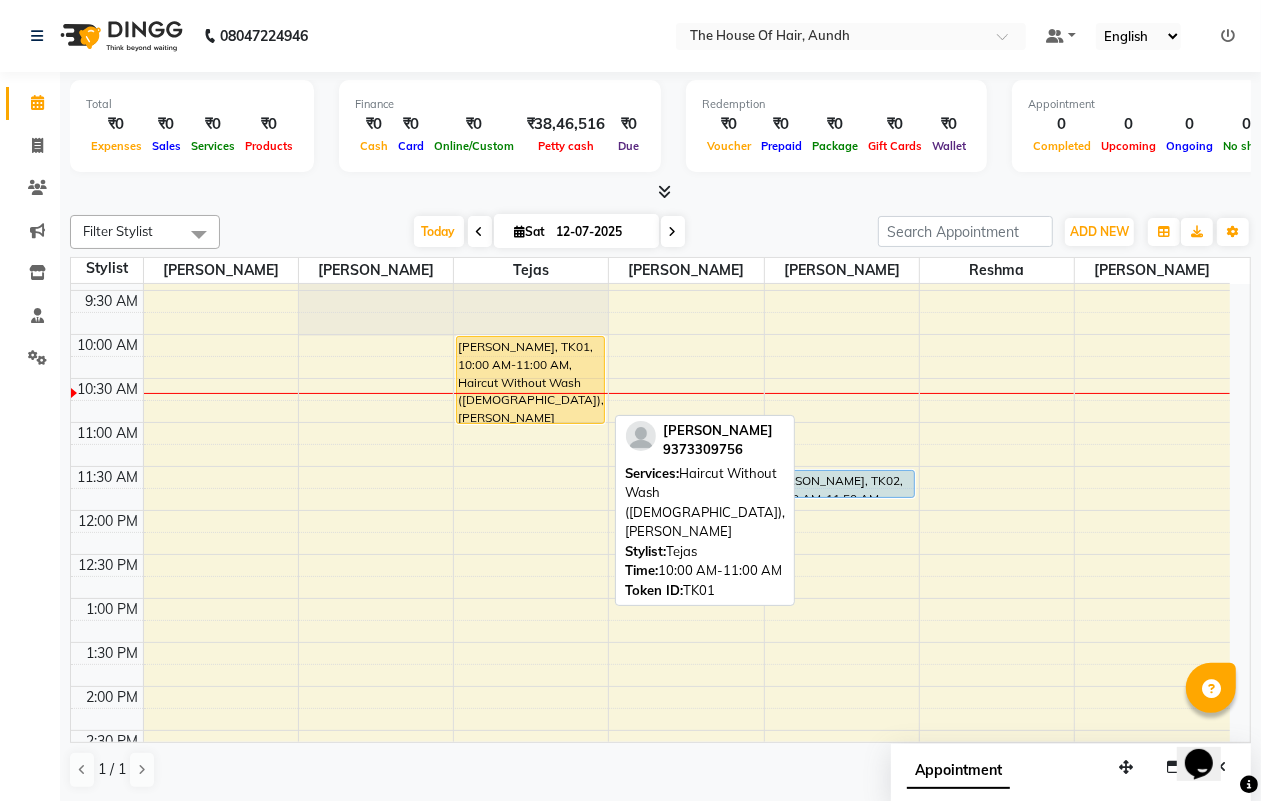 click on "[PERSON_NAME], TK01, 10:00 AM-11:00 AM, Haircut Without Wash ([DEMOGRAPHIC_DATA]),[PERSON_NAME]" at bounding box center [530, 380] 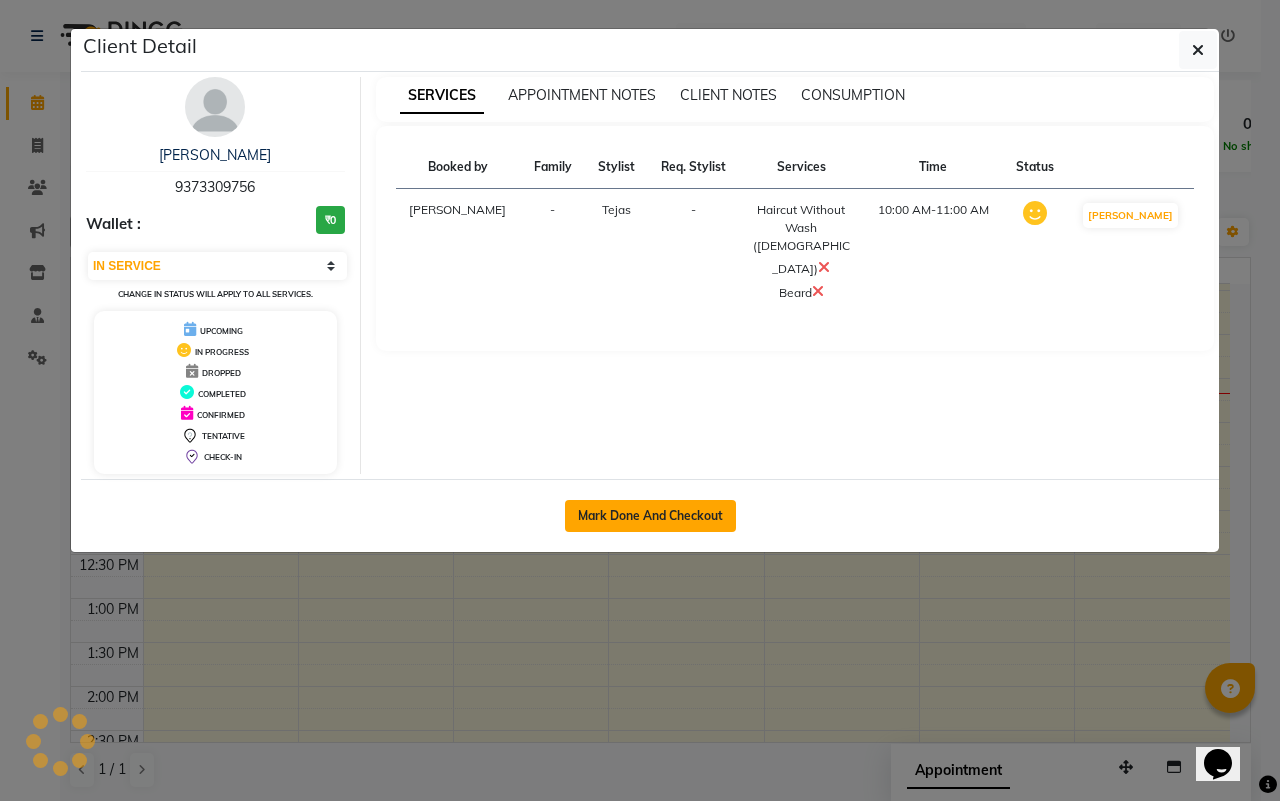 click on "Mark Done And Checkout" 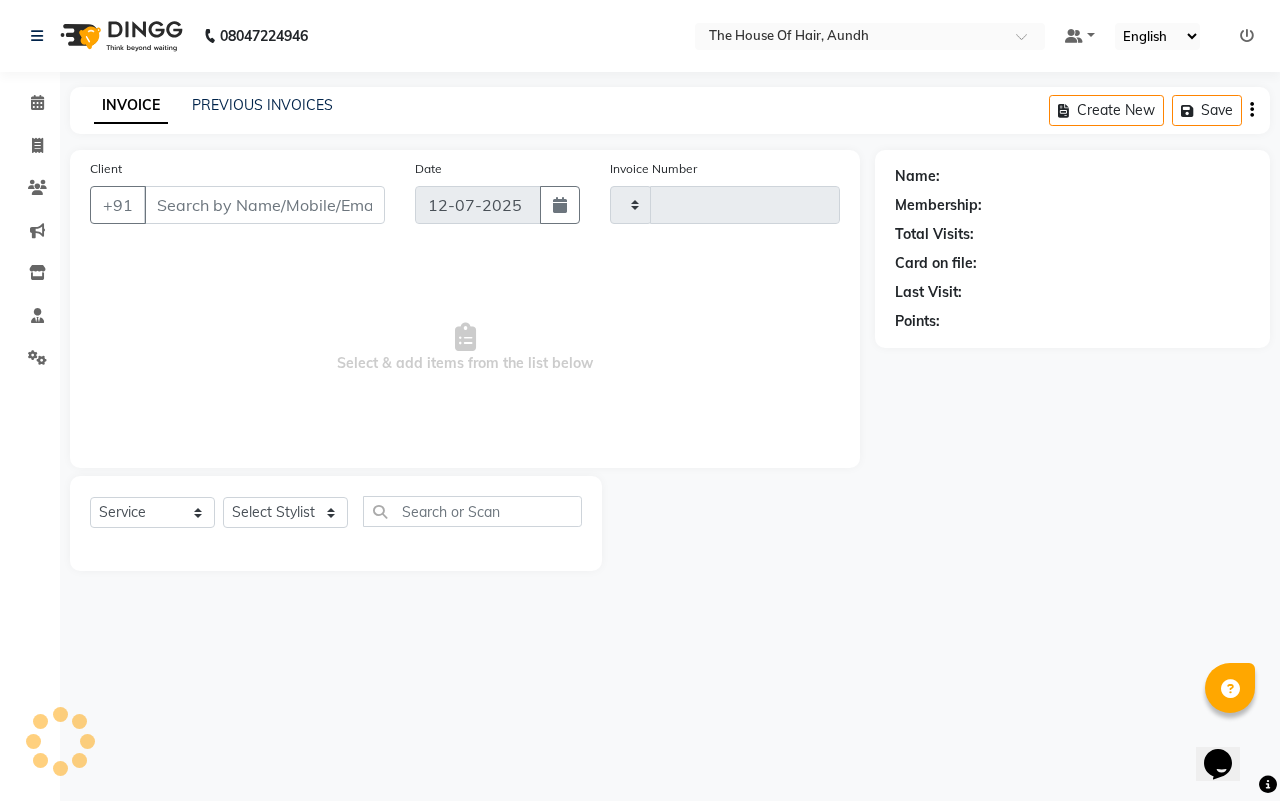 type on "1132" 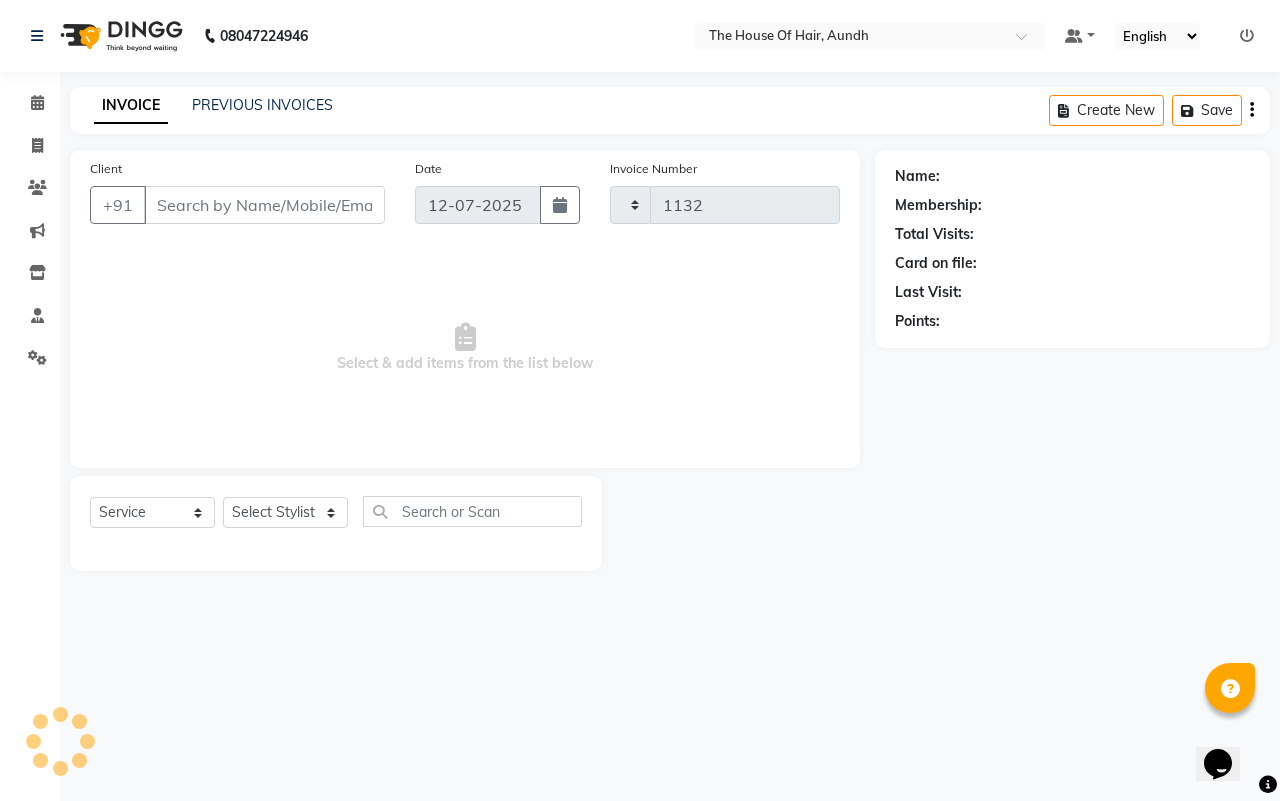 select on "26" 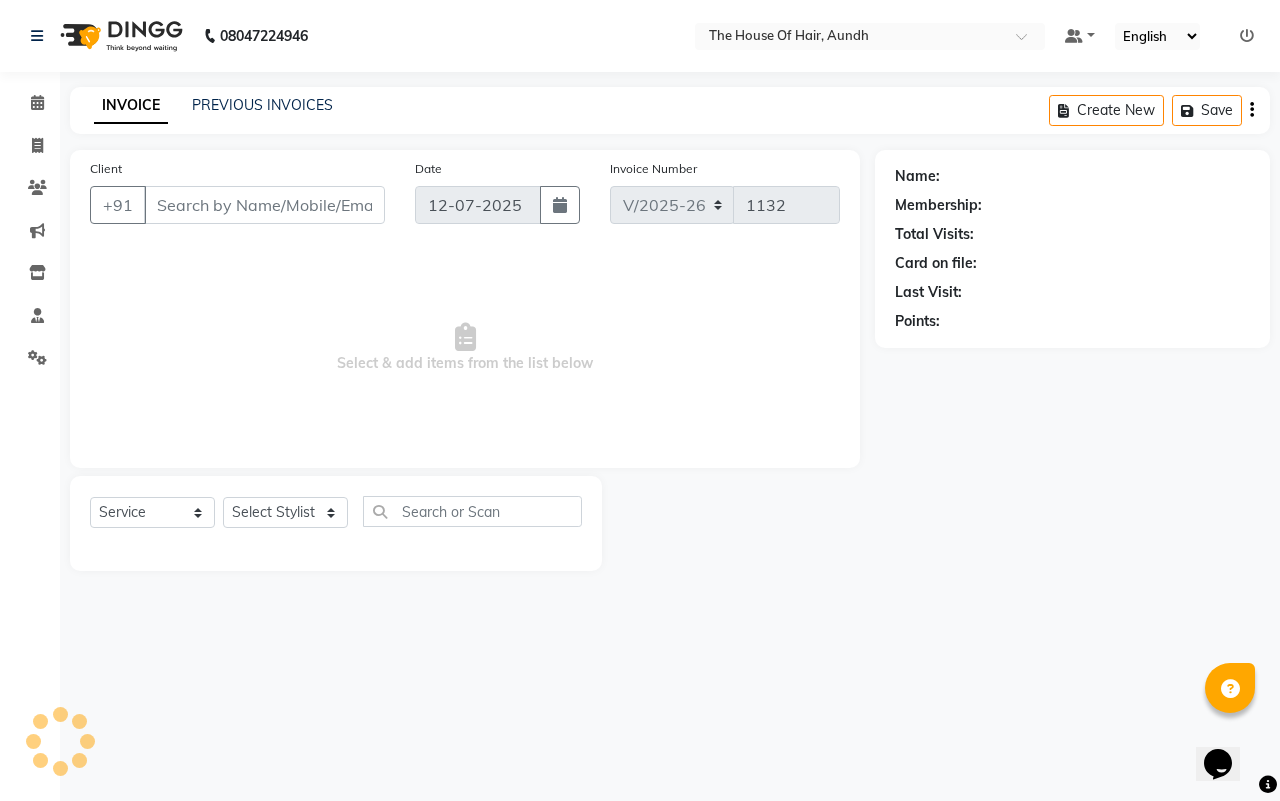 type on "9373309756" 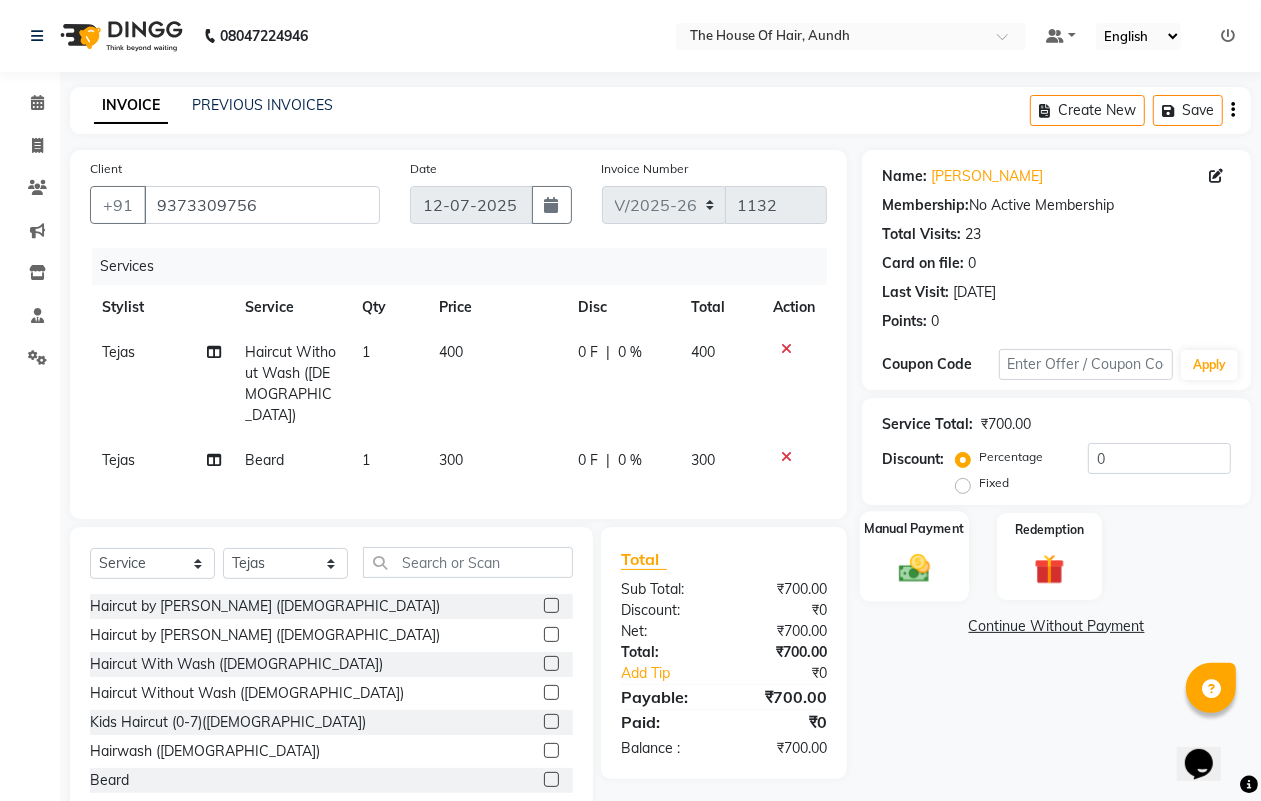 click on "Manual Payment" 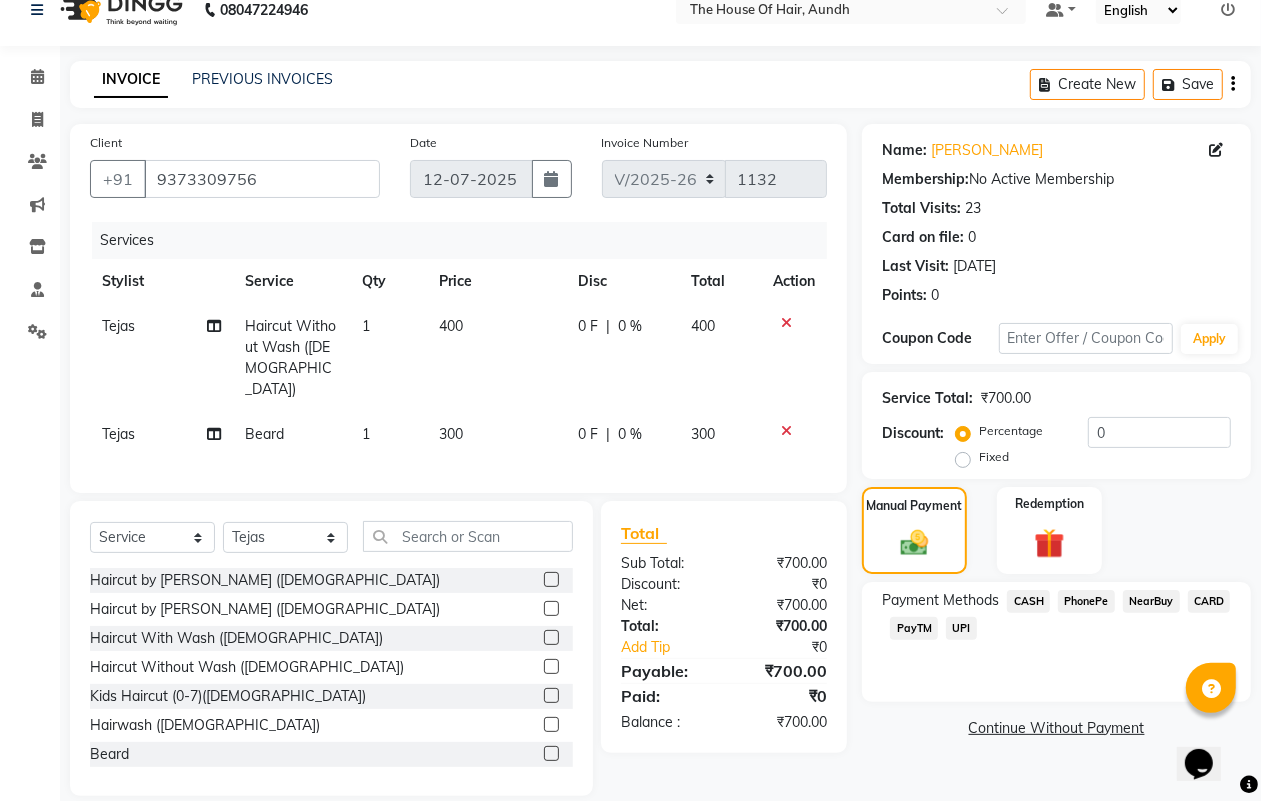 scroll, scrollTop: 47, scrollLeft: 0, axis: vertical 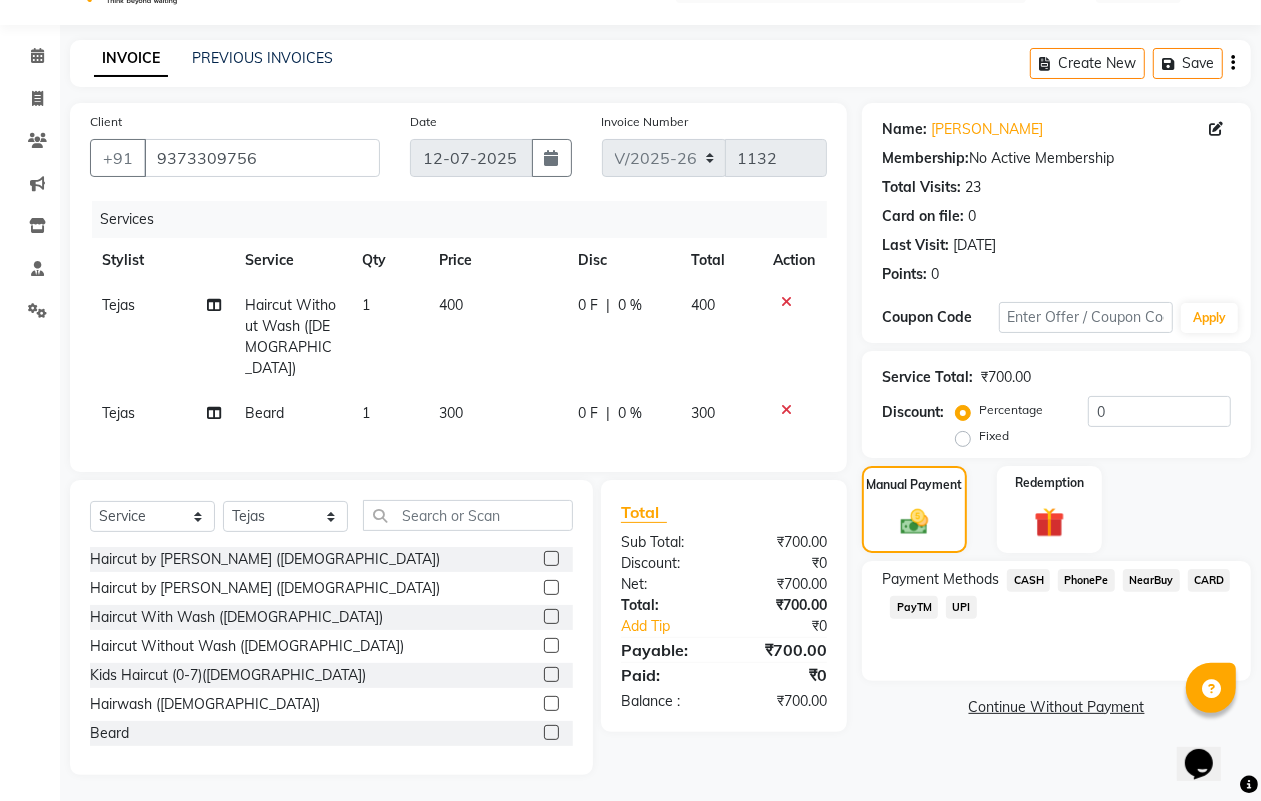 click on "UPI" 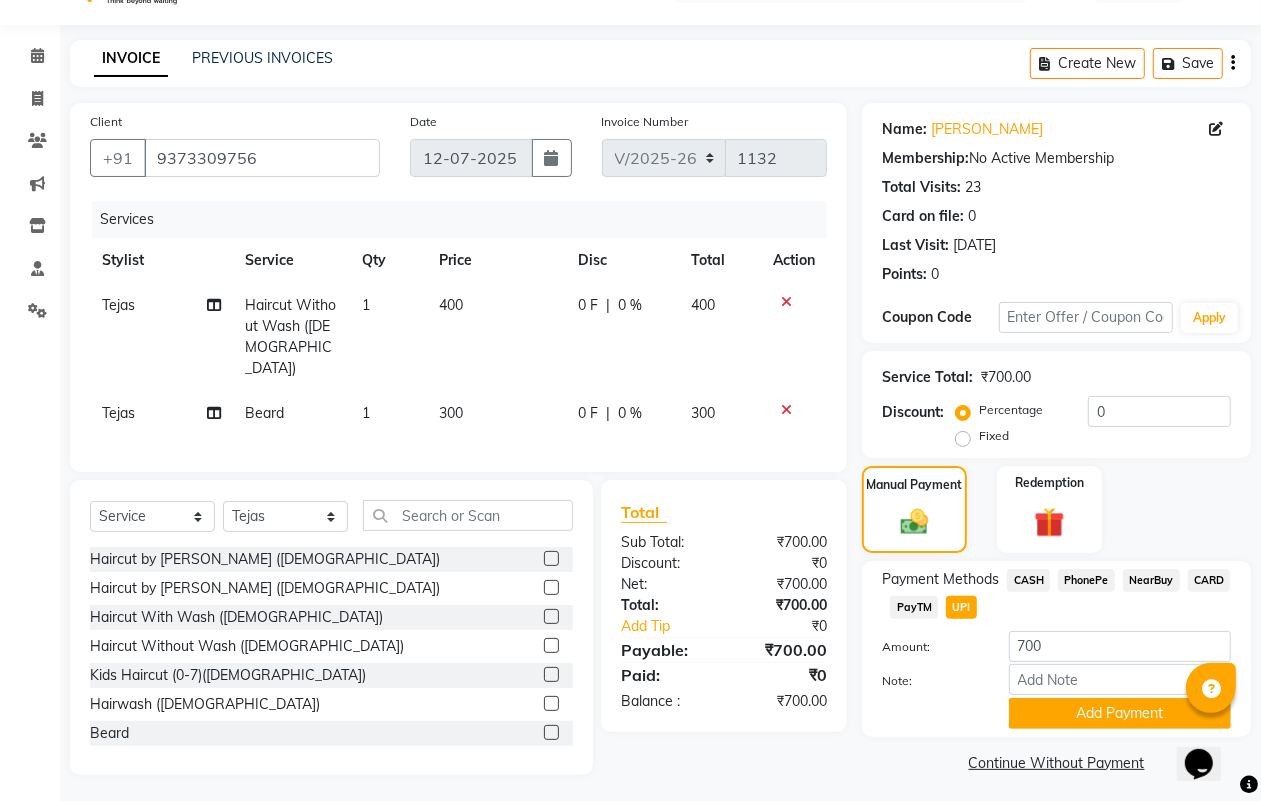 scroll, scrollTop: 52, scrollLeft: 0, axis: vertical 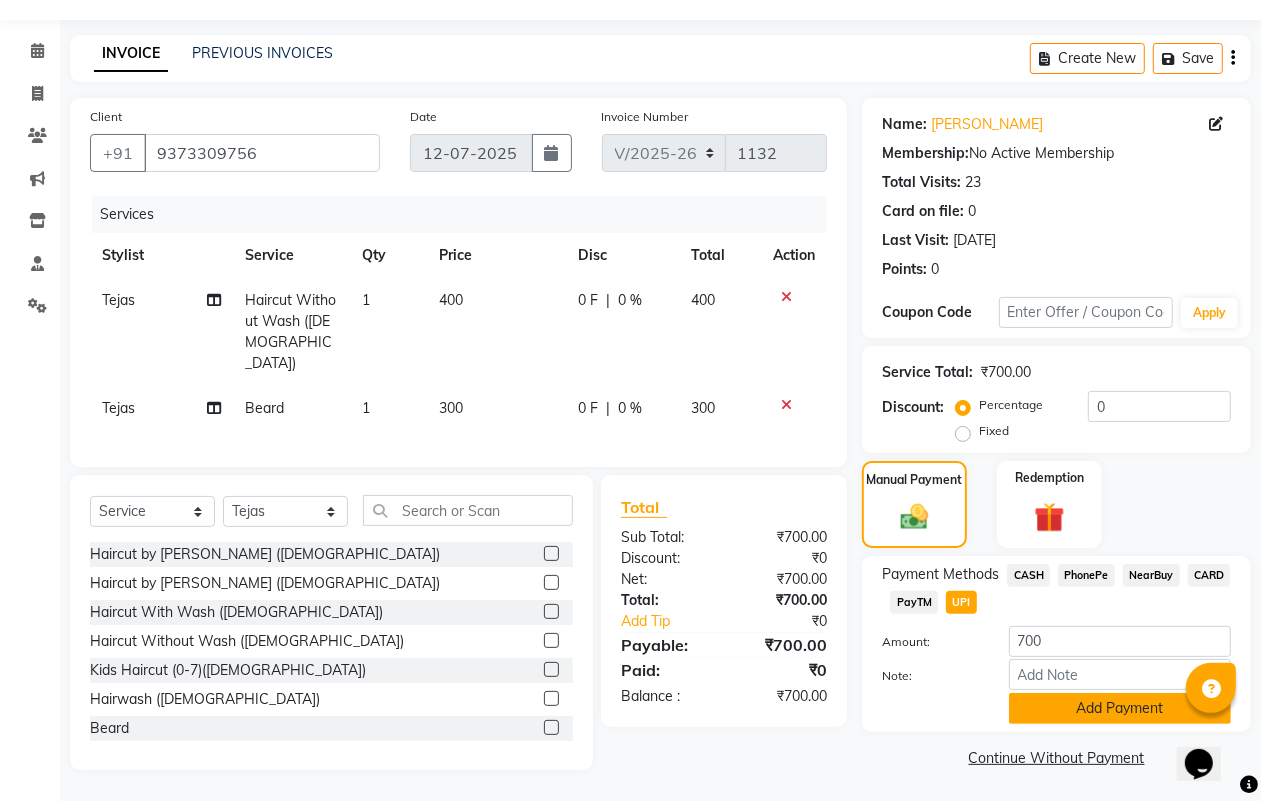 click on "Add Payment" 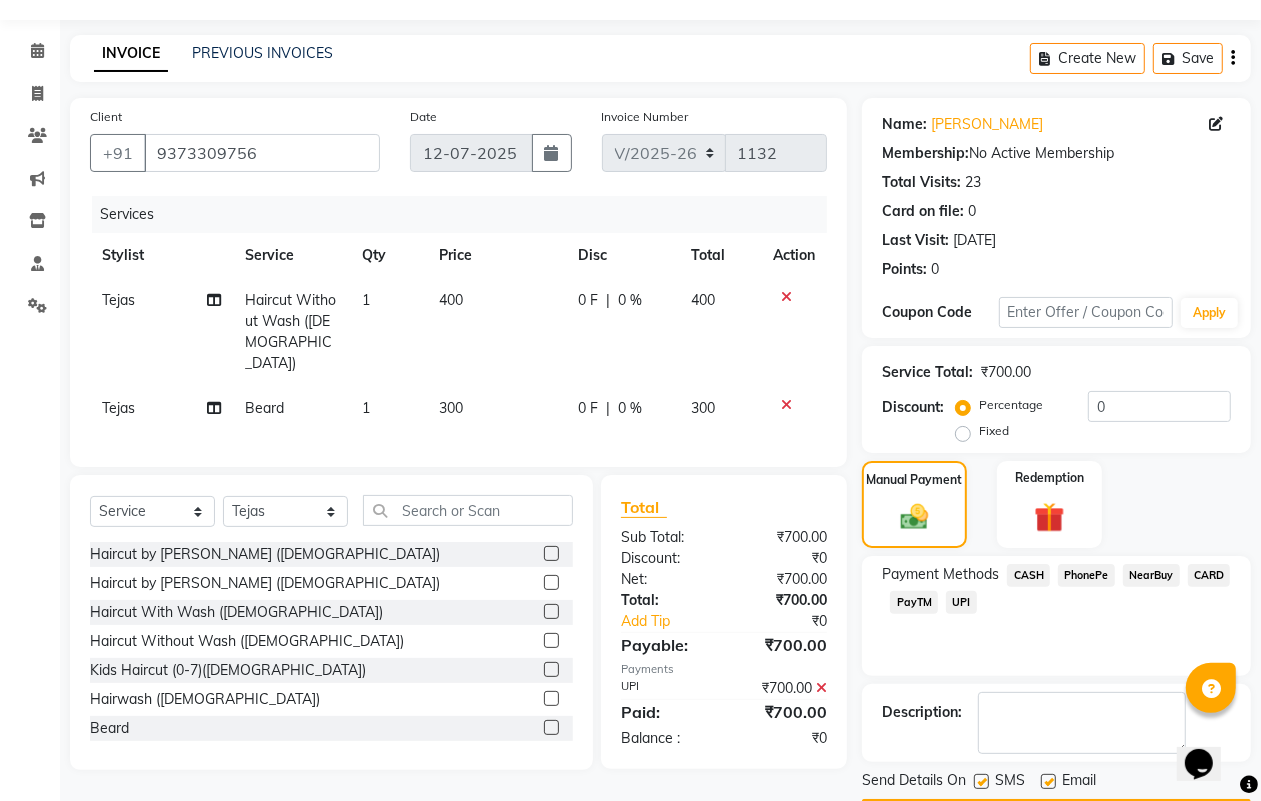 scroll, scrollTop: 111, scrollLeft: 0, axis: vertical 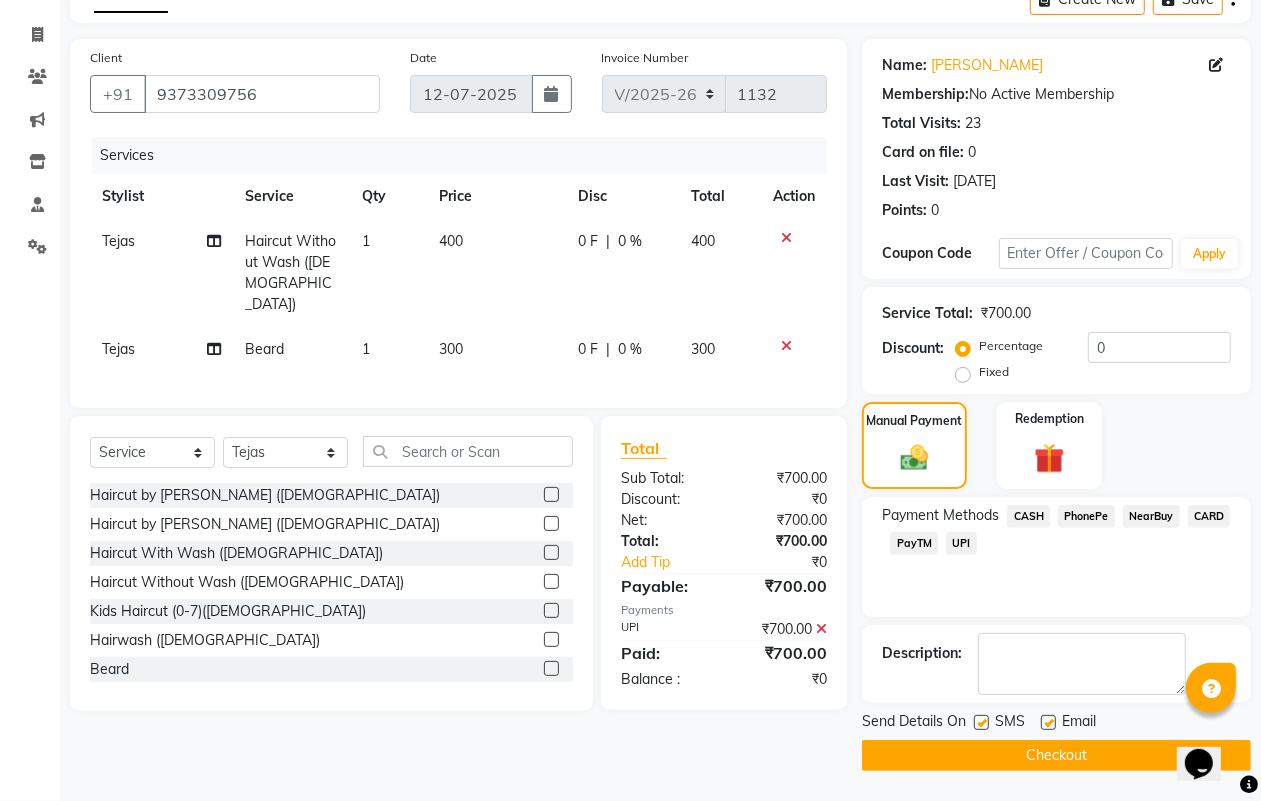 click on "Checkout" 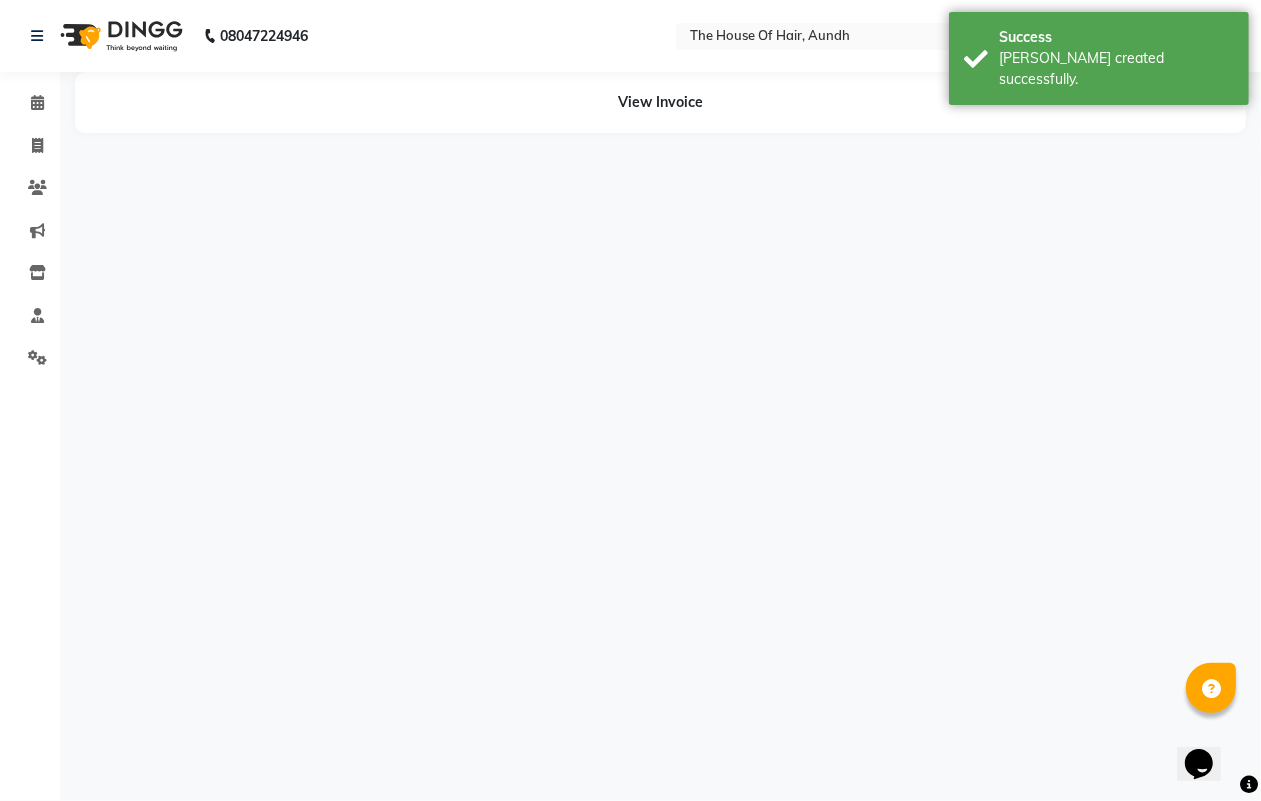 scroll, scrollTop: 0, scrollLeft: 0, axis: both 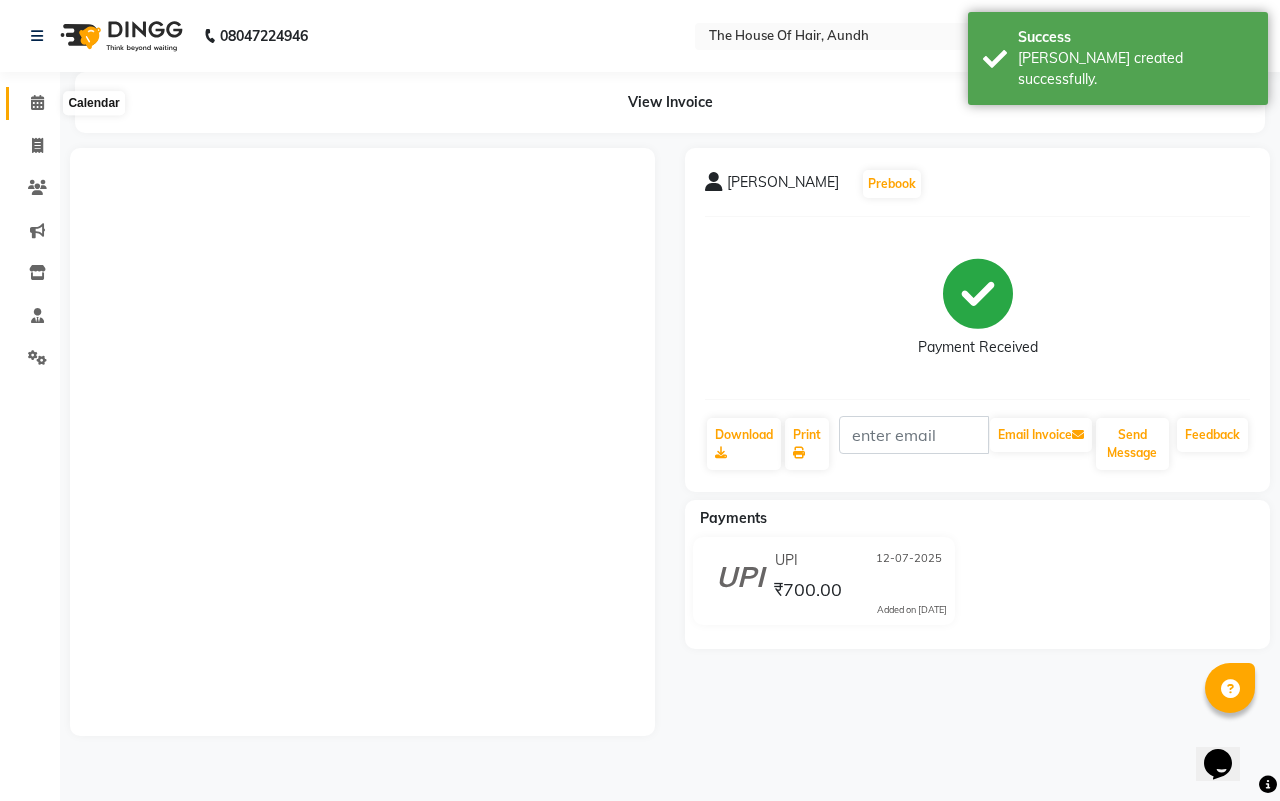 click 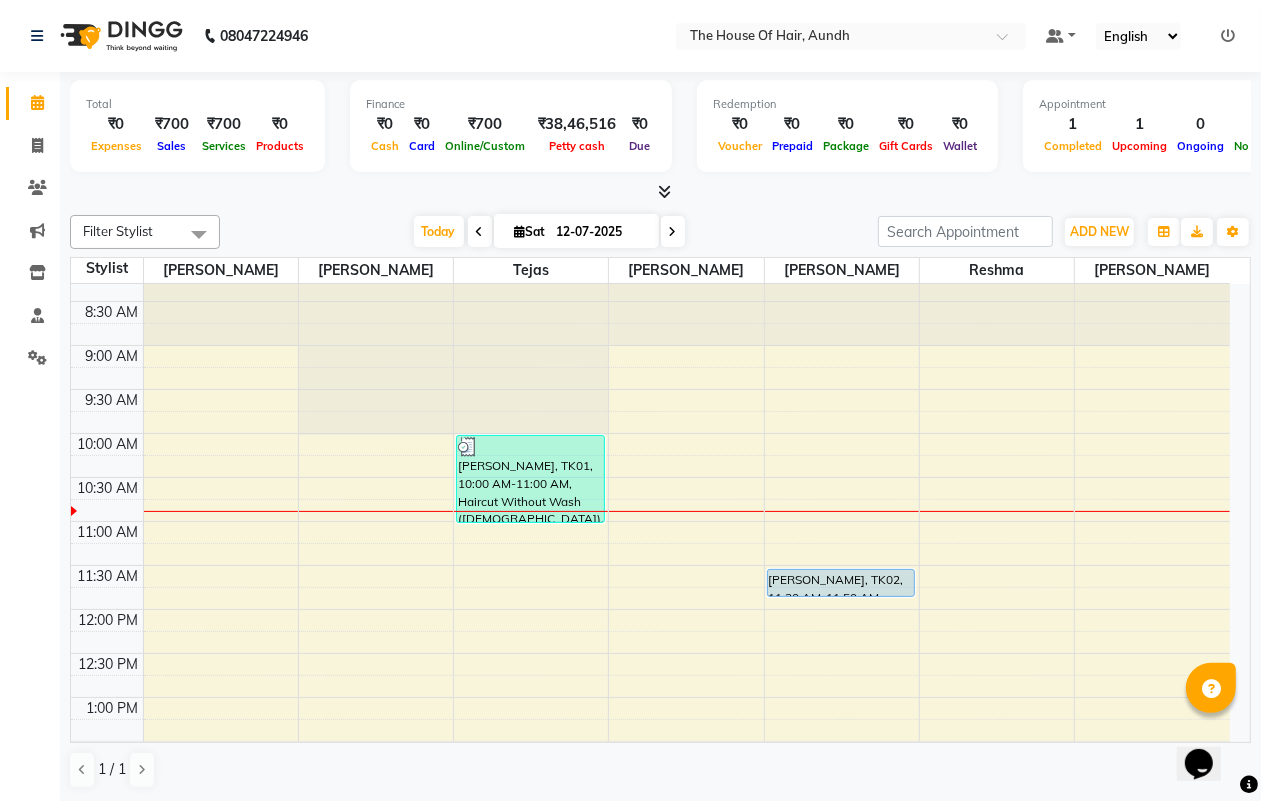 scroll, scrollTop: 0, scrollLeft: 0, axis: both 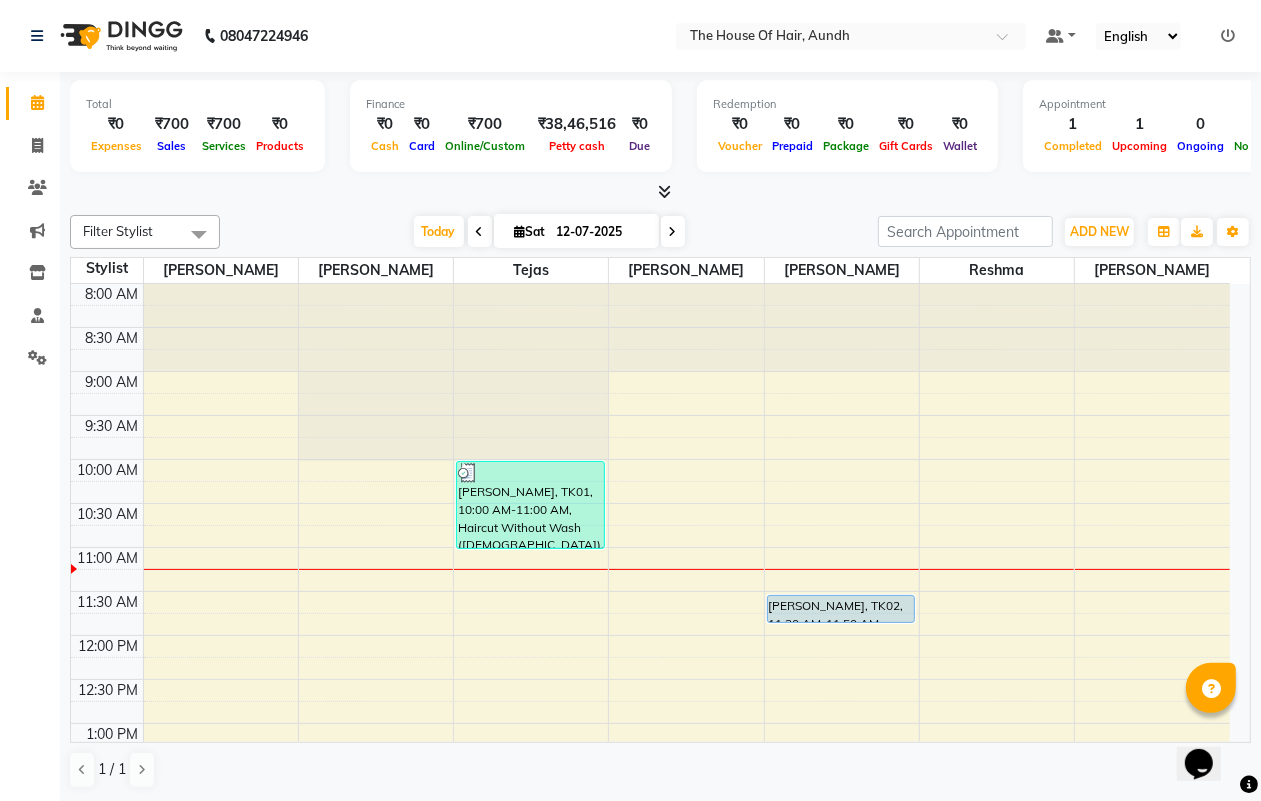click at bounding box center (480, 231) 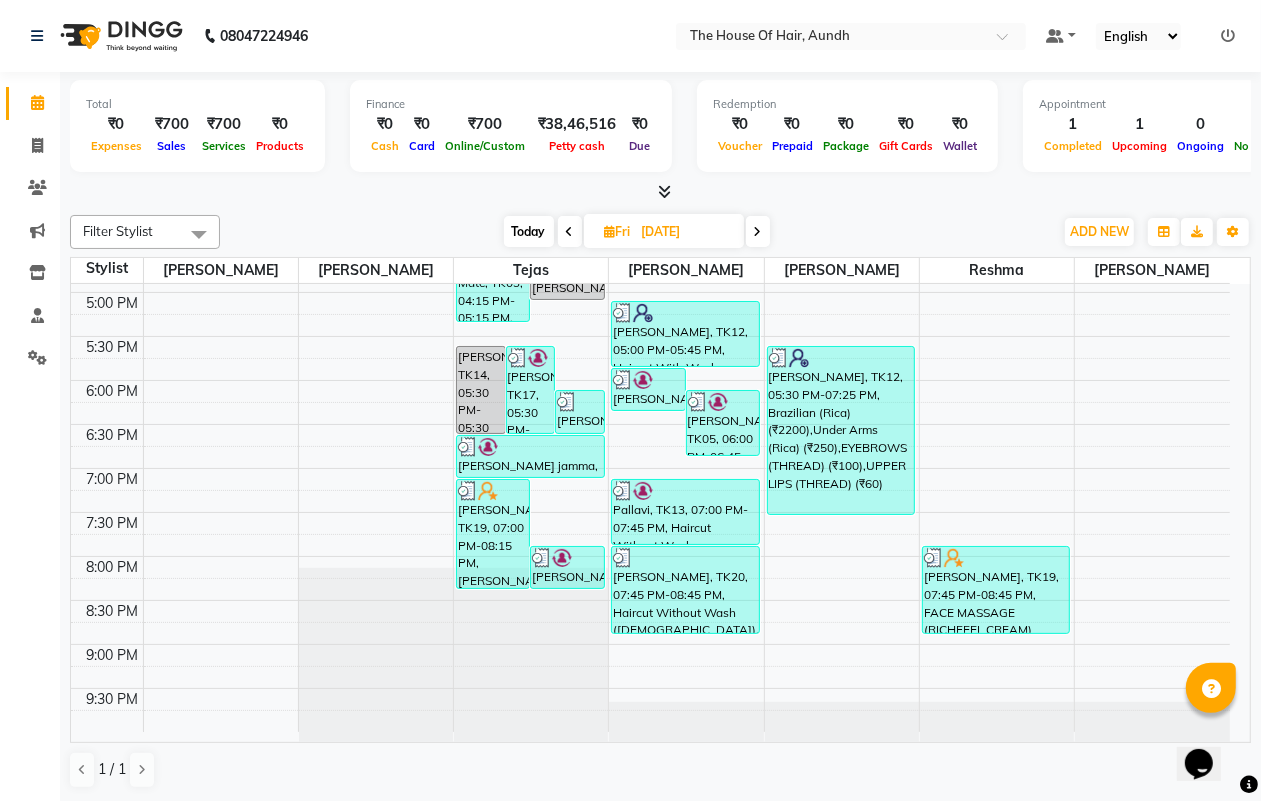 scroll, scrollTop: 787, scrollLeft: 0, axis: vertical 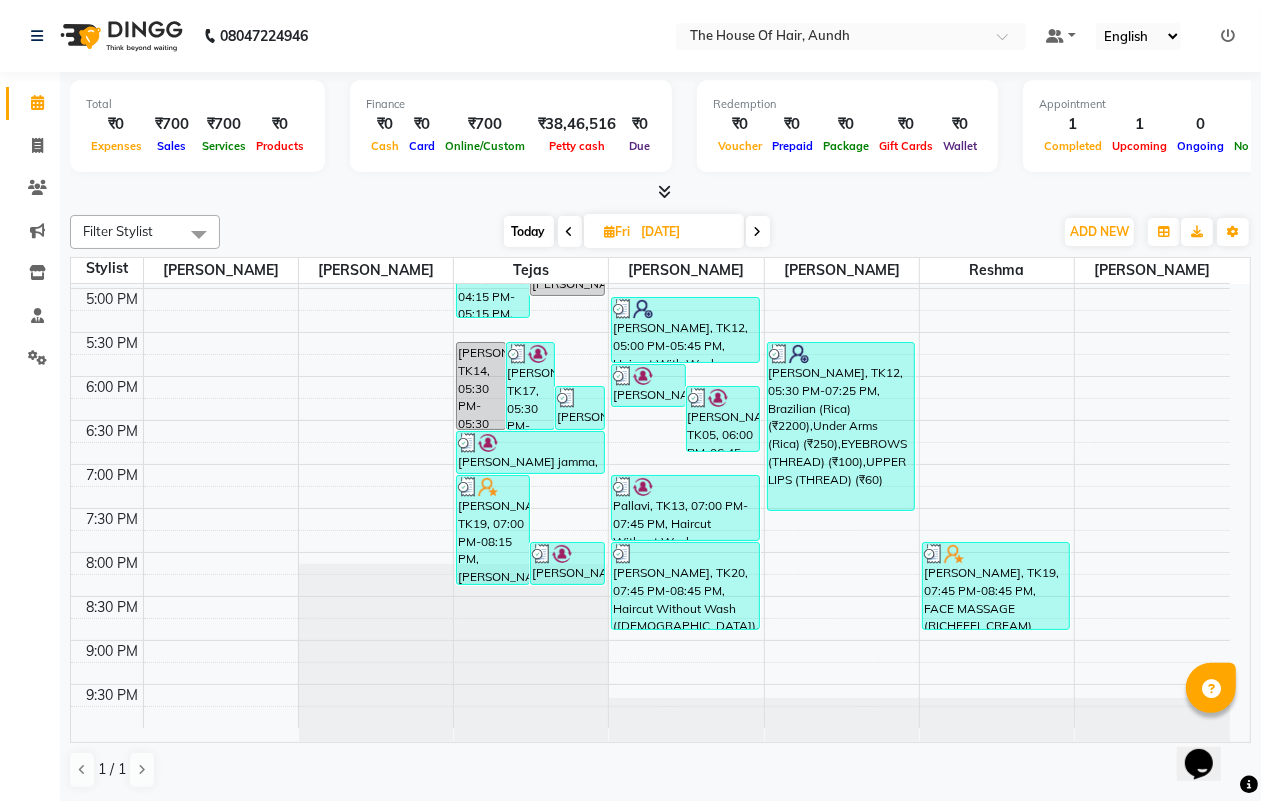click on "Today" at bounding box center (529, 231) 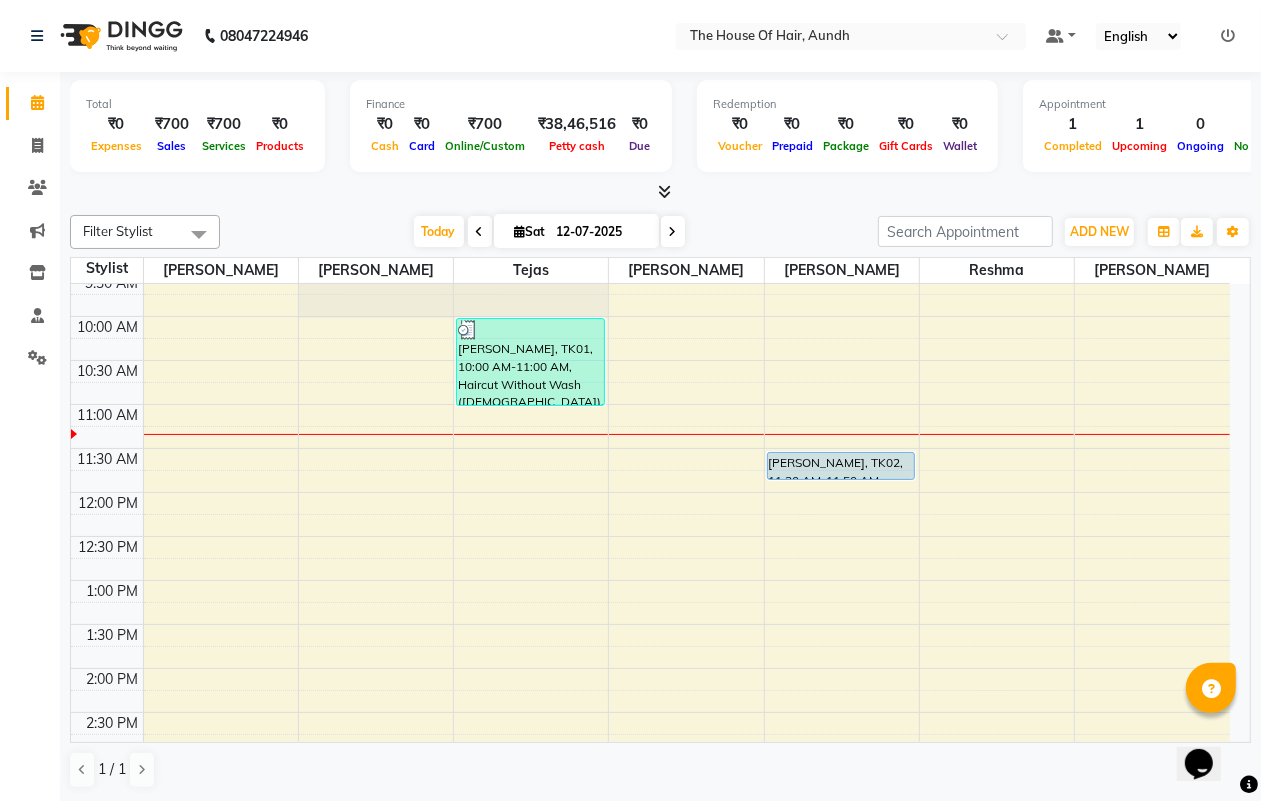 scroll, scrollTop: 142, scrollLeft: 0, axis: vertical 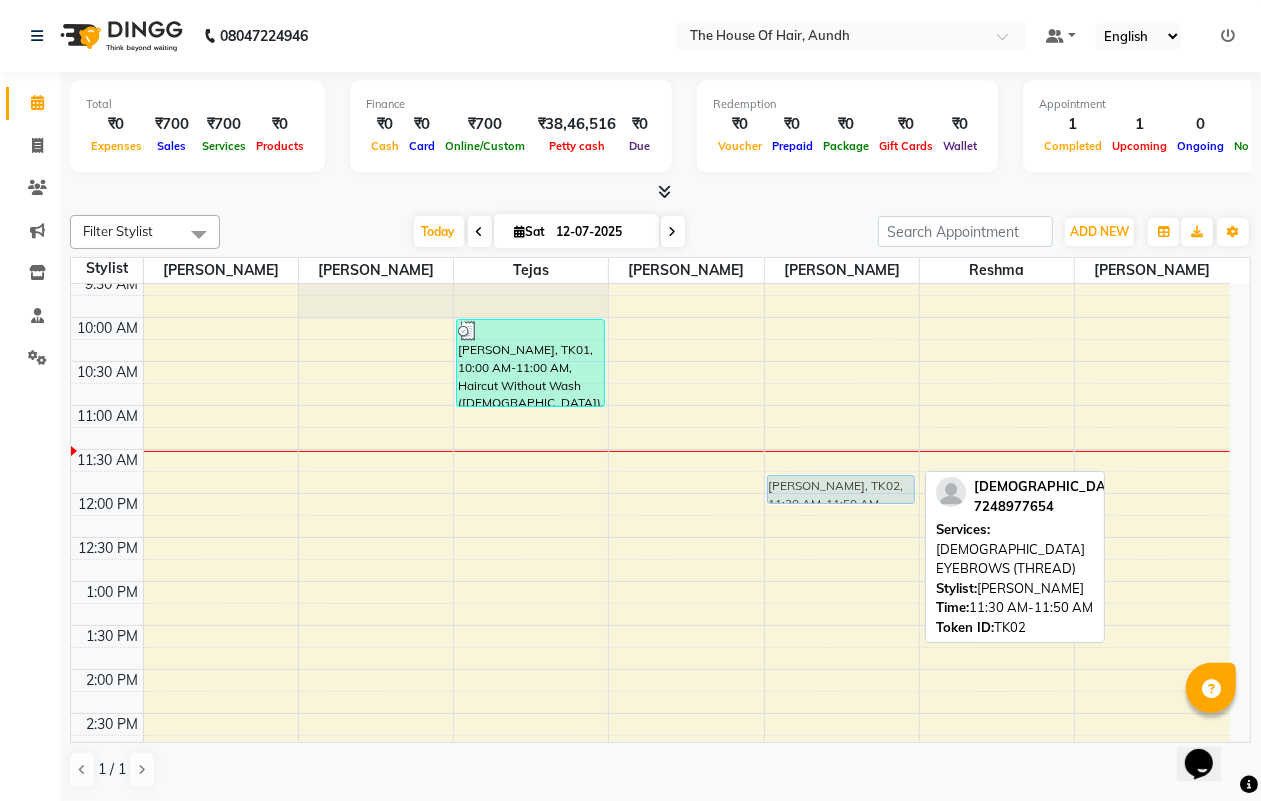 drag, startPoint x: 830, startPoint y: 467, endPoint x: 830, endPoint y: 487, distance: 20 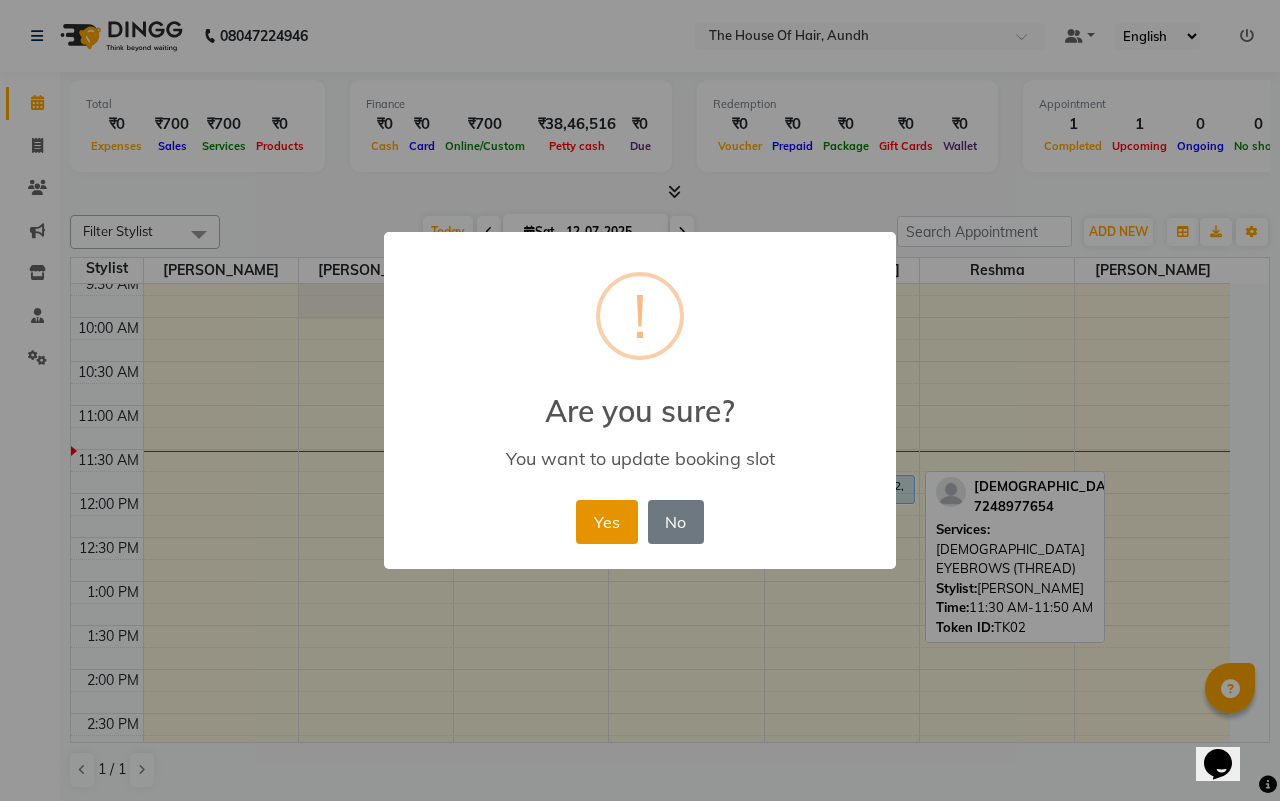 click on "Yes" at bounding box center [606, 522] 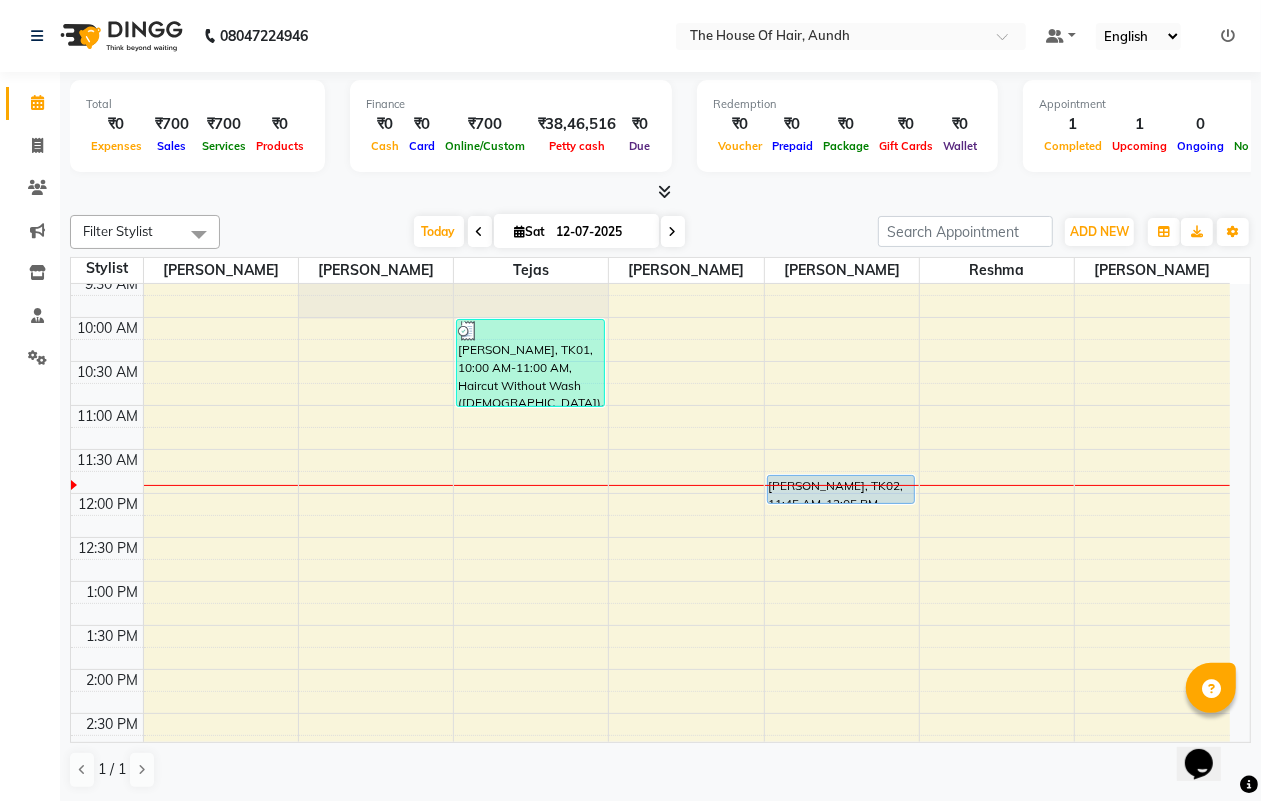 click on "8:00 AM 8:30 AM 9:00 AM 9:30 AM 10:00 AM 10:30 AM 11:00 AM 11:30 AM 12:00 PM 12:30 PM 1:00 PM 1:30 PM 2:00 PM 2:30 PM 3:00 PM 3:30 PM 4:00 PM 4:30 PM 5:00 PM 5:30 PM 6:00 PM 6:30 PM 7:00 PM 7:30 PM 8:00 PM 8:30 PM 9:00 PM 9:30 PM     [PERSON_NAME], TK01, 10:00 AM-11:00 AM, Haircut Without Wash ([DEMOGRAPHIC_DATA]),[PERSON_NAME], TK02, 11:45 AM-12:05 PM, [DEMOGRAPHIC_DATA] EYEBROWS (THREAD)" at bounding box center (650, 757) 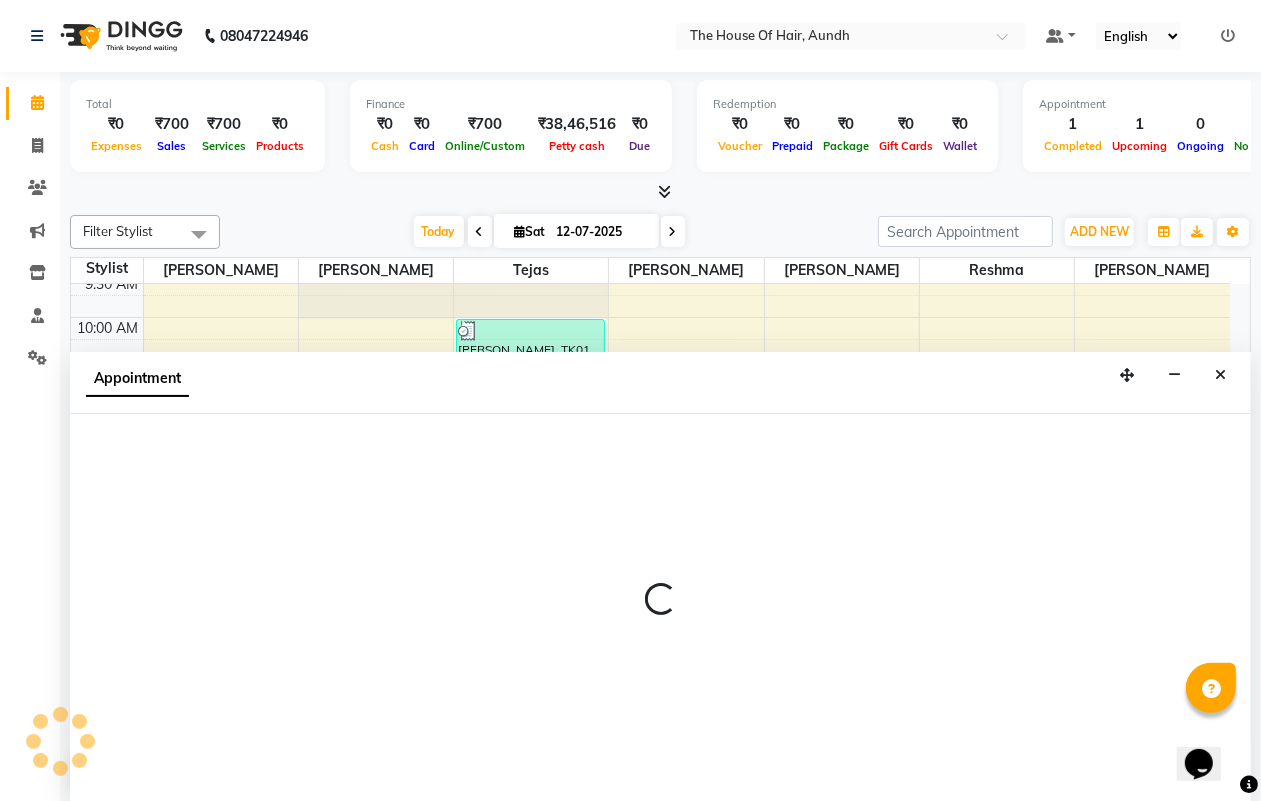scroll, scrollTop: 1, scrollLeft: 0, axis: vertical 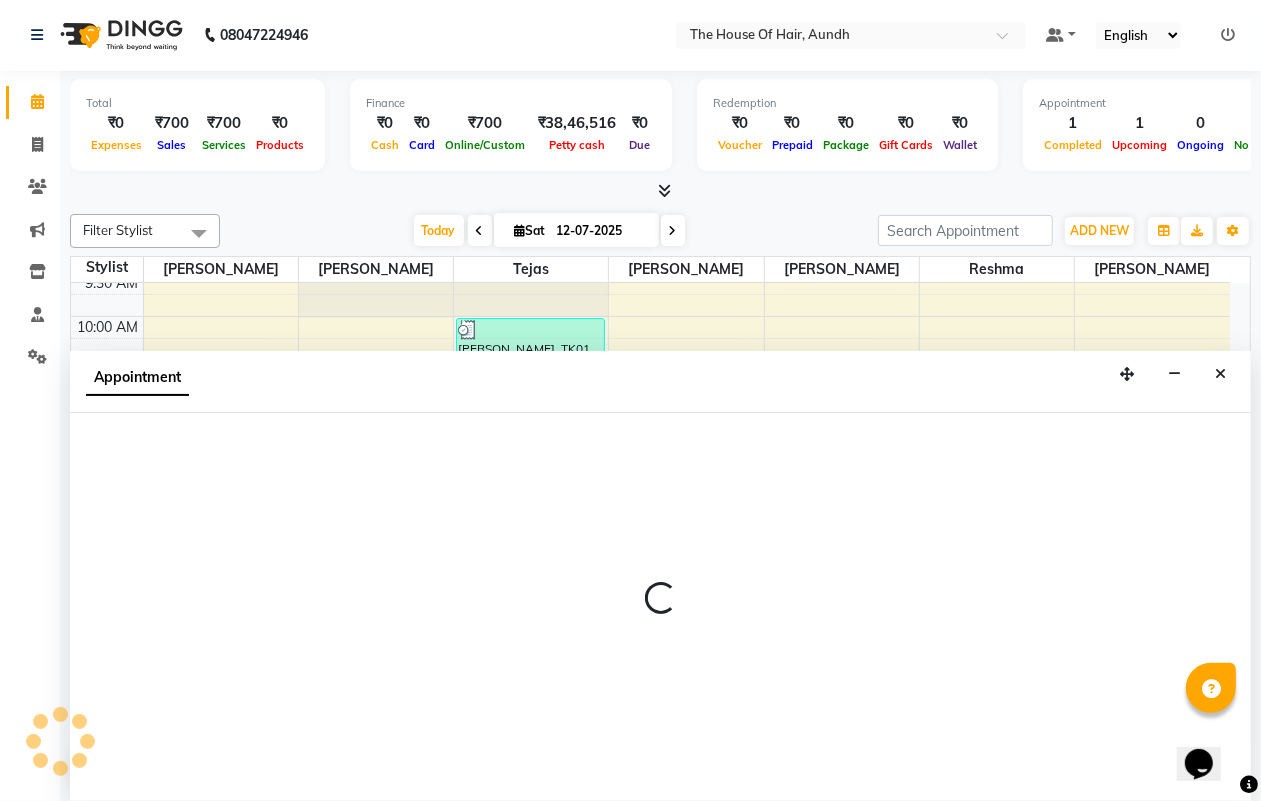select on "32779" 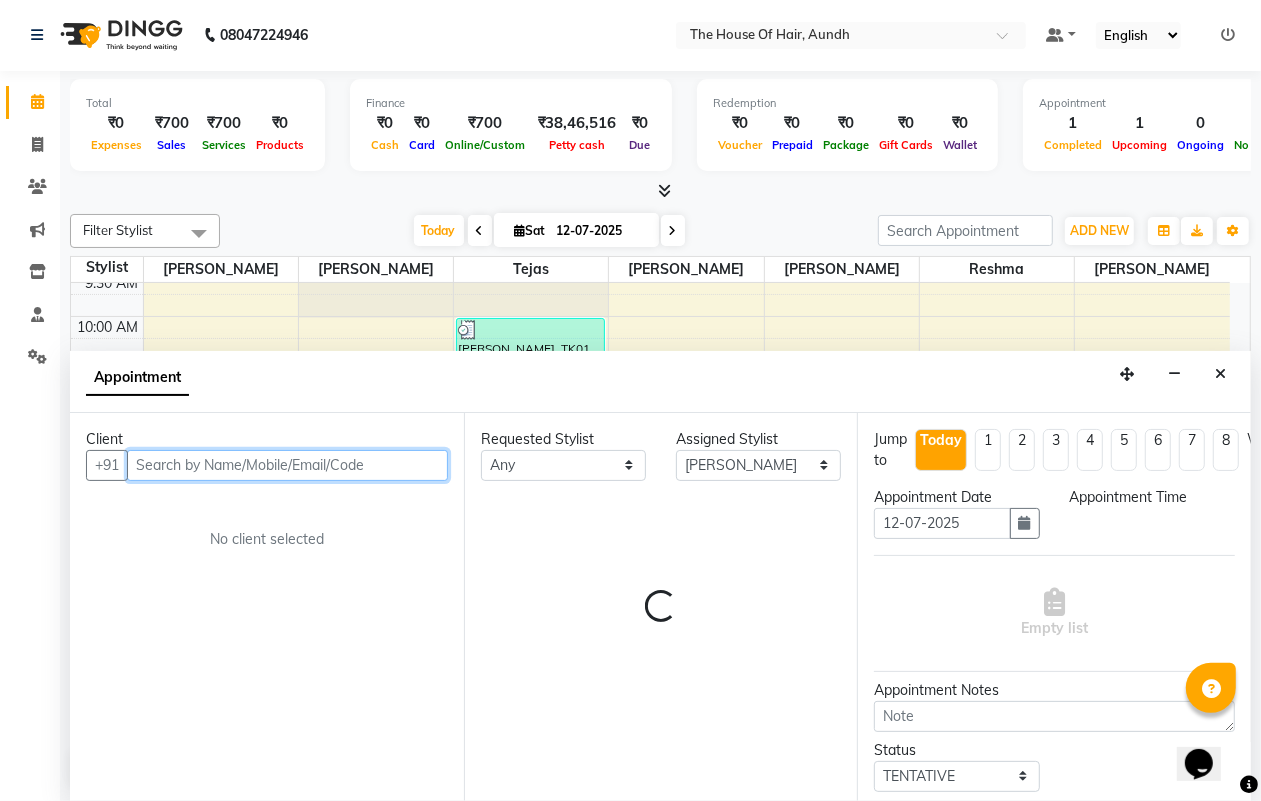 select on "705" 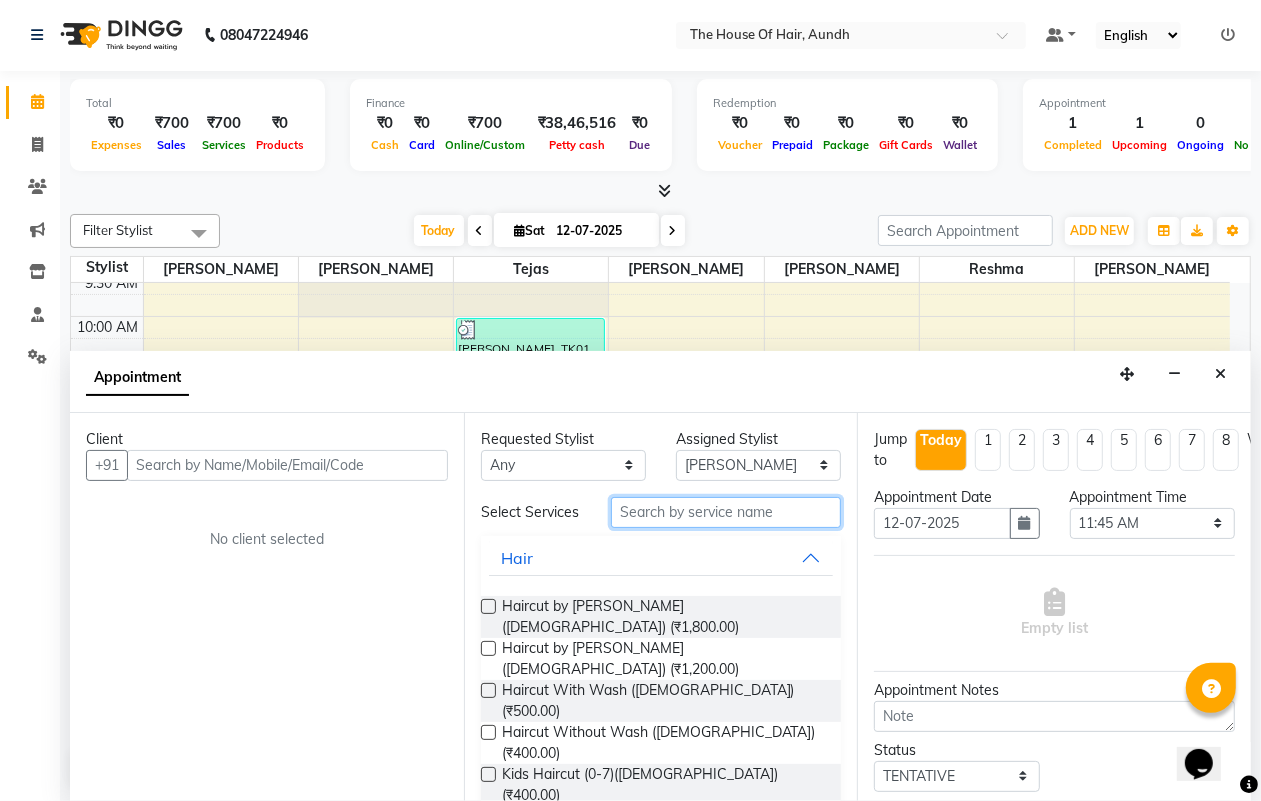 click at bounding box center (726, 512) 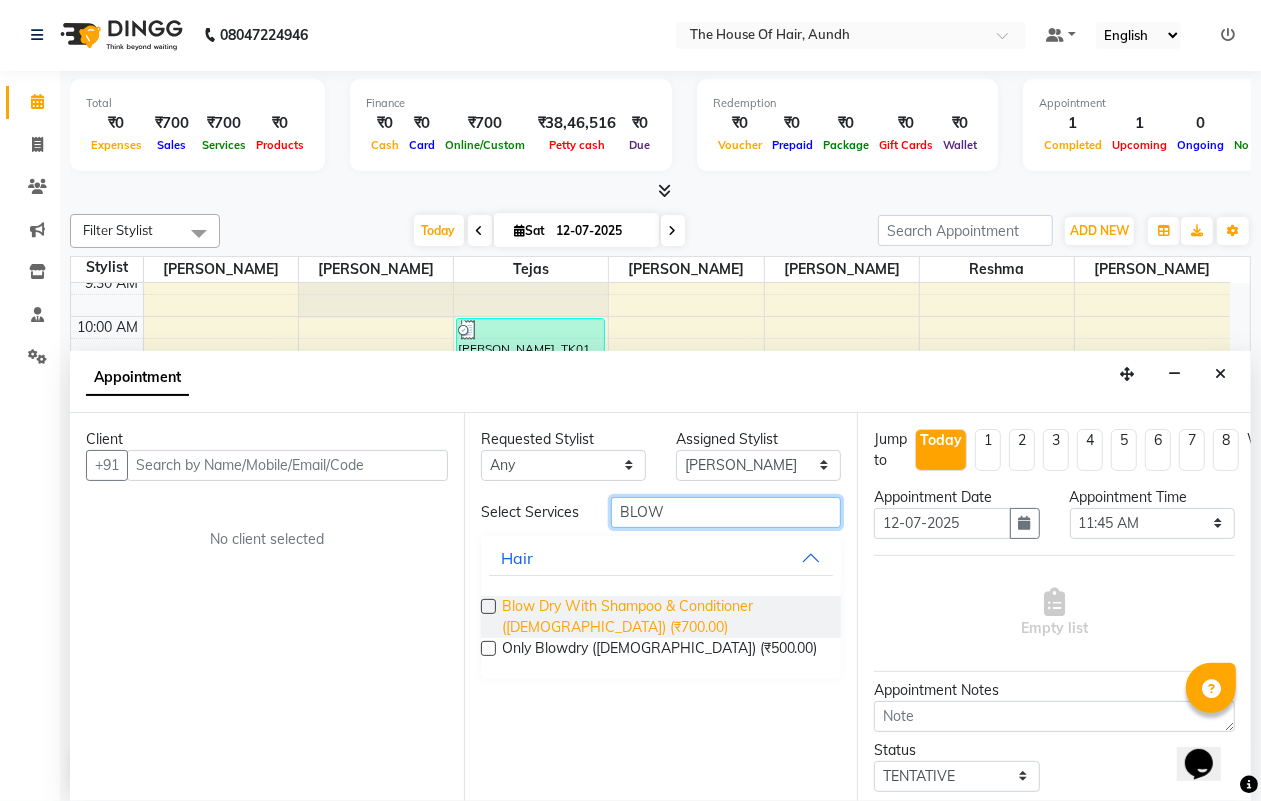 type on "BLOW" 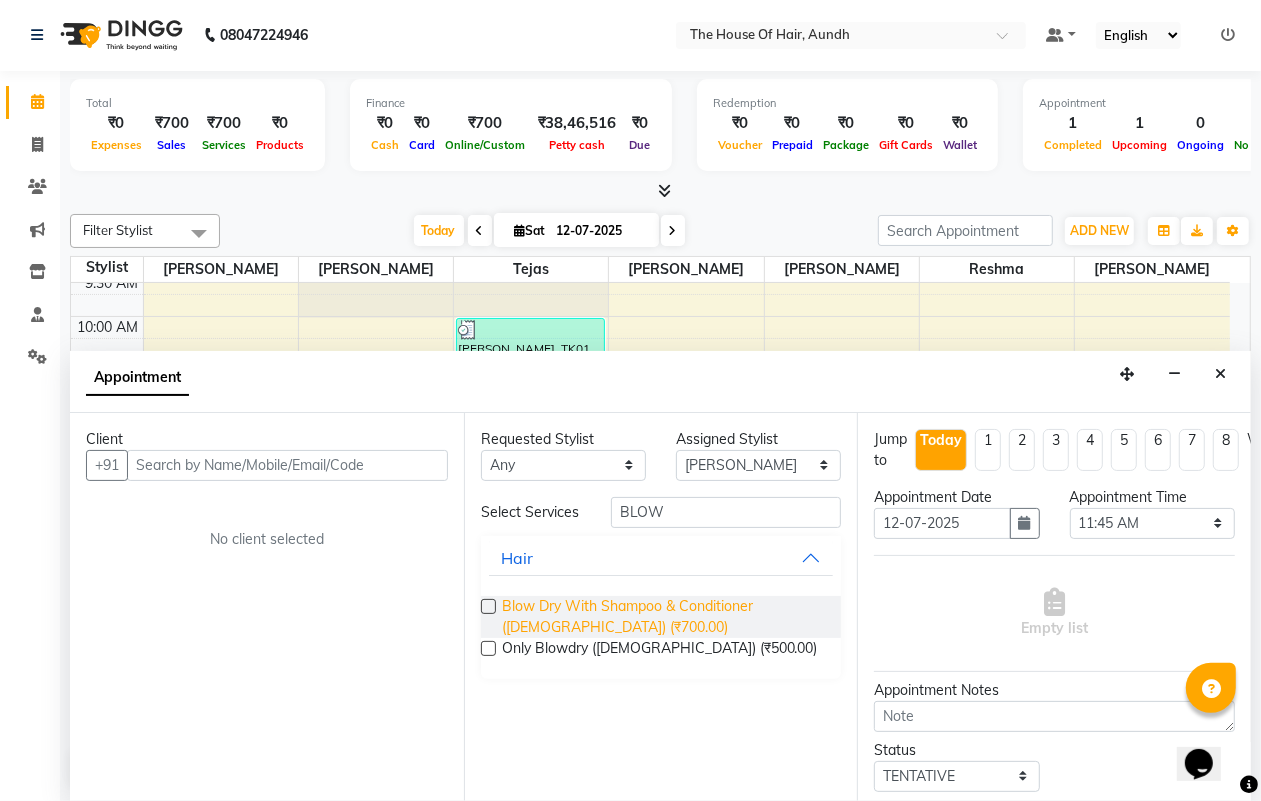 click on "Blow Dry With Shampoo & Conditioner ([DEMOGRAPHIC_DATA]) (₹700.00)" at bounding box center (664, 617) 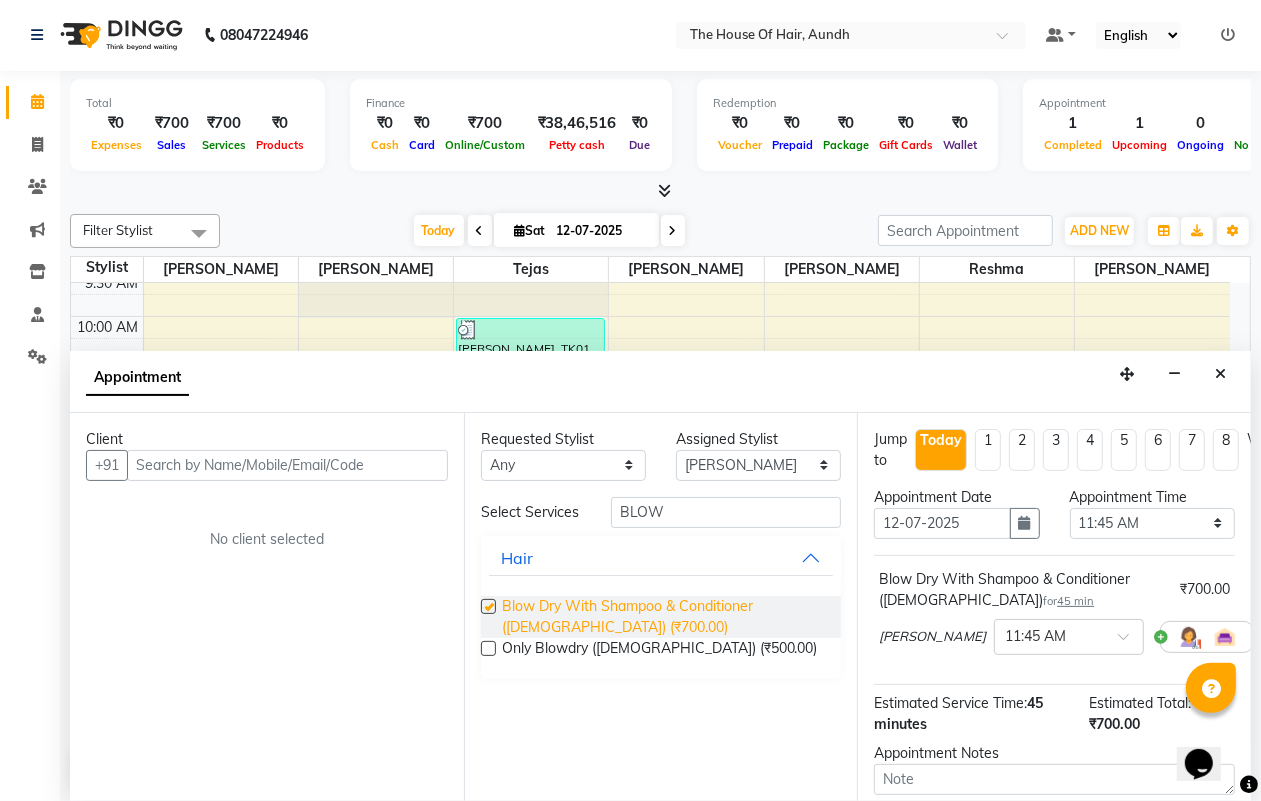checkbox on "false" 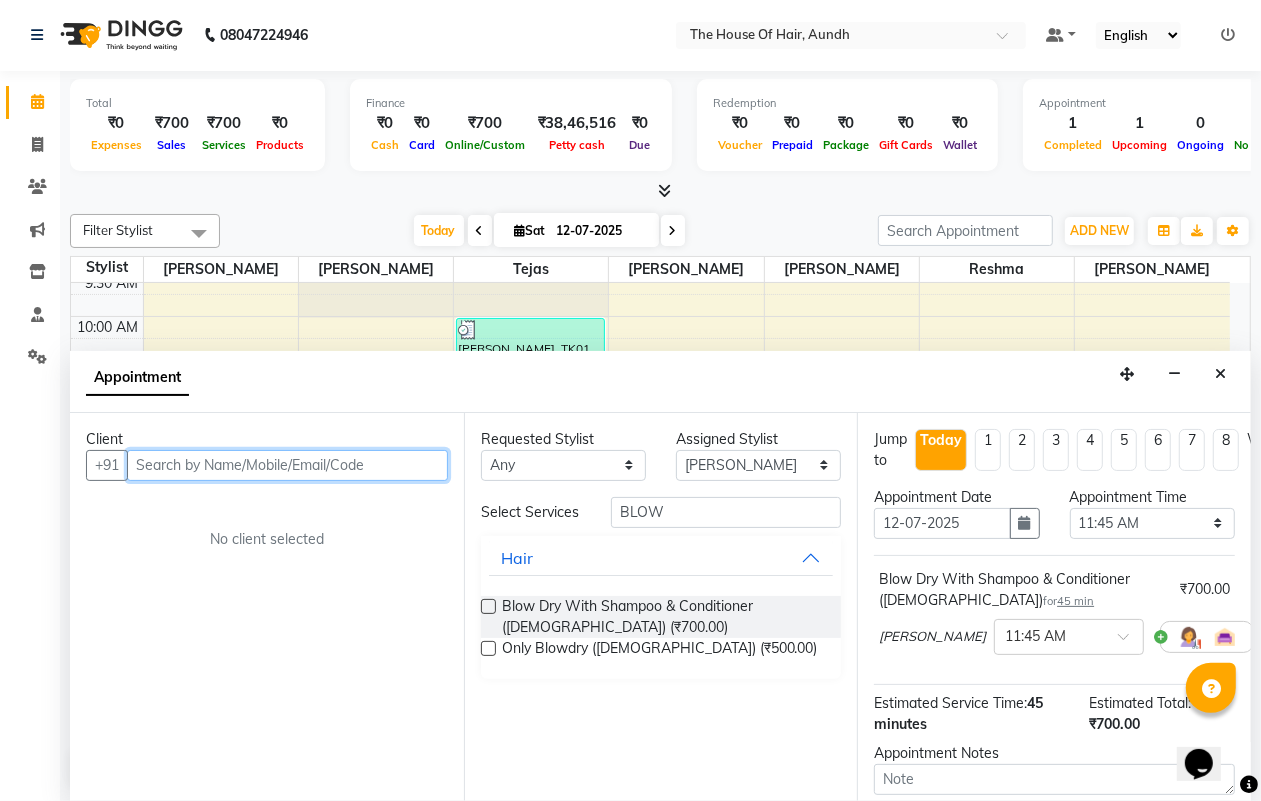 click at bounding box center [287, 465] 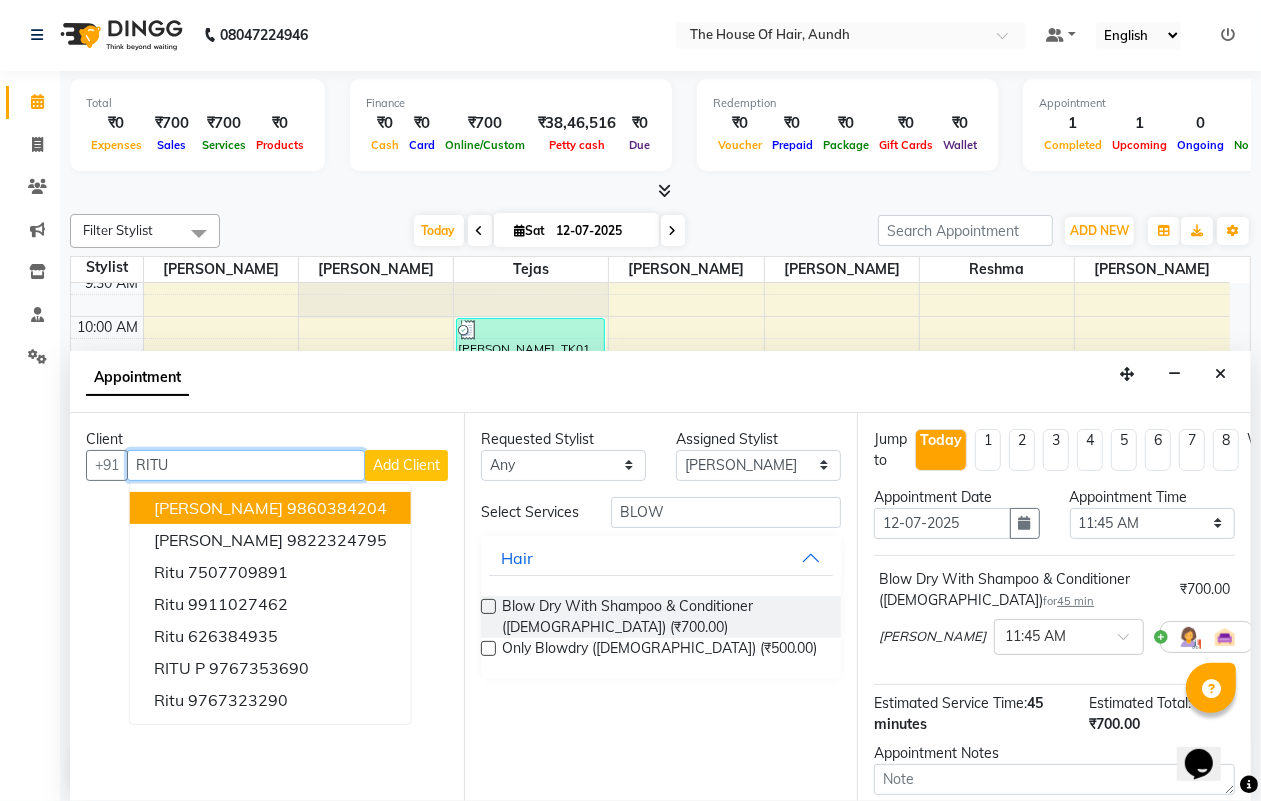 click on "9860384204" at bounding box center [337, 508] 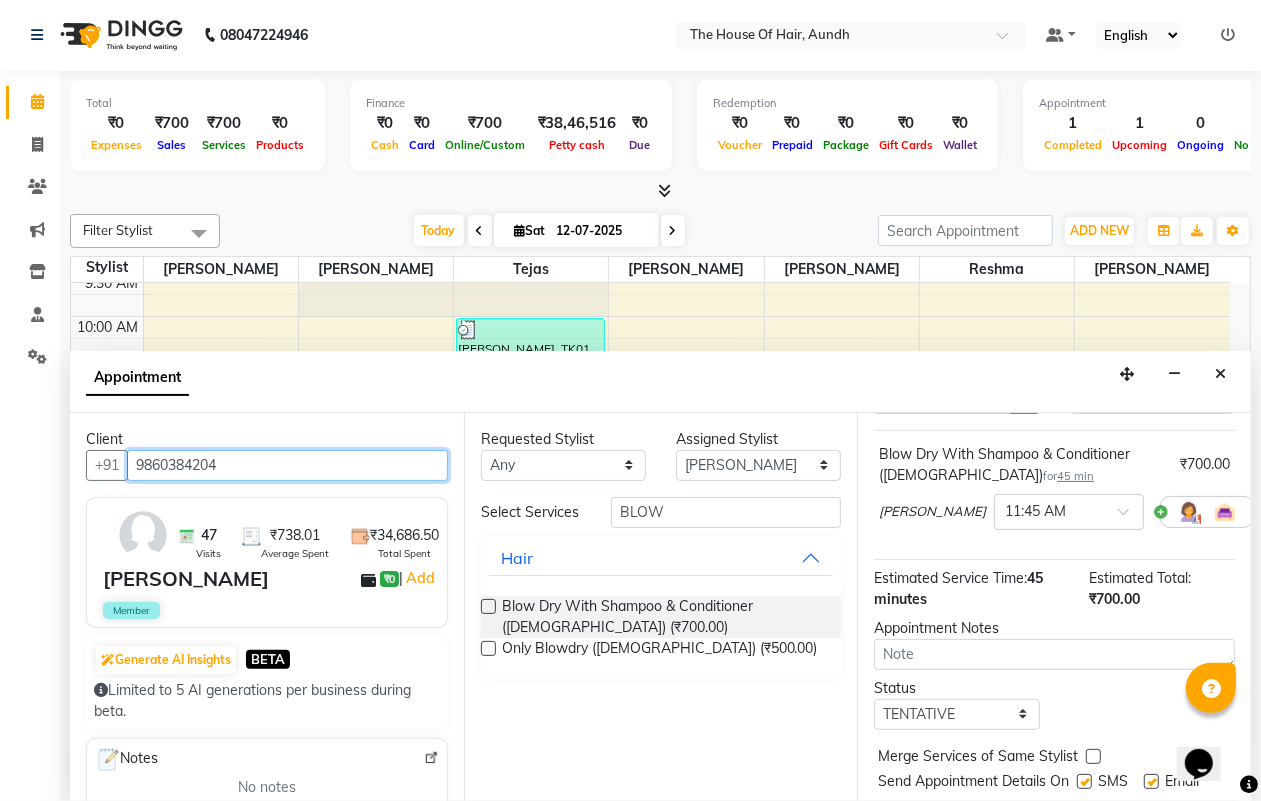 scroll, scrollTop: 220, scrollLeft: 0, axis: vertical 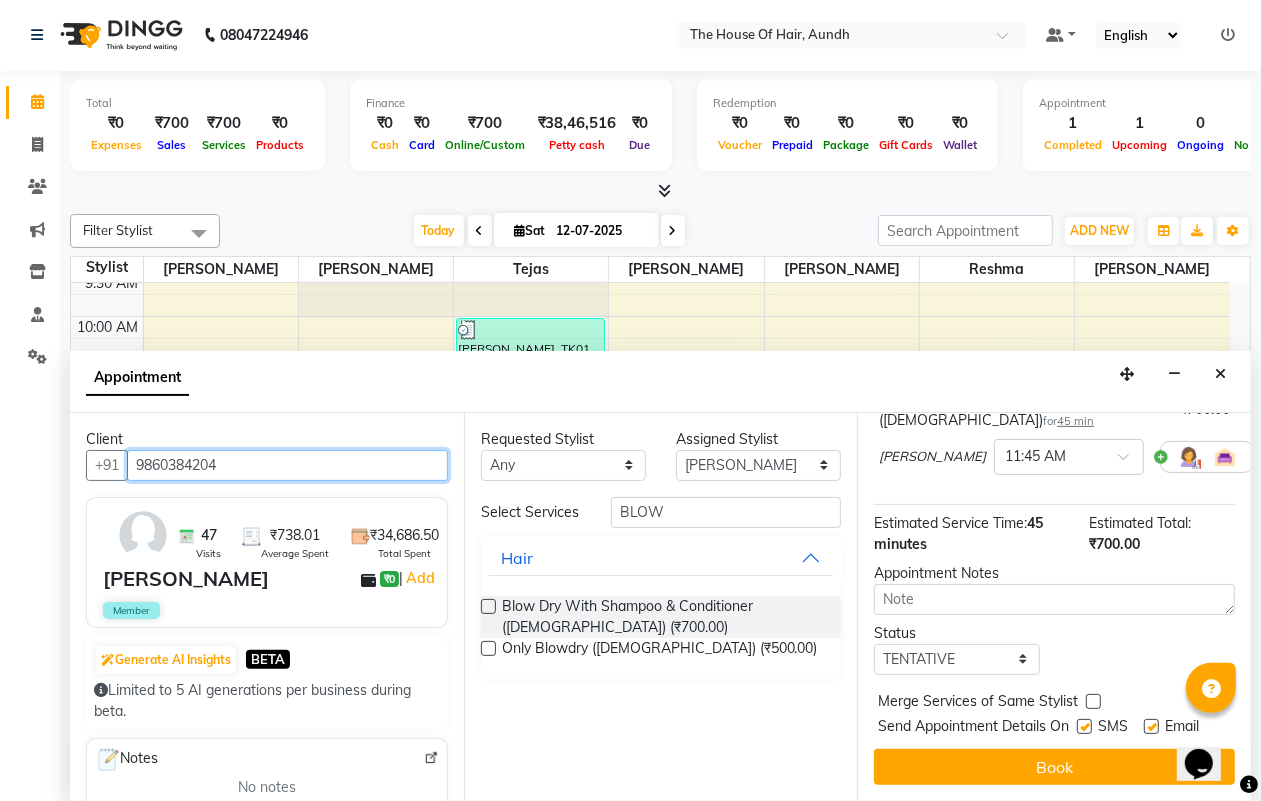 type on "9860384204" 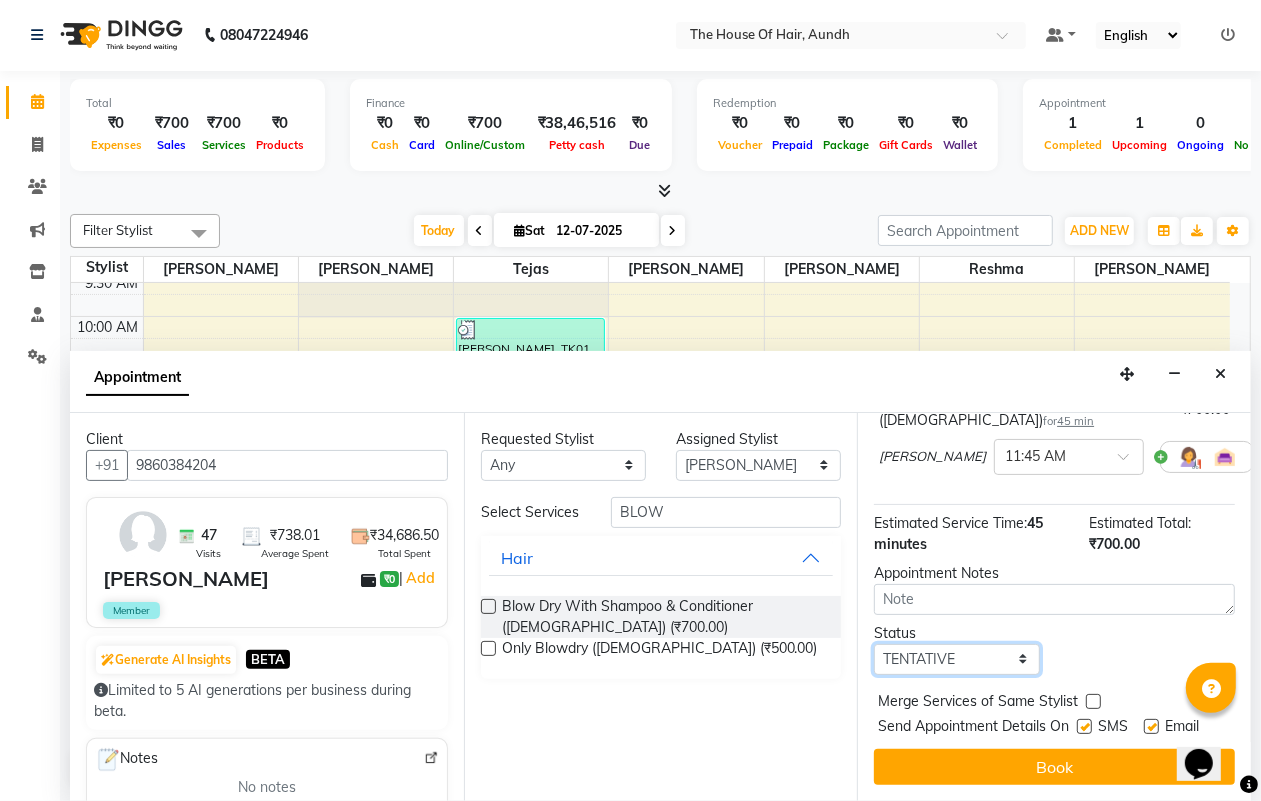 click on "Select TENTATIVE CONFIRM CHECK-IN UPCOMING" at bounding box center (956, 659) 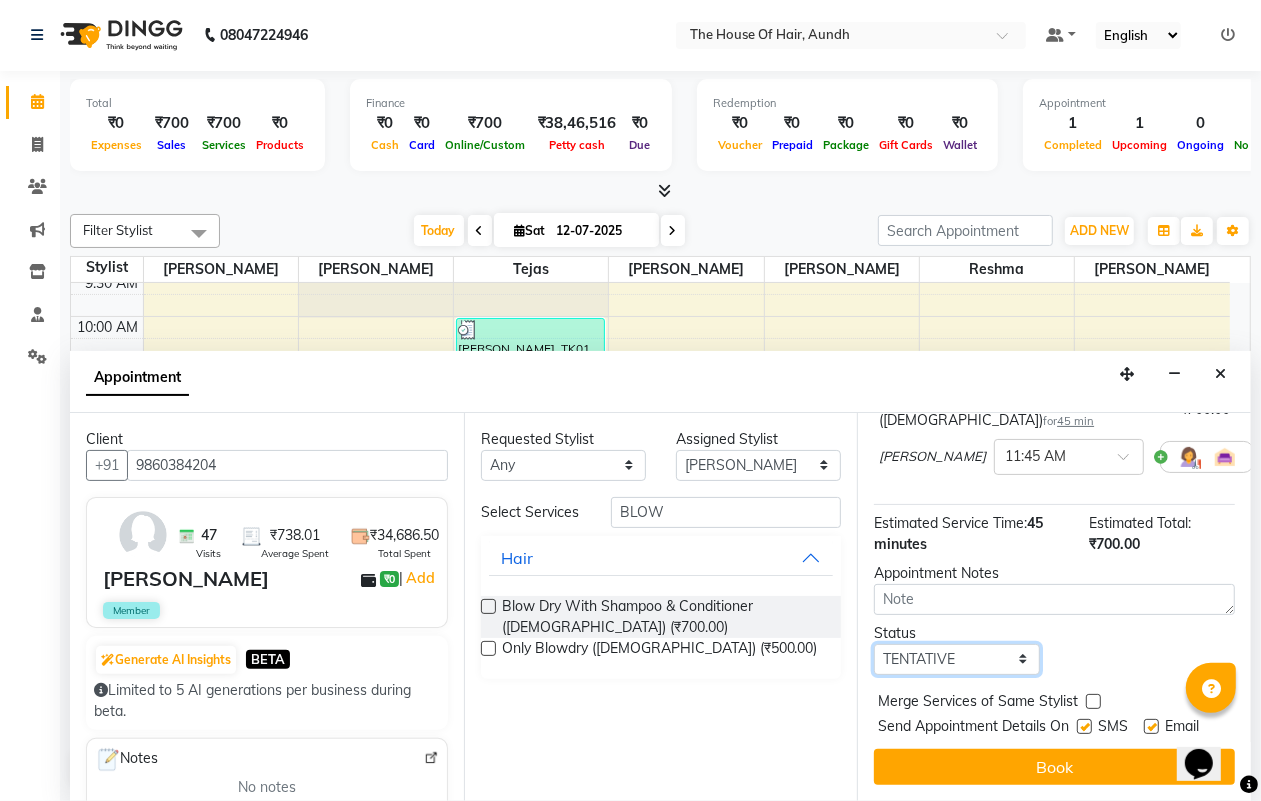 select on "upcoming" 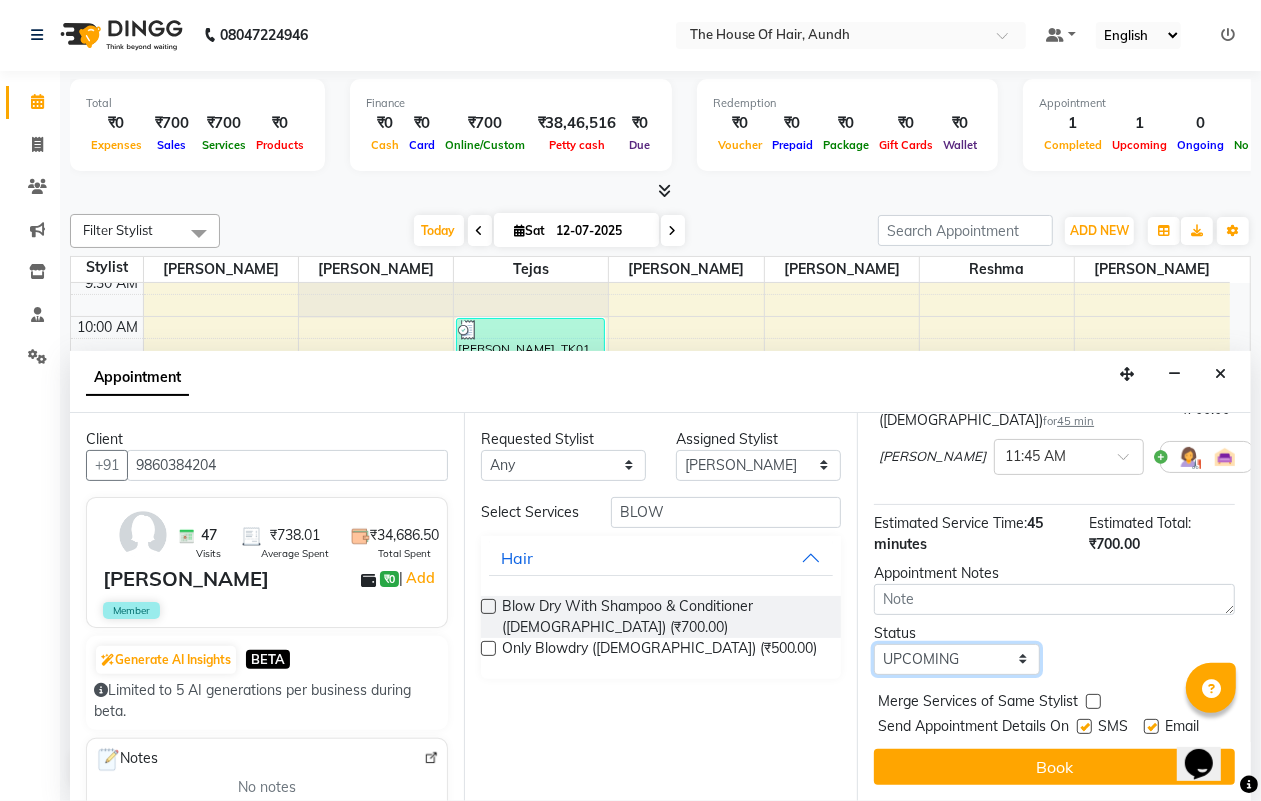 click on "Select TENTATIVE CONFIRM CHECK-IN UPCOMING" at bounding box center [956, 659] 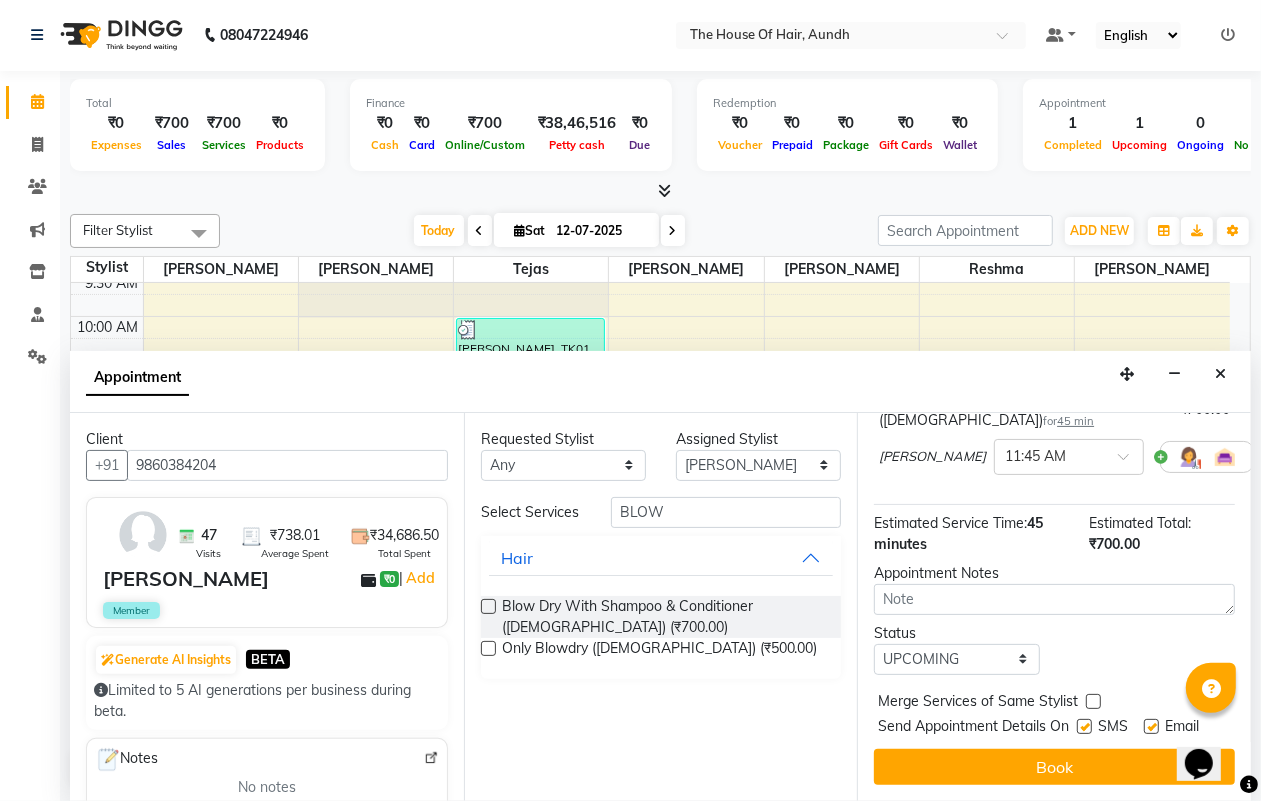 click at bounding box center [1093, 701] 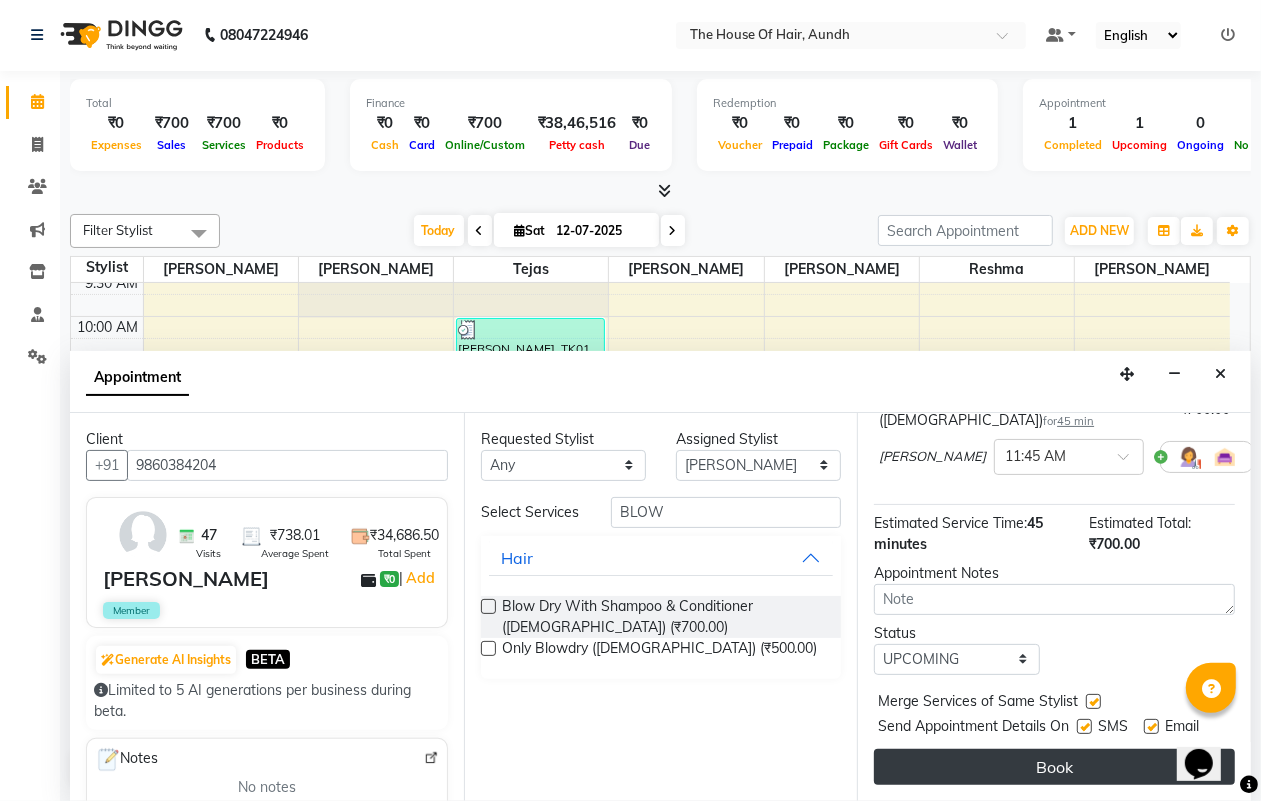 click on "Book" at bounding box center [1054, 767] 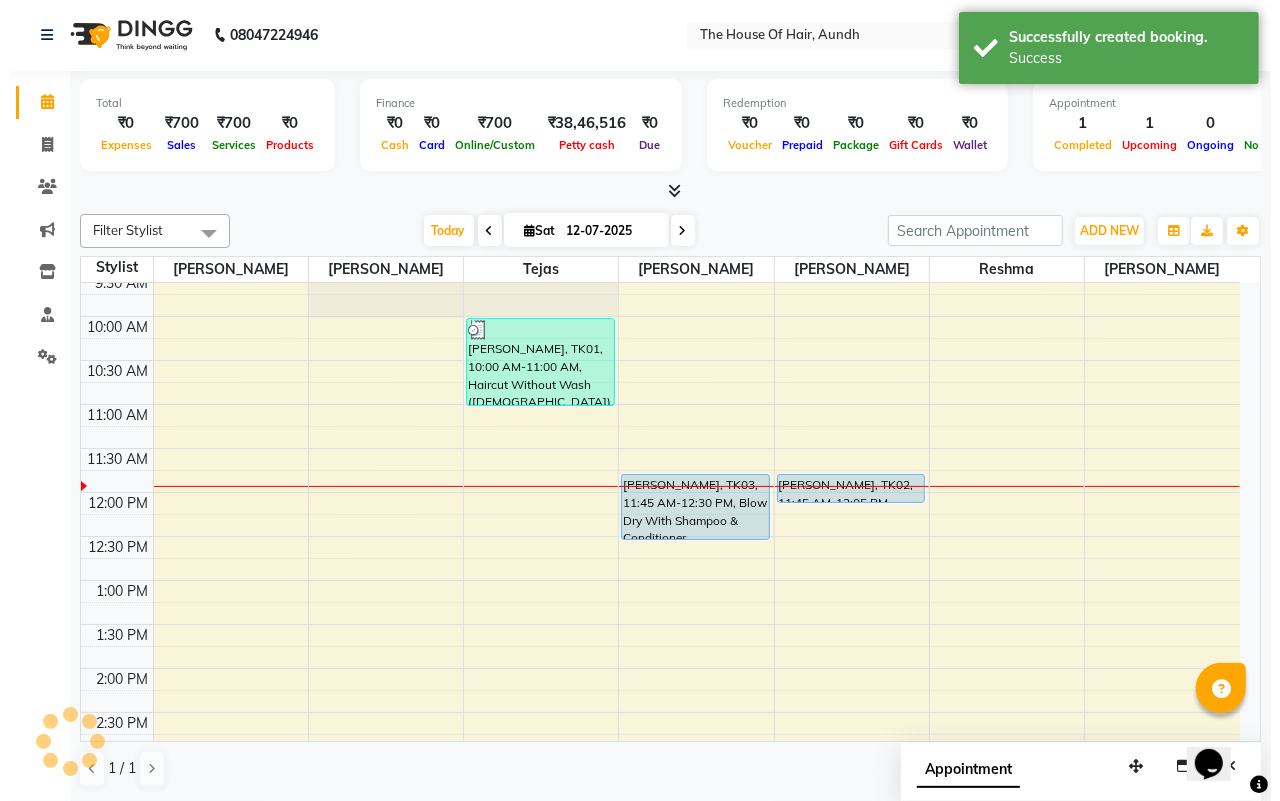 scroll, scrollTop: 0, scrollLeft: 0, axis: both 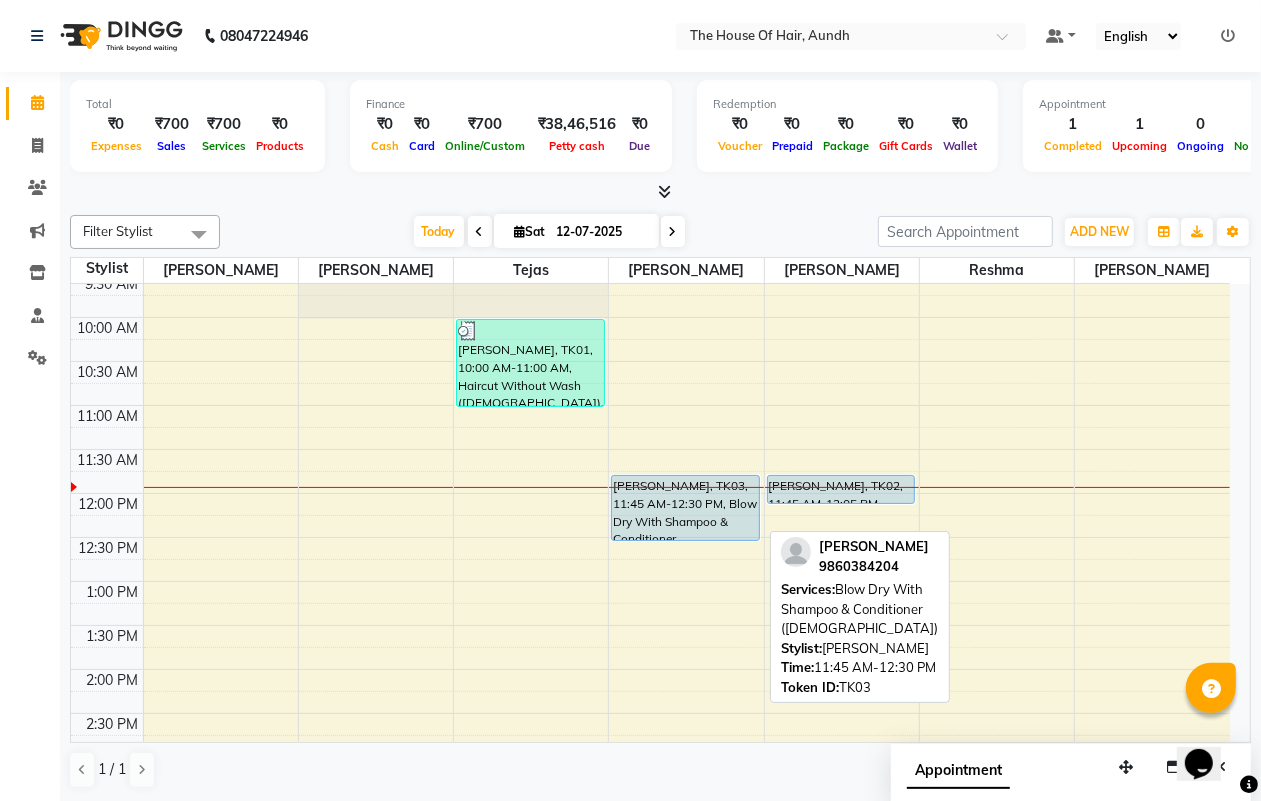 click on "[PERSON_NAME], TK03, 11:45 AM-12:30 PM, Blow Dry With Shampoo & Conditioner ([DEMOGRAPHIC_DATA])" at bounding box center (685, 508) 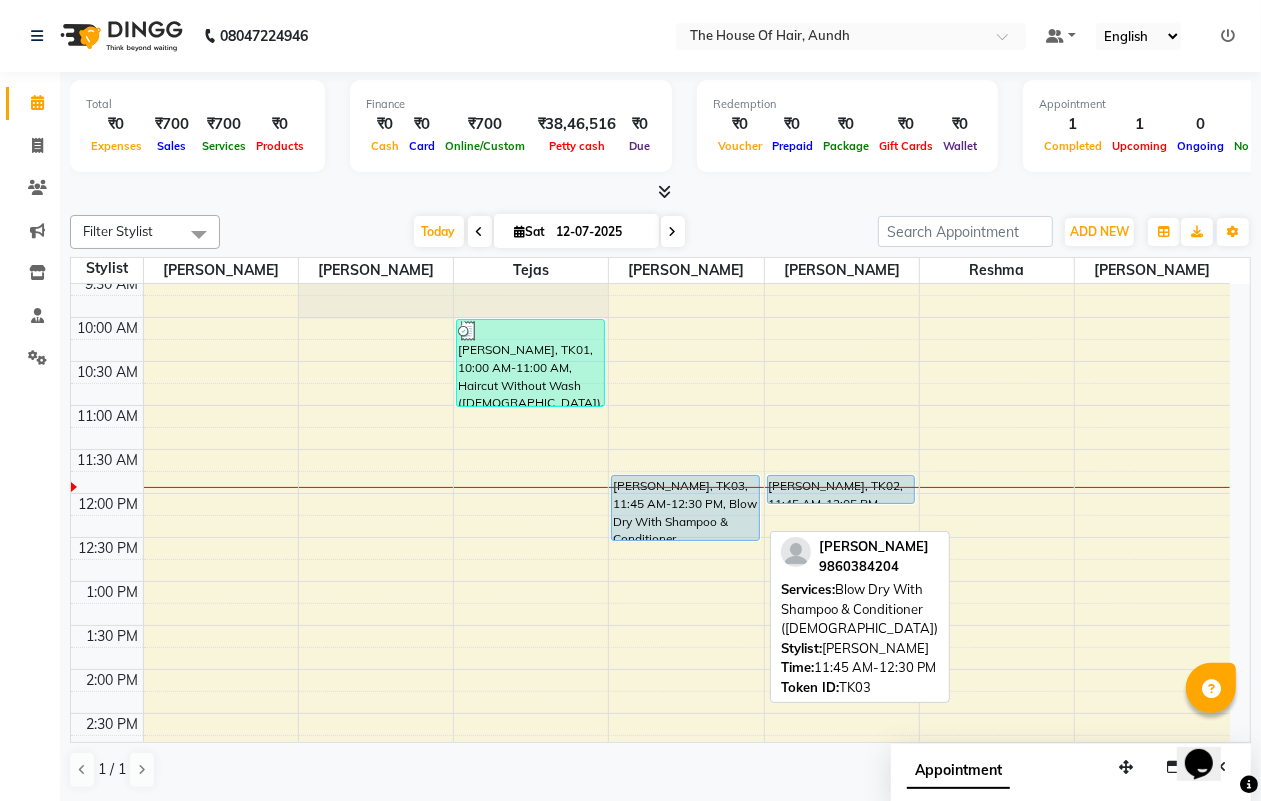 click on "[PERSON_NAME], TK03, 11:45 AM-12:30 PM, Blow Dry With Shampoo & Conditioner ([DEMOGRAPHIC_DATA])" at bounding box center (685, 508) 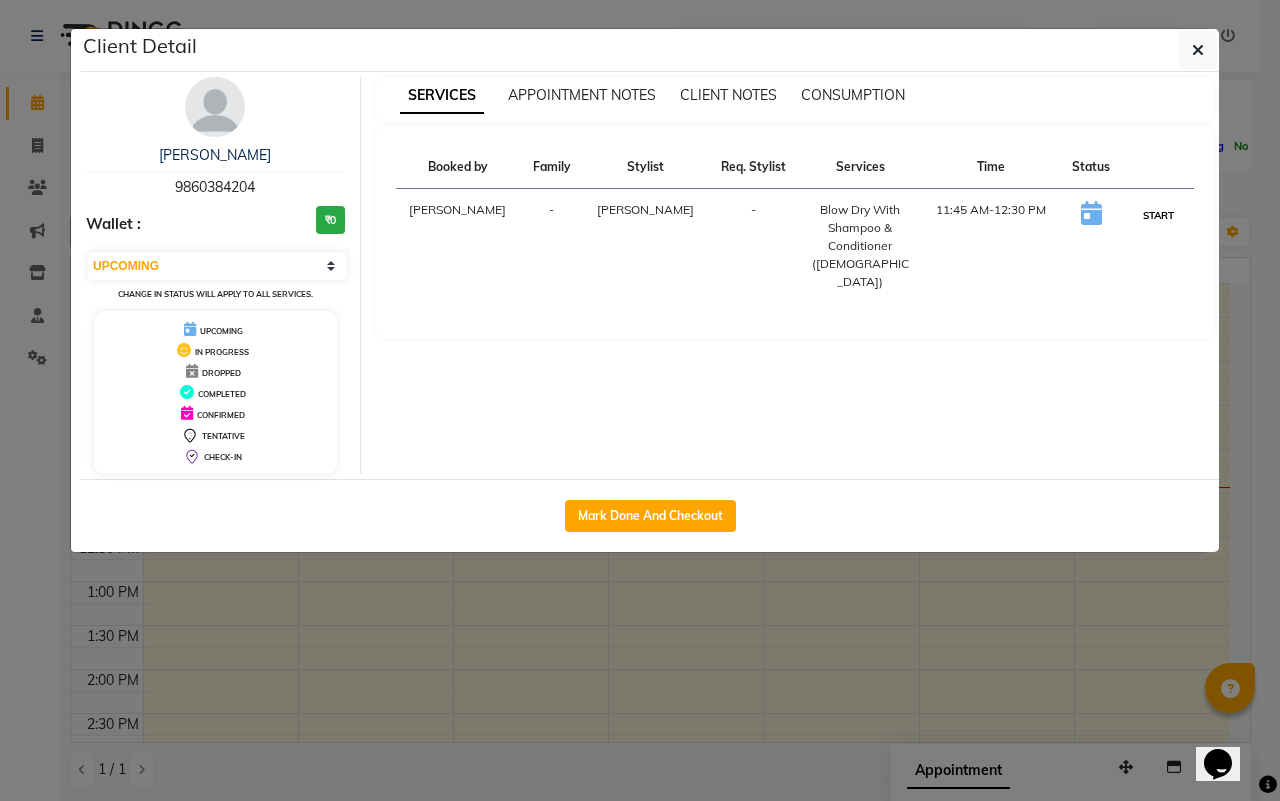 click on "START" at bounding box center (1158, 215) 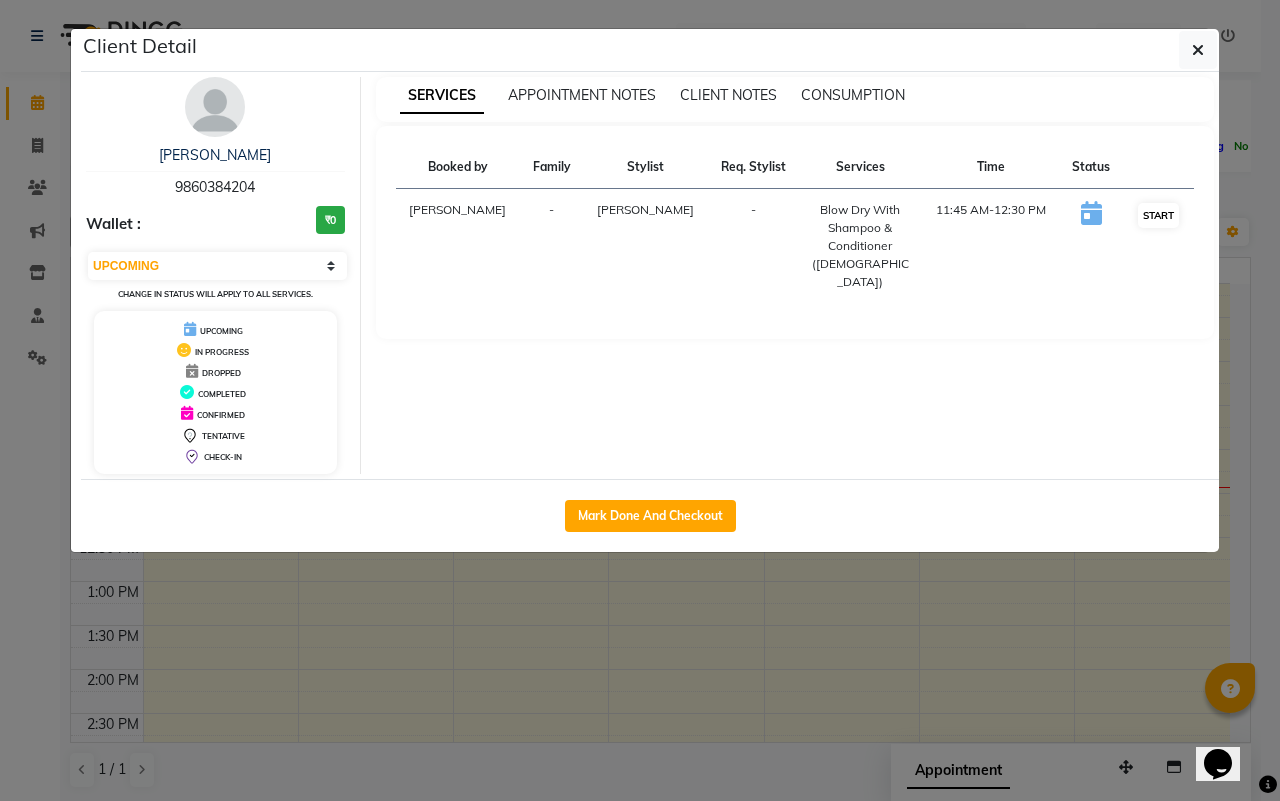 select on "1" 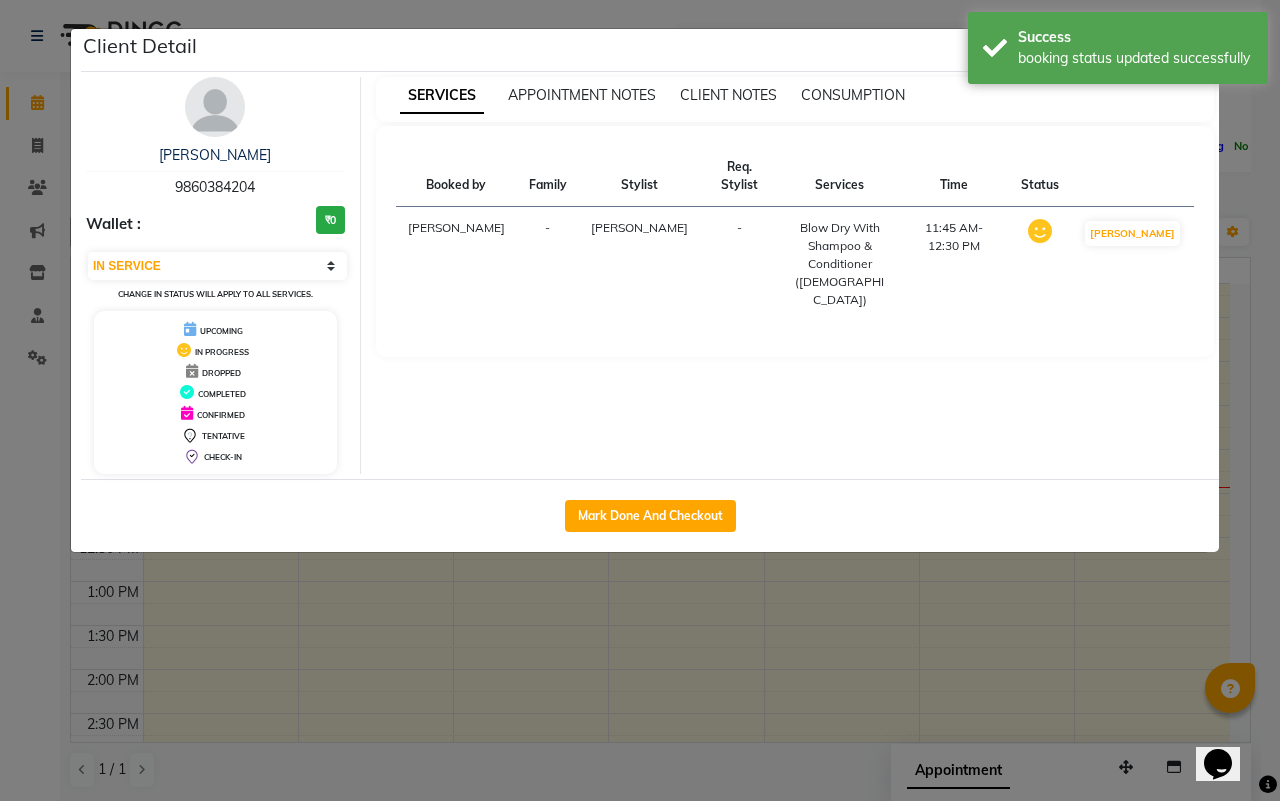 click on "Client Detail  [PERSON_NAME]   9860384204 Wallet : ₹0 Select IN SERVICE CONFIRMED TENTATIVE CHECK IN MARK DONE DROPPED UPCOMING Change in status will apply to all services. UPCOMING IN PROGRESS DROPPED COMPLETED CONFIRMED TENTATIVE CHECK-IN SERVICES APPOINTMENT NOTES CLIENT NOTES CONSUMPTION Booked by Family Stylist Req. Stylist Services Time Status  [PERSON_NAME] -  Blow Dry With Shampoo & Conditioner ([DEMOGRAPHIC_DATA])   11:45 AM-12:30 PM   MARK DONE   Mark Done And Checkout" 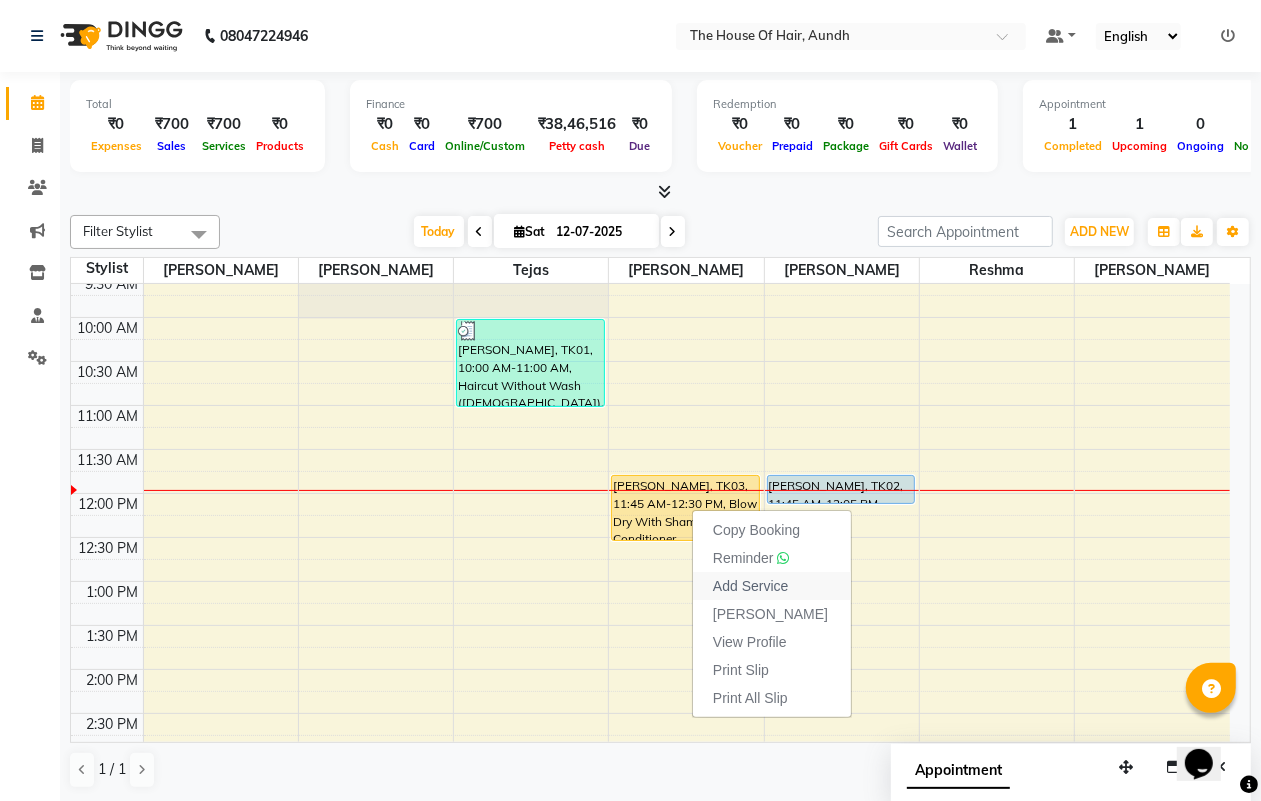 click on "Add Service" at bounding box center [750, 586] 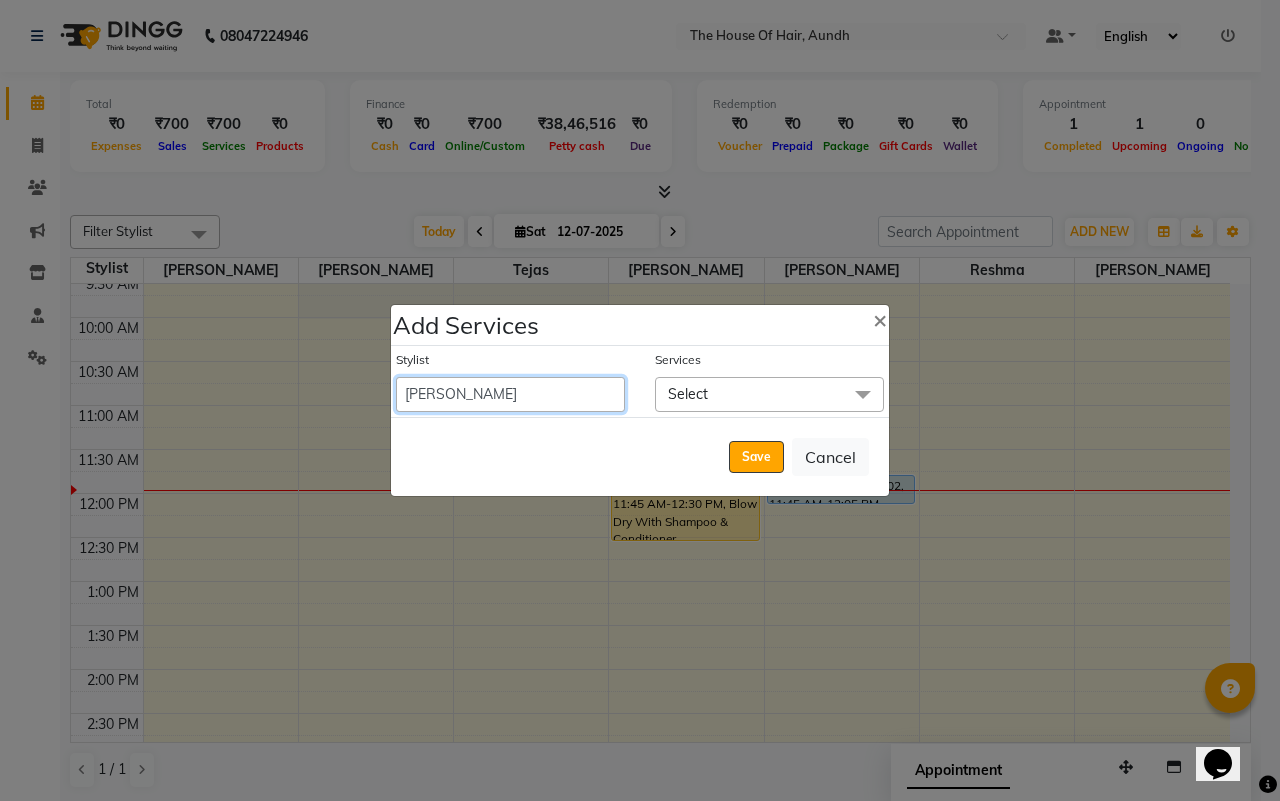 click on "[PERSON_NAME]    Reshma   [PERSON_NAME]   [PERSON_NAME]   [PERSON_NAME]   [PERSON_NAME]" at bounding box center (510, 394) 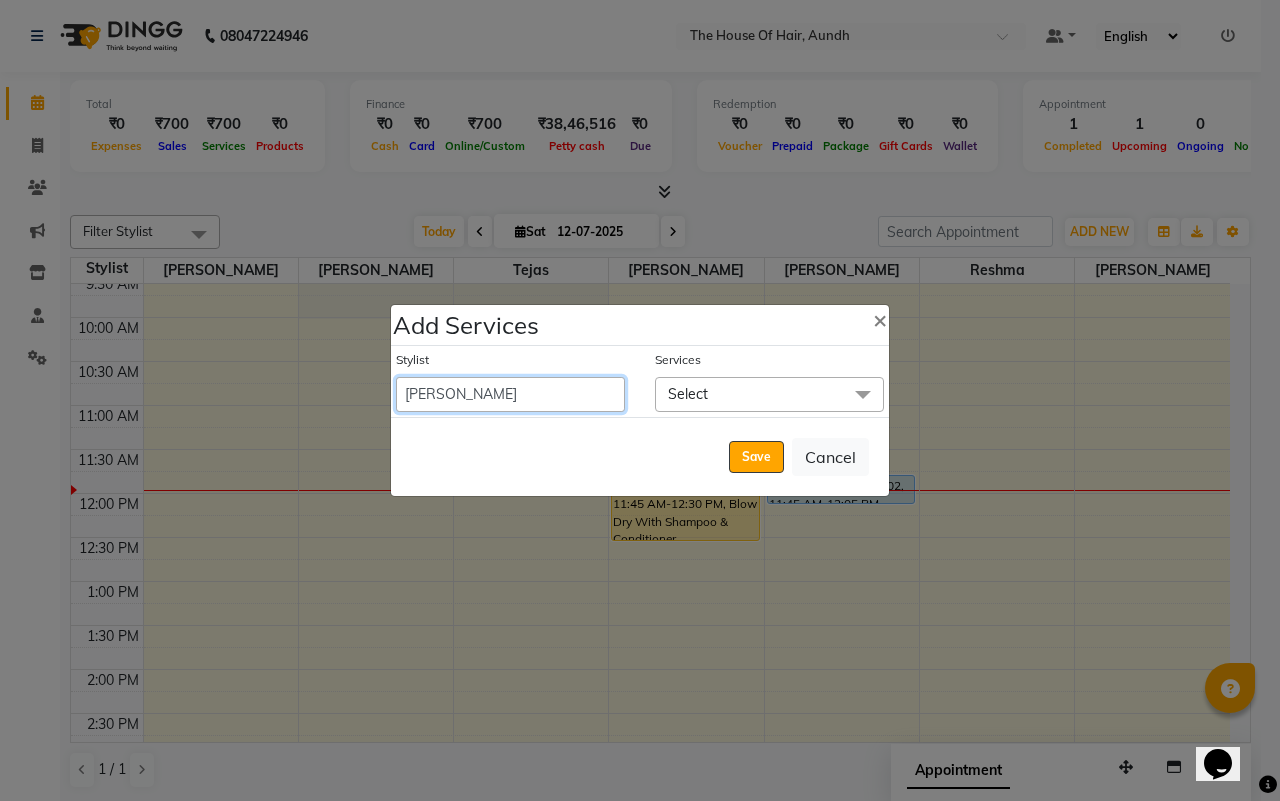 select on "26084" 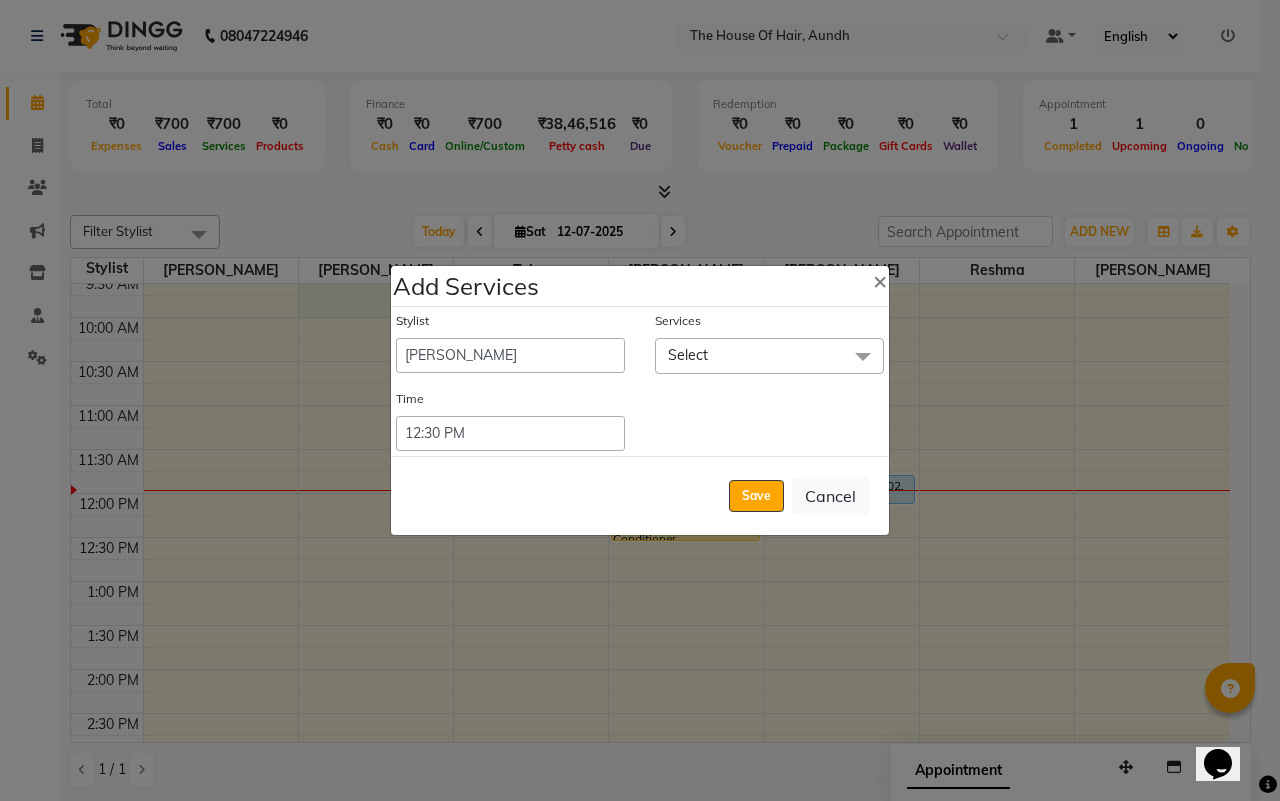 click on "Select" 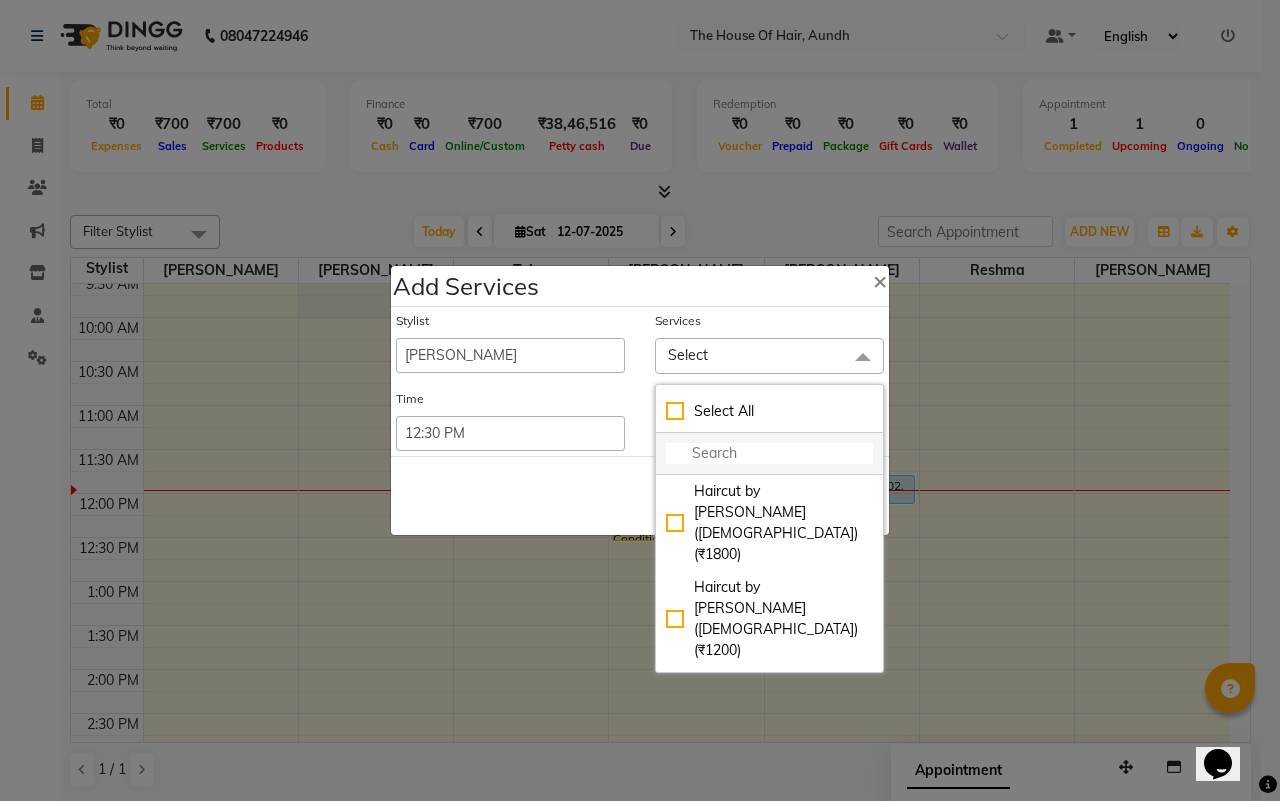 click 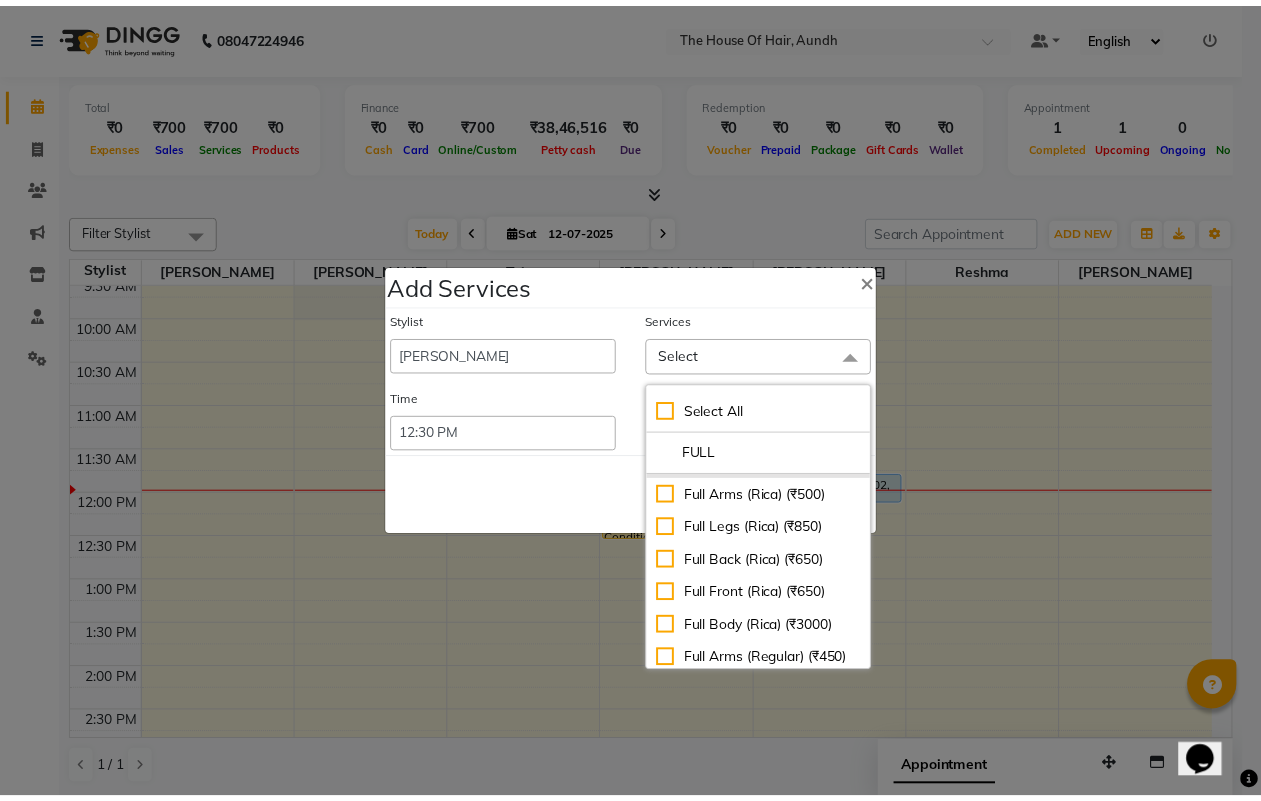 scroll, scrollTop: 625, scrollLeft: 0, axis: vertical 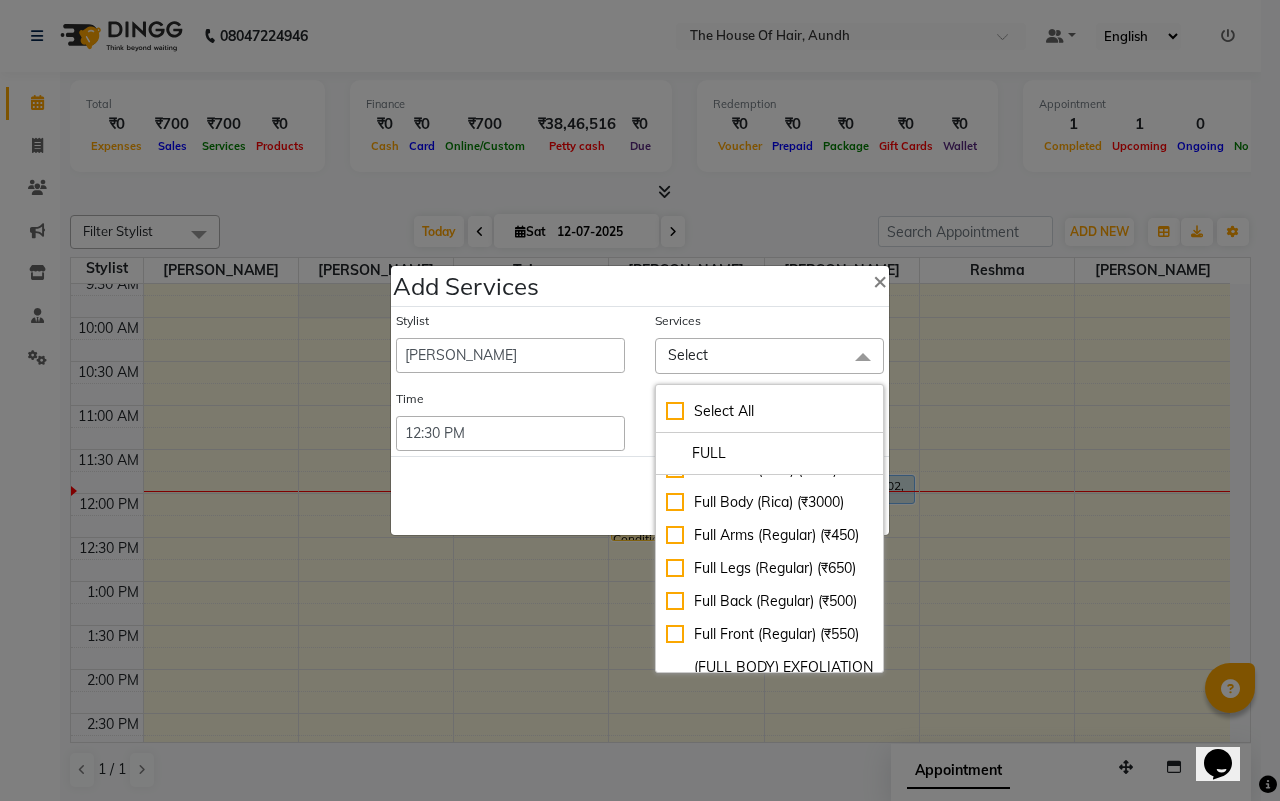 type on "FULL" 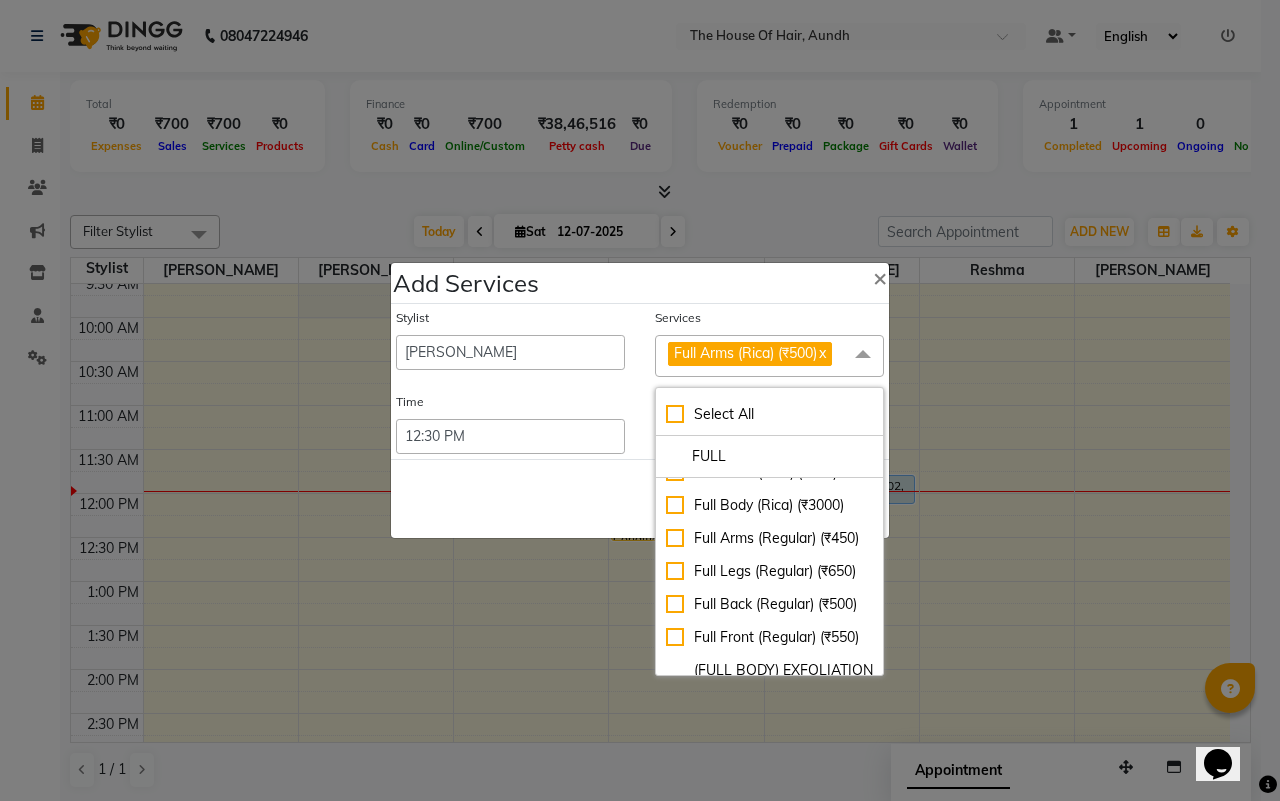 click on "Save   Cancel" 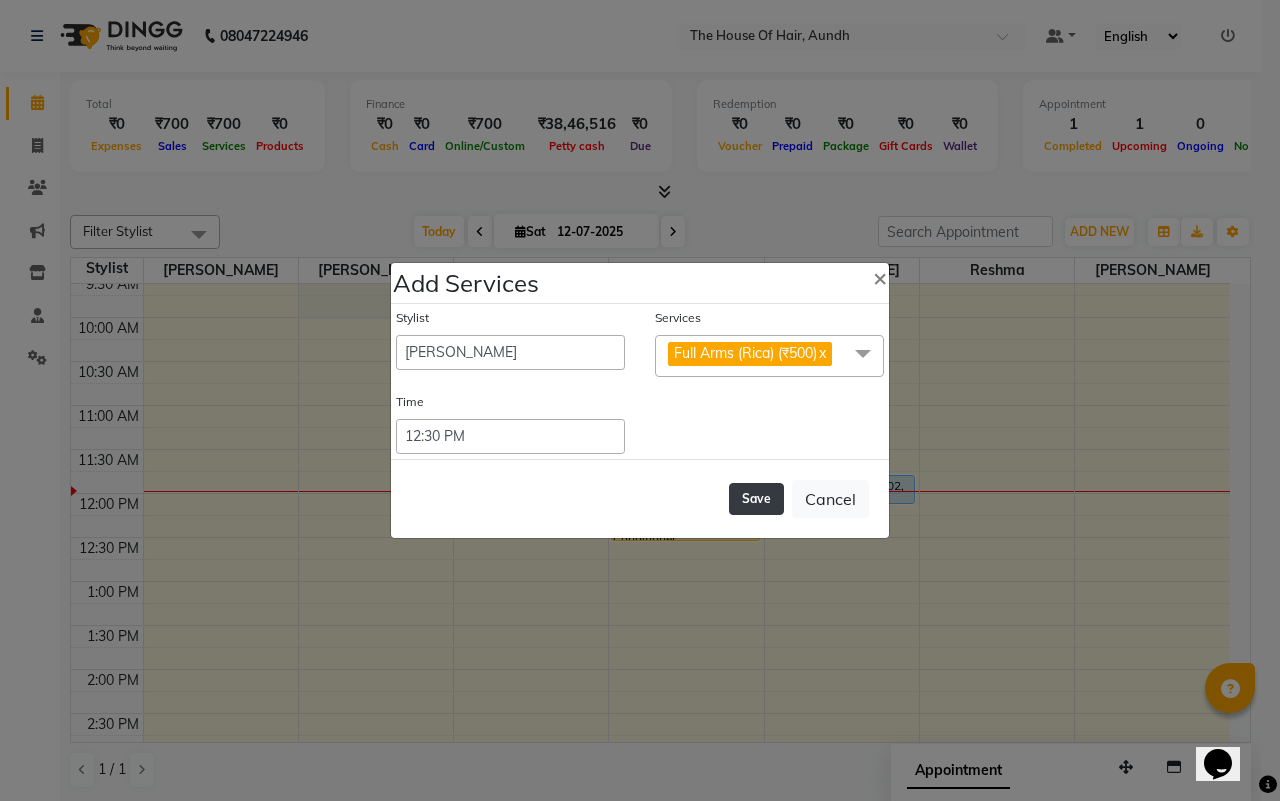 click on "Save" 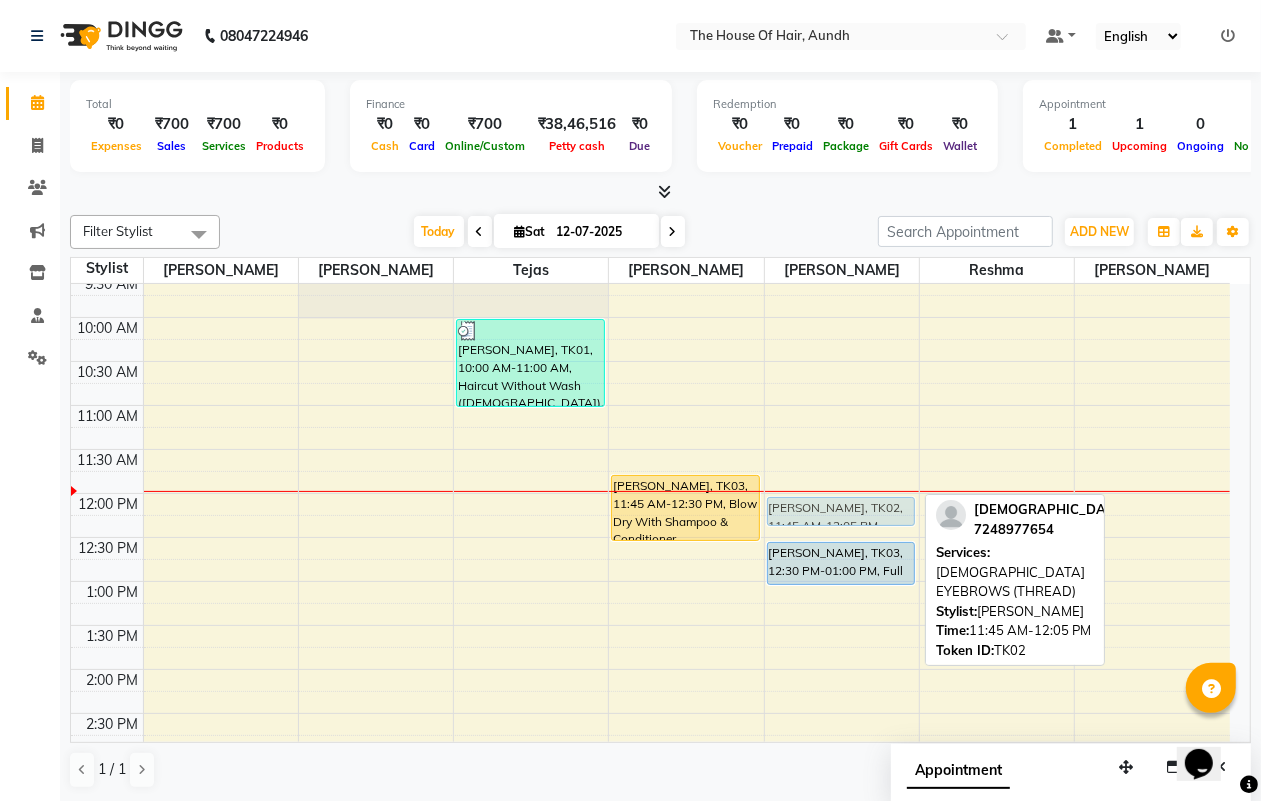 drag, startPoint x: 827, startPoint y: 477, endPoint x: 813, endPoint y: 503, distance: 29.529646 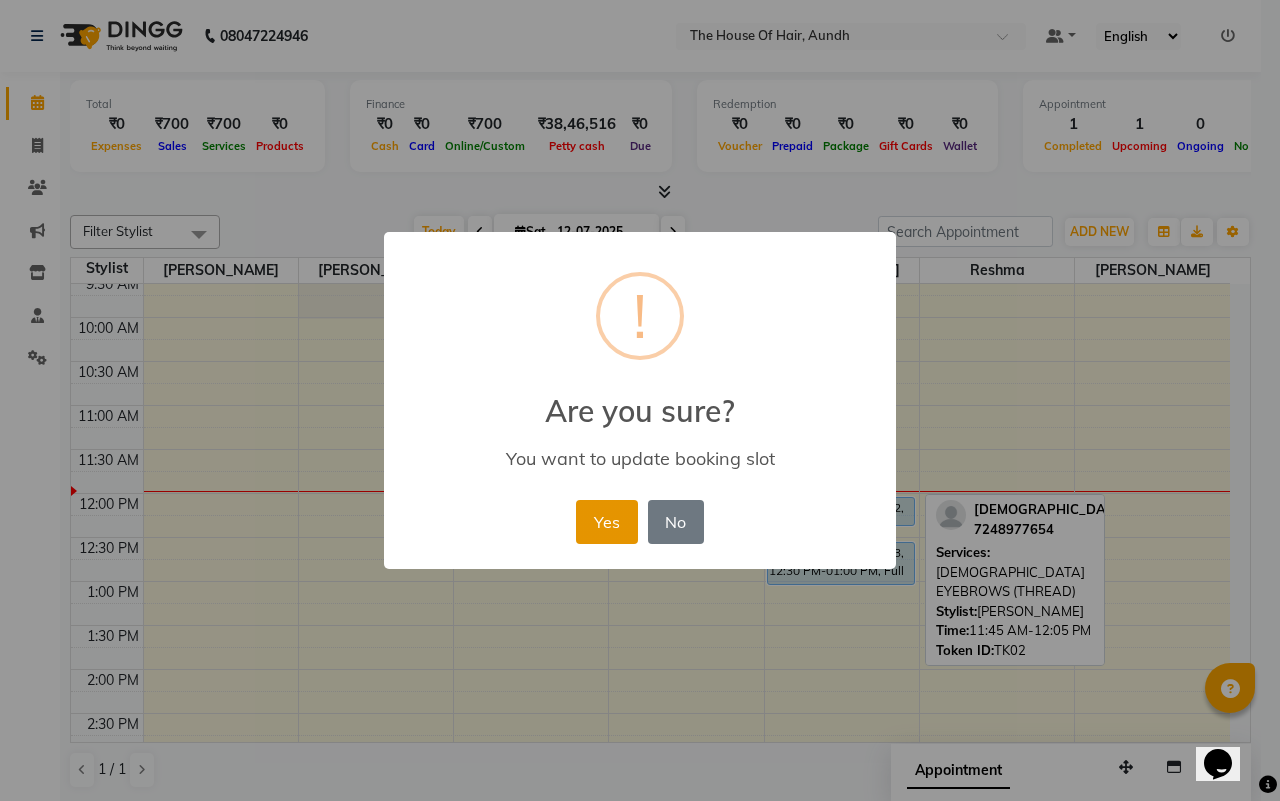 click on "Yes" at bounding box center [606, 522] 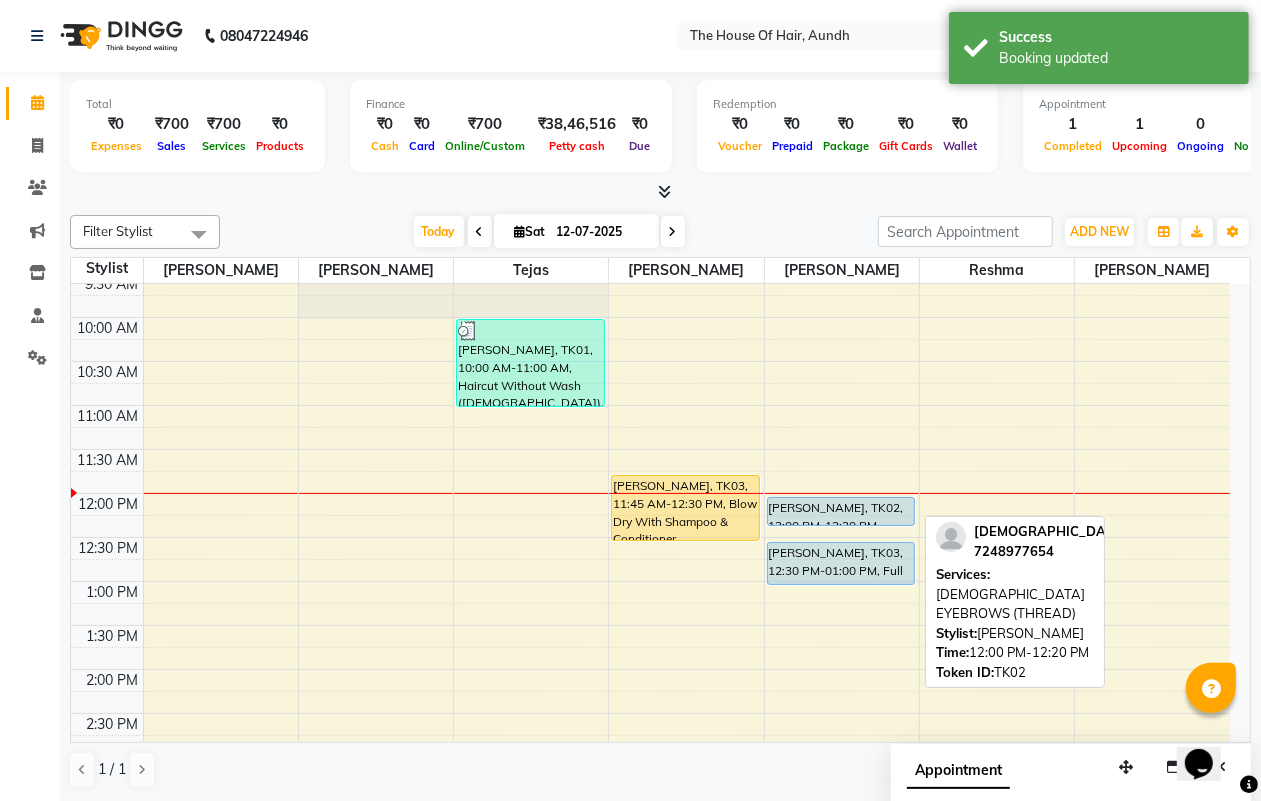 click on "[PERSON_NAME], TK02, 12:00 PM-12:20 PM, [DEMOGRAPHIC_DATA] EYEBROWS (THREAD)" at bounding box center (841, 511) 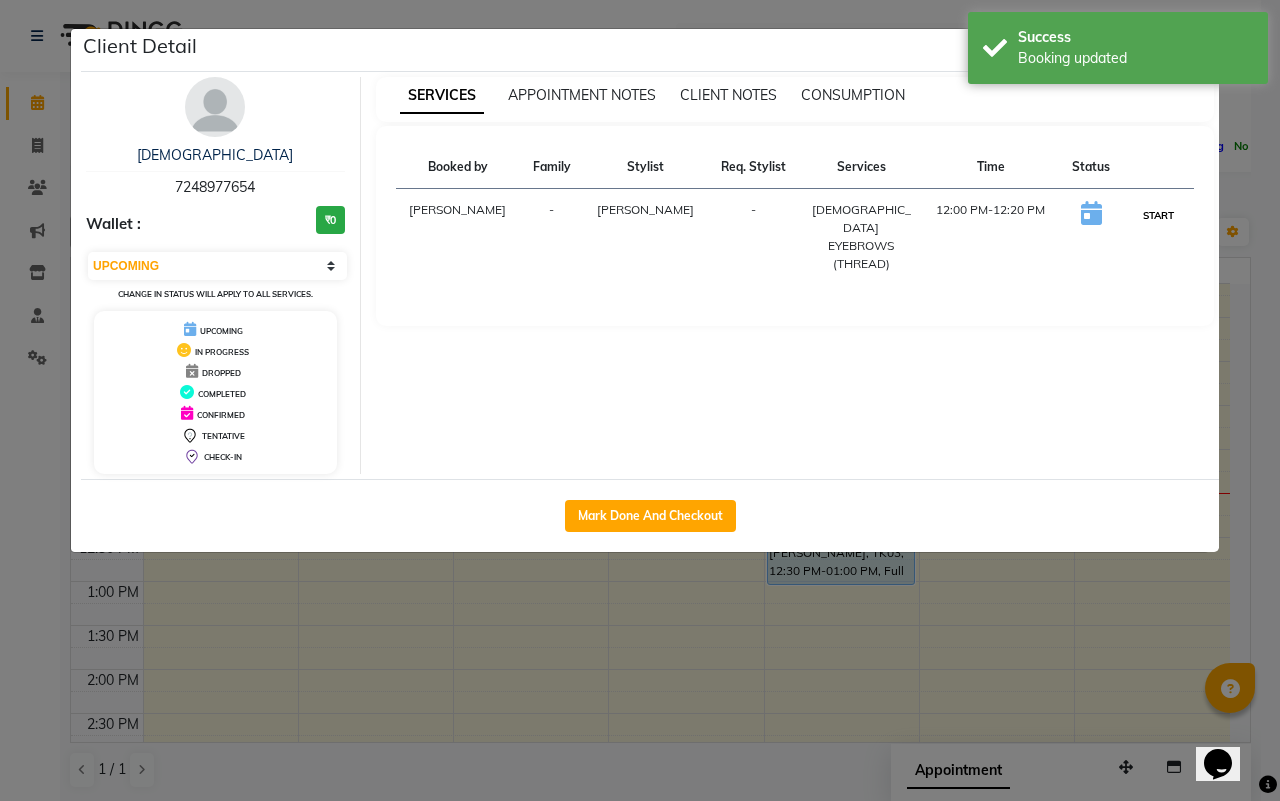 click on "START" at bounding box center (1158, 215) 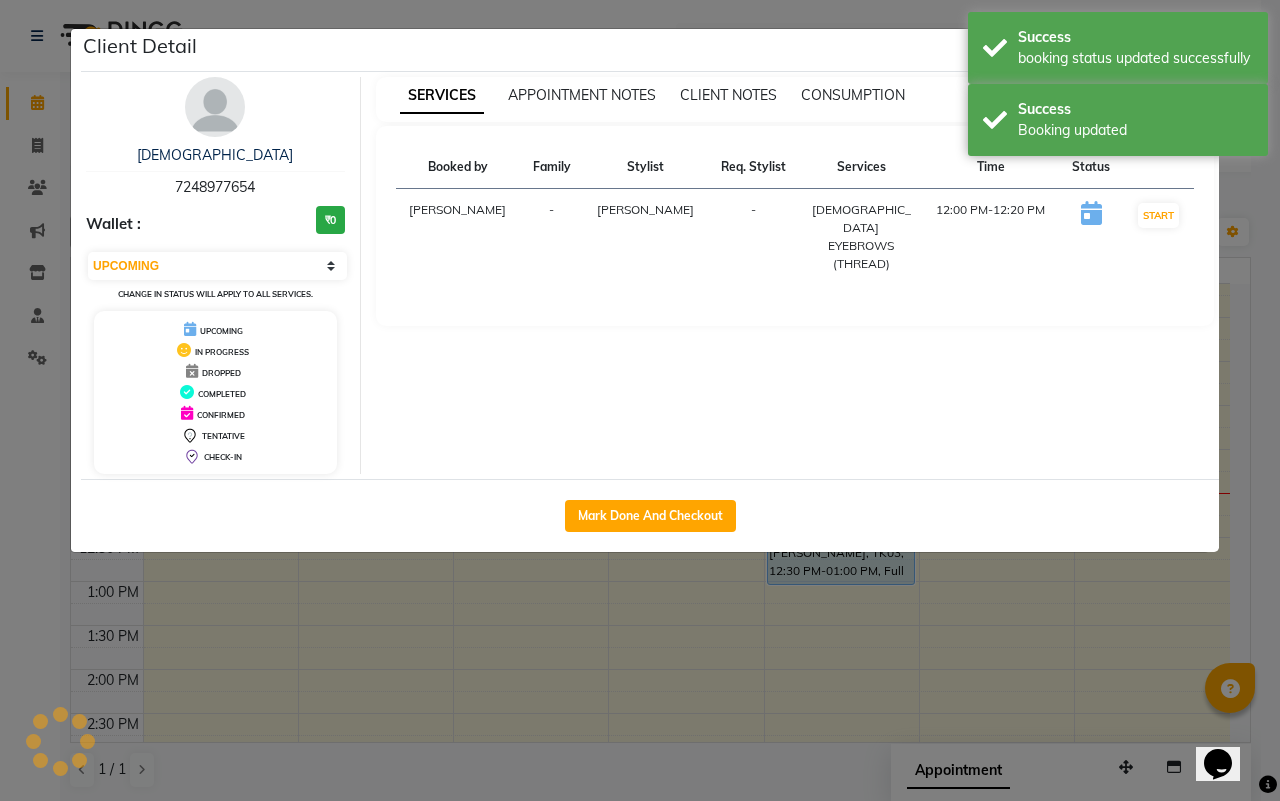 select on "1" 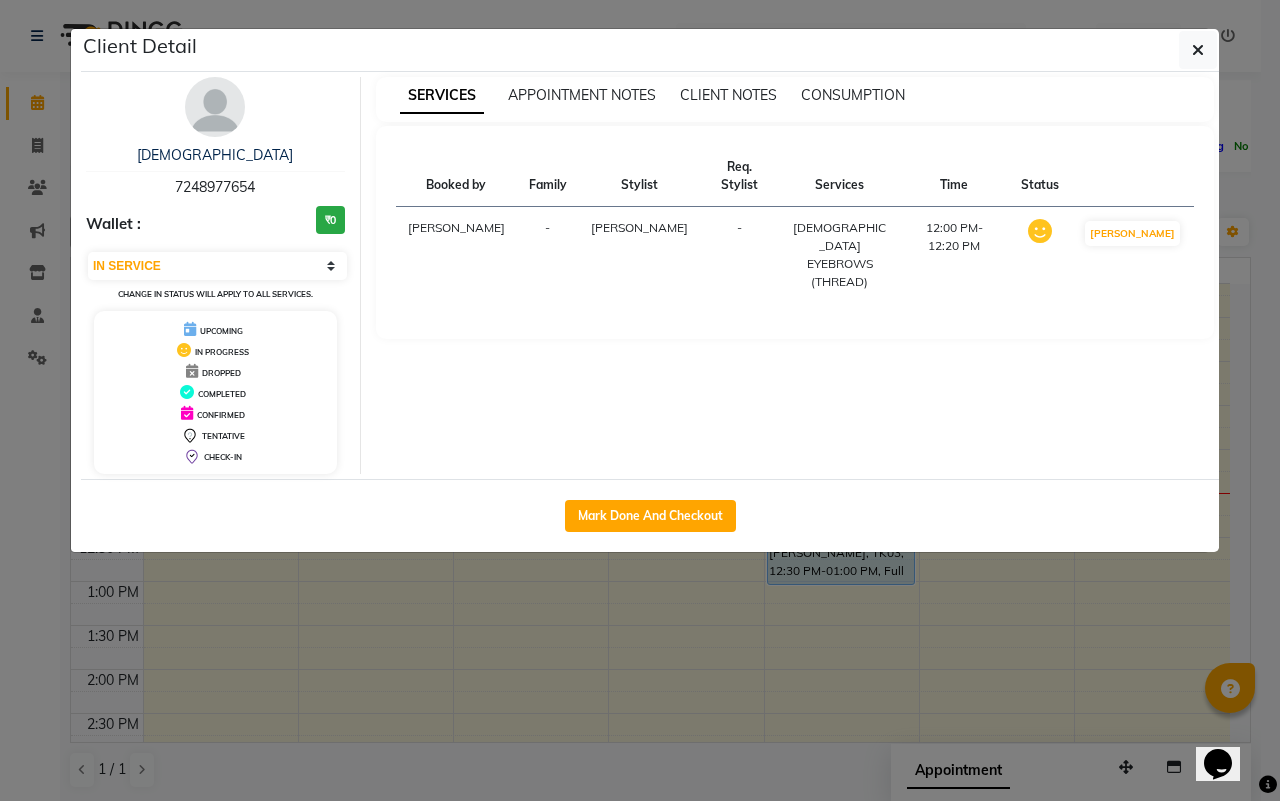 click on "Client Detail  [PERSON_NAME]    7248977654 Wallet : ₹0 Select IN SERVICE CONFIRMED TENTATIVE CHECK IN MARK DONE DROPPED UPCOMING Change in status will apply to all services. UPCOMING IN PROGRESS DROPPED COMPLETED CONFIRMED TENTATIVE CHECK-IN SERVICES APPOINTMENT NOTES CLIENT NOTES CONSUMPTION Booked by Family Stylist Req. Stylist Services Time Status  [PERSON_NAME] -  [DEMOGRAPHIC_DATA] EYEBROWS (THREAD)   12:00 PM-12:20 PM   MARK DONE   Mark Done And Checkout" 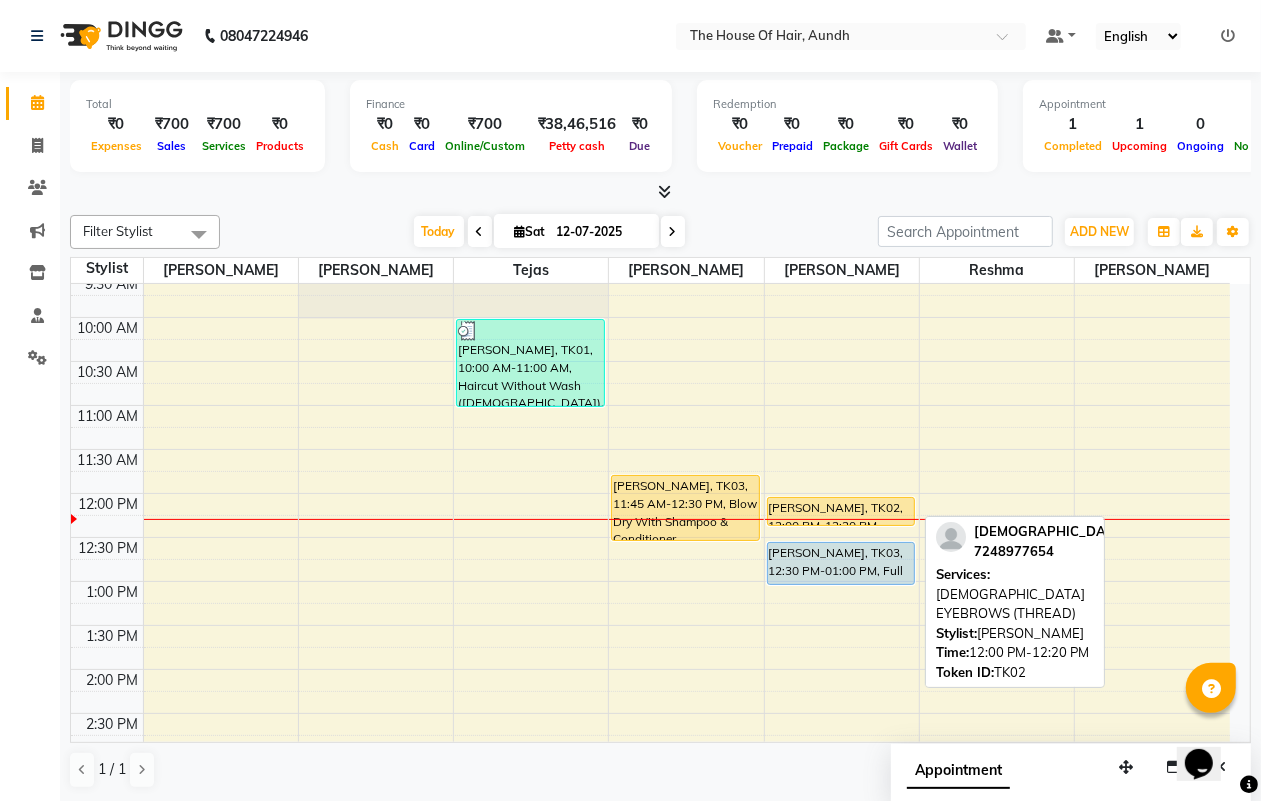 click on "[PERSON_NAME], TK02, 12:00 PM-12:20 PM, [DEMOGRAPHIC_DATA] EYEBROWS (THREAD)" at bounding box center [841, 511] 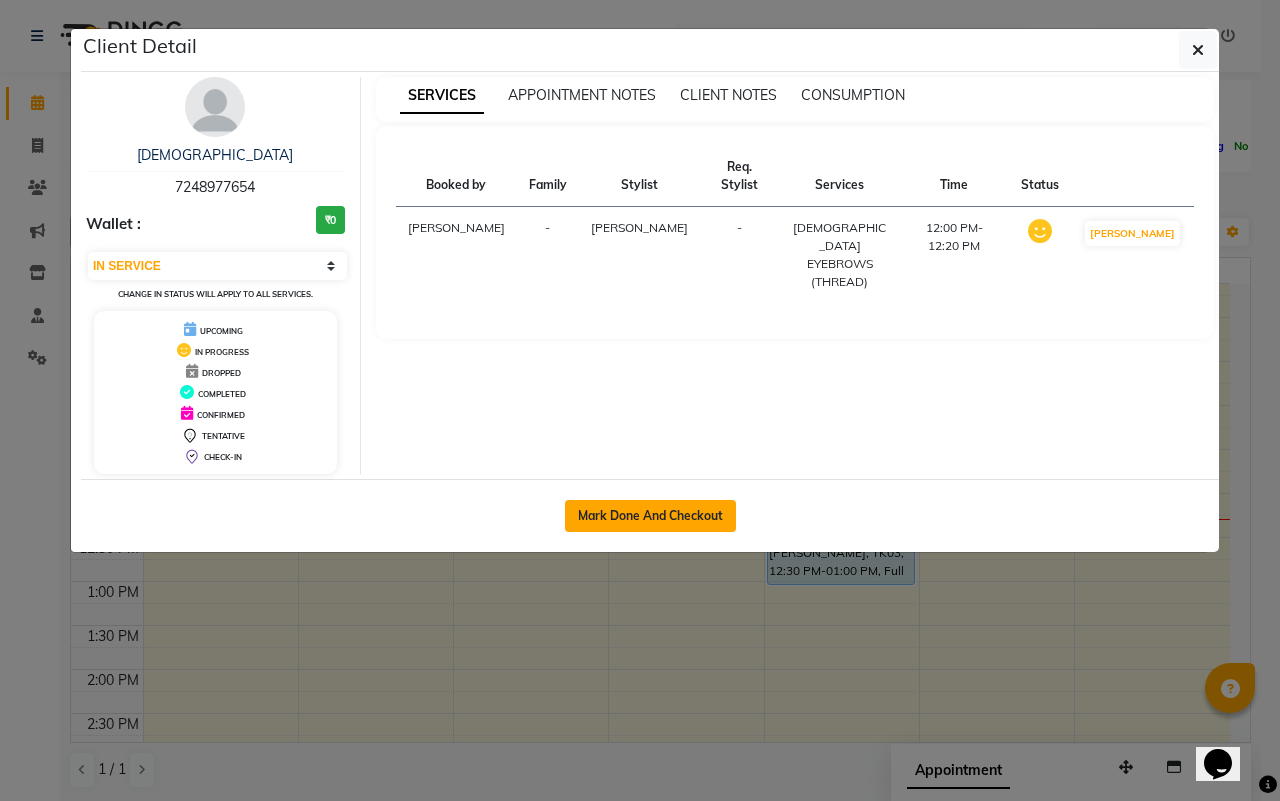 click on "Mark Done And Checkout" 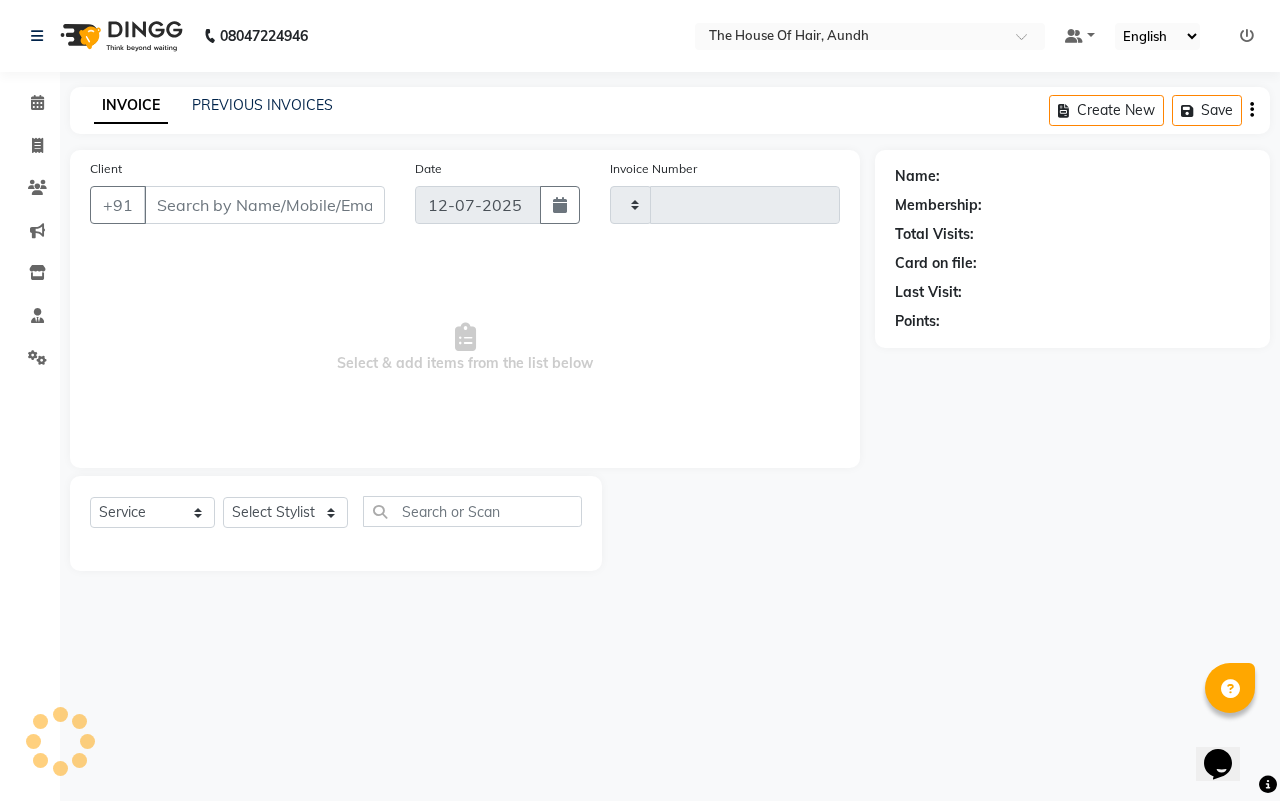 type on "1133" 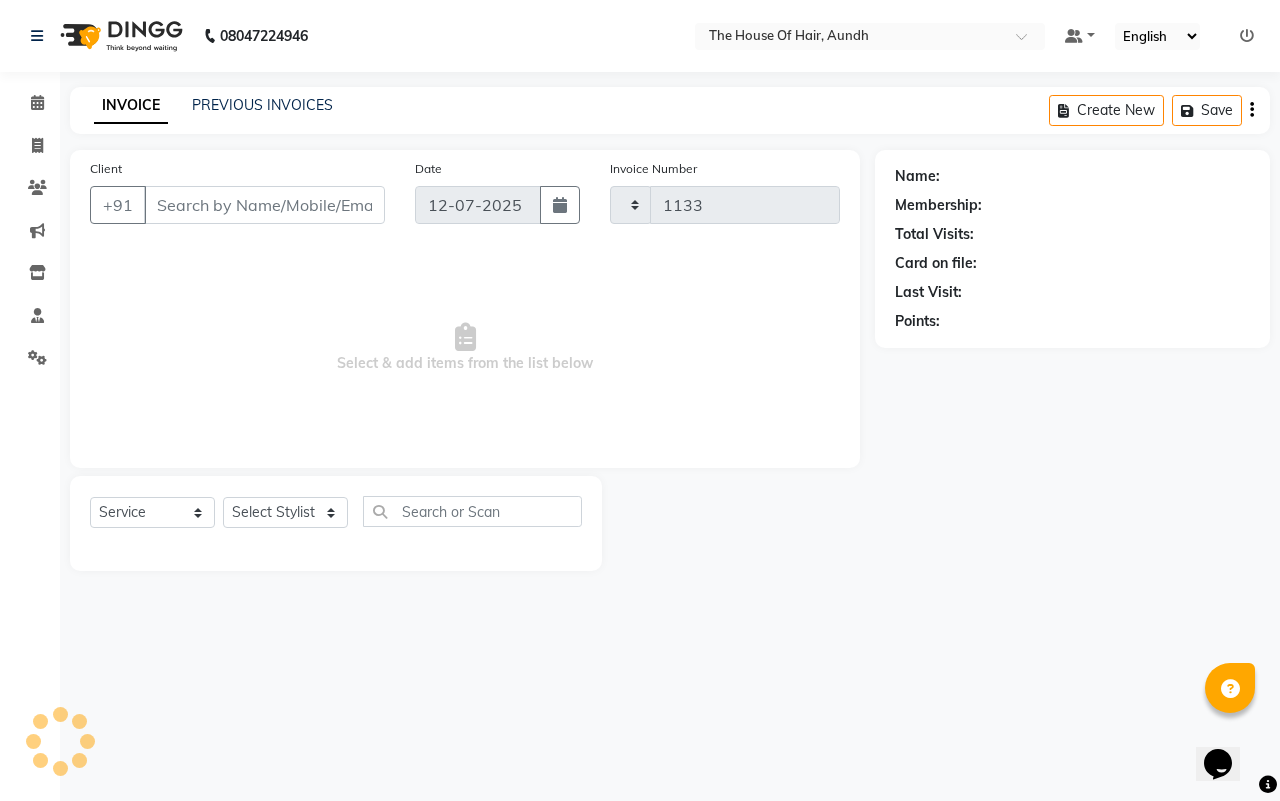 select on "26" 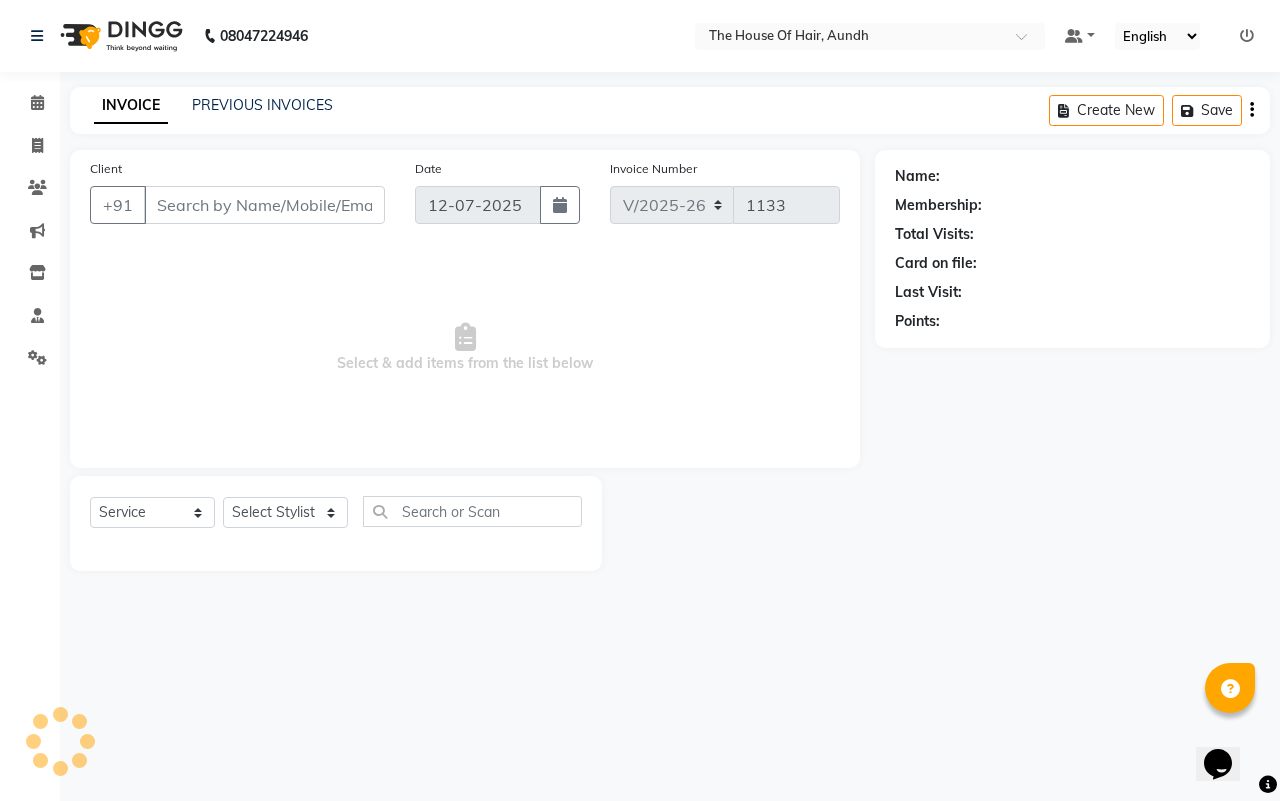 type on "7248977654" 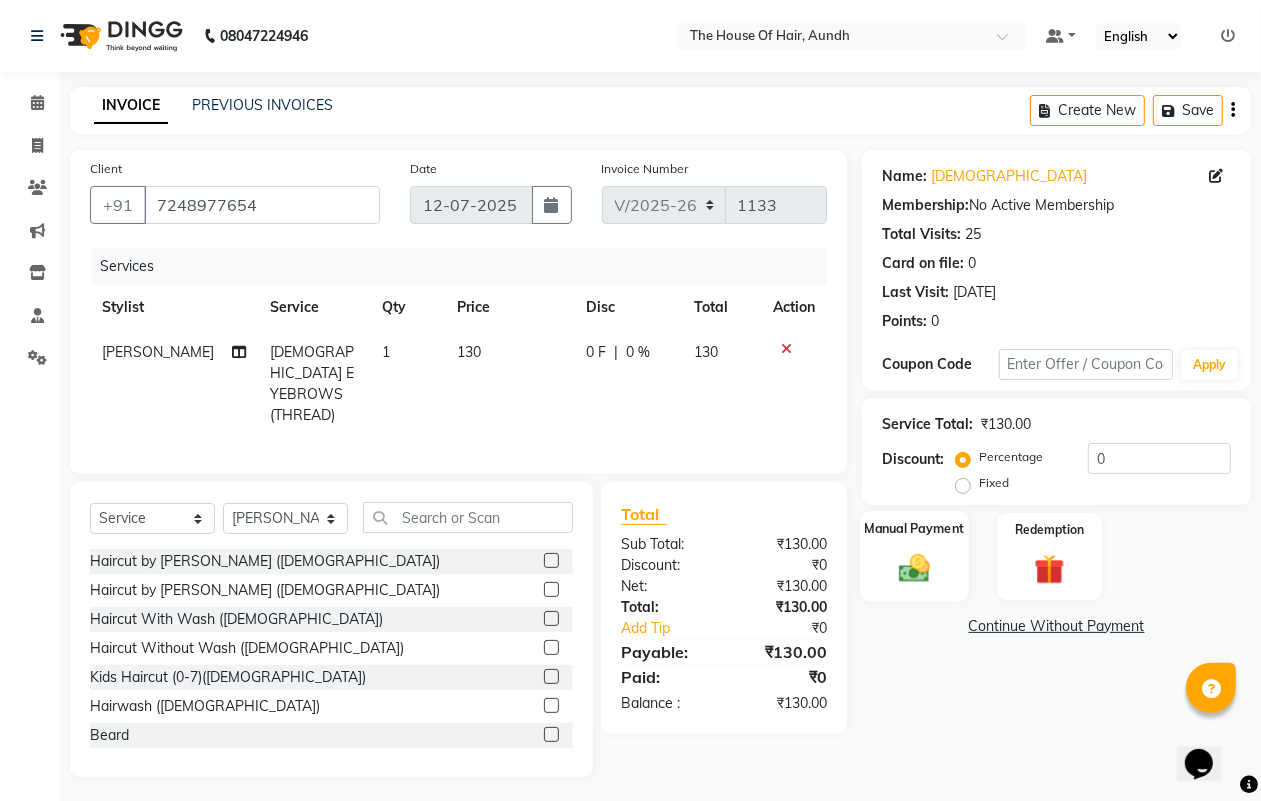 click 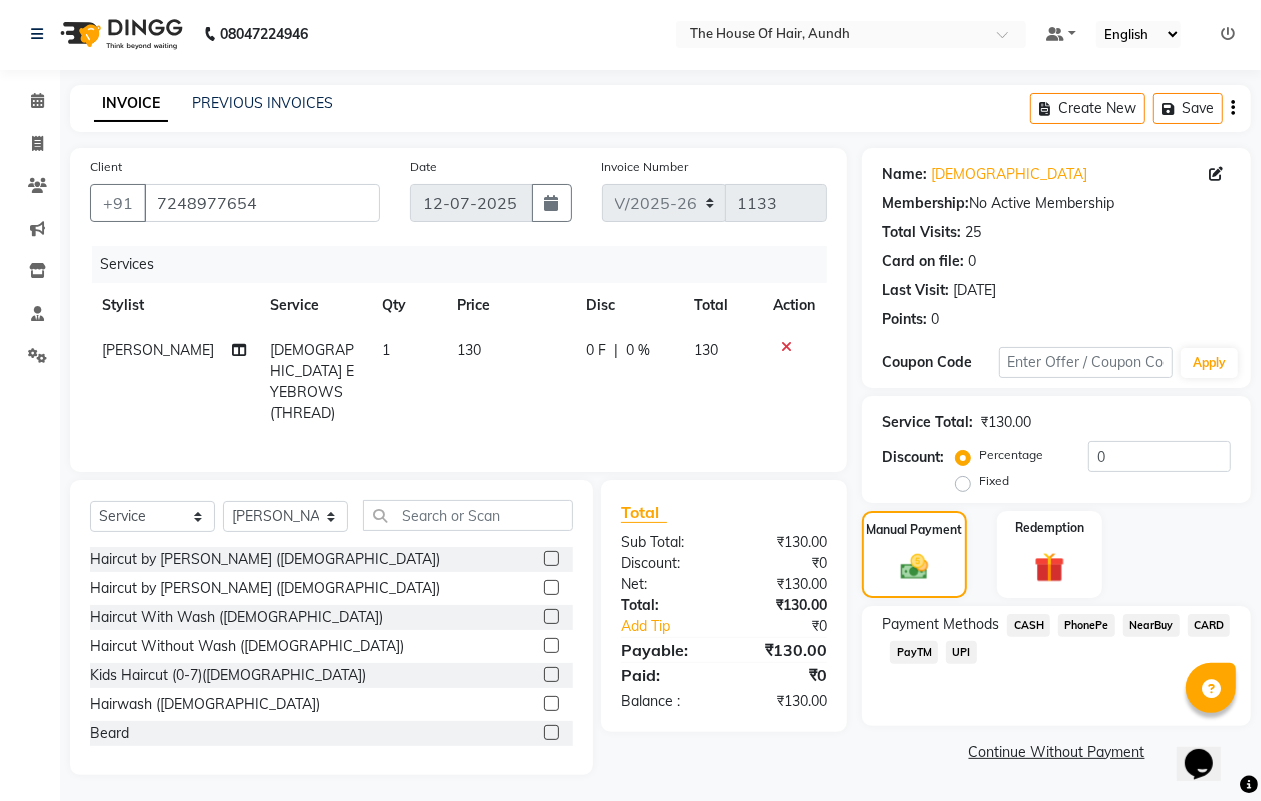 scroll, scrollTop: 0, scrollLeft: 0, axis: both 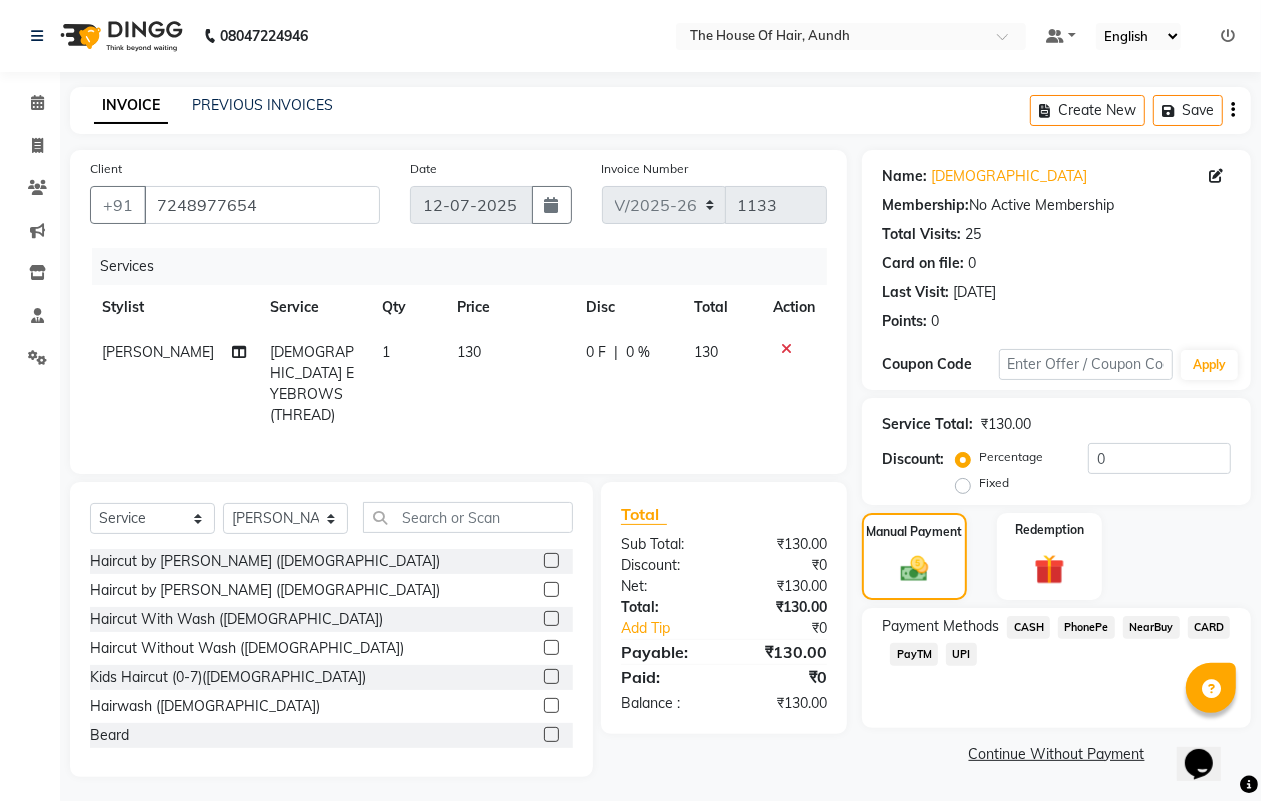 click on "CARD" 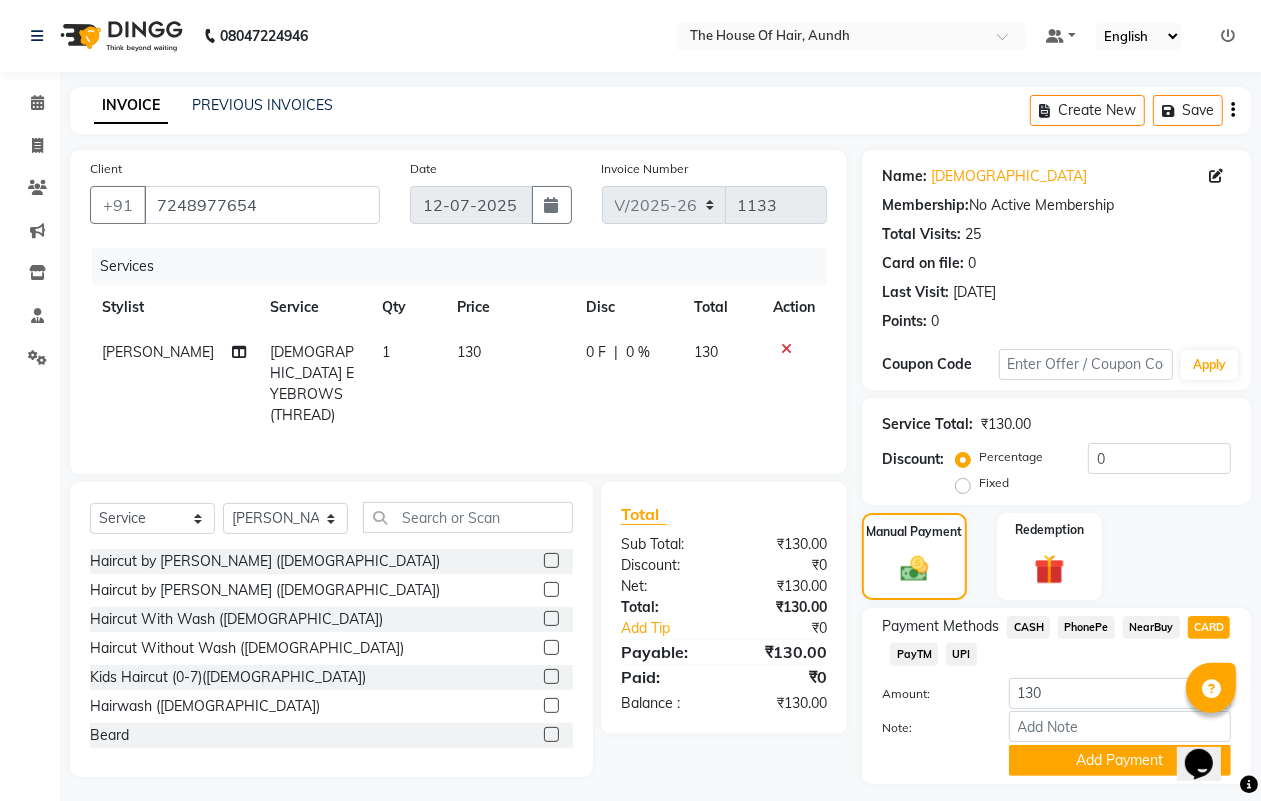 scroll, scrollTop: 52, scrollLeft: 0, axis: vertical 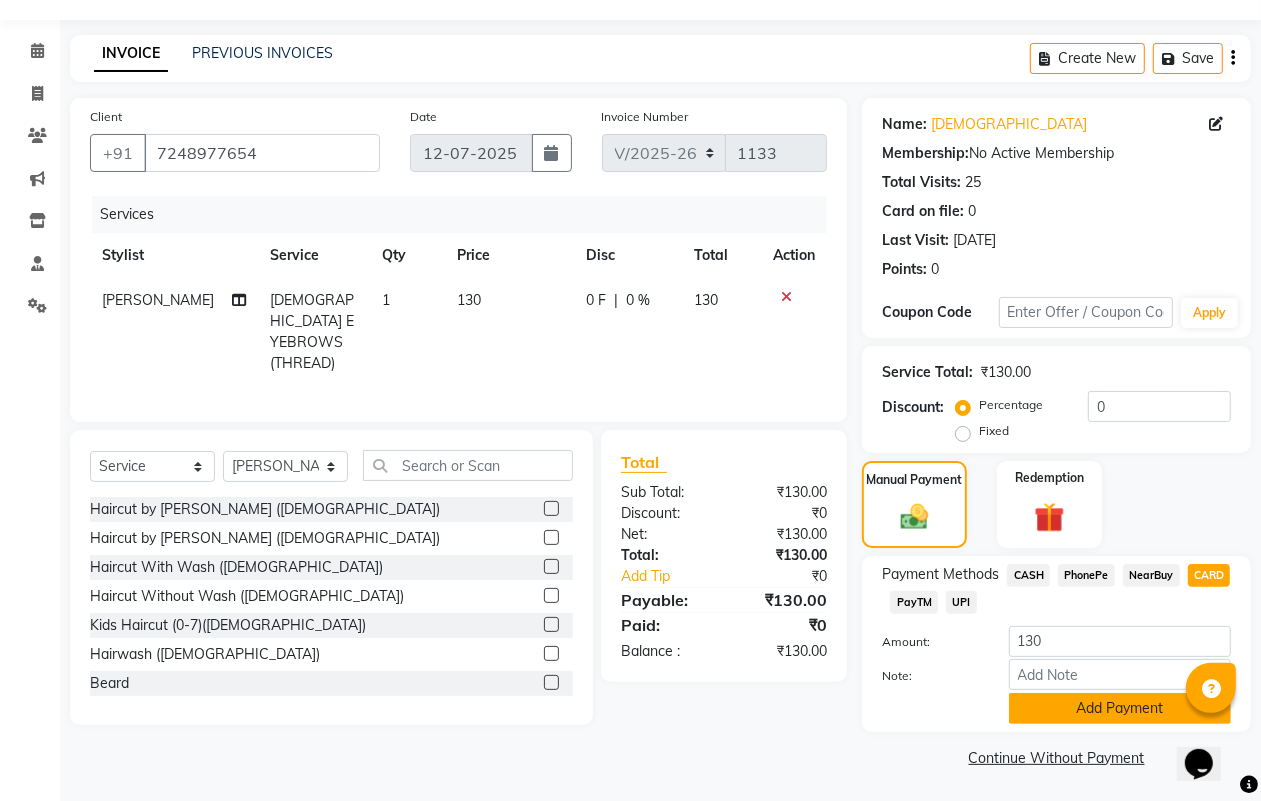 click on "Add Payment" 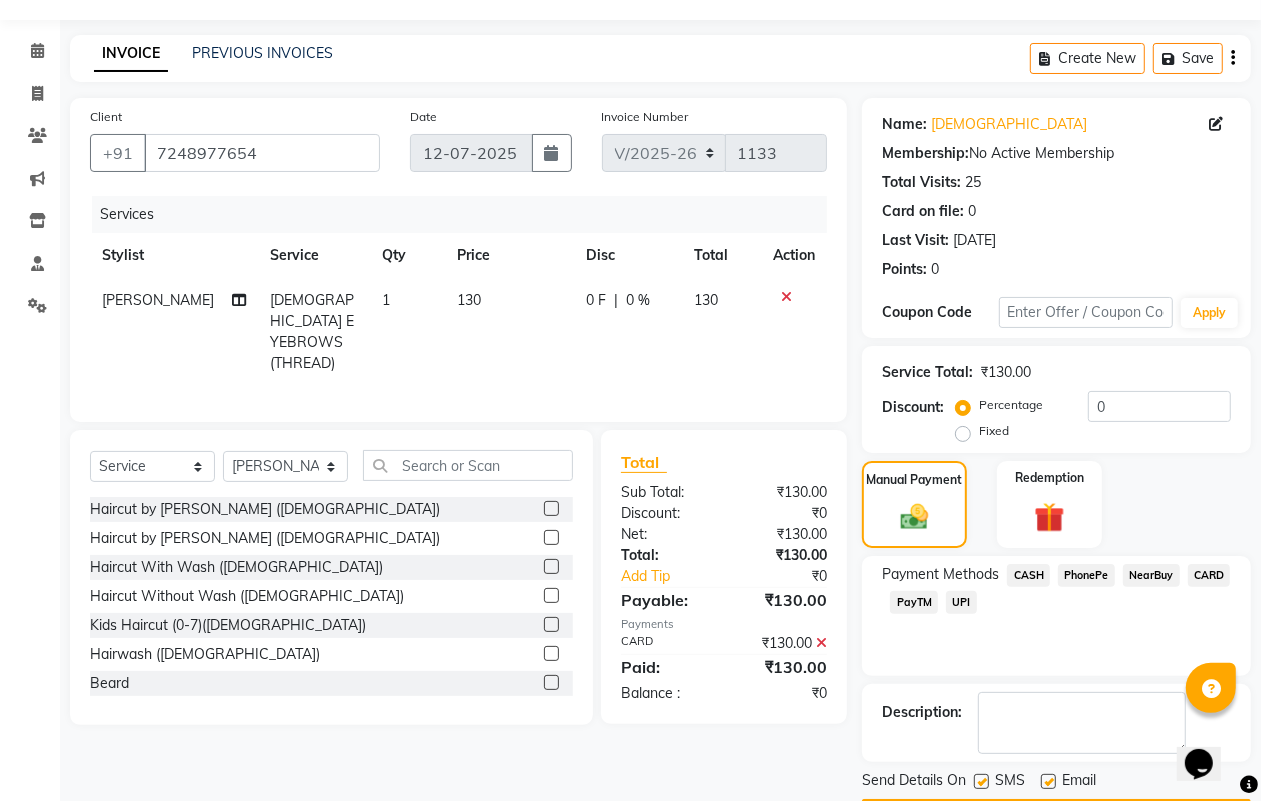 scroll, scrollTop: 111, scrollLeft: 0, axis: vertical 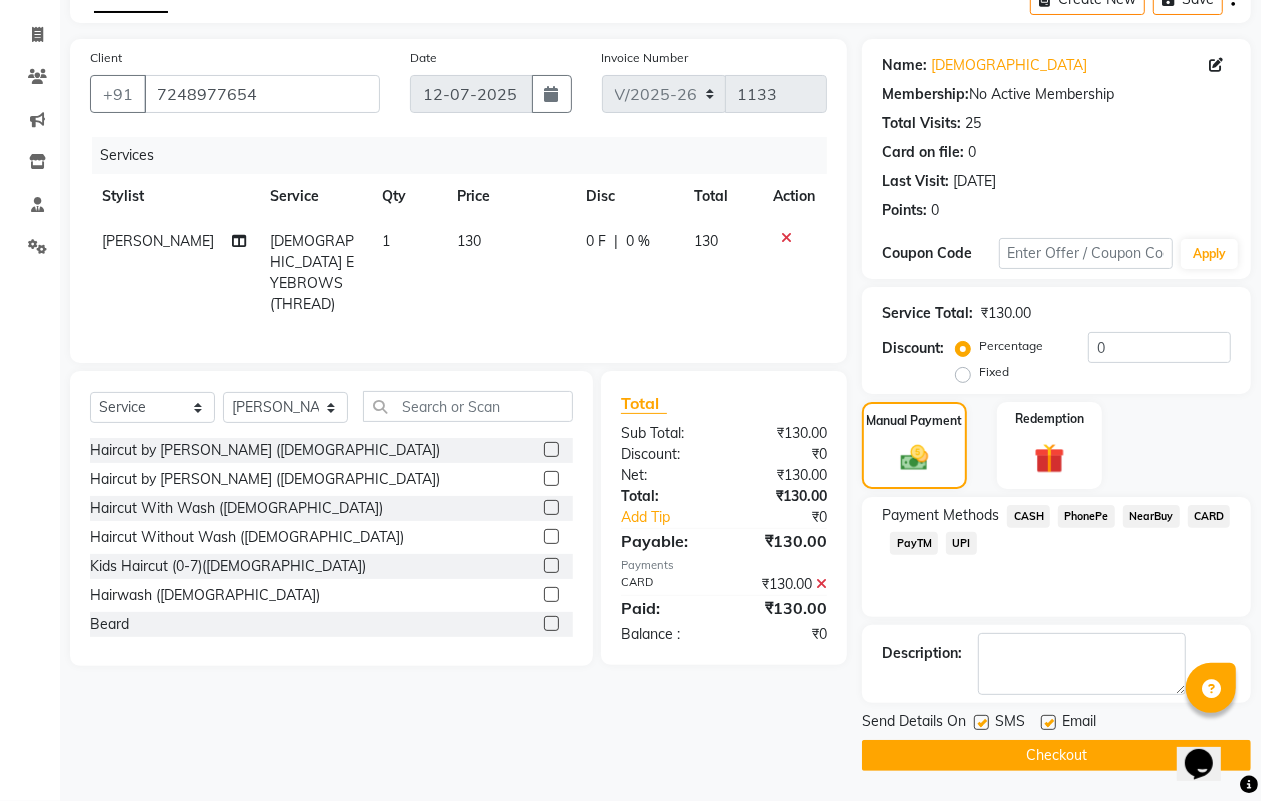 click on "Checkout" 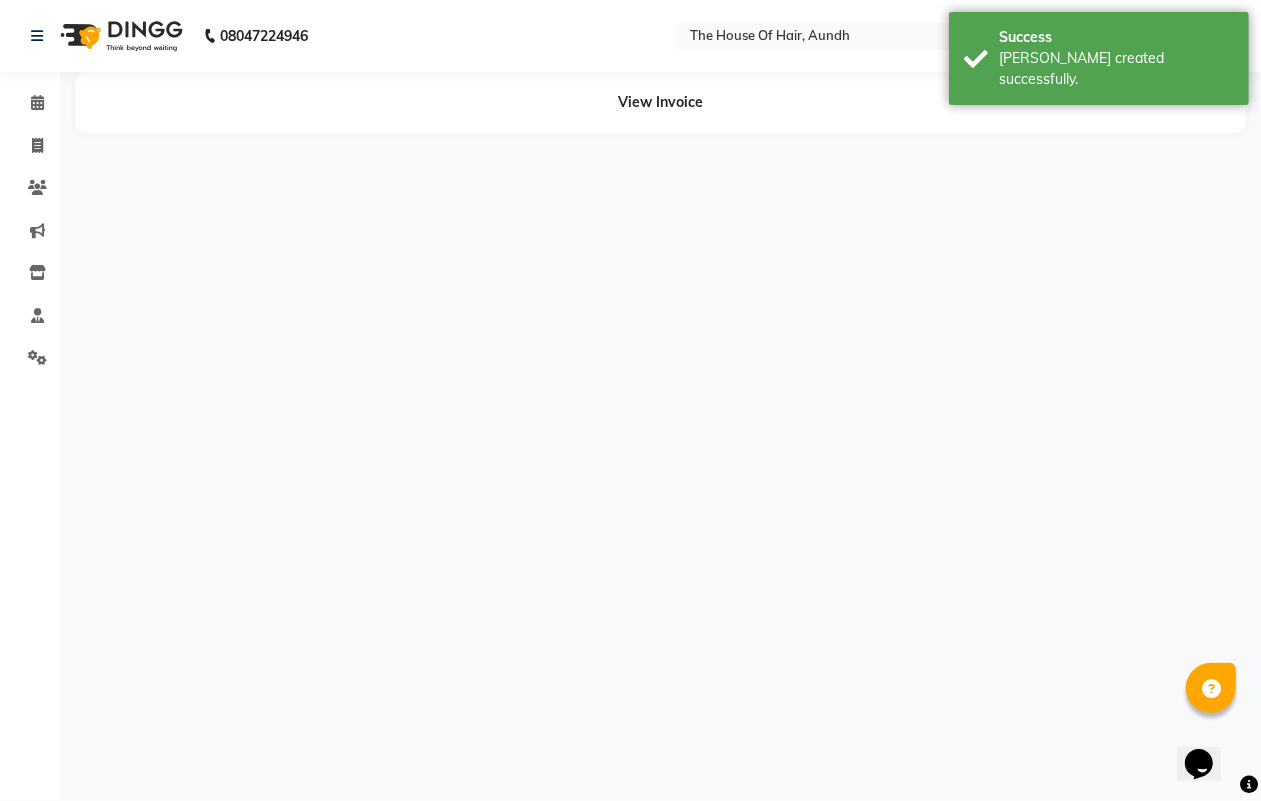 scroll, scrollTop: 0, scrollLeft: 0, axis: both 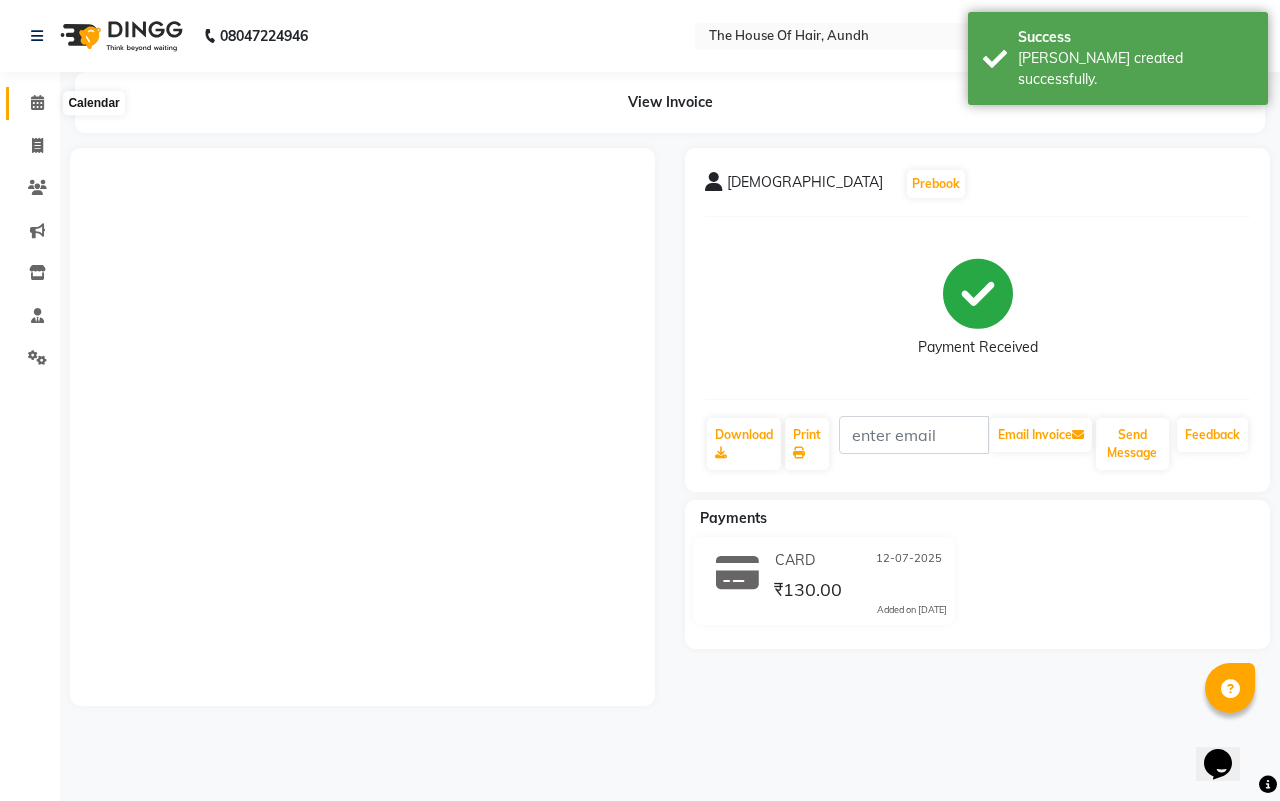 click 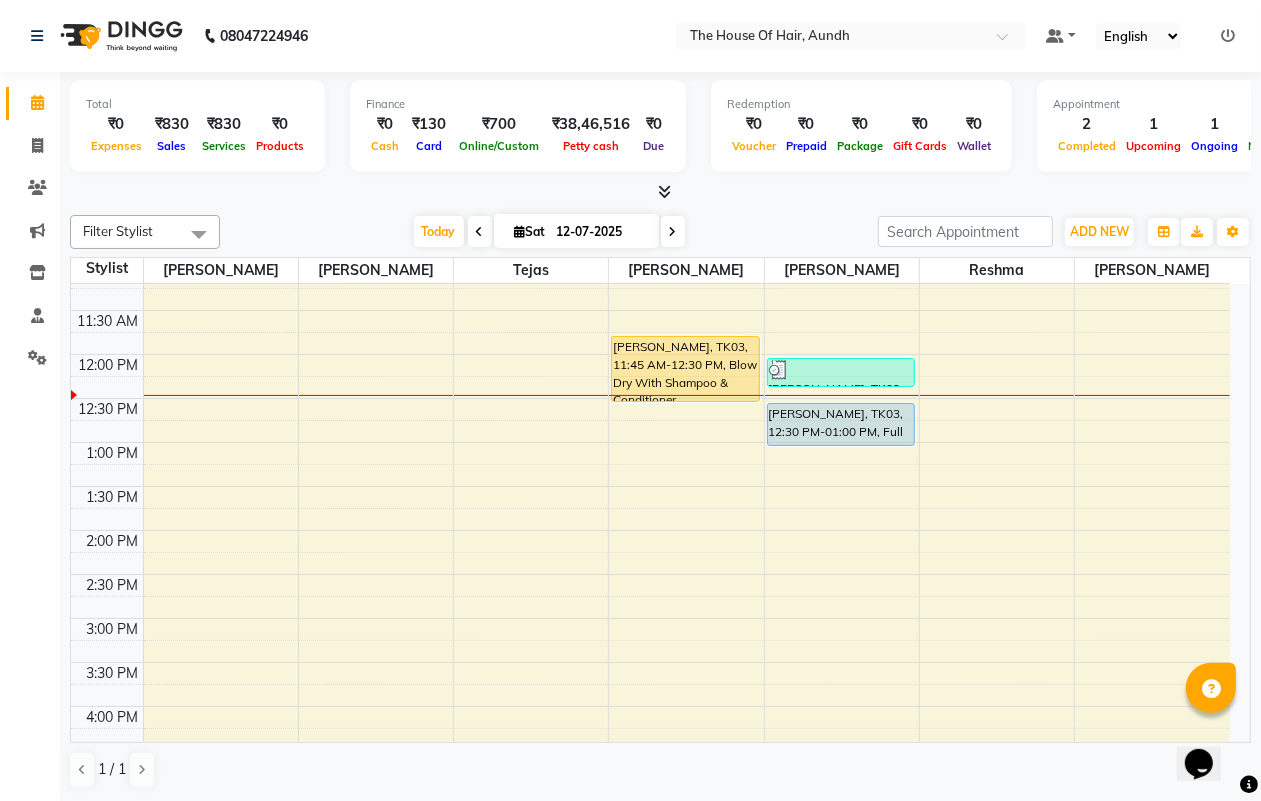 scroll, scrollTop: 375, scrollLeft: 0, axis: vertical 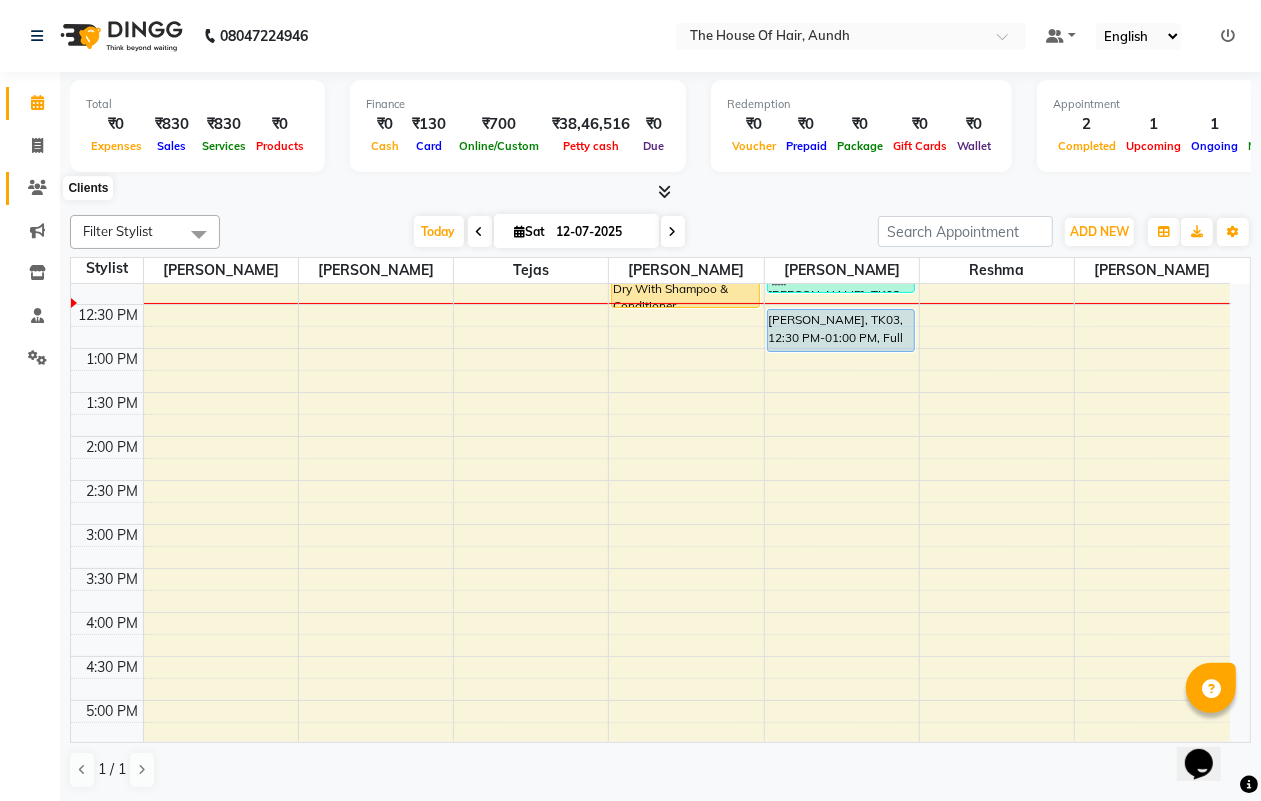 click 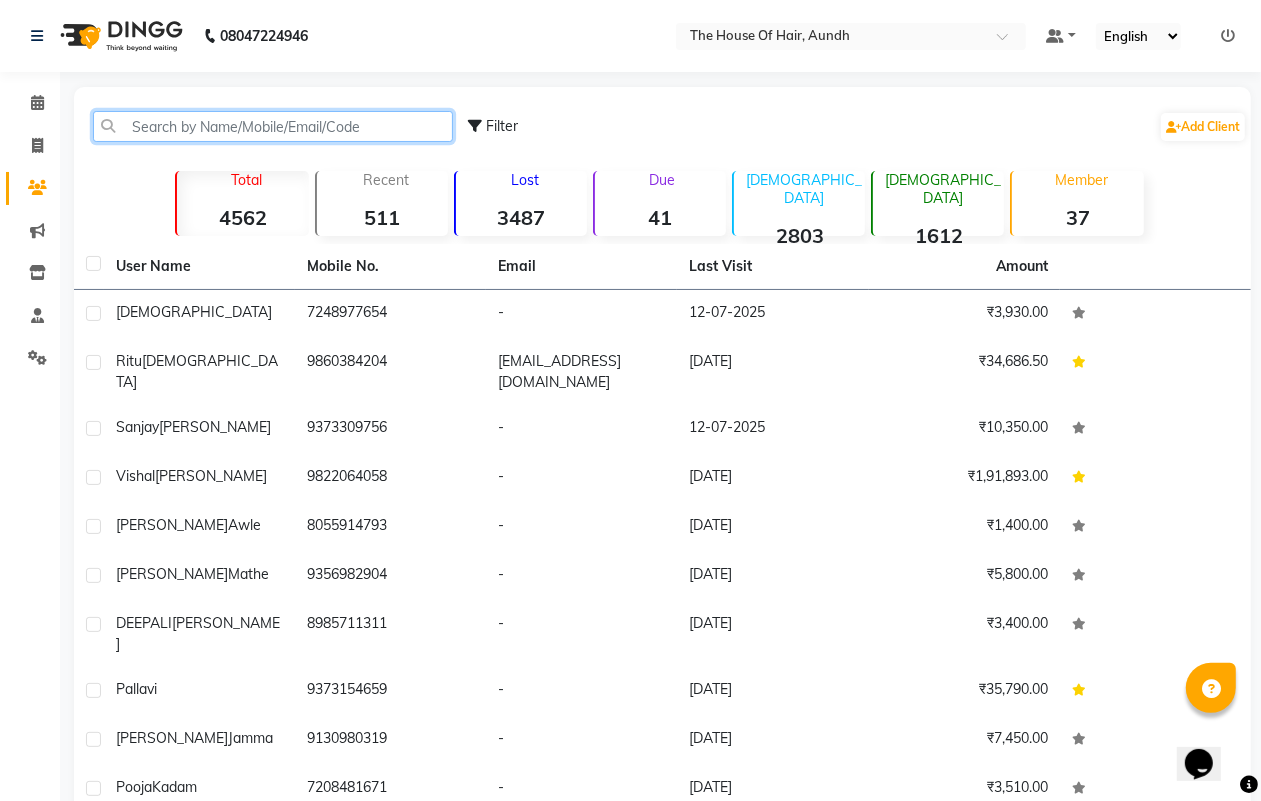 click 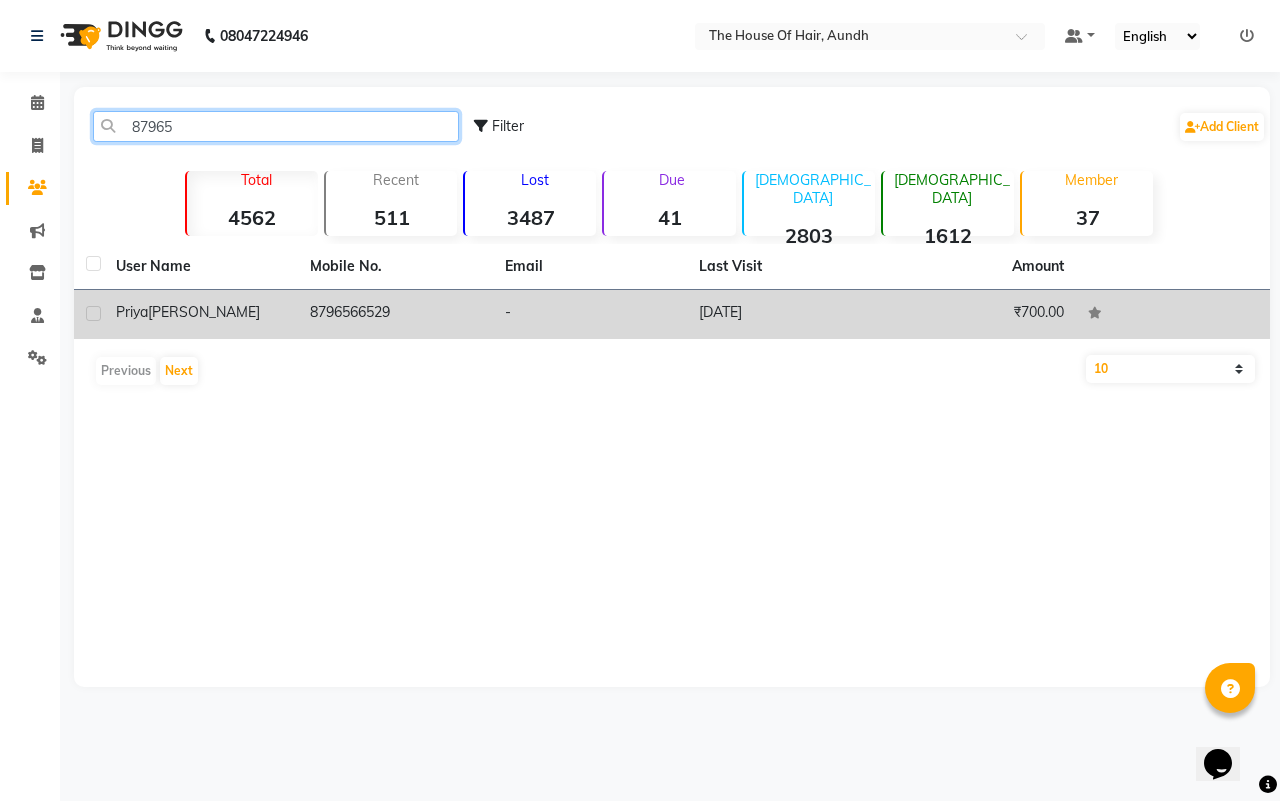 type on "87965" 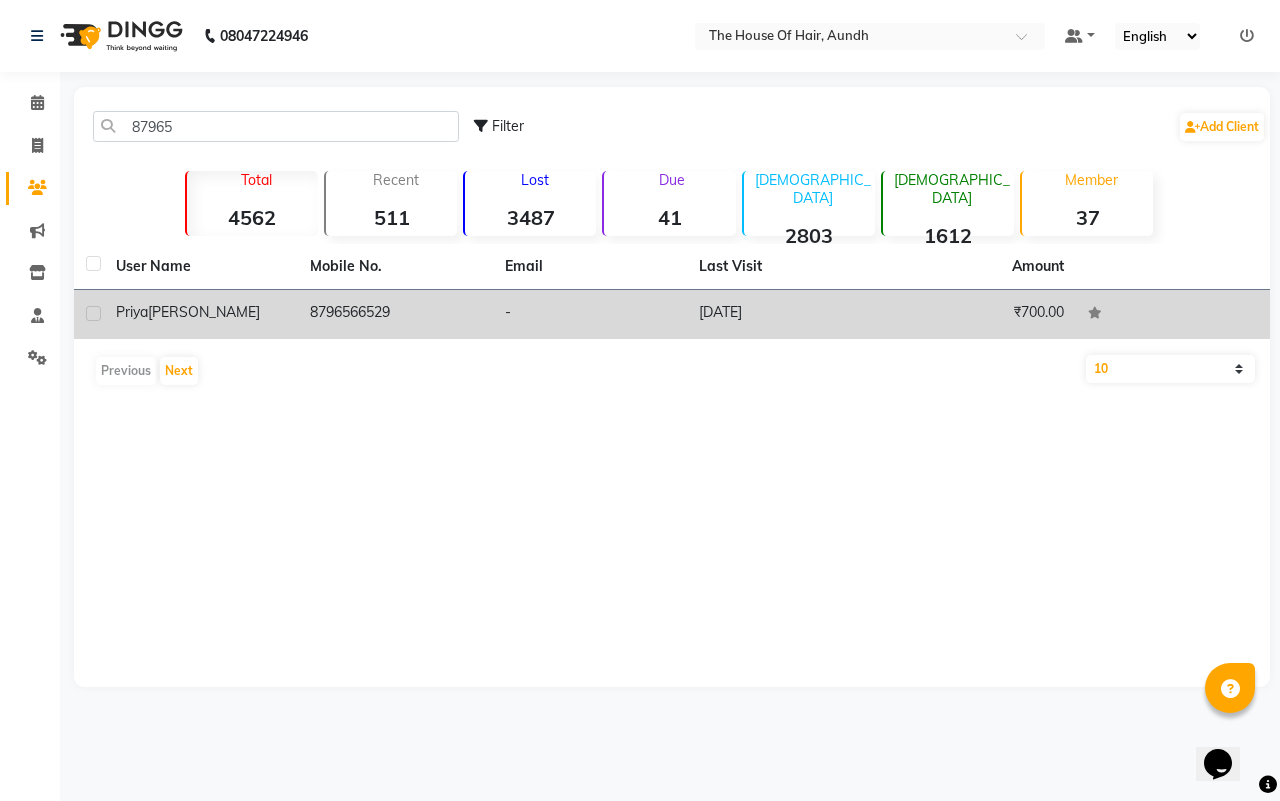 click on "8796566529" 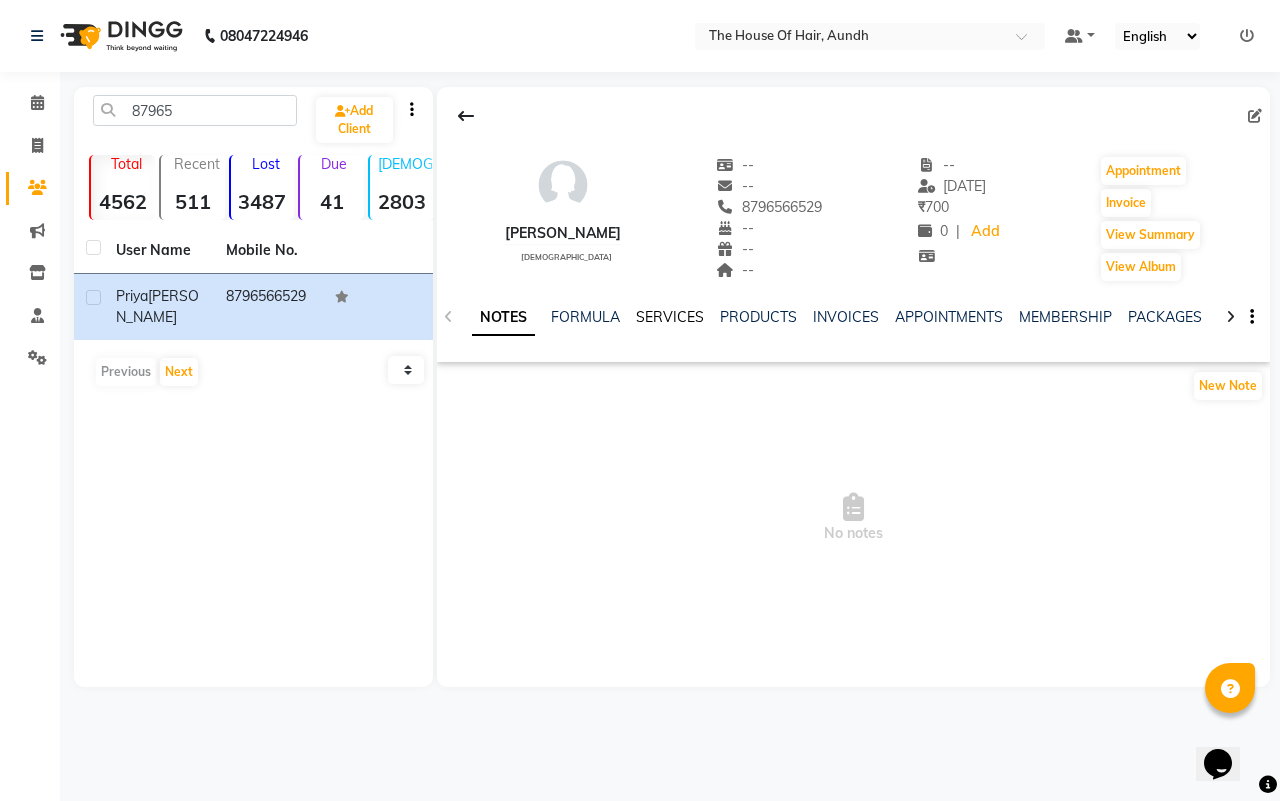 click on "SERVICES" 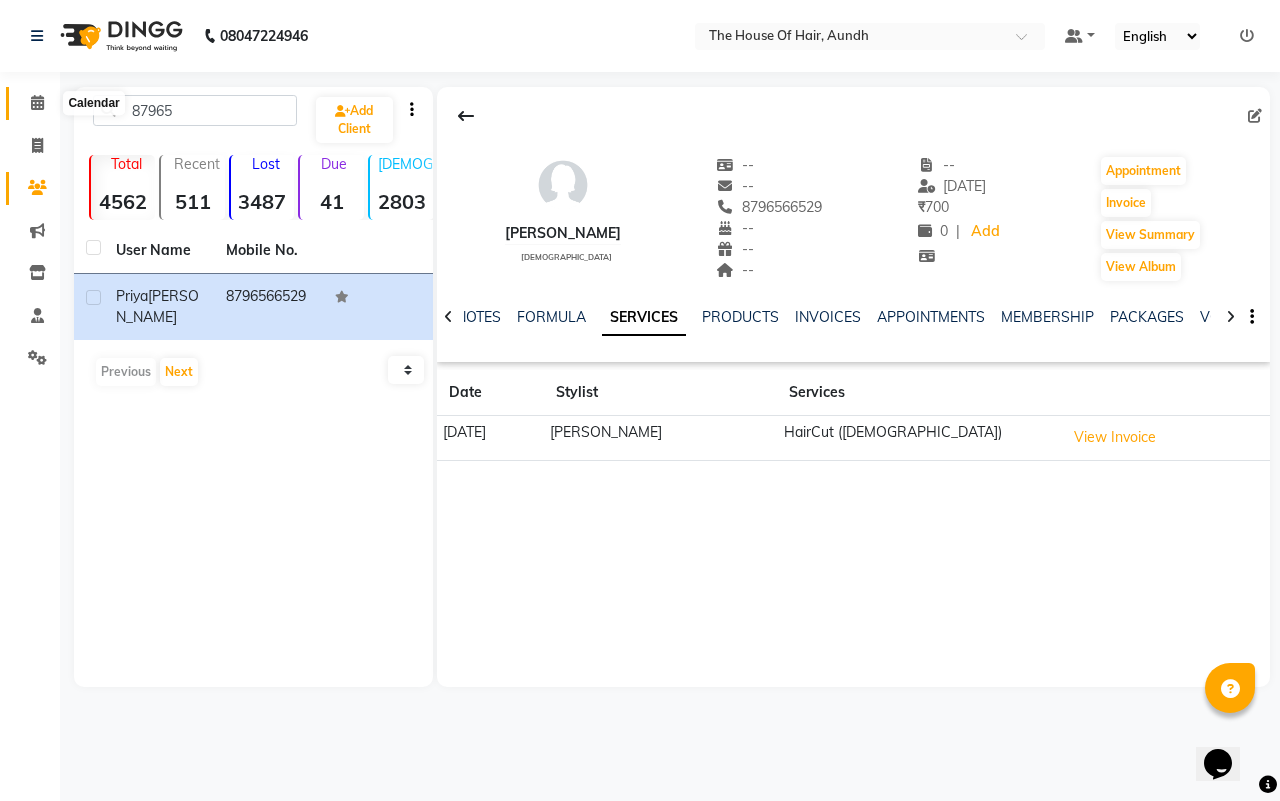 click 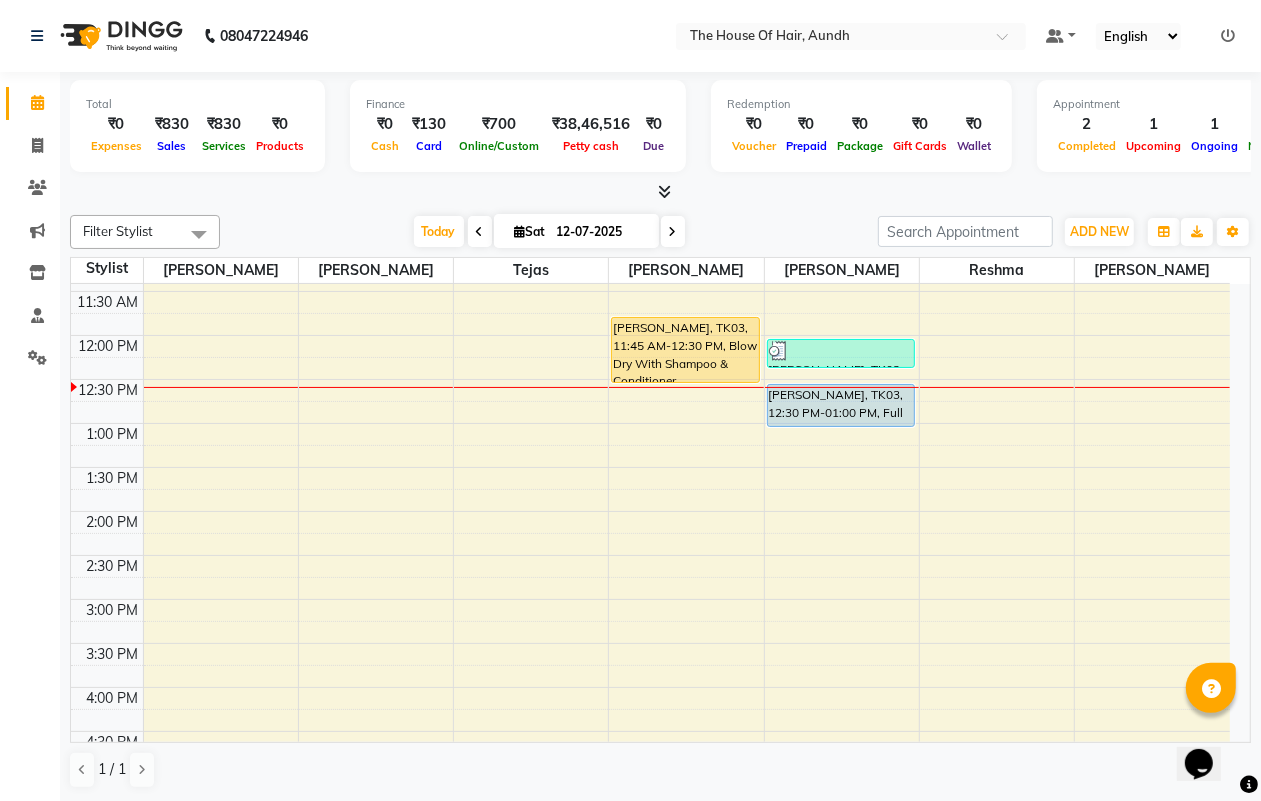 scroll, scrollTop: 357, scrollLeft: 0, axis: vertical 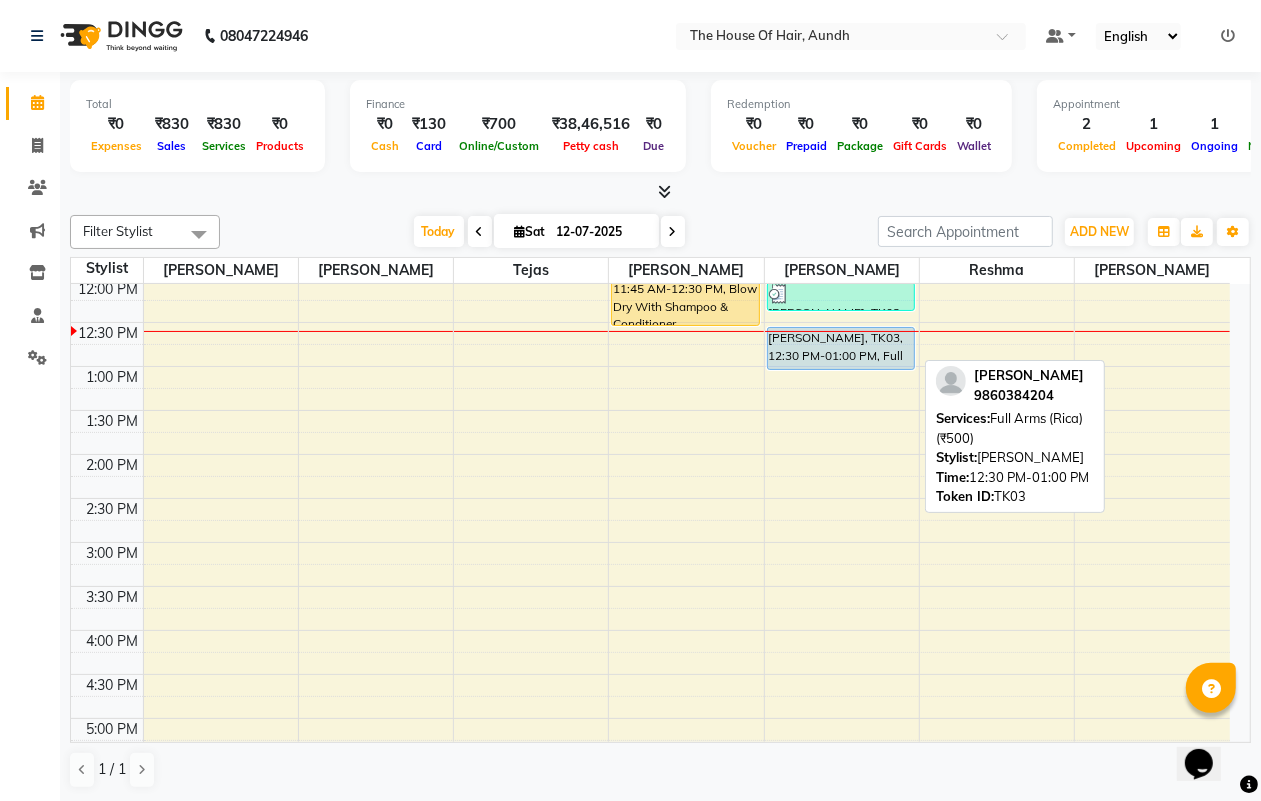 click on "[PERSON_NAME], TK03, 12:30 PM-01:00 PM, Full Arms (Rica) (₹500)" at bounding box center (841, 348) 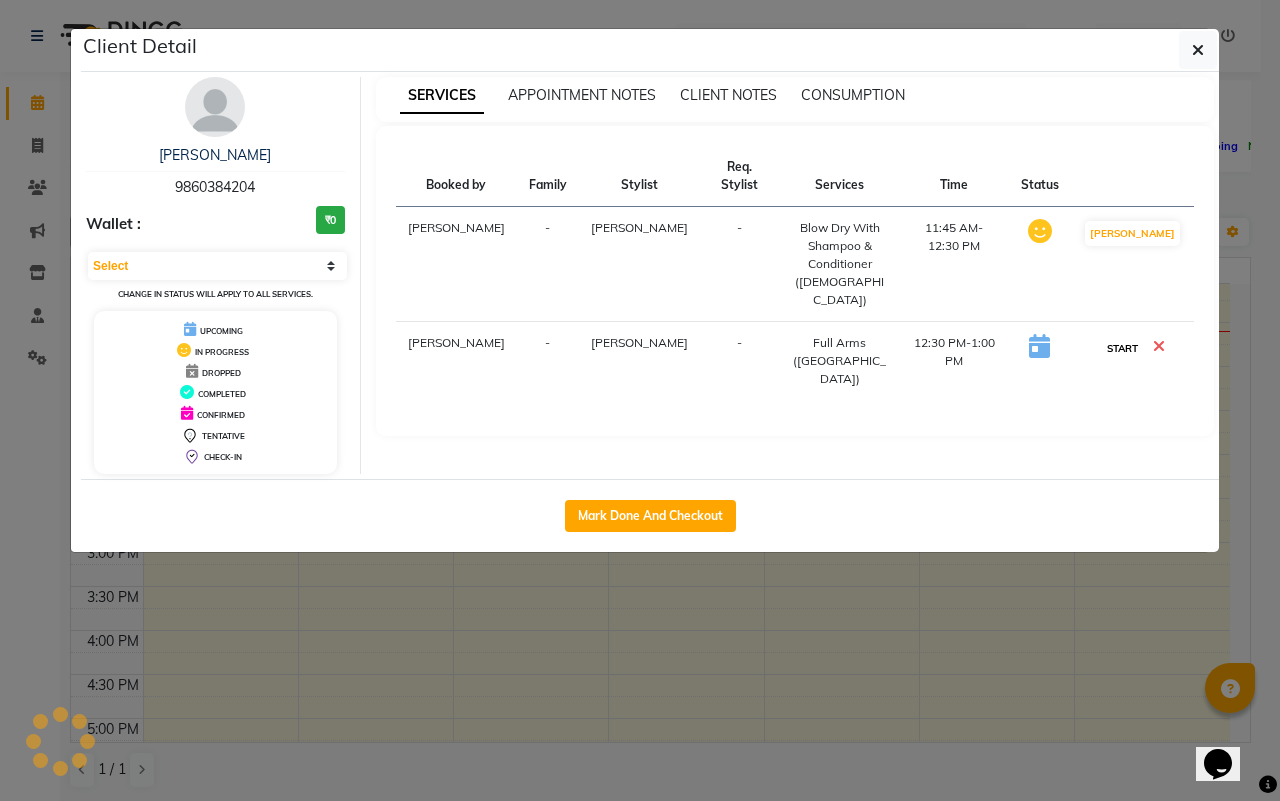 click on "START" at bounding box center [1122, 348] 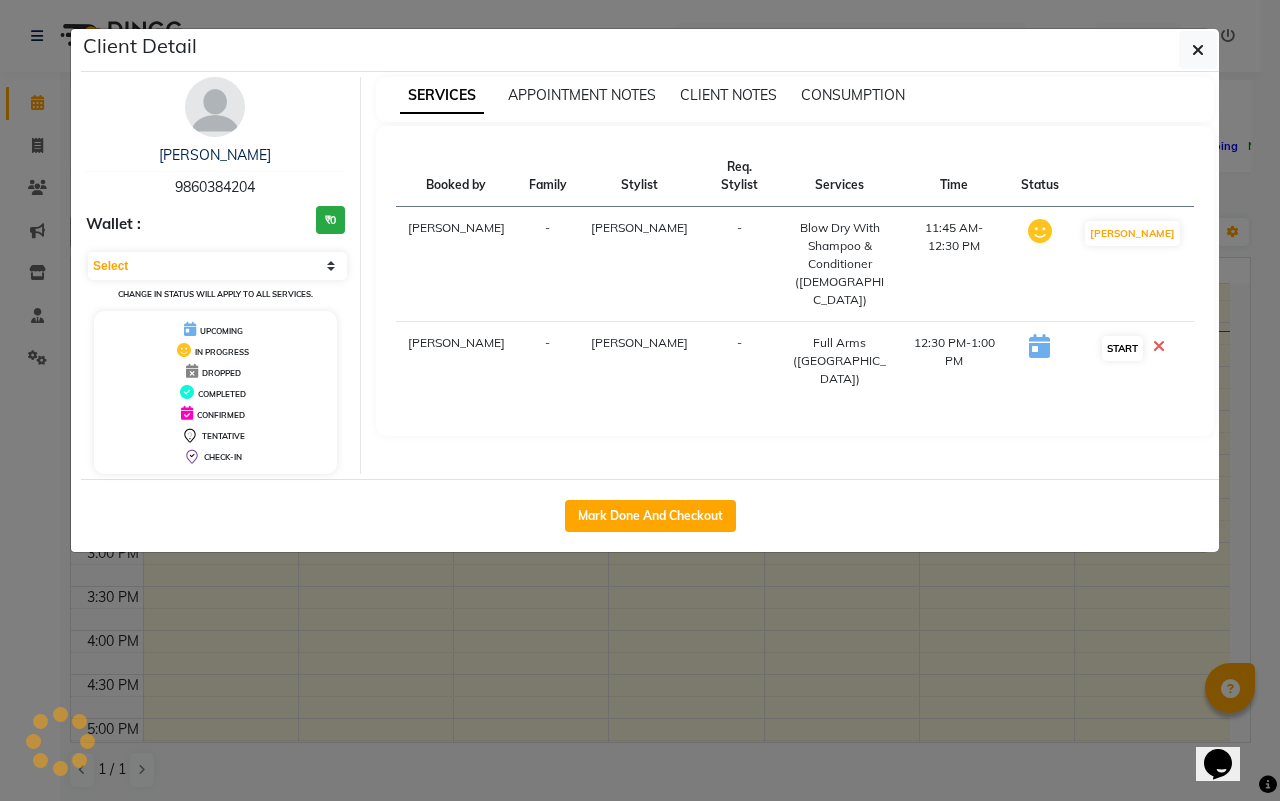 select on "1" 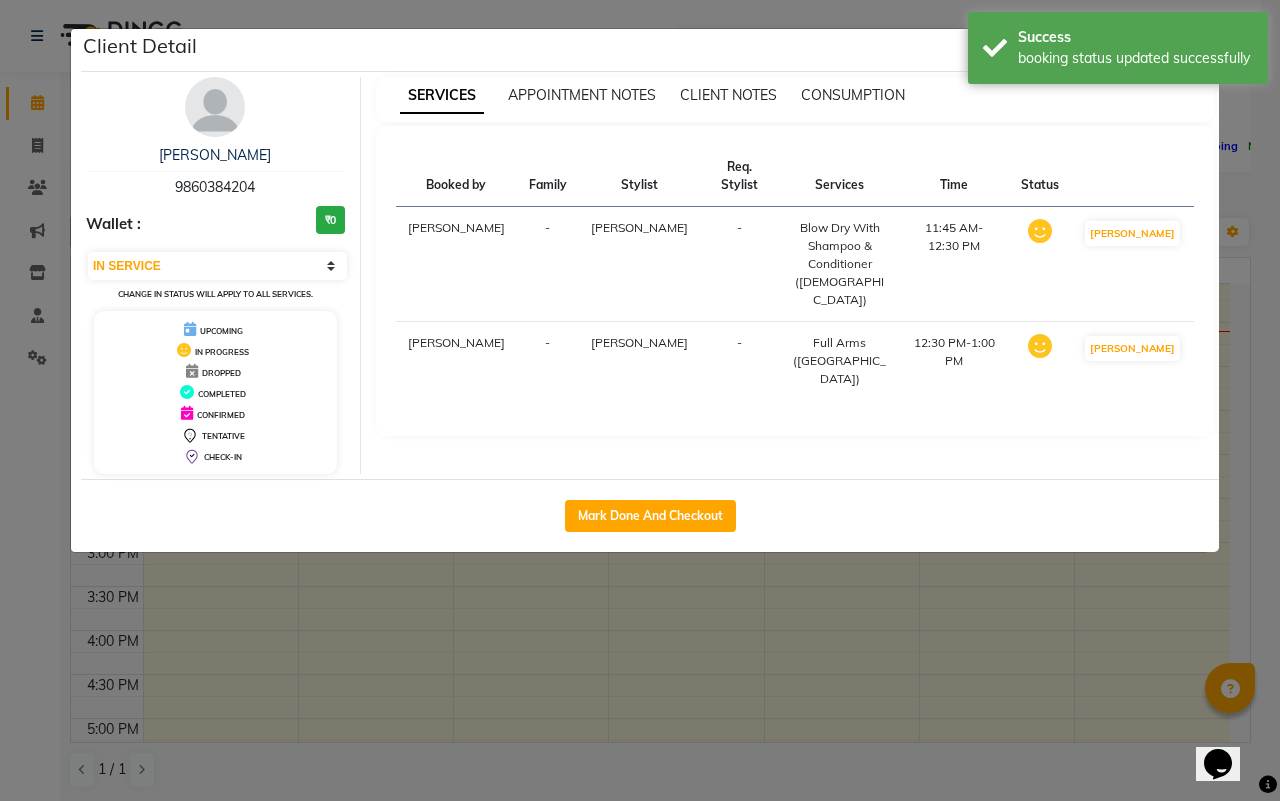 click on "Client Detail  [PERSON_NAME]   9860384204 Wallet : ₹0 Select IN SERVICE CONFIRMED TENTATIVE CHECK IN MARK DONE DROPPED UPCOMING Change in status will apply to all services. UPCOMING IN PROGRESS DROPPED COMPLETED CONFIRMED TENTATIVE CHECK-IN SERVICES APPOINTMENT NOTES CLIENT NOTES CONSUMPTION Booked by Family Stylist Req. Stylist Services Time Status  [PERSON_NAME] -  Blow Dry With Shampoo & Conditioner ([DEMOGRAPHIC_DATA])   11:45 AM-12:30 PM   MARK DONE   [PERSON_NAME] -  Full Arms (Rica)   12:30 PM-1:00 PM   MARK DONE   Mark Done And Checkout" 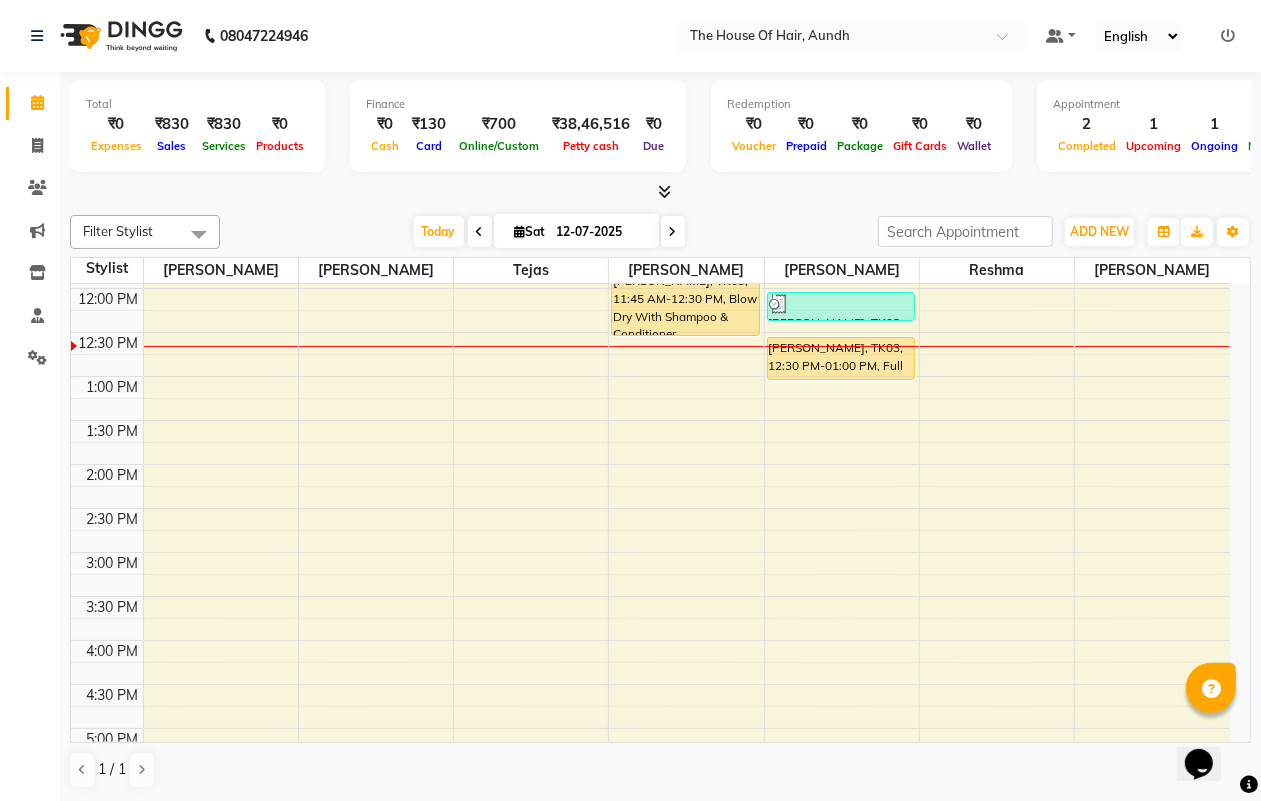 scroll, scrollTop: 357, scrollLeft: 0, axis: vertical 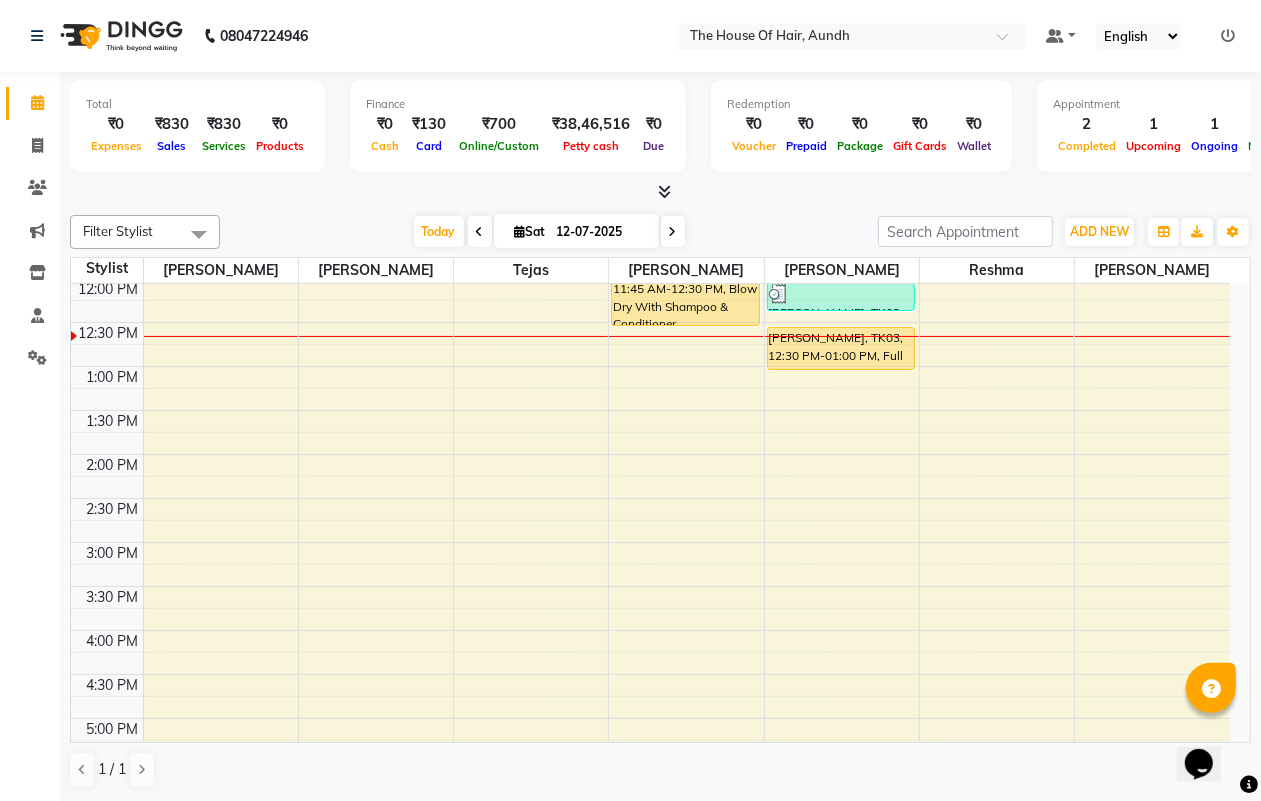 click at bounding box center (673, 232) 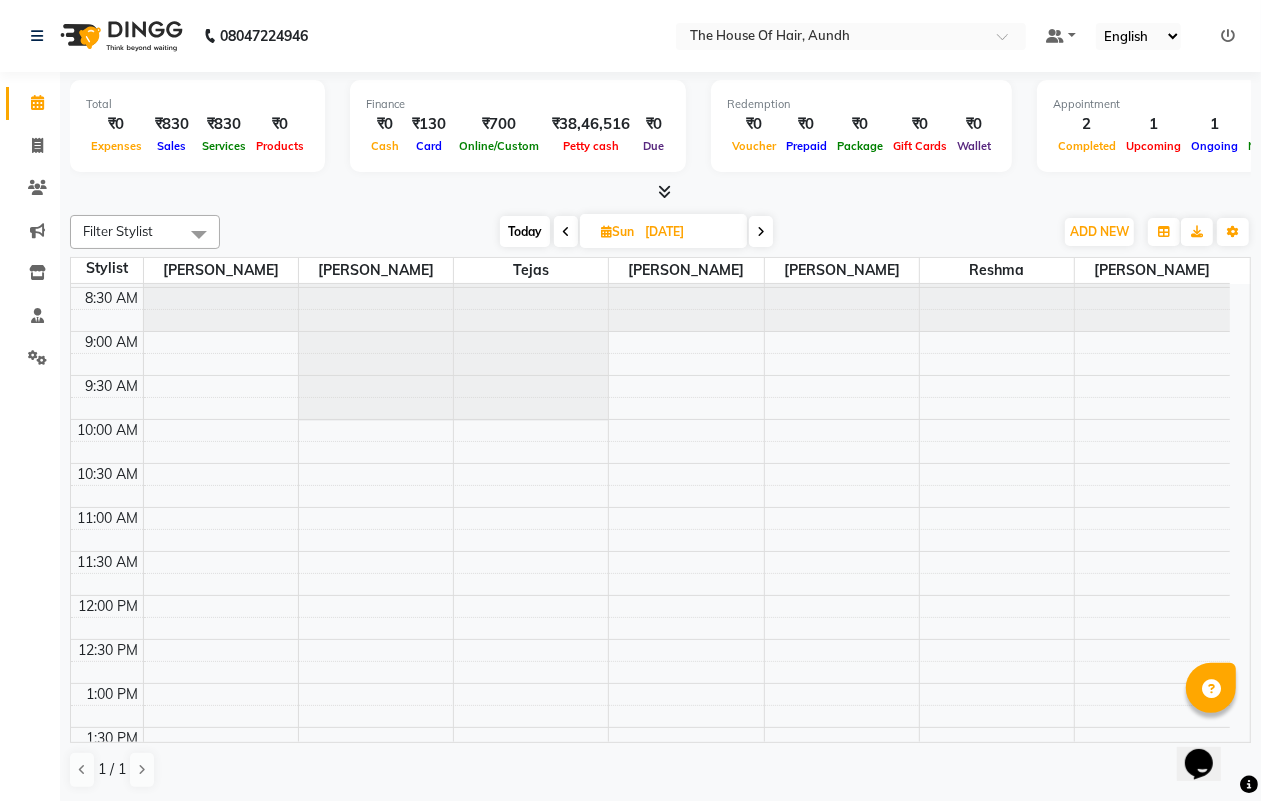scroll, scrollTop: 0, scrollLeft: 0, axis: both 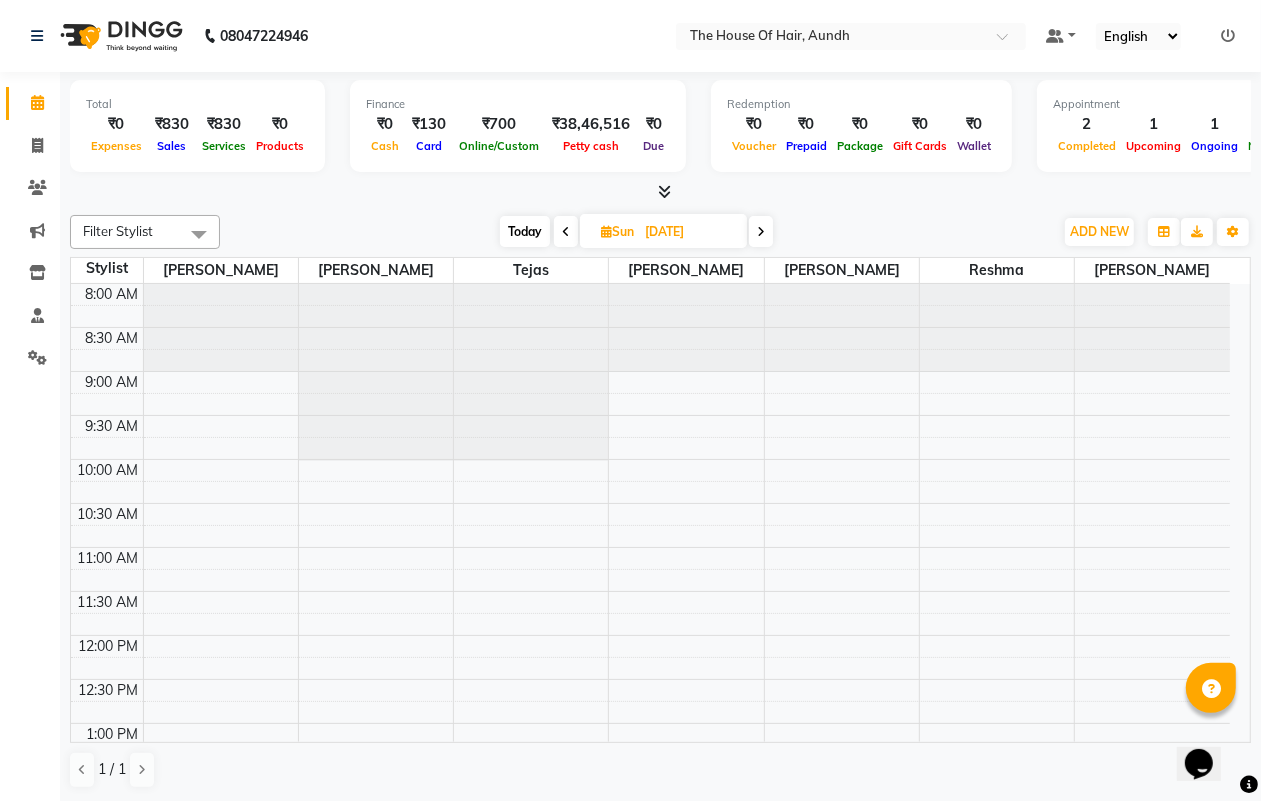 click on "8:00 AM 8:30 AM 9:00 AM 9:30 AM 10:00 AM 10:30 AM 11:00 AM 11:30 AM 12:00 PM 12:30 PM 1:00 PM 1:30 PM 2:00 PM 2:30 PM 3:00 PM 3:30 PM 4:00 PM 4:30 PM 5:00 PM 5:30 PM 6:00 PM 6:30 PM 7:00 PM 7:30 PM 8:00 PM 8:30 PM 9:00 PM 9:30 PM     [PERSON_NAME], 06:00 PM-07:30 PM, Haircut With Wash ([DEMOGRAPHIC_DATA]),[PERSON_NAME]" at bounding box center (650, 899) 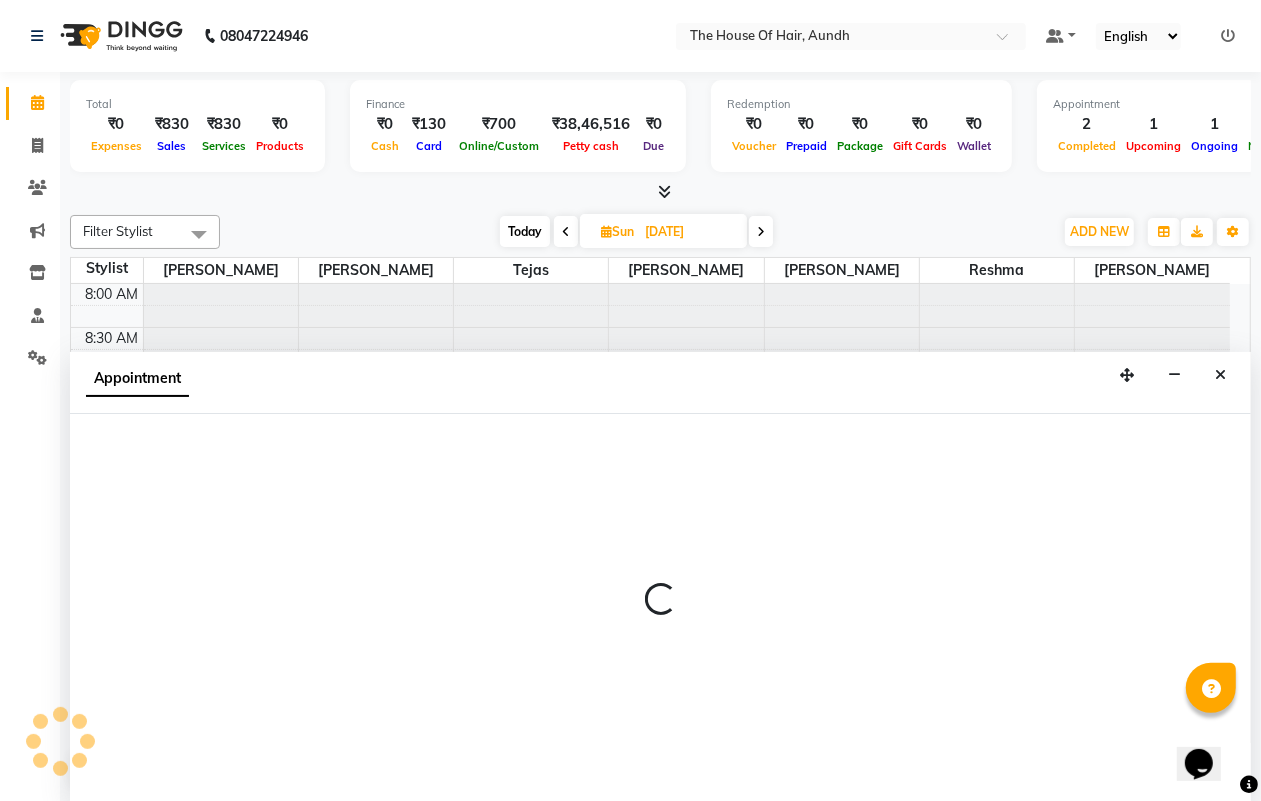 scroll, scrollTop: 1, scrollLeft: 0, axis: vertical 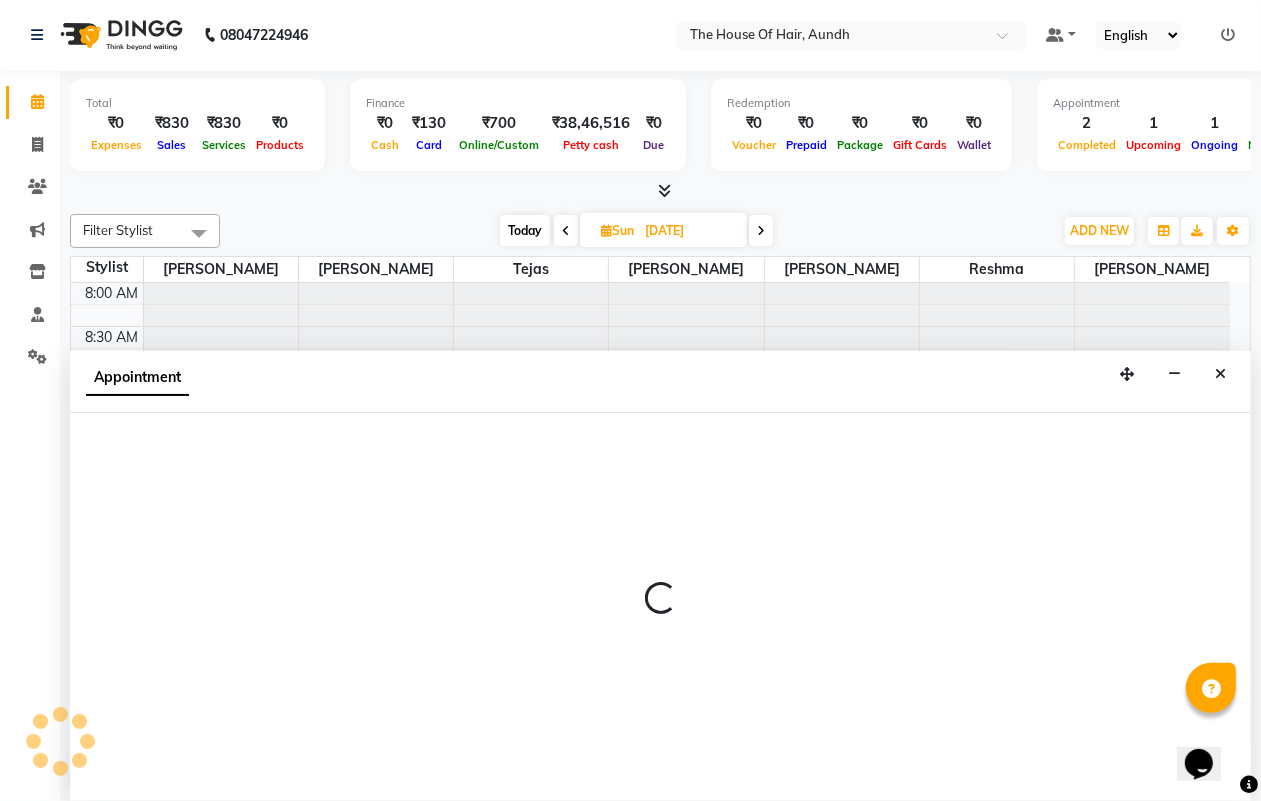 select on "6864" 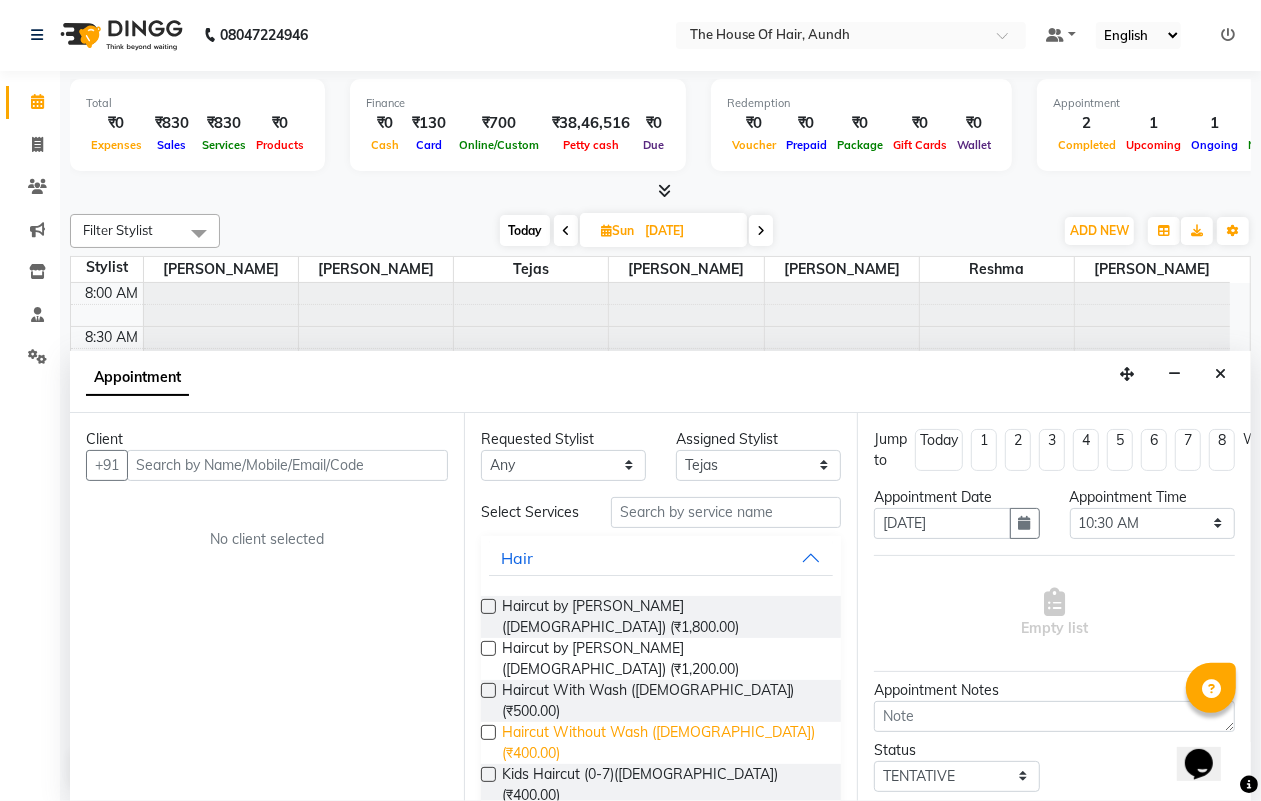 click on "Haircut Without Wash ([DEMOGRAPHIC_DATA]) (₹400.00)" at bounding box center [664, 743] 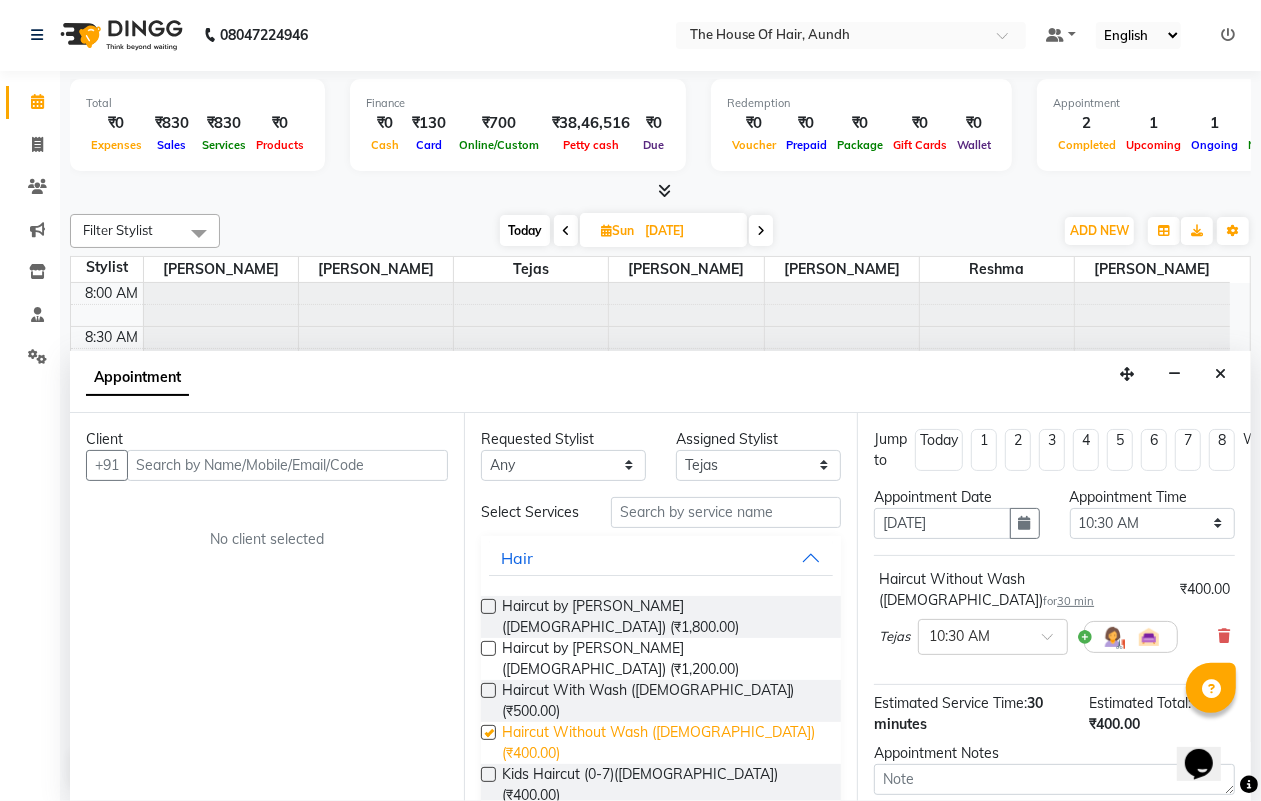 checkbox on "false" 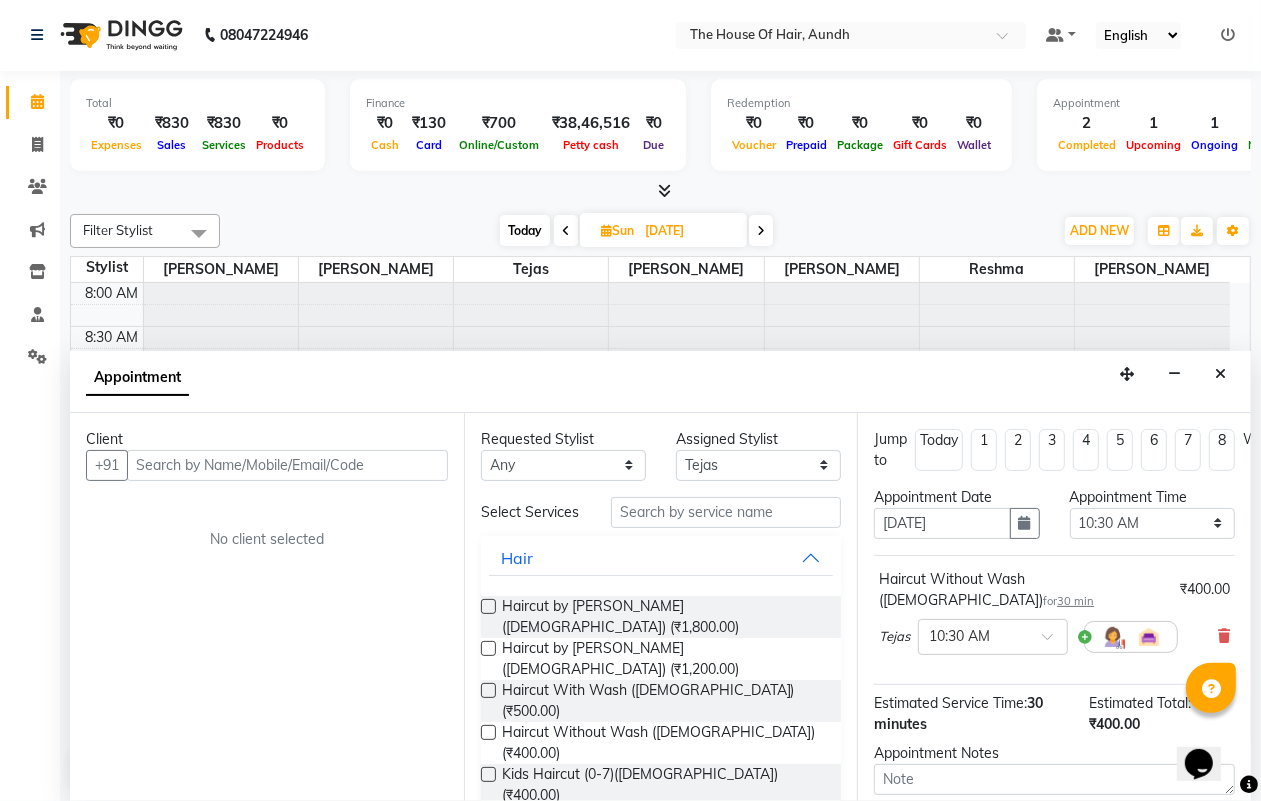click on "[PERSON_NAME] (₹300.00)" at bounding box center (589, 843) 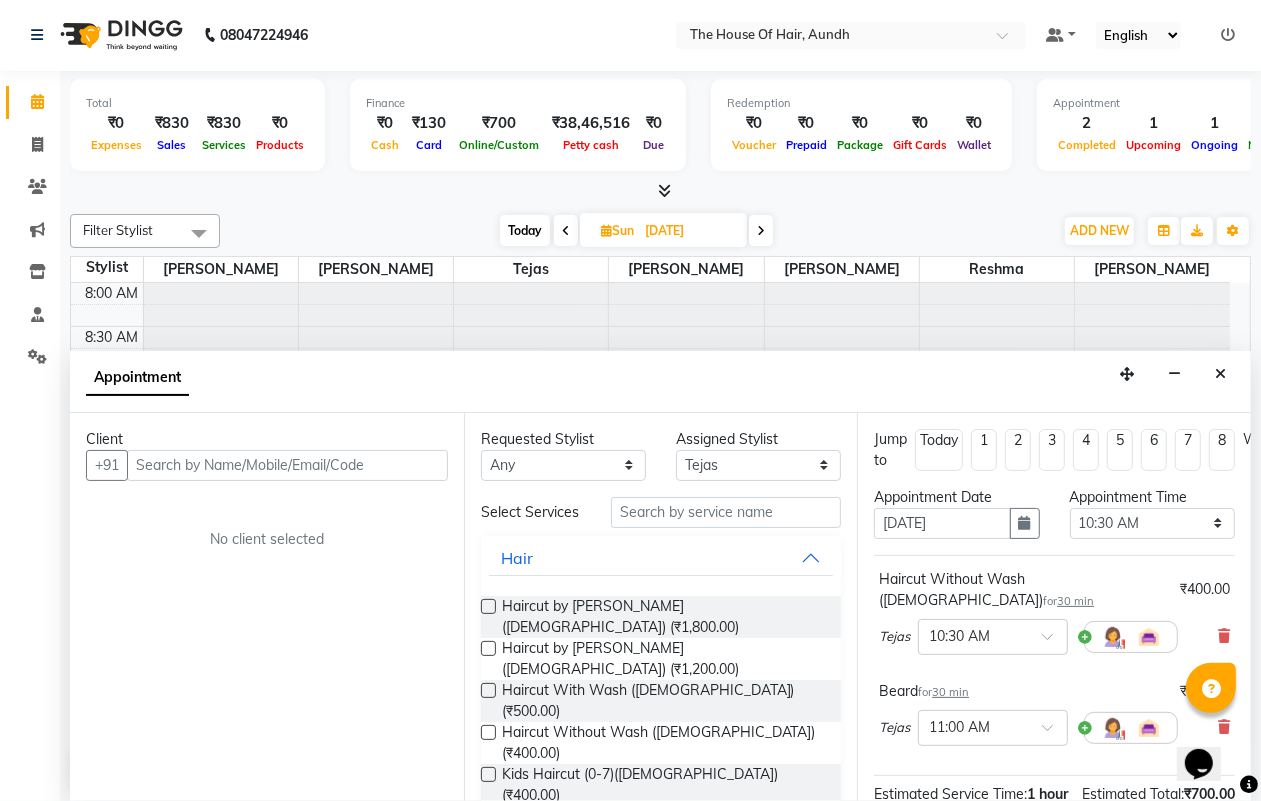 checkbox on "false" 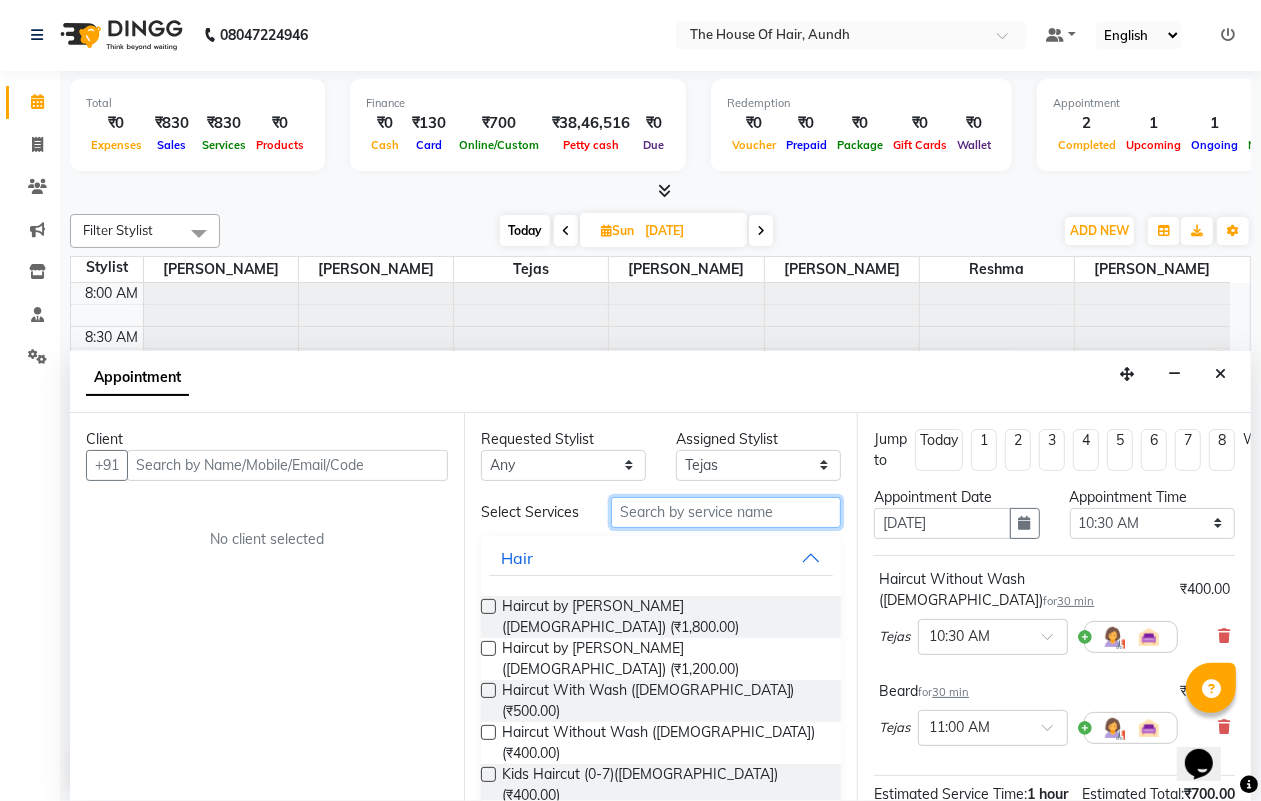 click at bounding box center (726, 512) 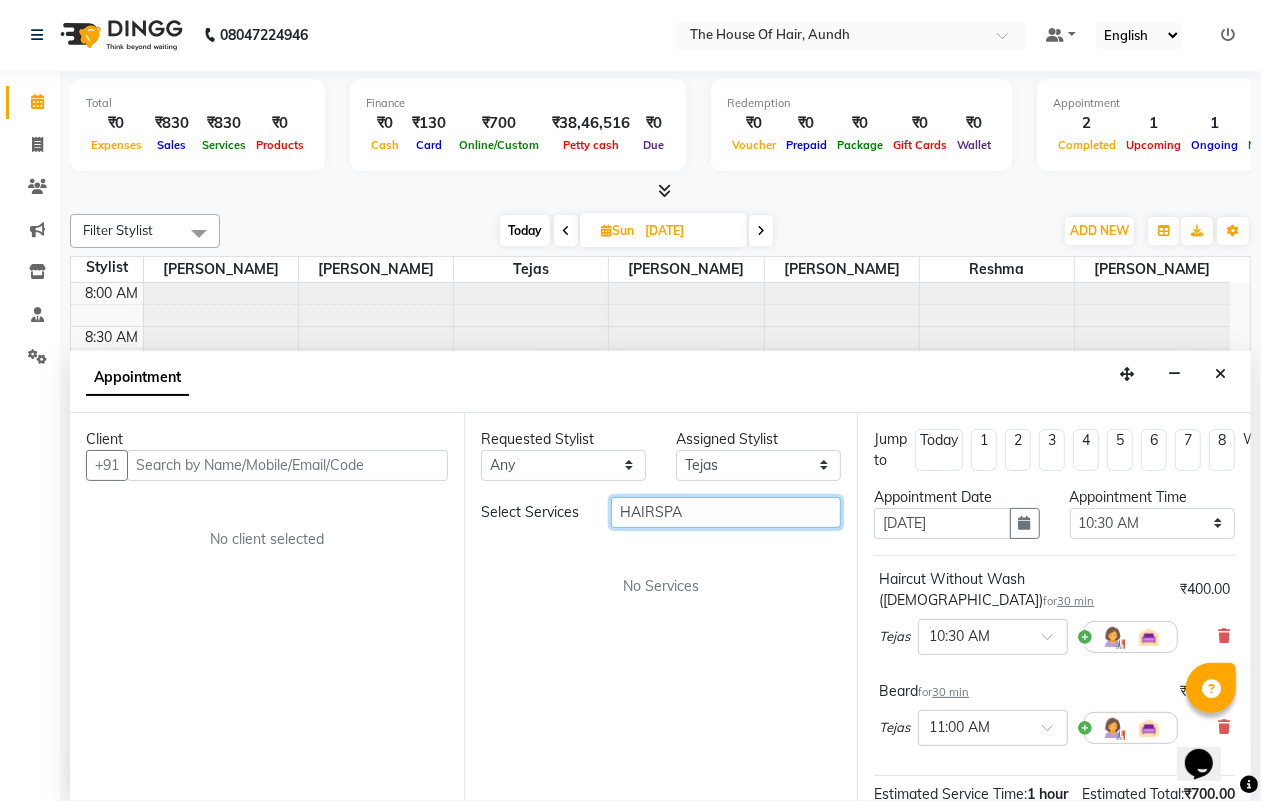 click on "HAIRSPA" at bounding box center (726, 512) 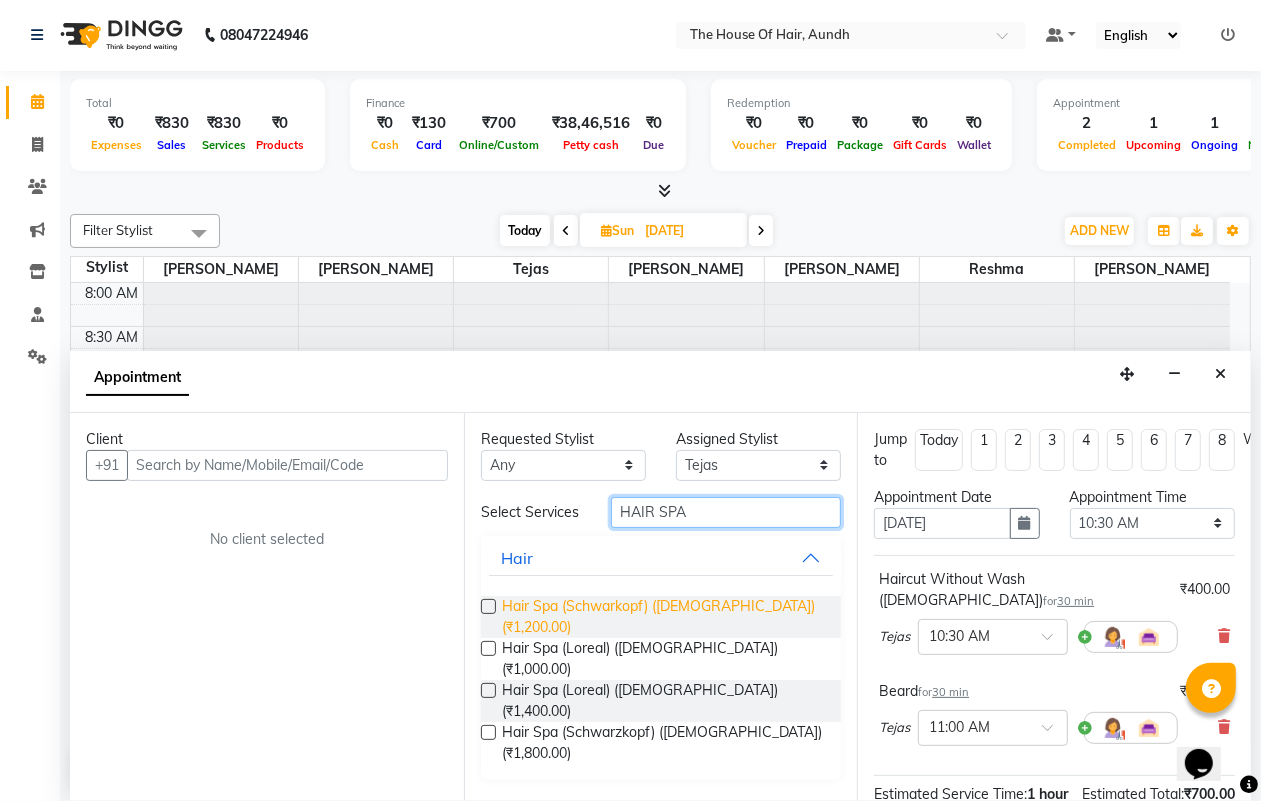 type on "HAIR SPA" 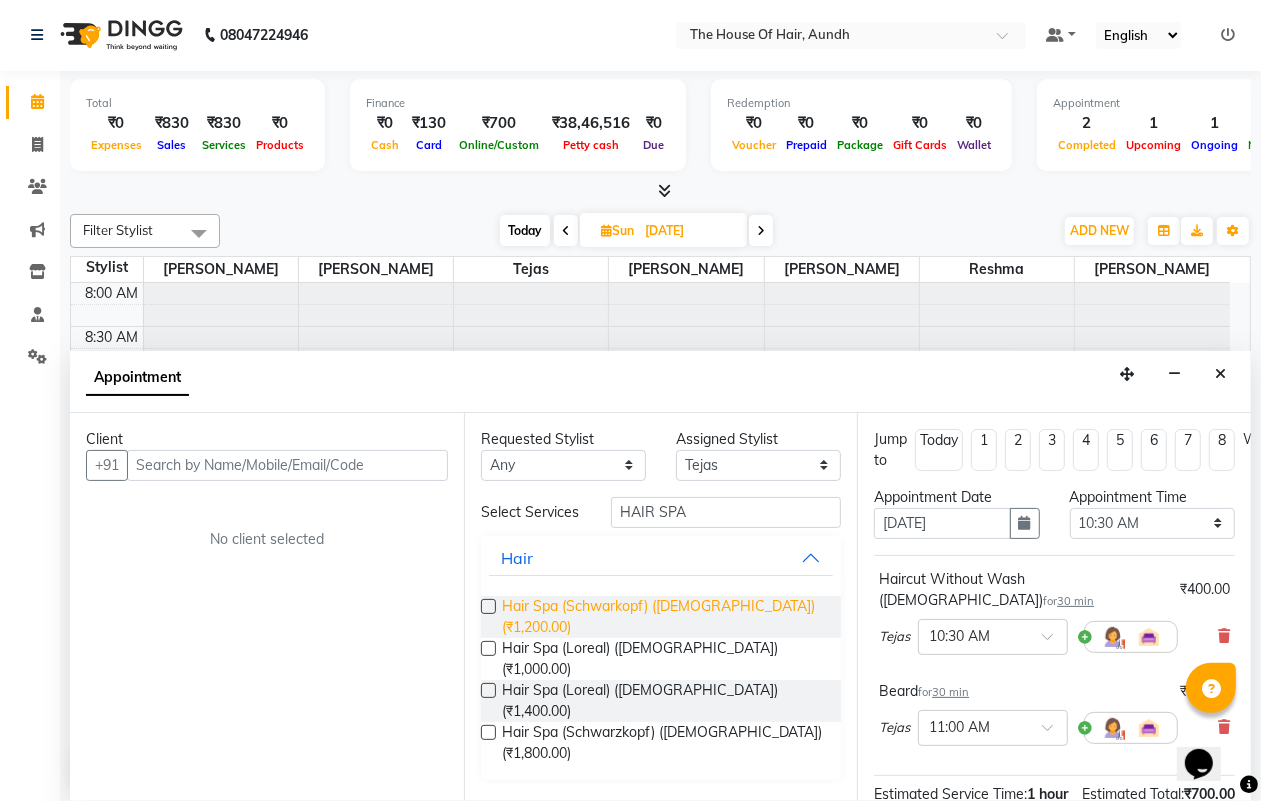 click on "Hair Spa (Schwarkopf) ([DEMOGRAPHIC_DATA]) (₹1,200.00)" at bounding box center (664, 617) 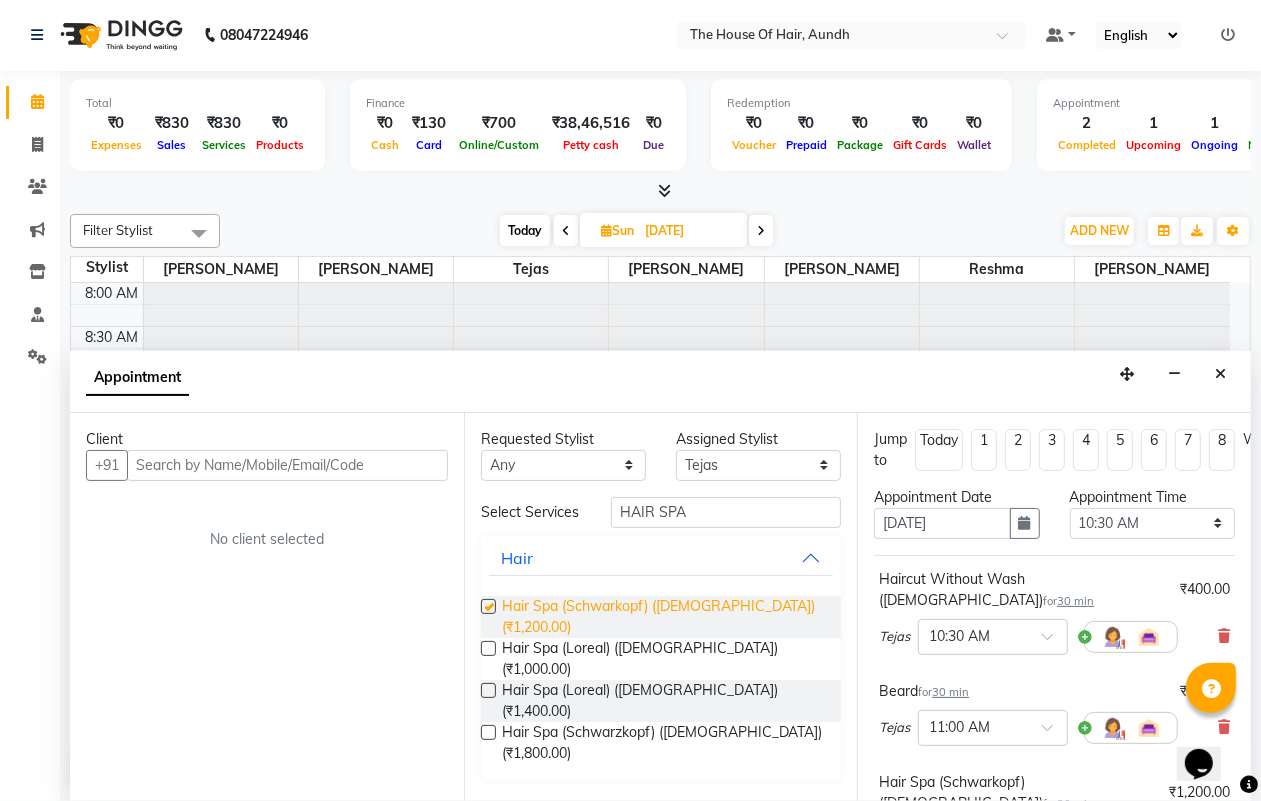 checkbox on "false" 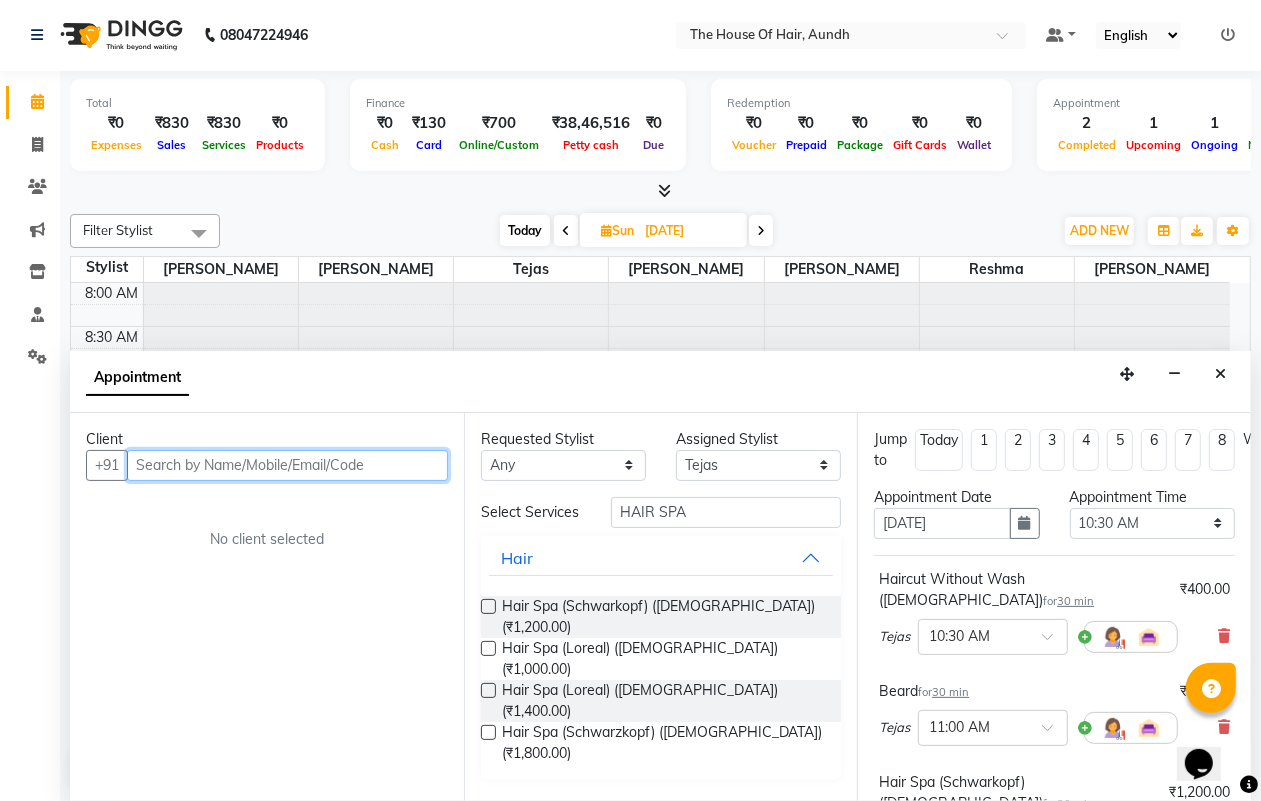 click at bounding box center [287, 465] 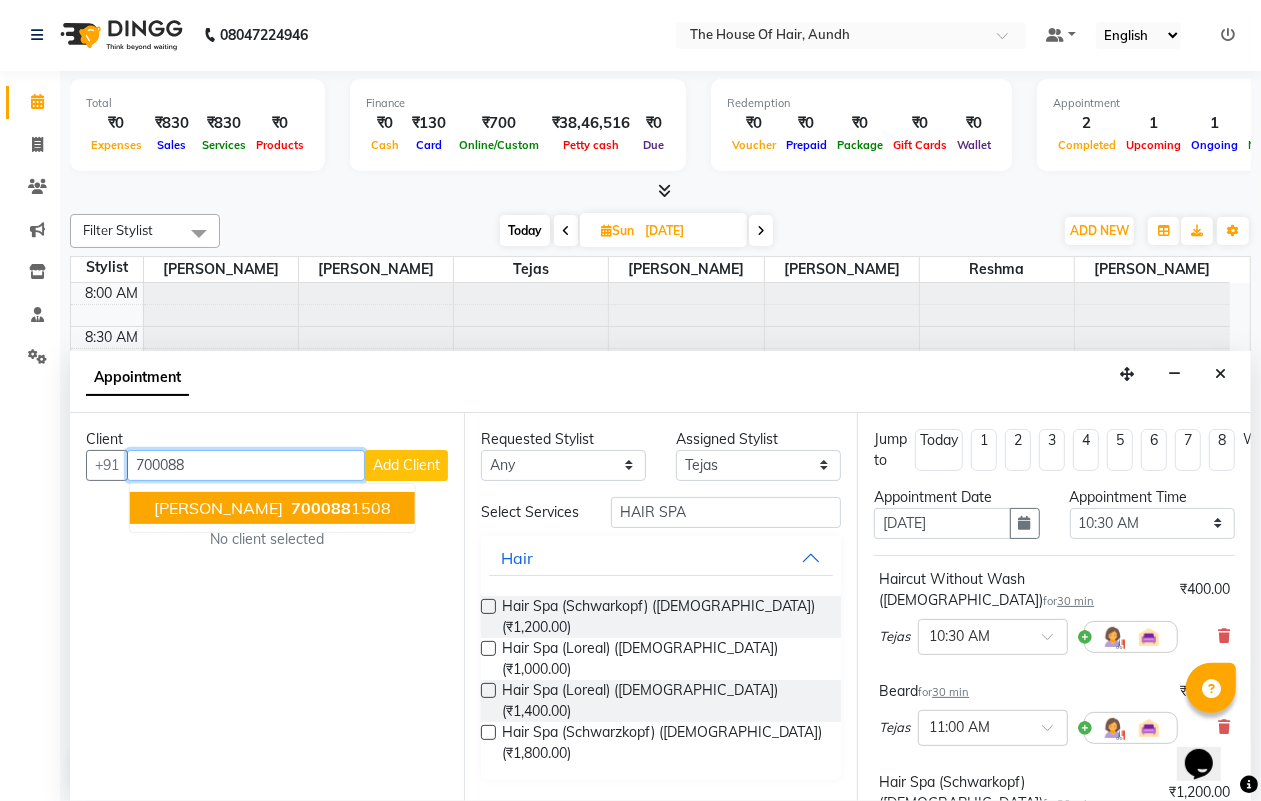 click on "700088" at bounding box center (321, 508) 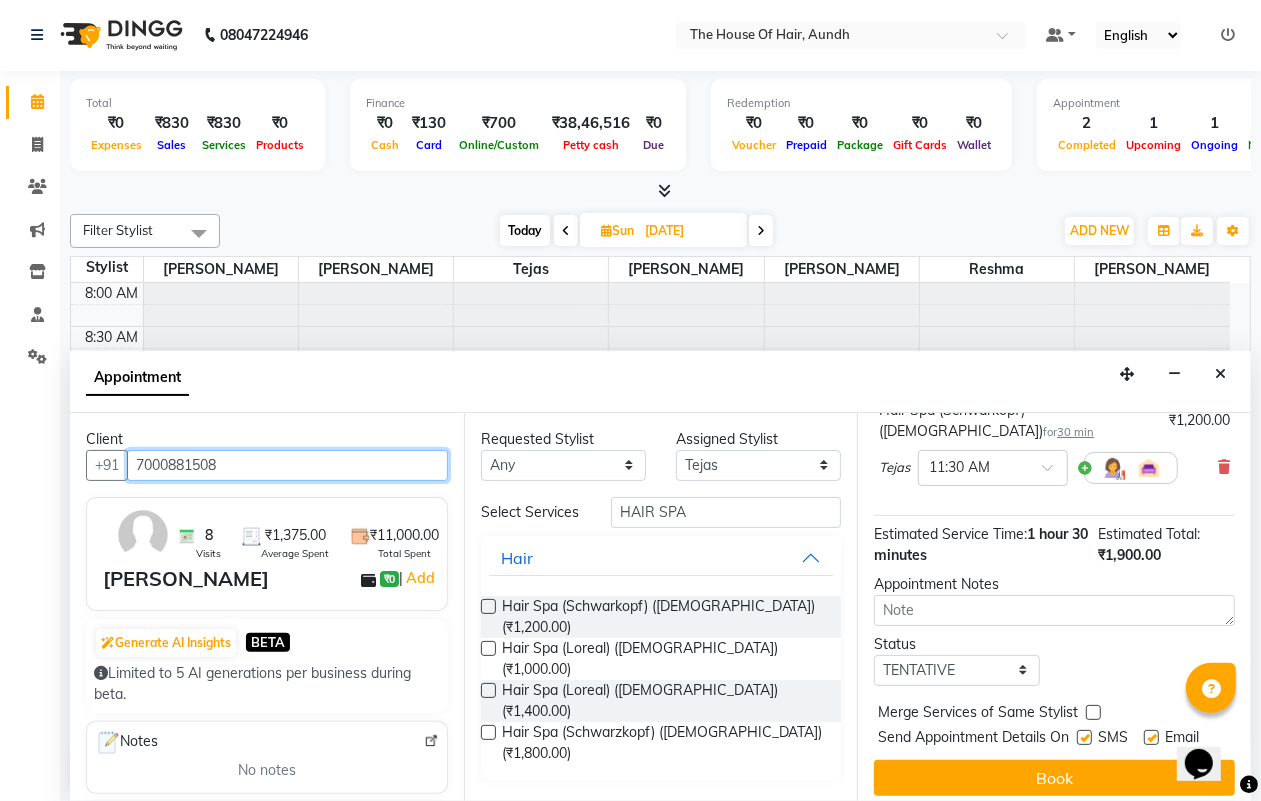 scroll, scrollTop: 377, scrollLeft: 0, axis: vertical 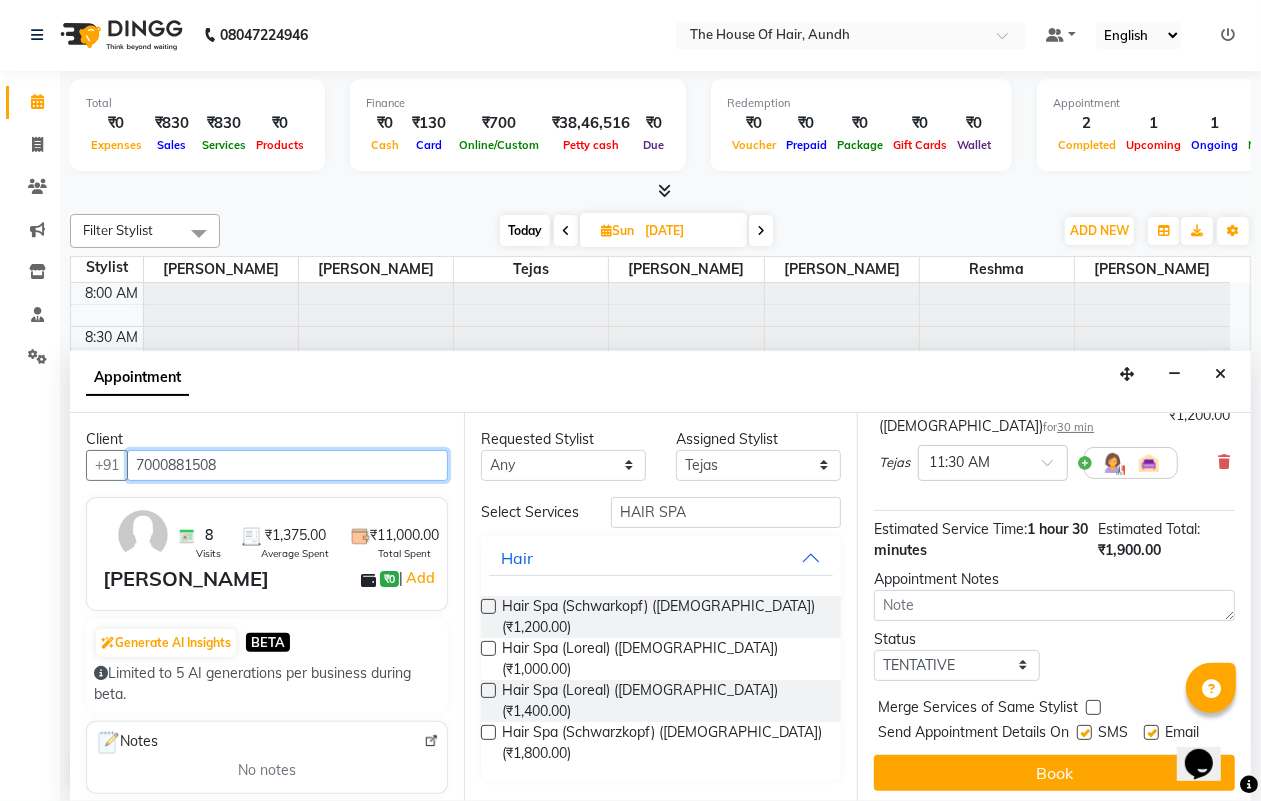 type on "7000881508" 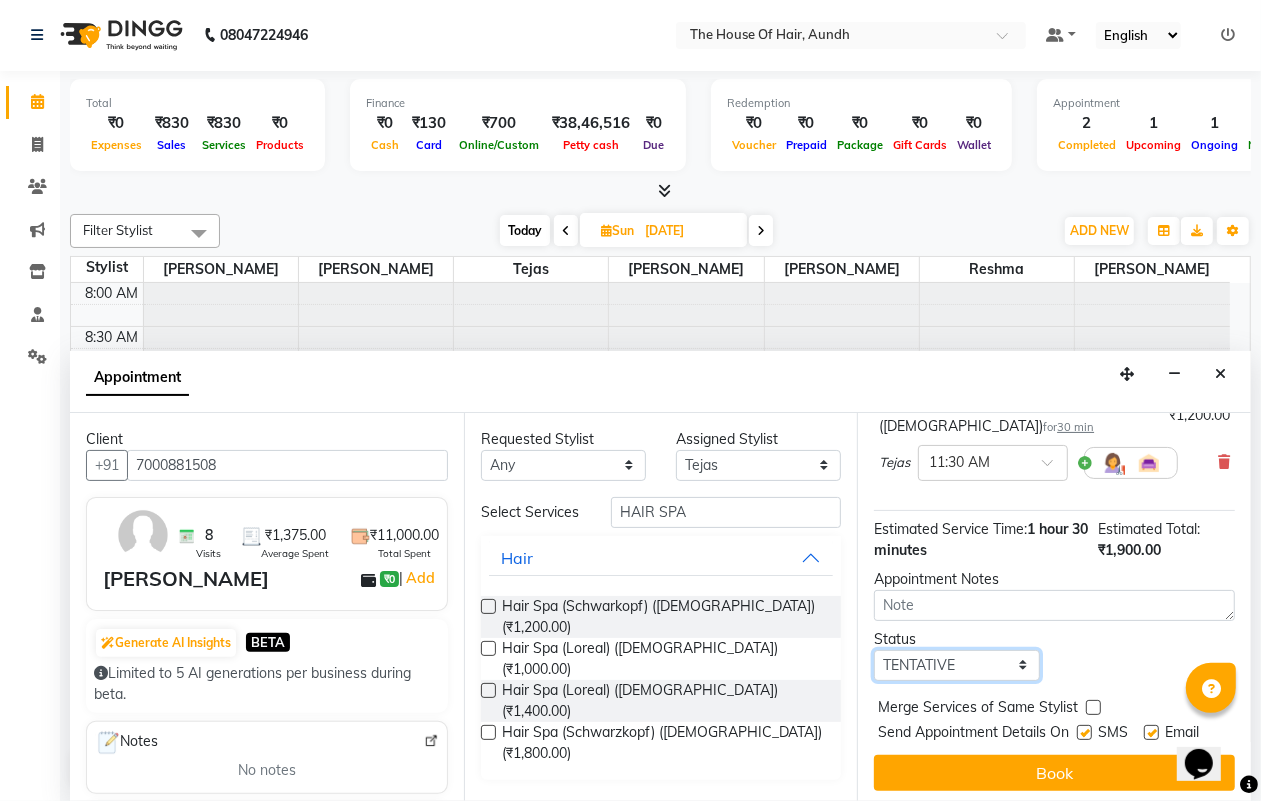 click on "Select TENTATIVE CONFIRM UPCOMING" at bounding box center [956, 665] 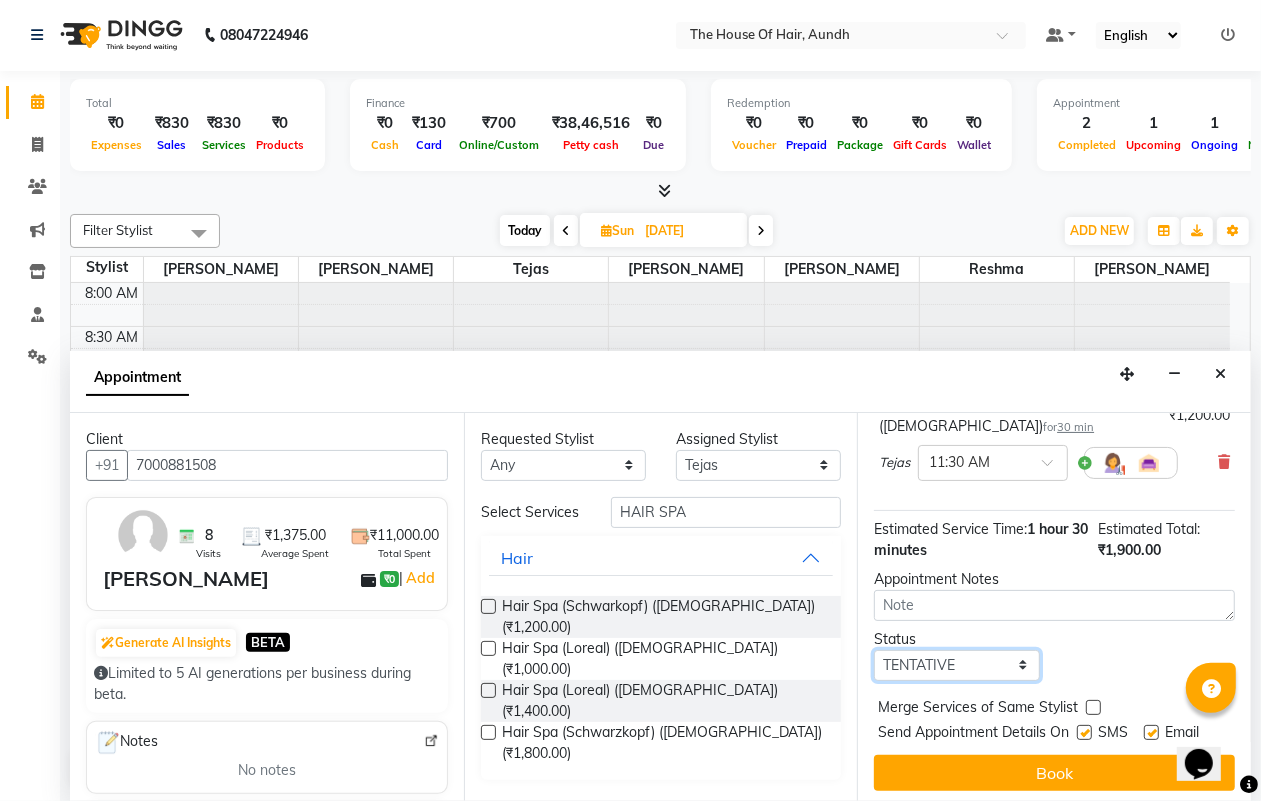 select on "upcoming" 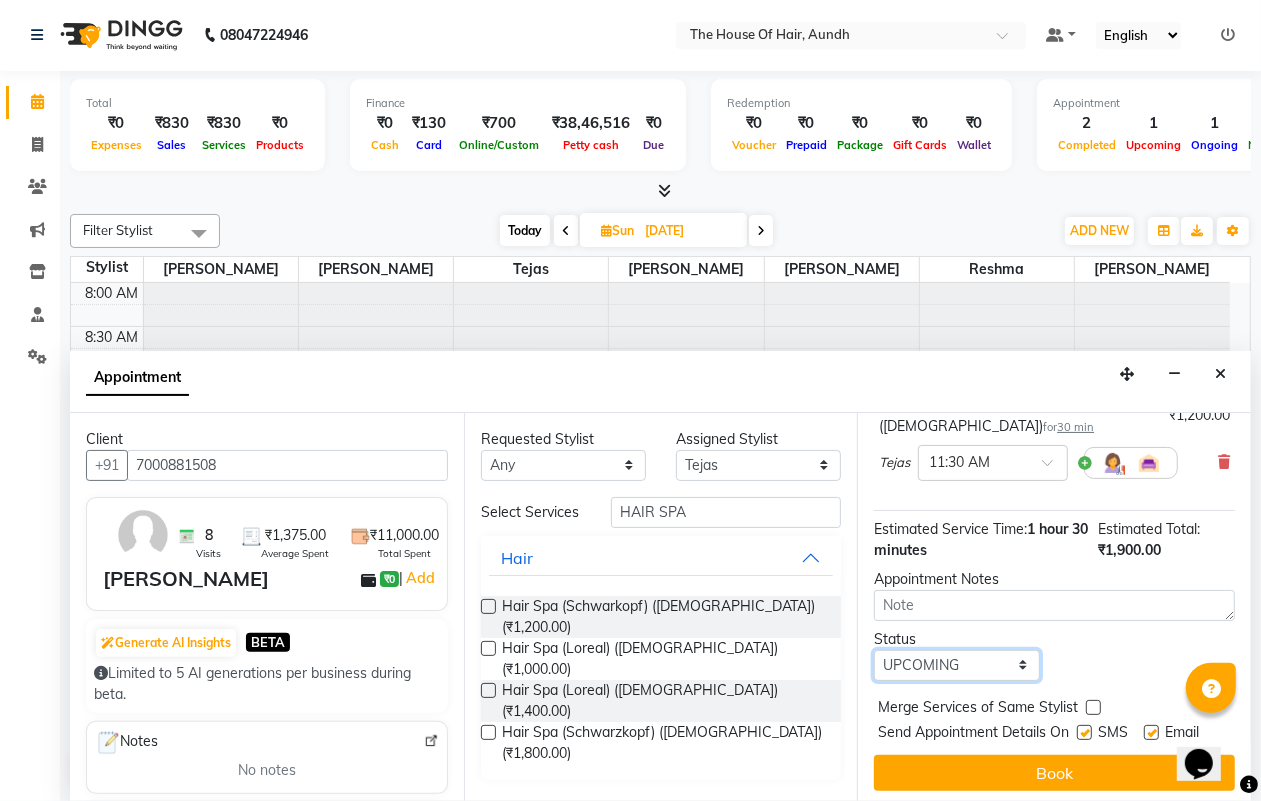 click on "Select TENTATIVE CONFIRM UPCOMING" at bounding box center [956, 665] 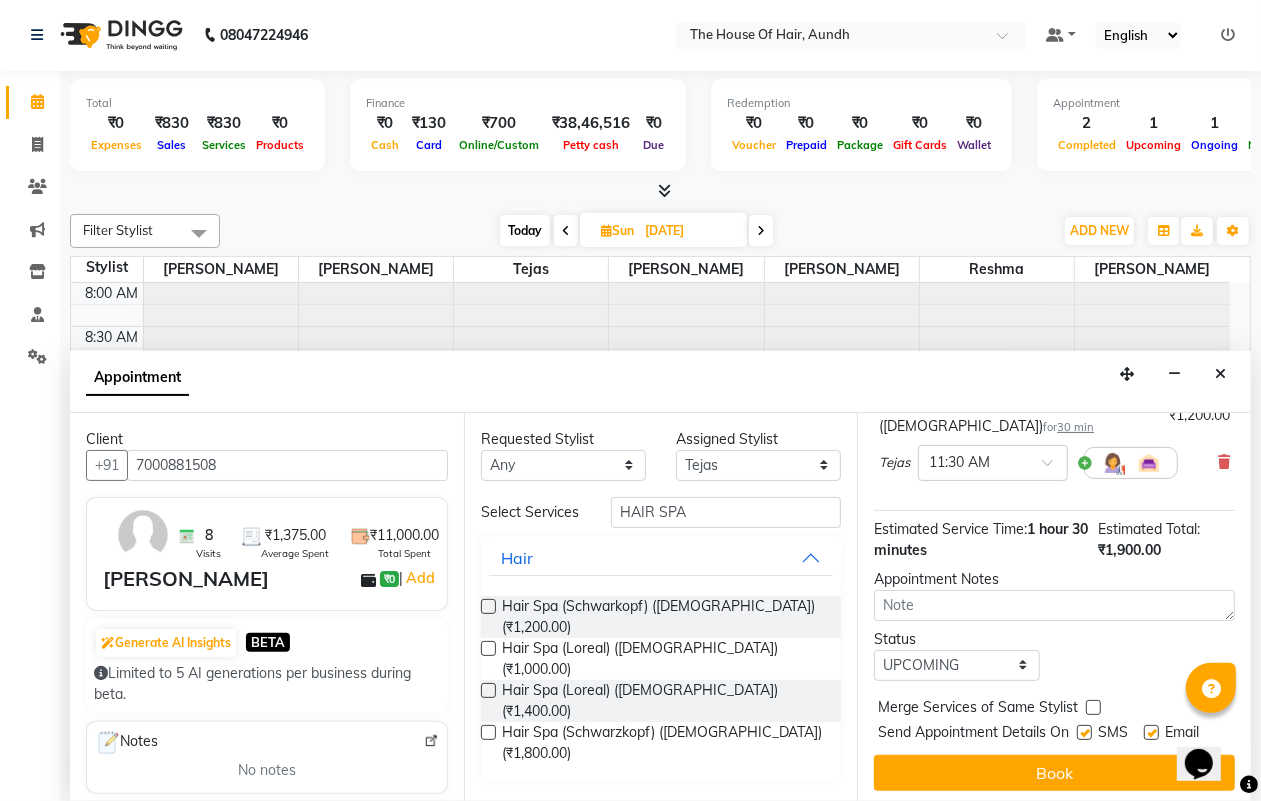 click at bounding box center (1093, 707) 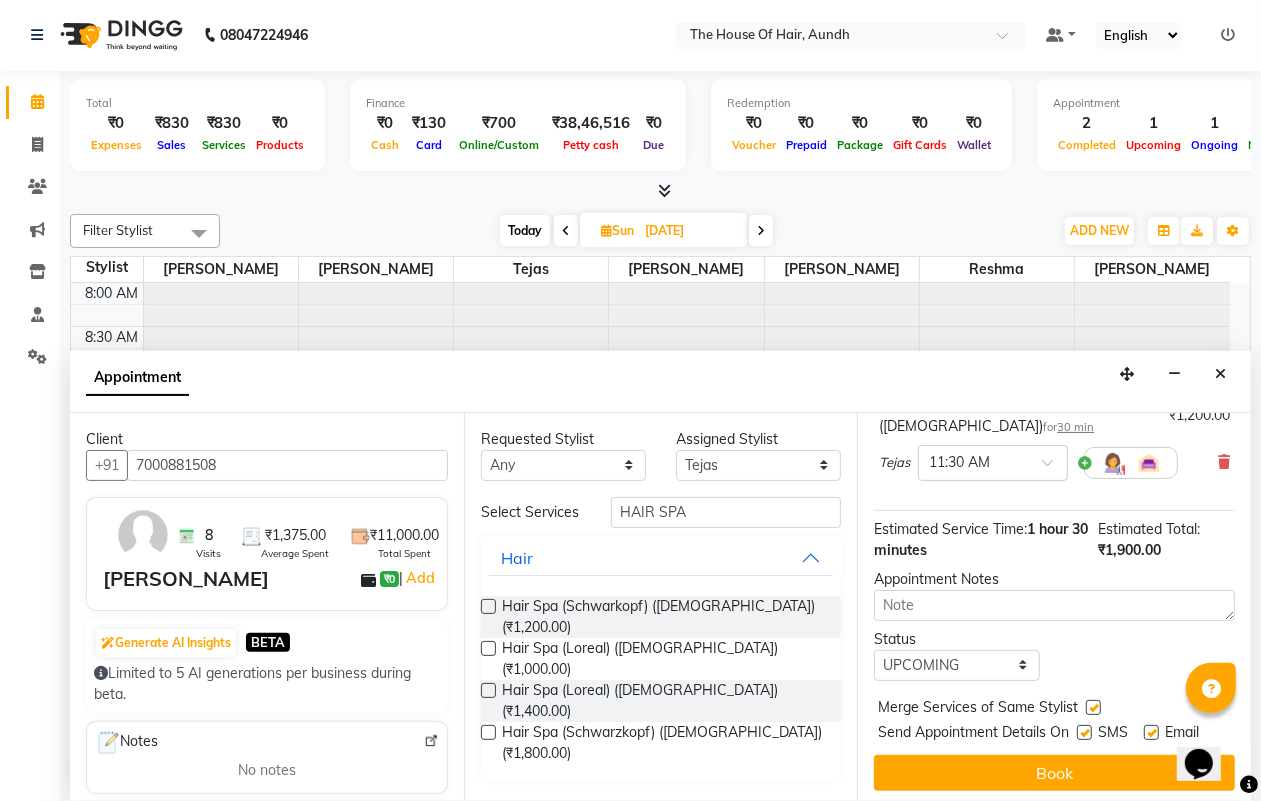 click on "Book" at bounding box center [1054, 773] 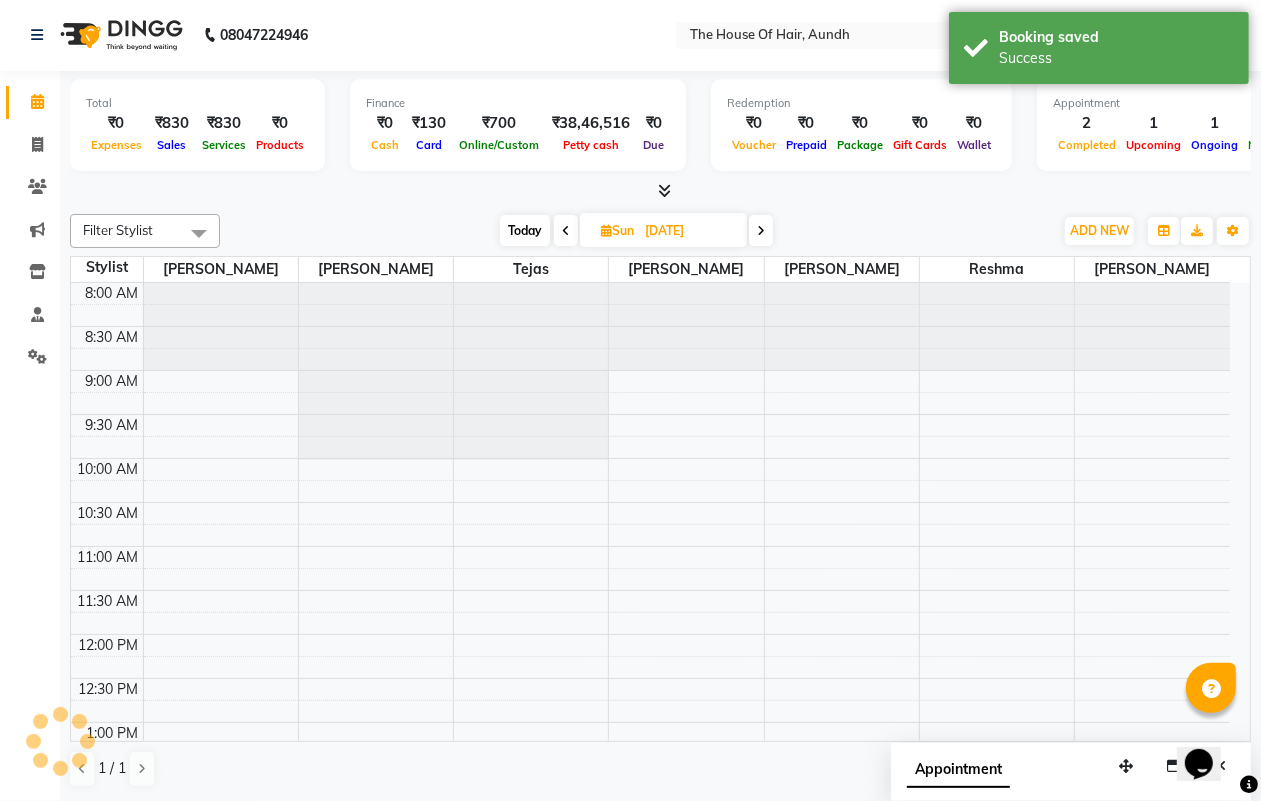 scroll, scrollTop: 0, scrollLeft: 0, axis: both 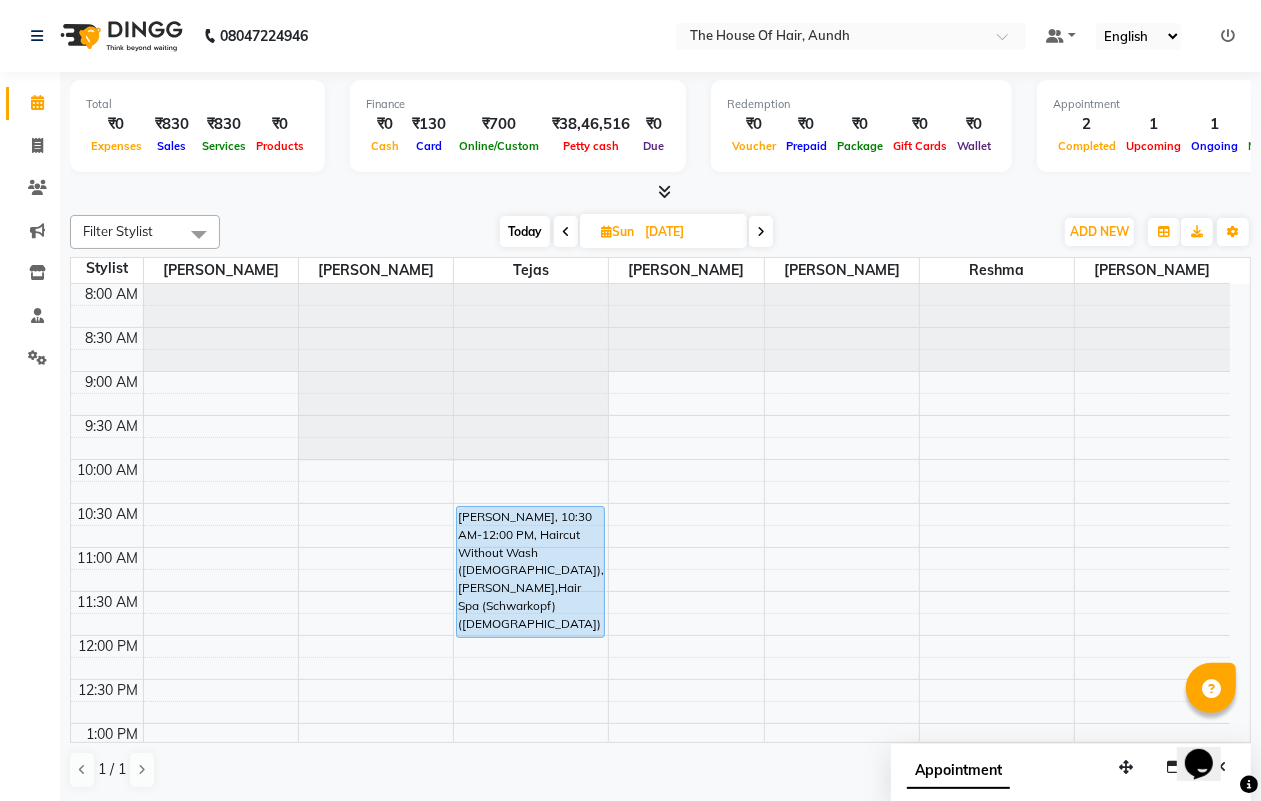 click on "Today" at bounding box center (525, 231) 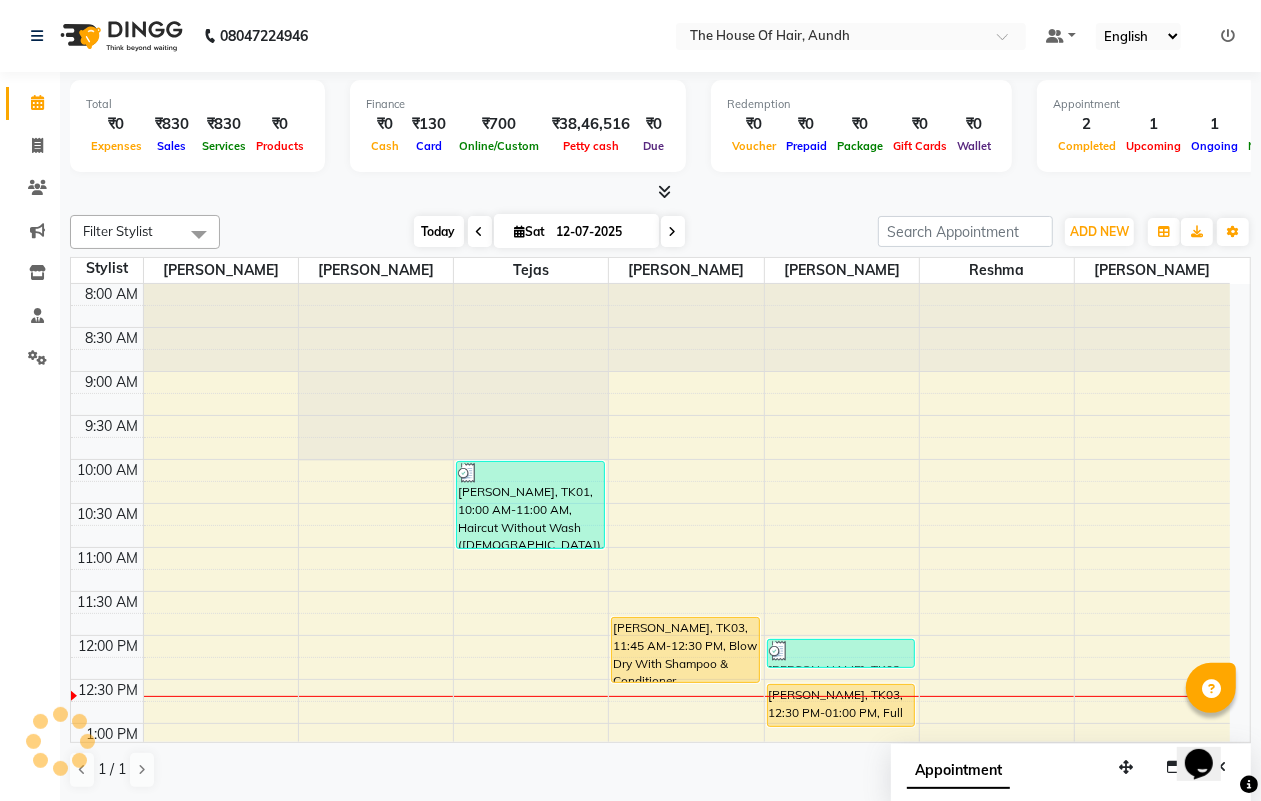 scroll, scrollTop: 357, scrollLeft: 0, axis: vertical 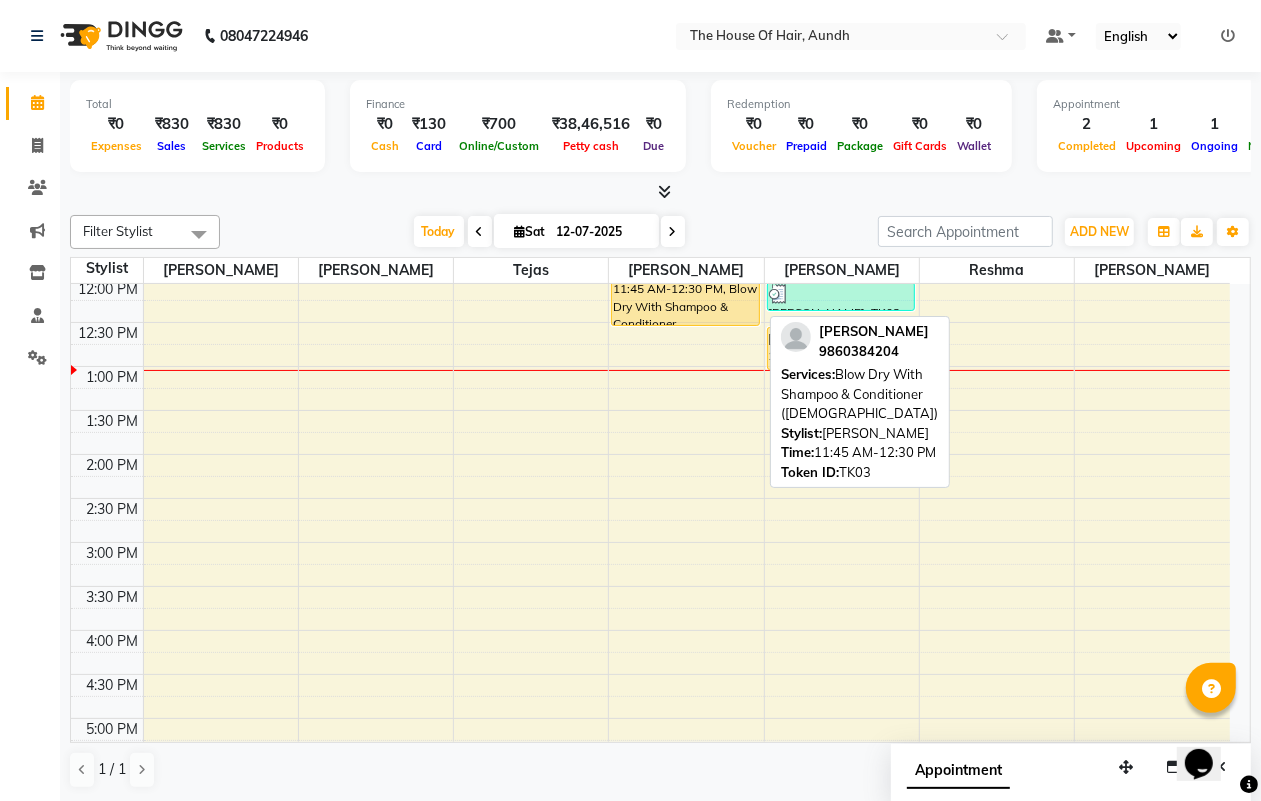 click on "[PERSON_NAME], TK03, 11:45 AM-12:30 PM, Blow Dry With Shampoo & Conditioner ([DEMOGRAPHIC_DATA])" at bounding box center (685, 293) 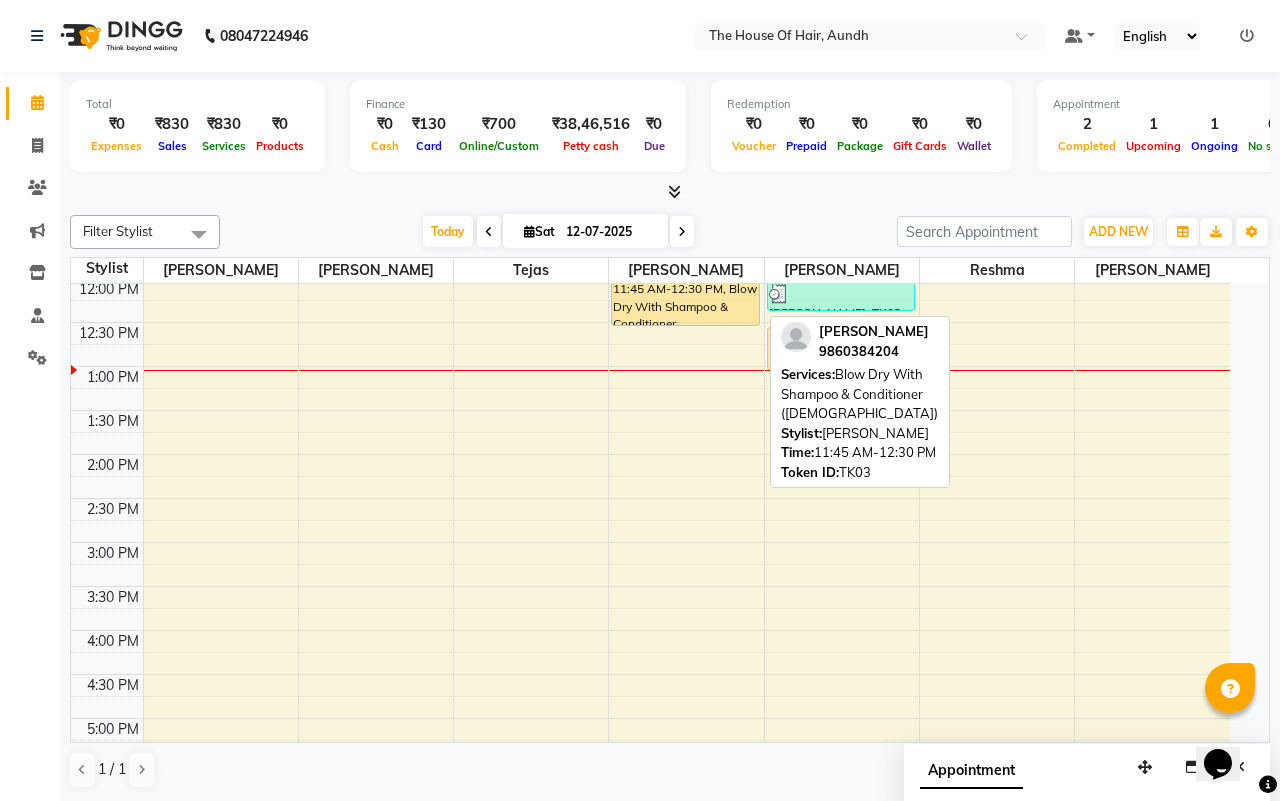 select on "1" 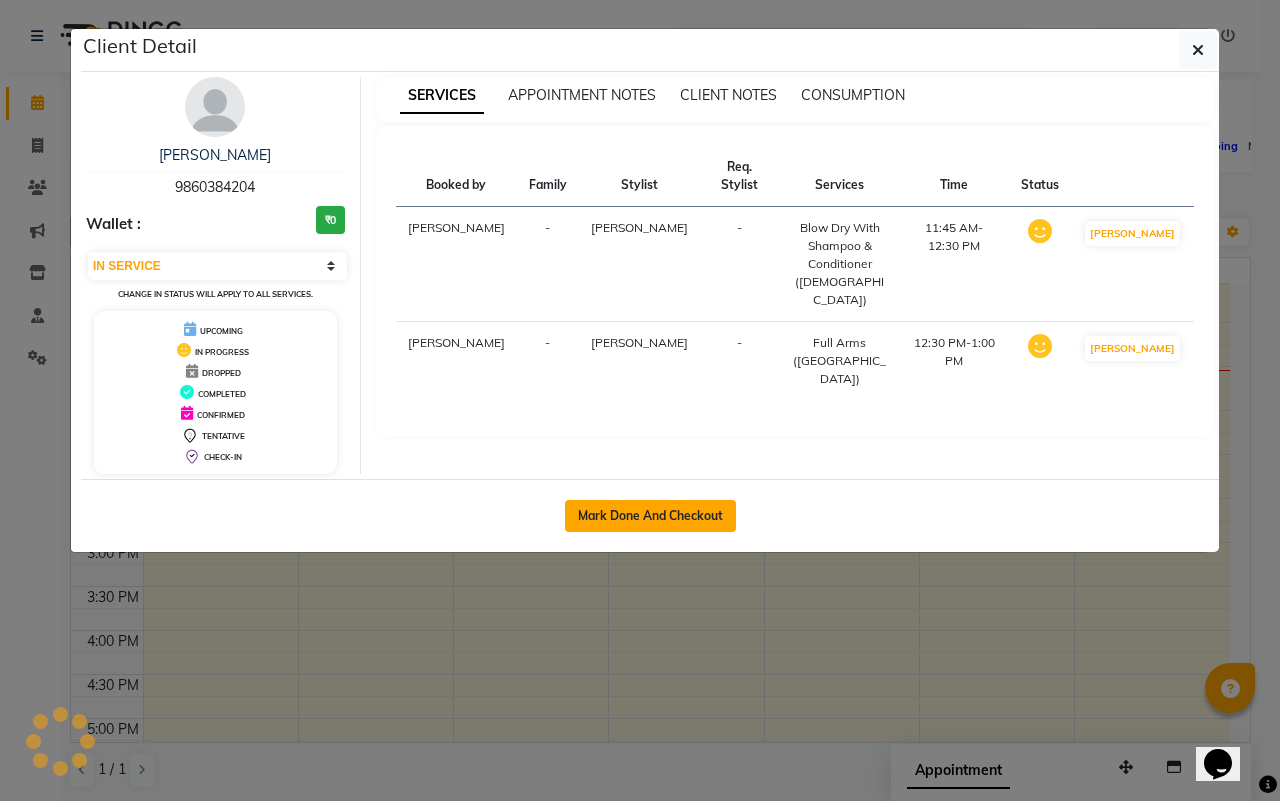 click on "Mark Done And Checkout" 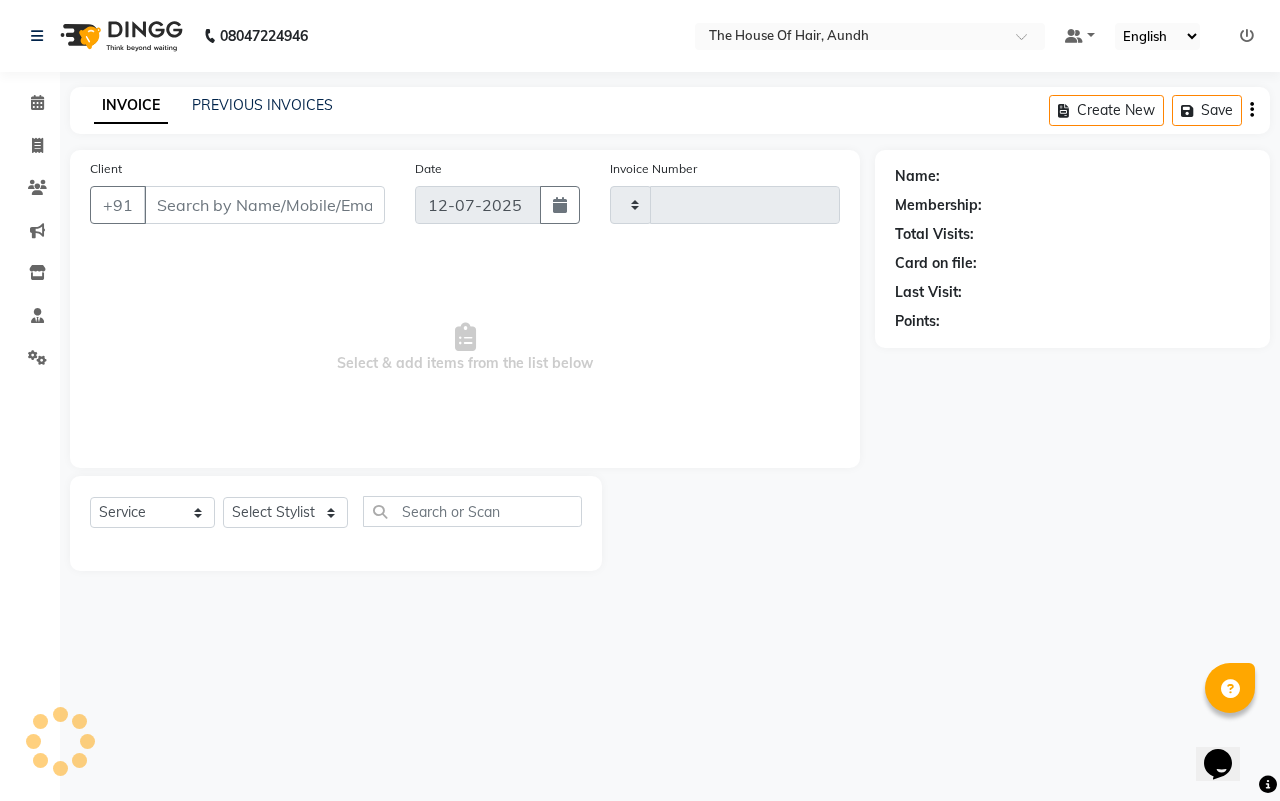 type on "1134" 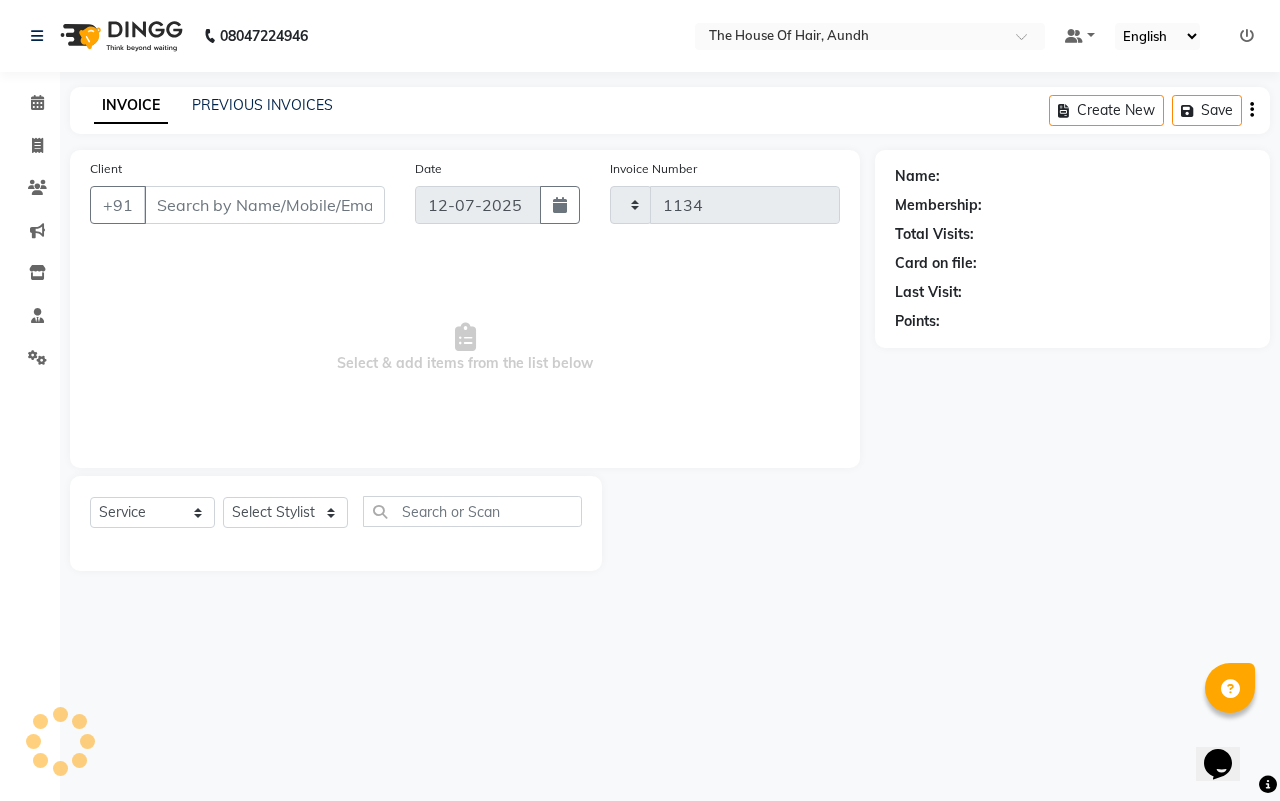 select on "26" 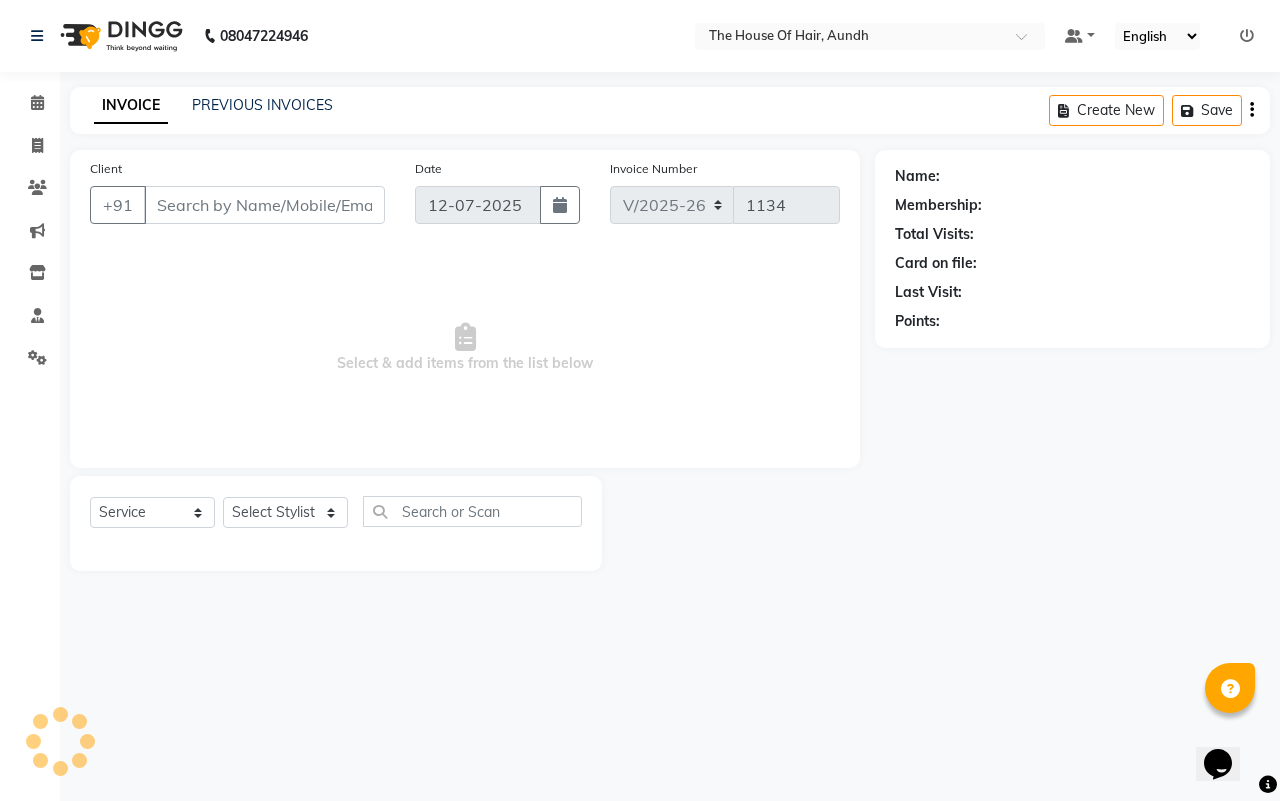 type on "9860384204" 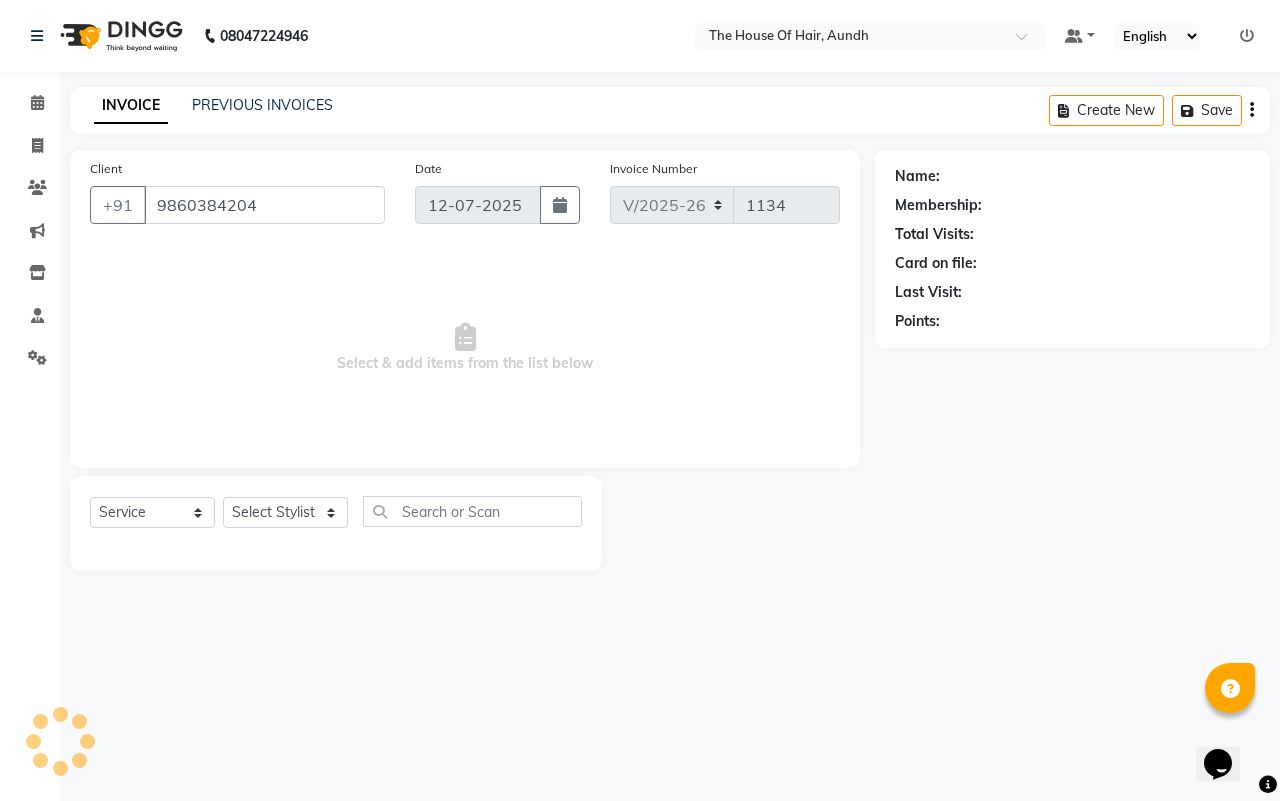 select on "26084" 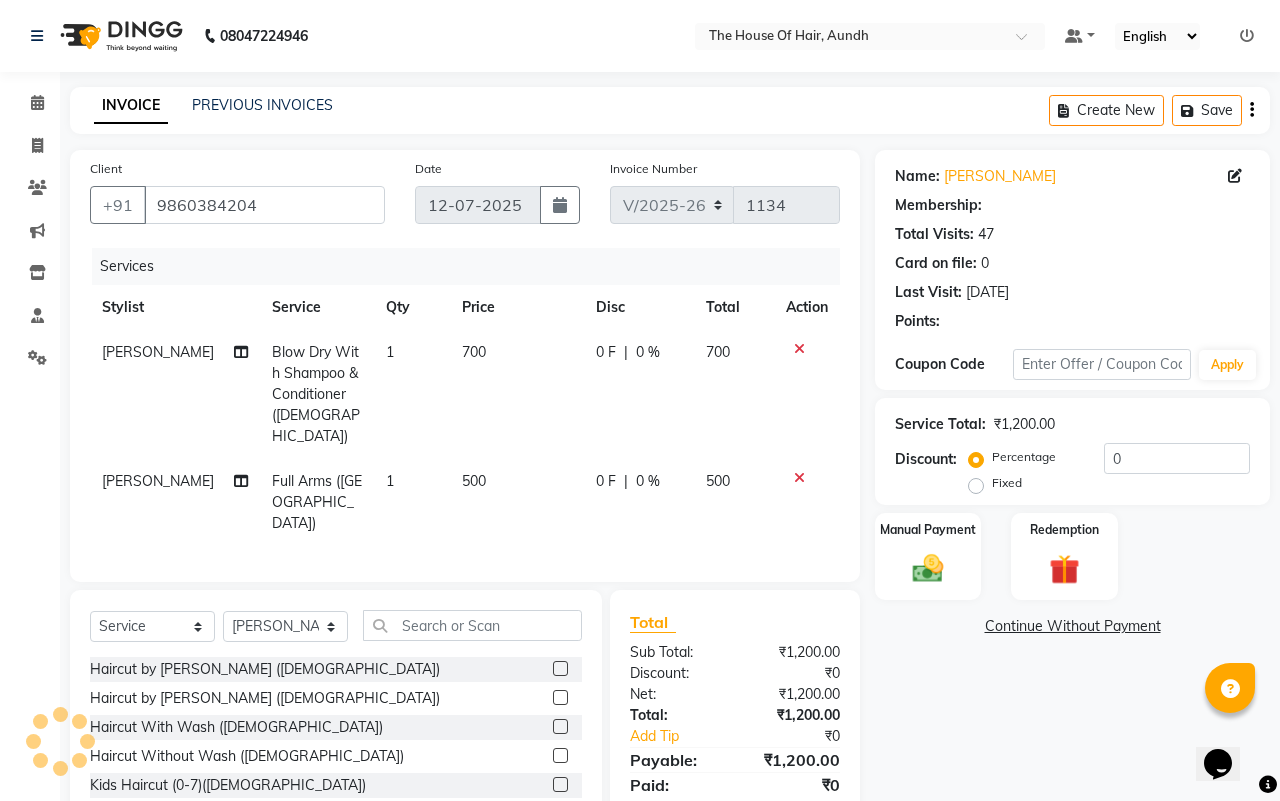 select on "1: Object" 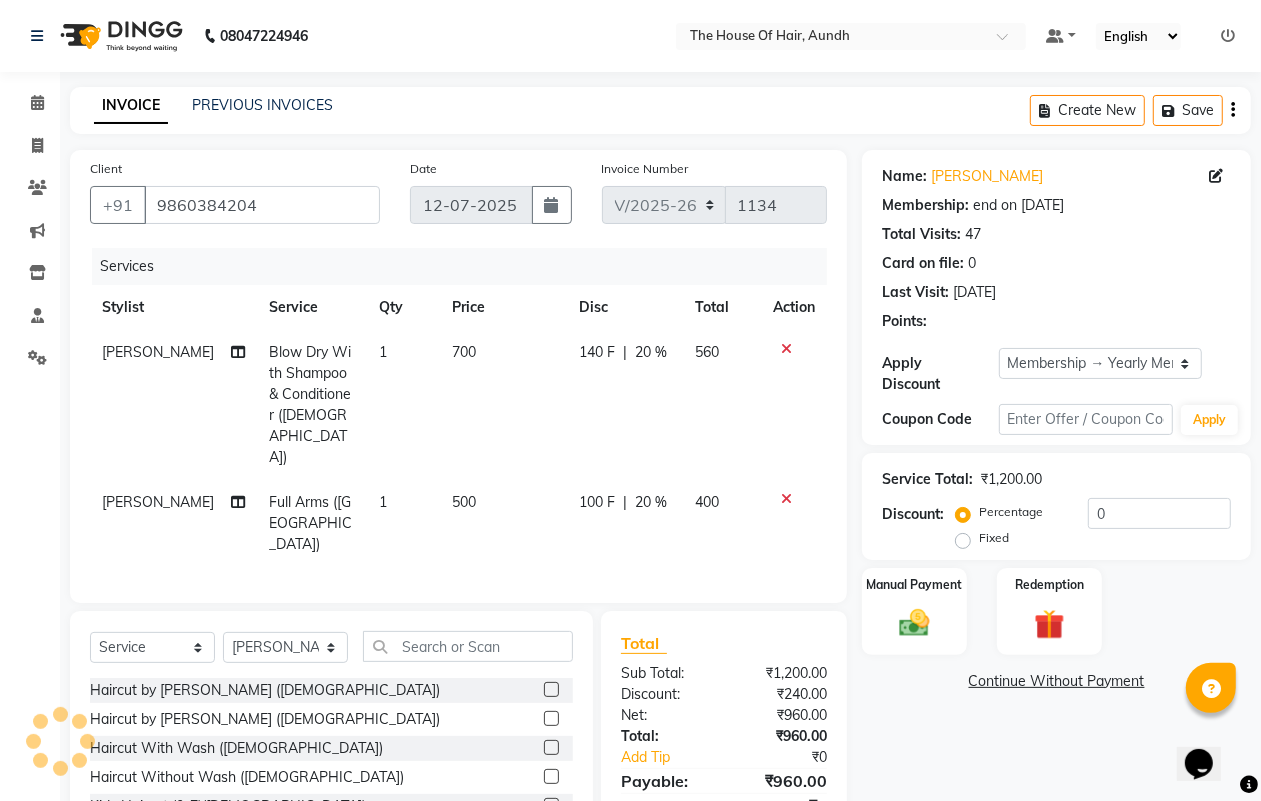 type on "20" 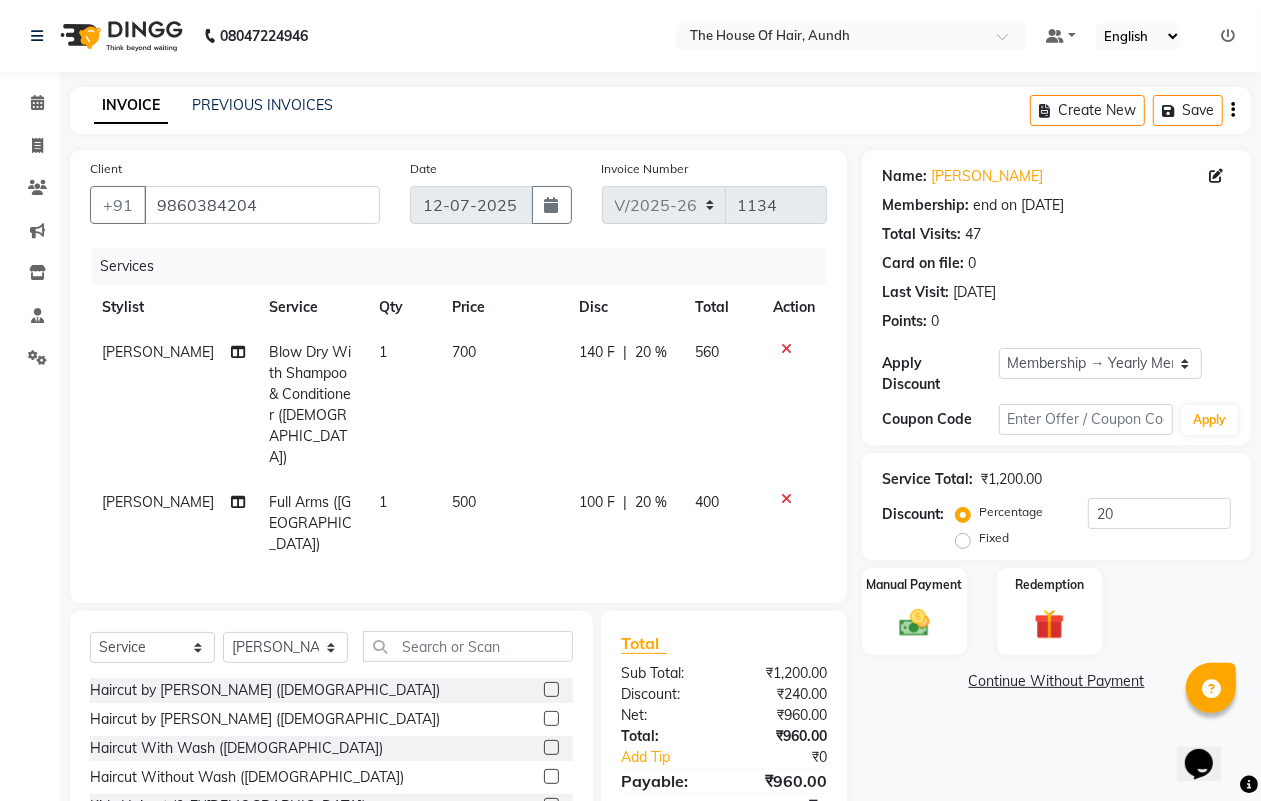 click on "Full Arms ([GEOGRAPHIC_DATA])" 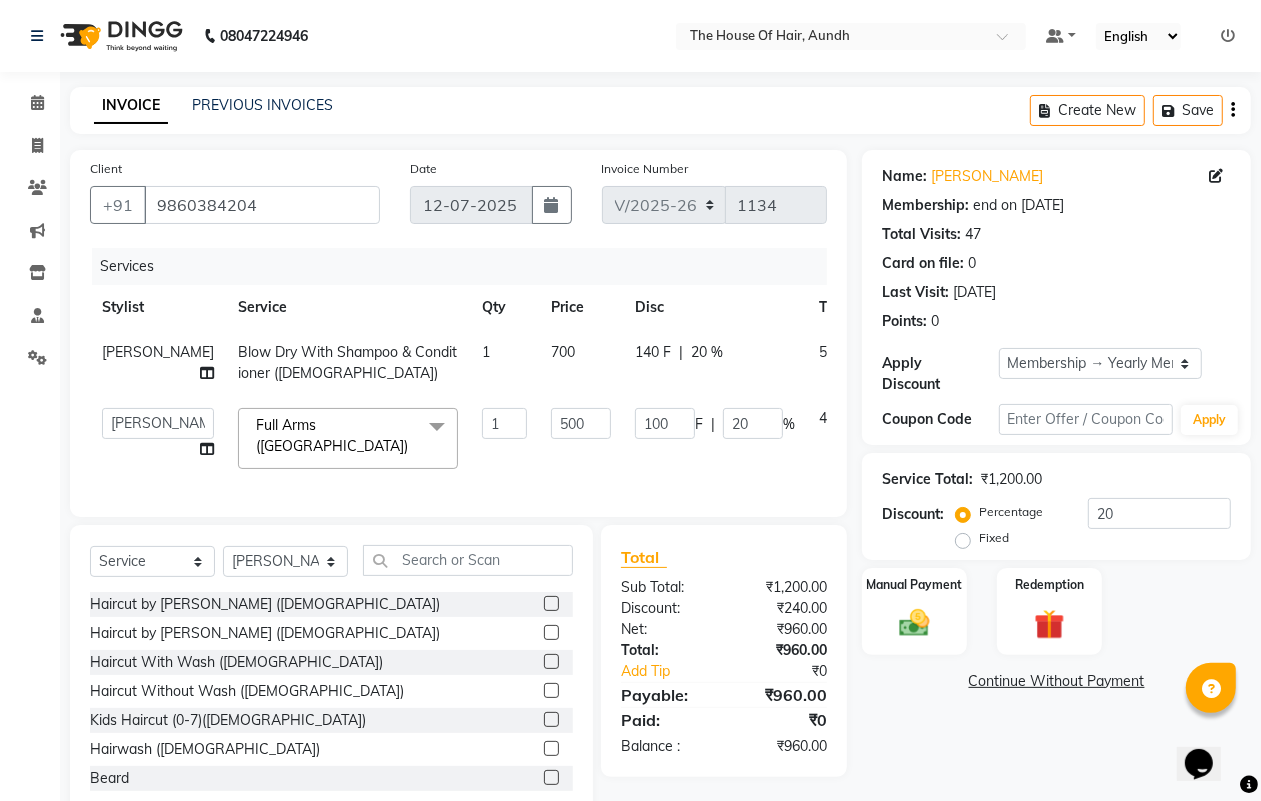 click on "Full Arms (Rica)  x" 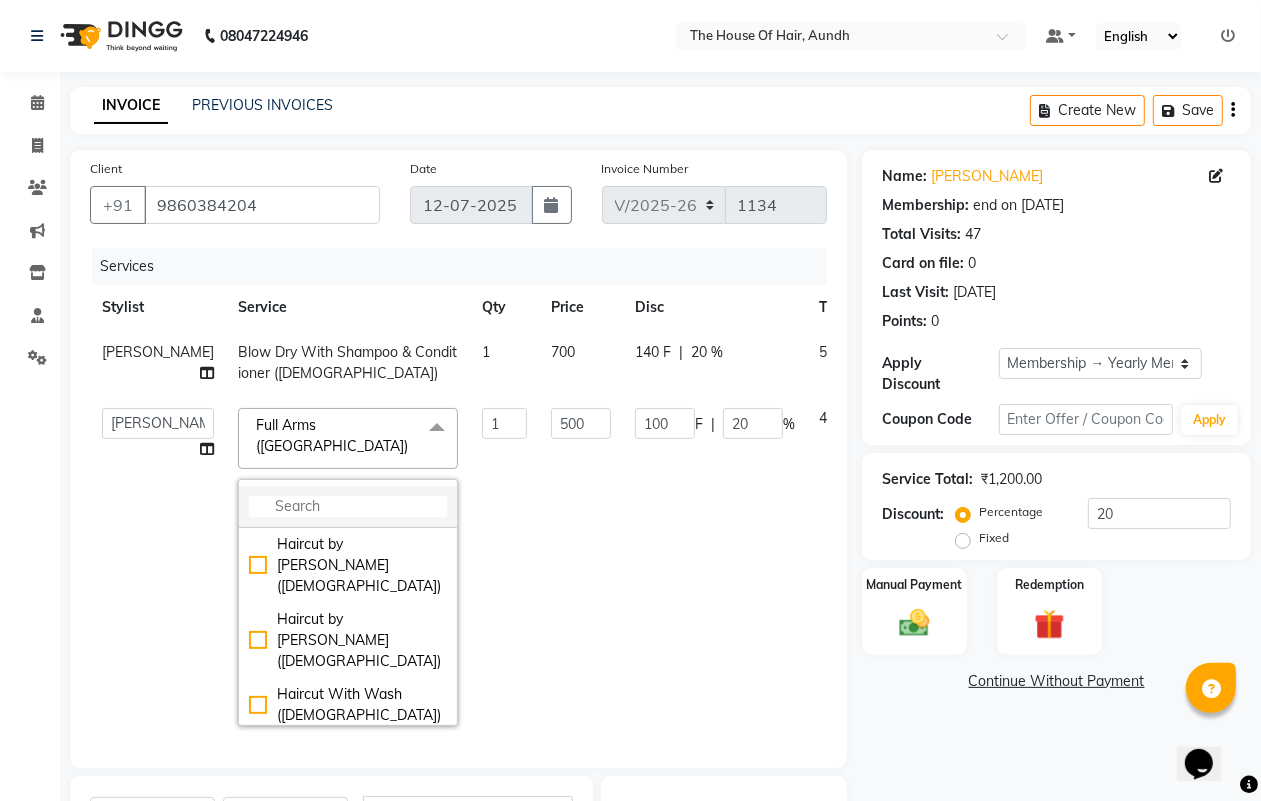 click 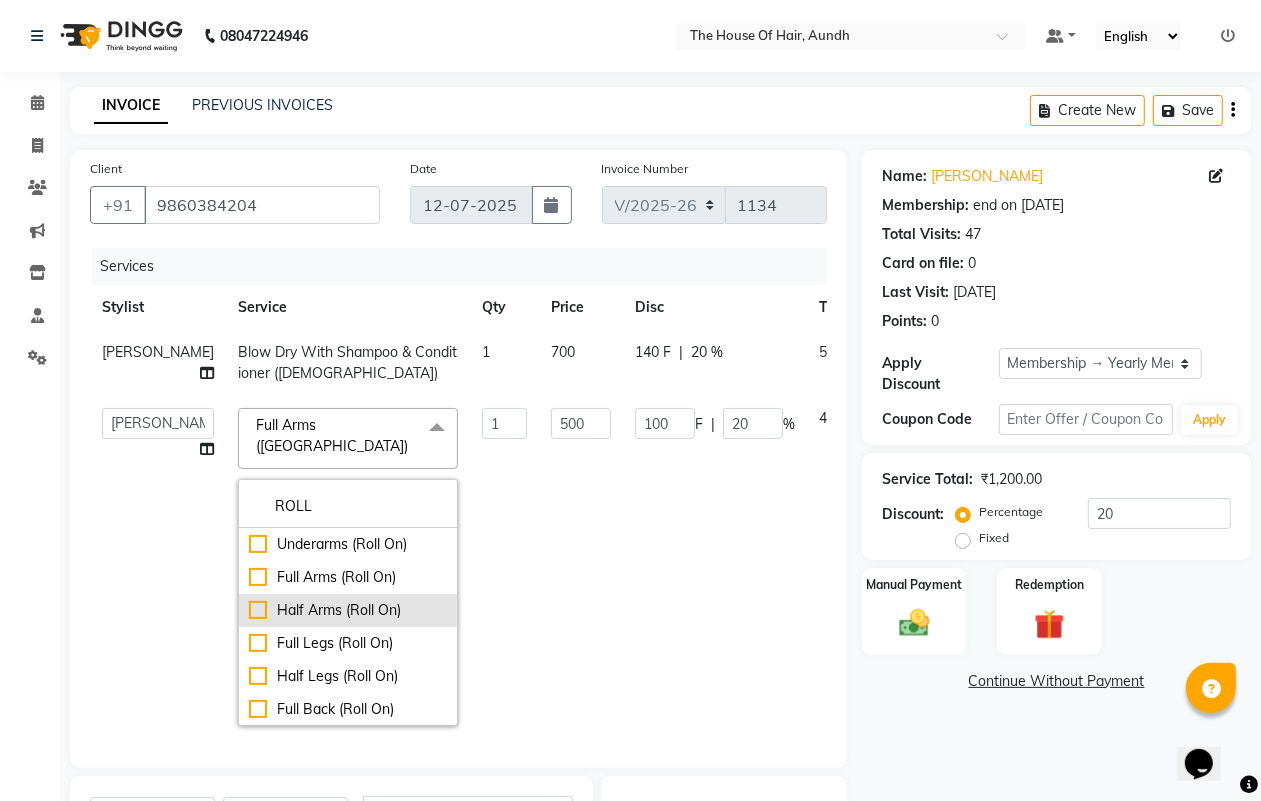 type on "ROLL" 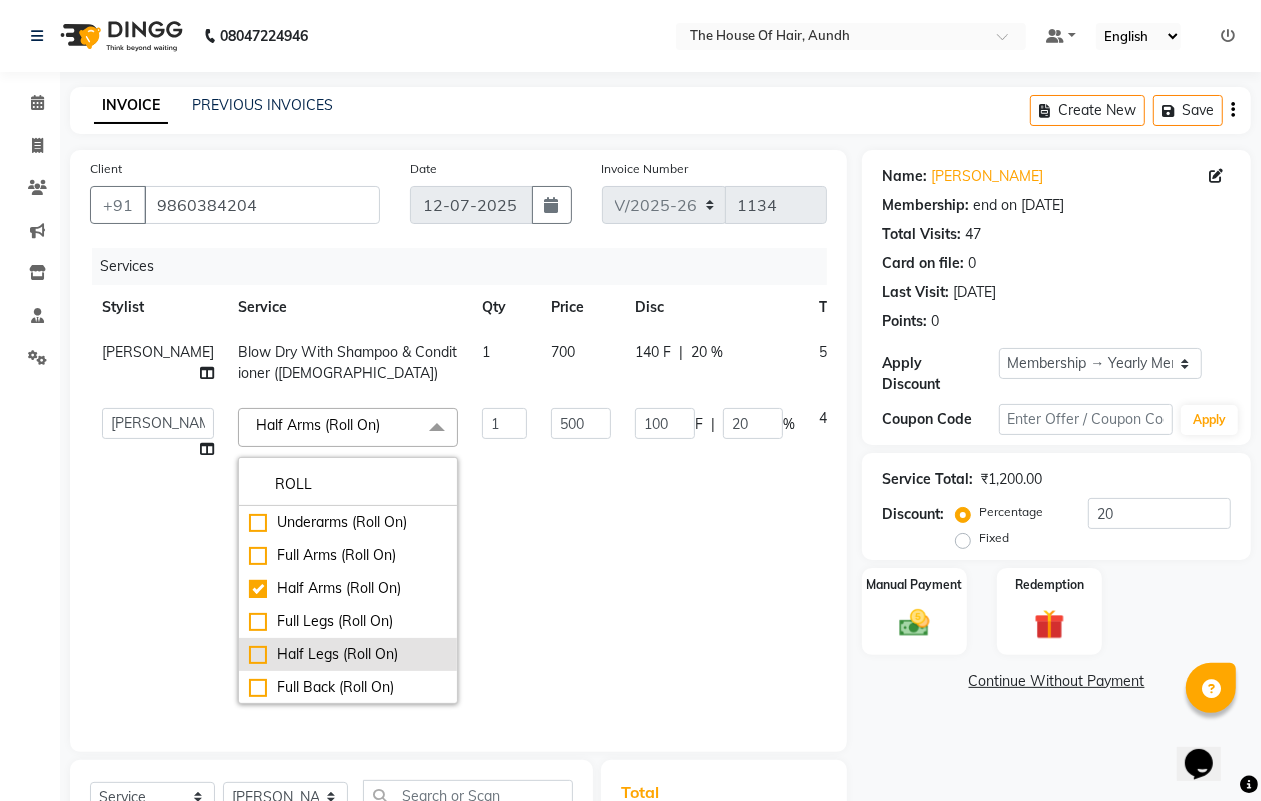click on "Half Legs (Roll On)" 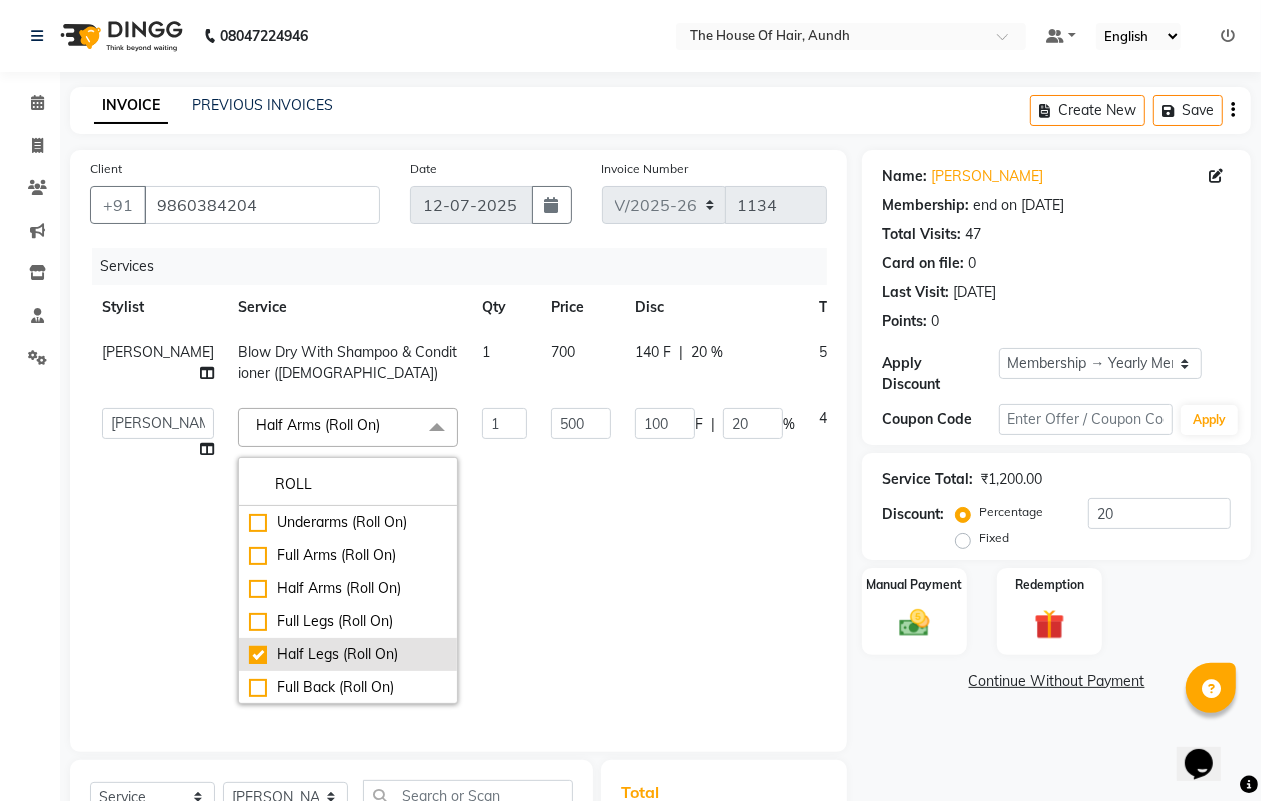 checkbox on "false" 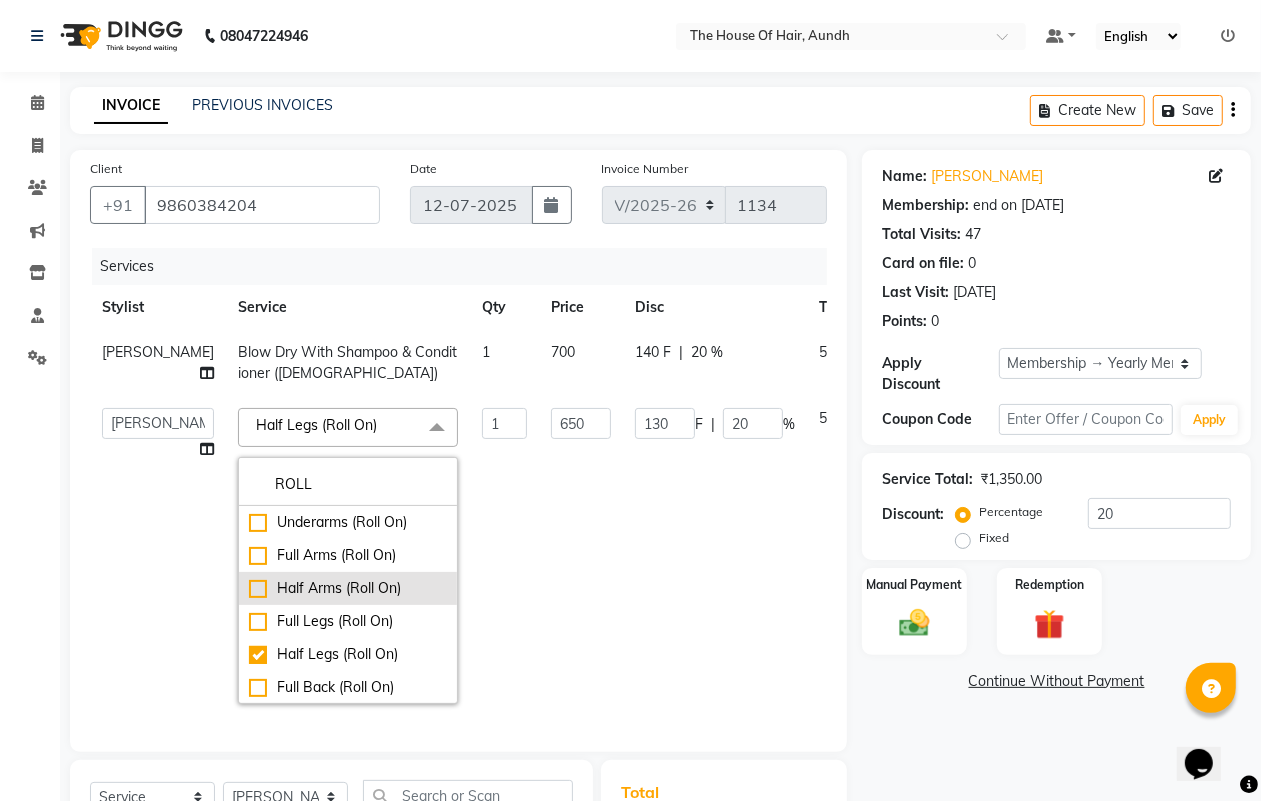 click on "Half Arms (Roll On)" 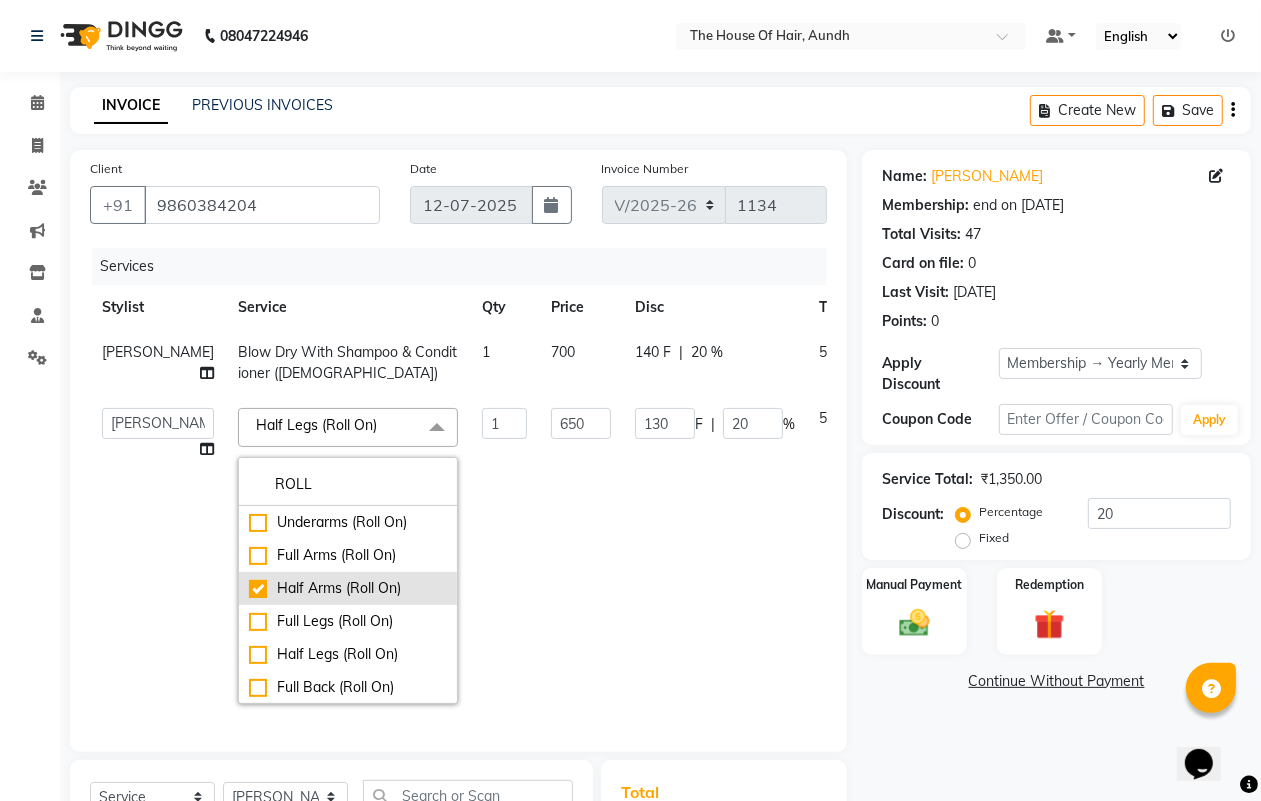 checkbox on "true" 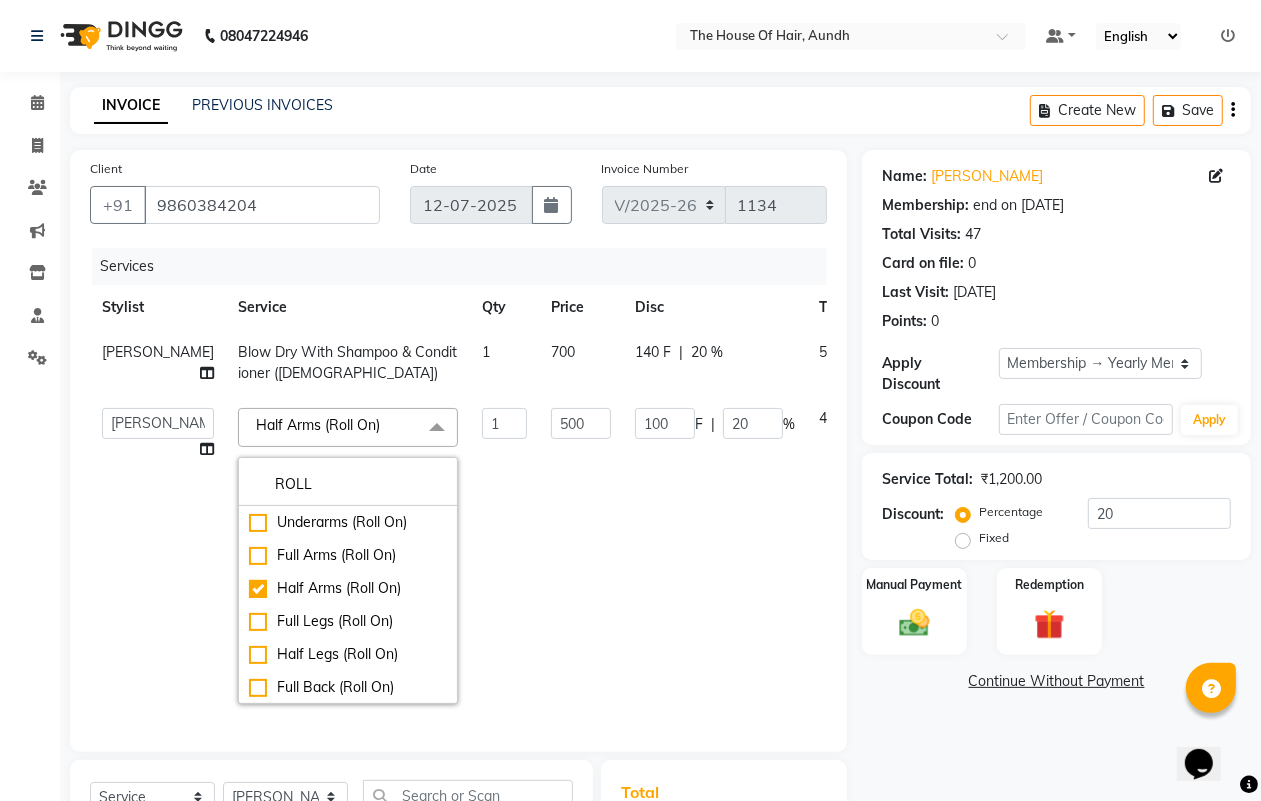 click on "Client [PHONE_NUMBER] Date [DATE] Invoice Number V/2025 V/[PHONE_NUMBER] Services Stylist Service Qty Price Disc Total Action [PERSON_NAME] Blow Dry With Shampoo & Conditioner ([DEMOGRAPHIC_DATA]) 1 700 140 F | 20 % 560  [PERSON_NAME]    Reshma   [PERSON_NAME]   [PERSON_NAME]   [PERSON_NAME]   [PERSON_NAME]  Half Arms (Roll On)  x ROLL Underarms (Roll On) Full Arms (Roll On) Half Arms (Roll On) Full Legs (Roll On) Half Legs (Roll On) Full Back (Roll On) Half Back (Roll On) Half Front (Roll On) Full Front (Roll On) Stomach (Roll On) Full Body (Roll On) 1 500 100 F | 20 % 400 Select  Service  Product  Membership  Package Voucher Prepaid Gift Card  Select Stylist Aarti [PERSON_NAME]  Reshma [PERSON_NAME] [PERSON_NAME] [PERSON_NAME] [PERSON_NAME] Haircut by [PERSON_NAME] ([DEMOGRAPHIC_DATA])  Haircut by [PERSON_NAME] ([DEMOGRAPHIC_DATA])  Haircut With Wash ([DEMOGRAPHIC_DATA])  Haircut Without Wash ([DEMOGRAPHIC_DATA])  Kids Haircut (0-7)([DEMOGRAPHIC_DATA])  Hairwash ([DEMOGRAPHIC_DATA])  [PERSON_NAME]  Clean Shave   Head Shave ([DEMOGRAPHIC_DATA])  Hair Spa (Schwarkopf) ([DEMOGRAPHIC_DATA])  Hair Spa (Loreal) ([DEMOGRAPHIC_DATA])  Head Massage ([DEMOGRAPHIC_DATA])  Head Massage With Wash ([DEMOGRAPHIC_DATA])   :" 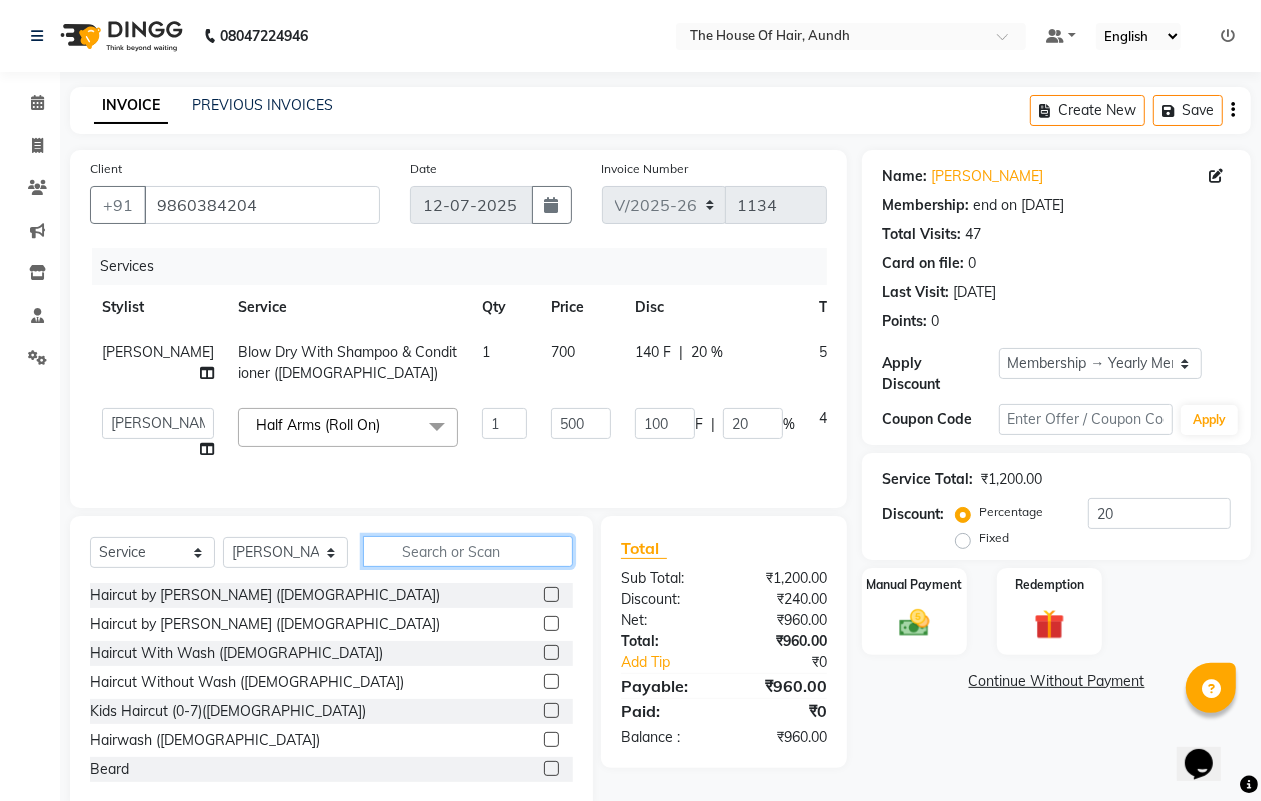 click 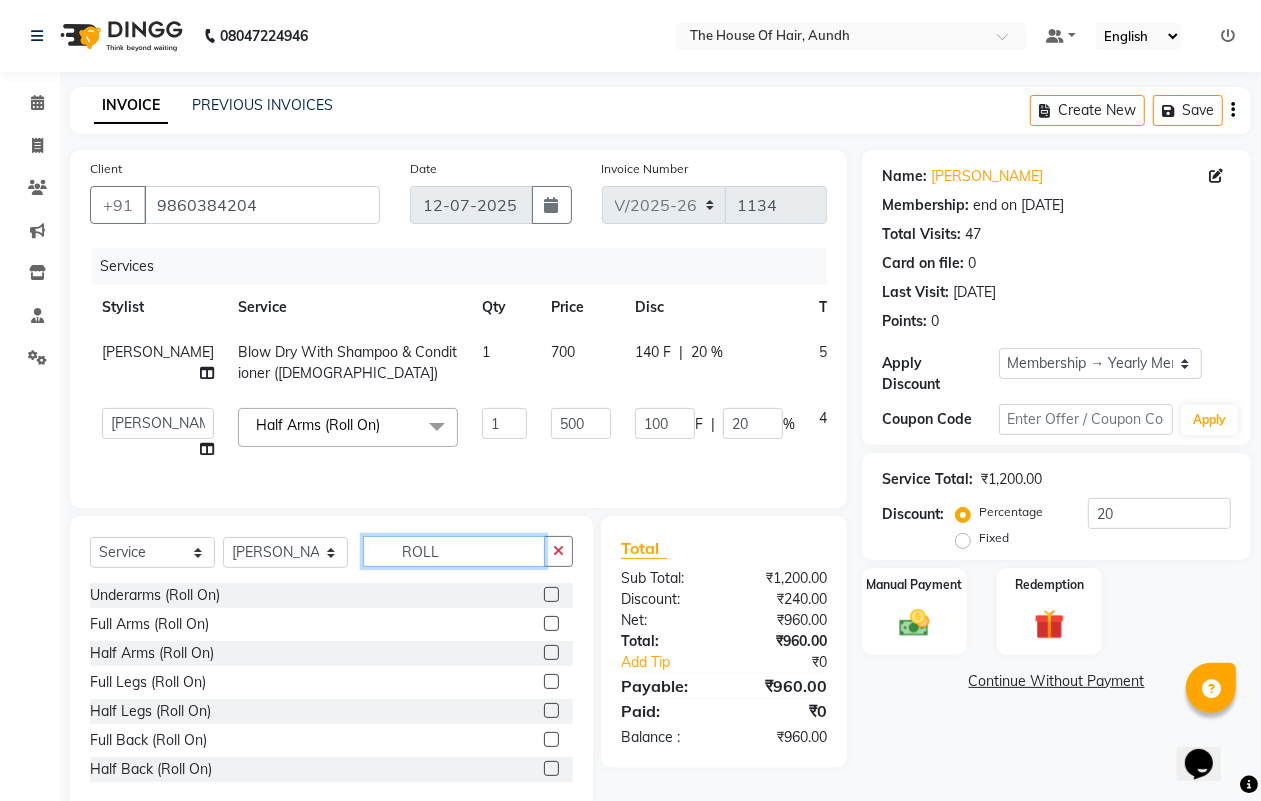 type on "ROLL" 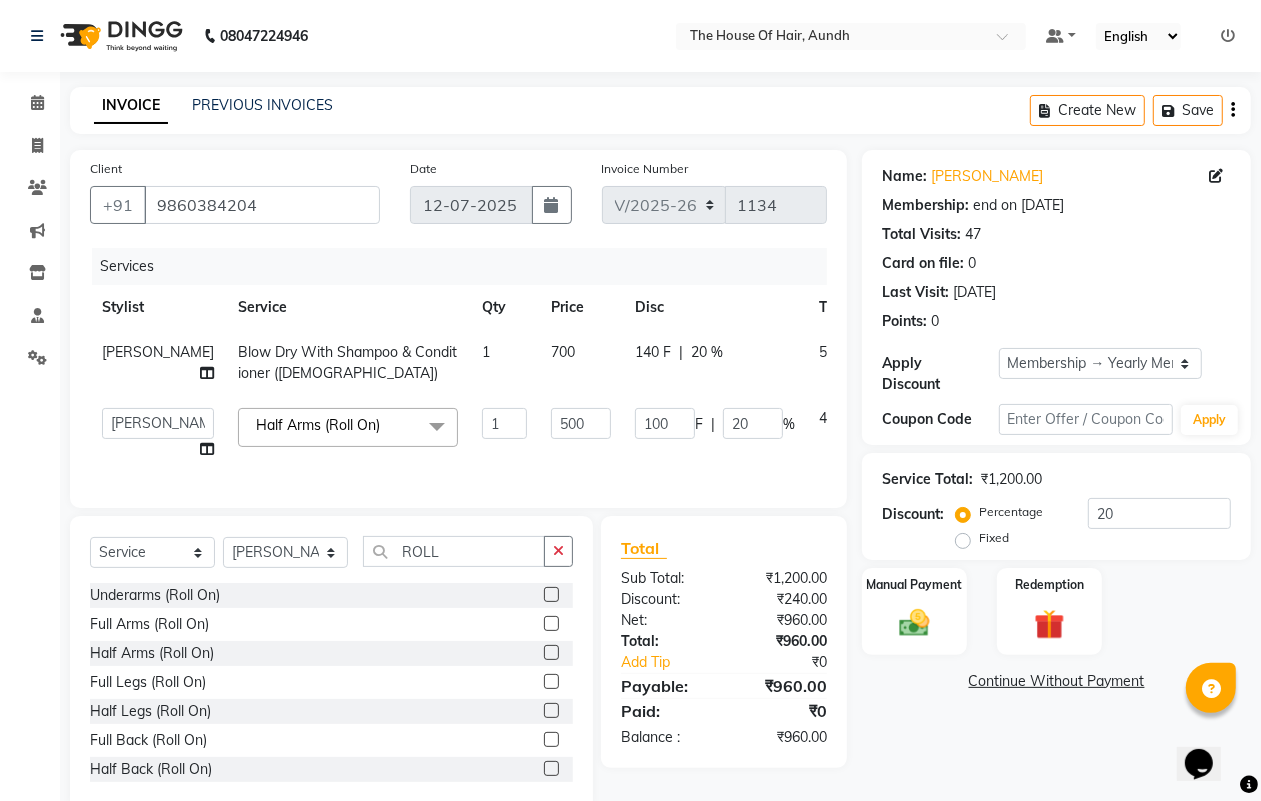 click 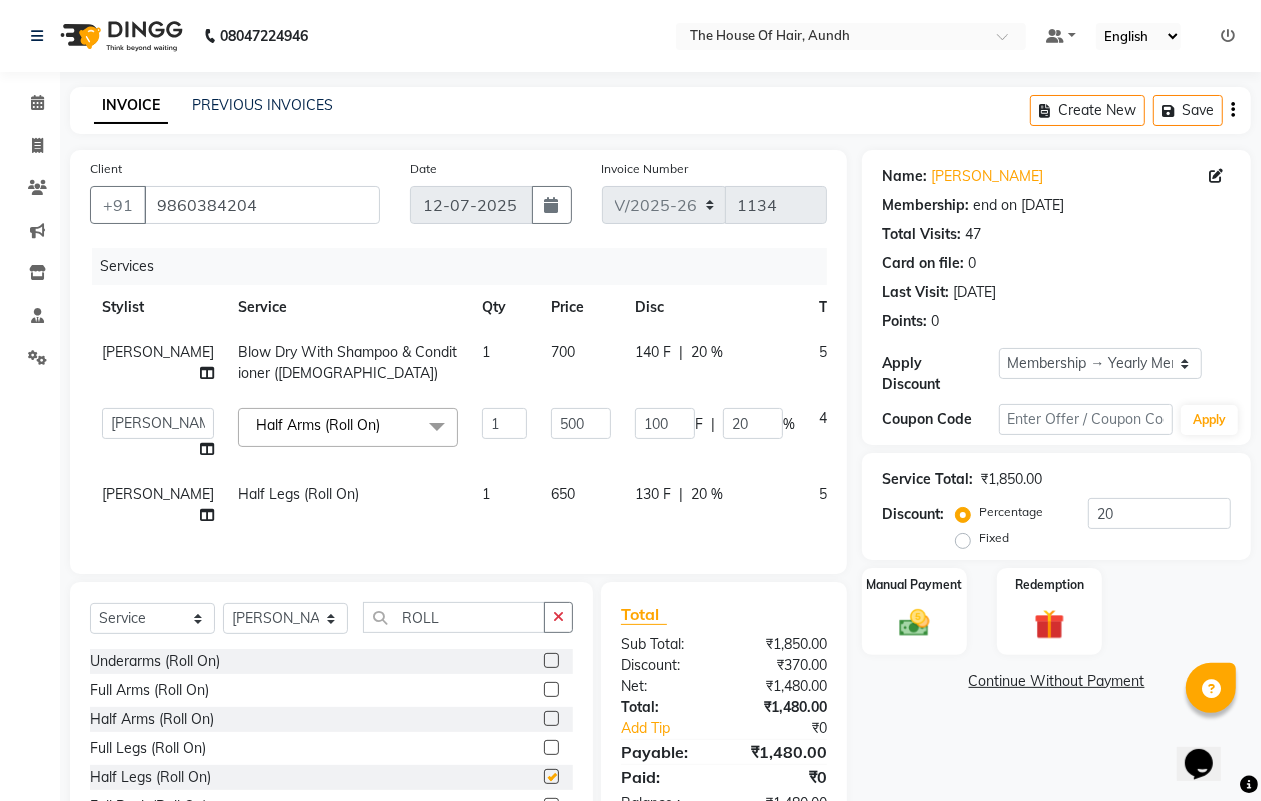 checkbox on "false" 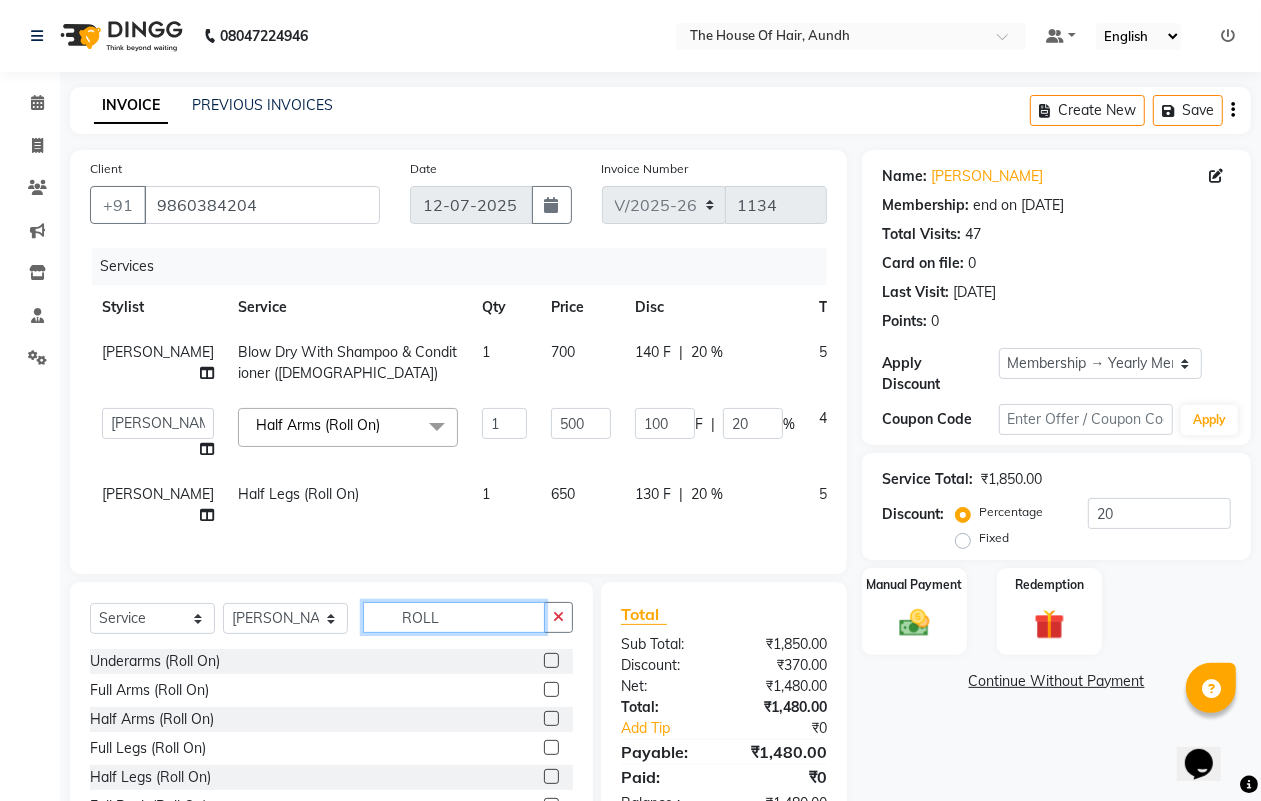 click on "ROLL" 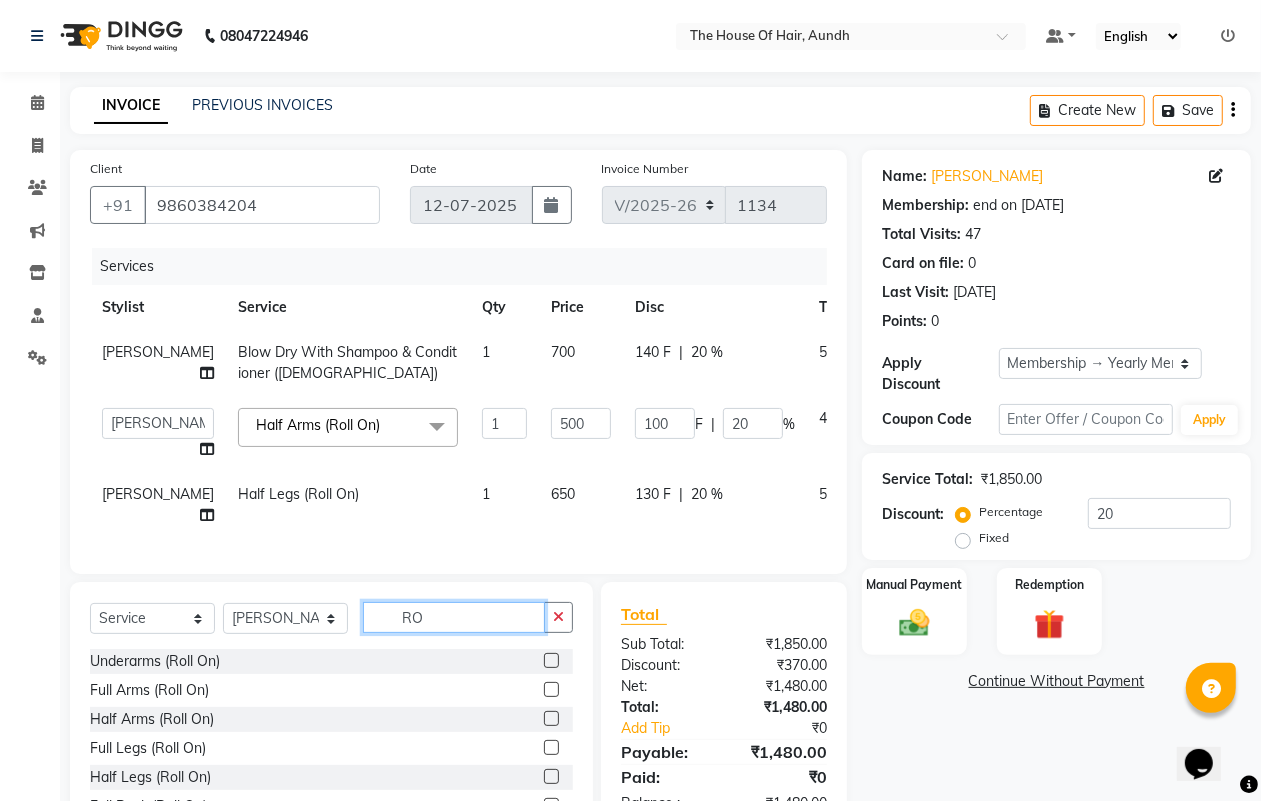 type on "R" 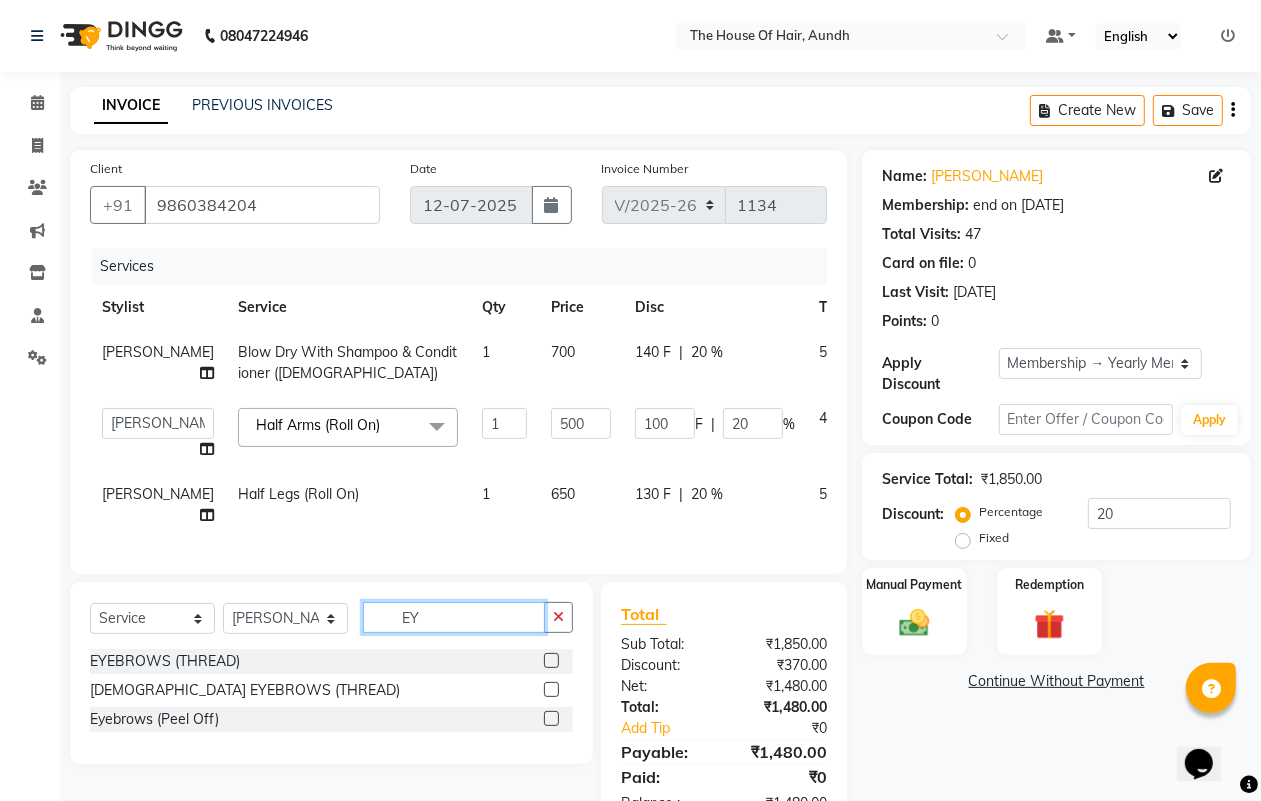 type on "EY" 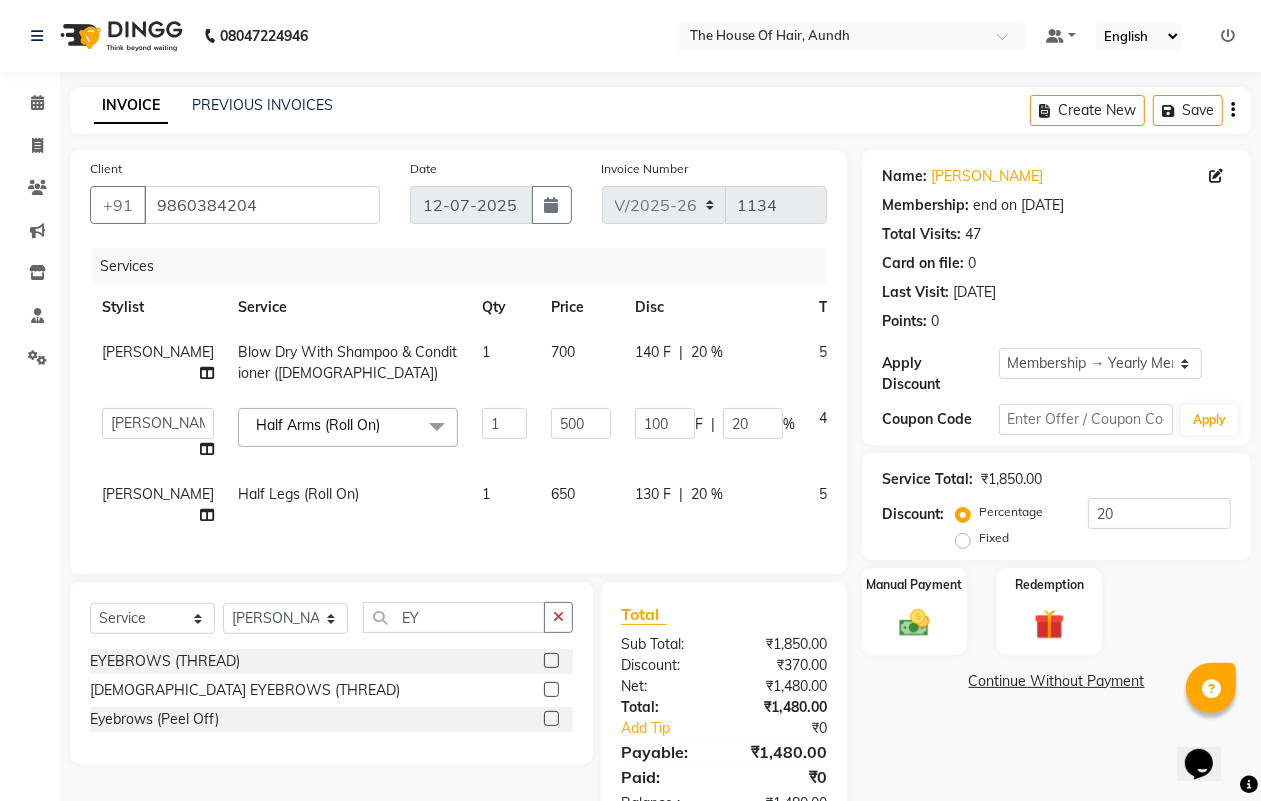 click 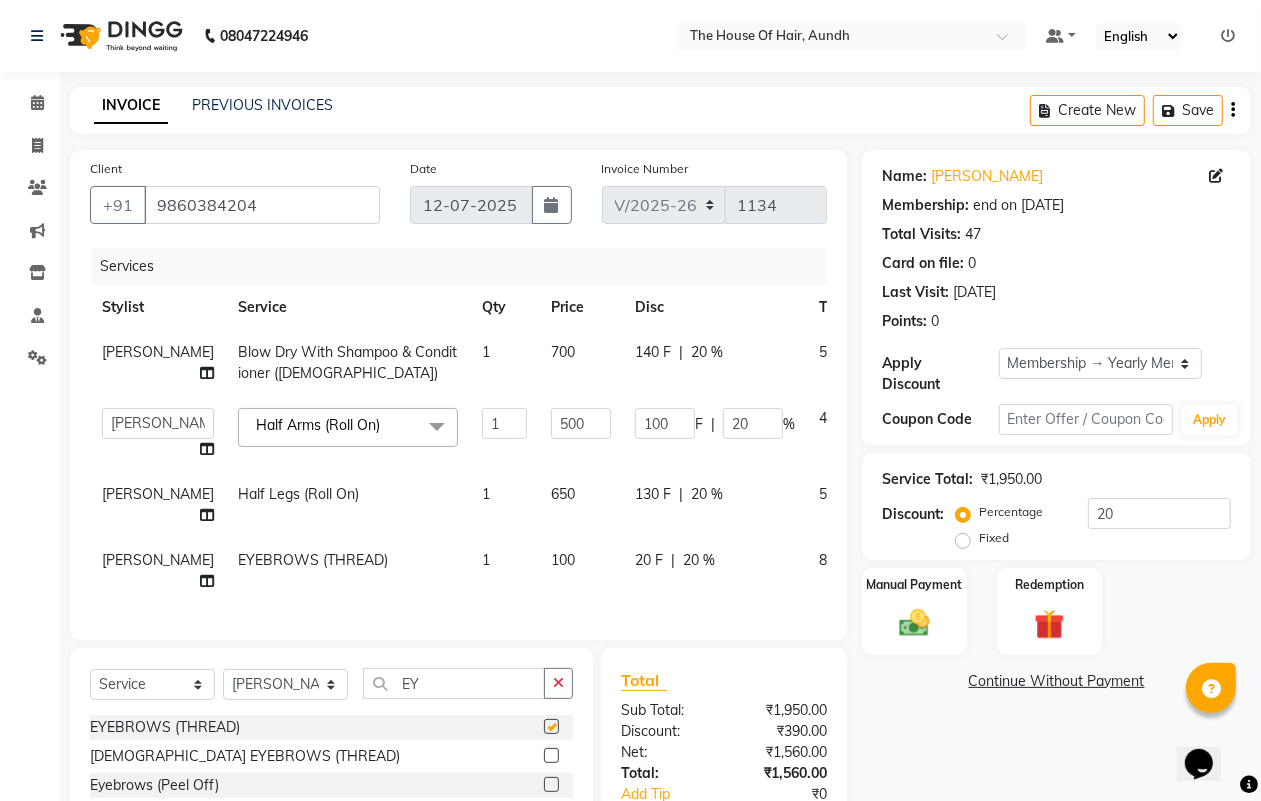 checkbox on "false" 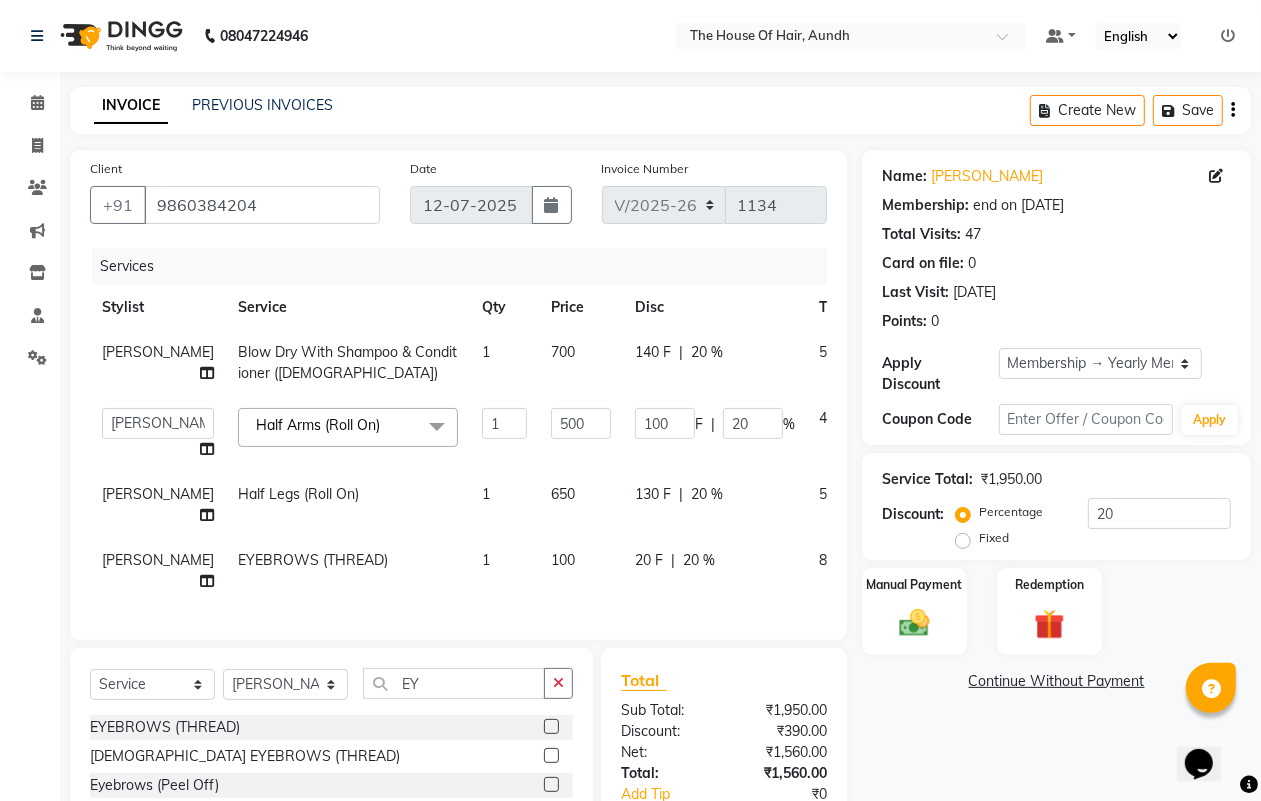 scroll, scrollTop: 125, scrollLeft: 0, axis: vertical 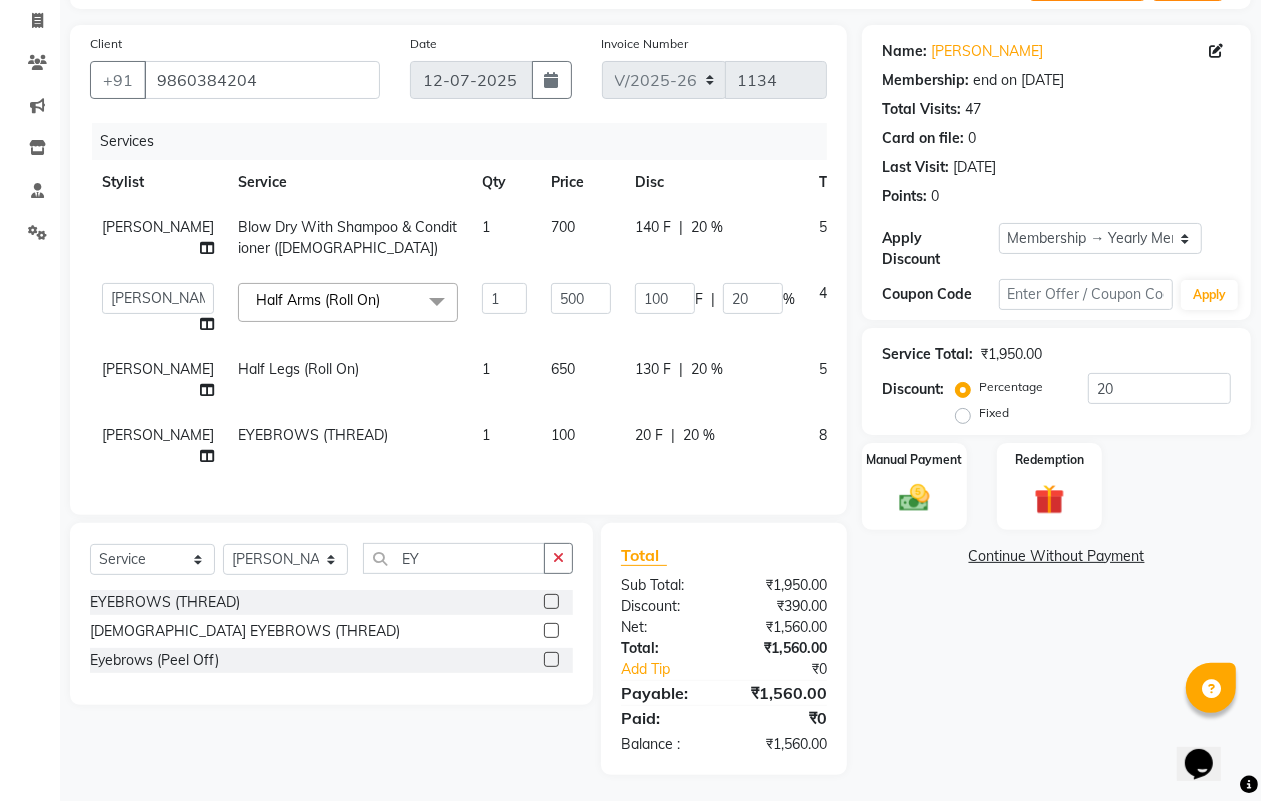 click 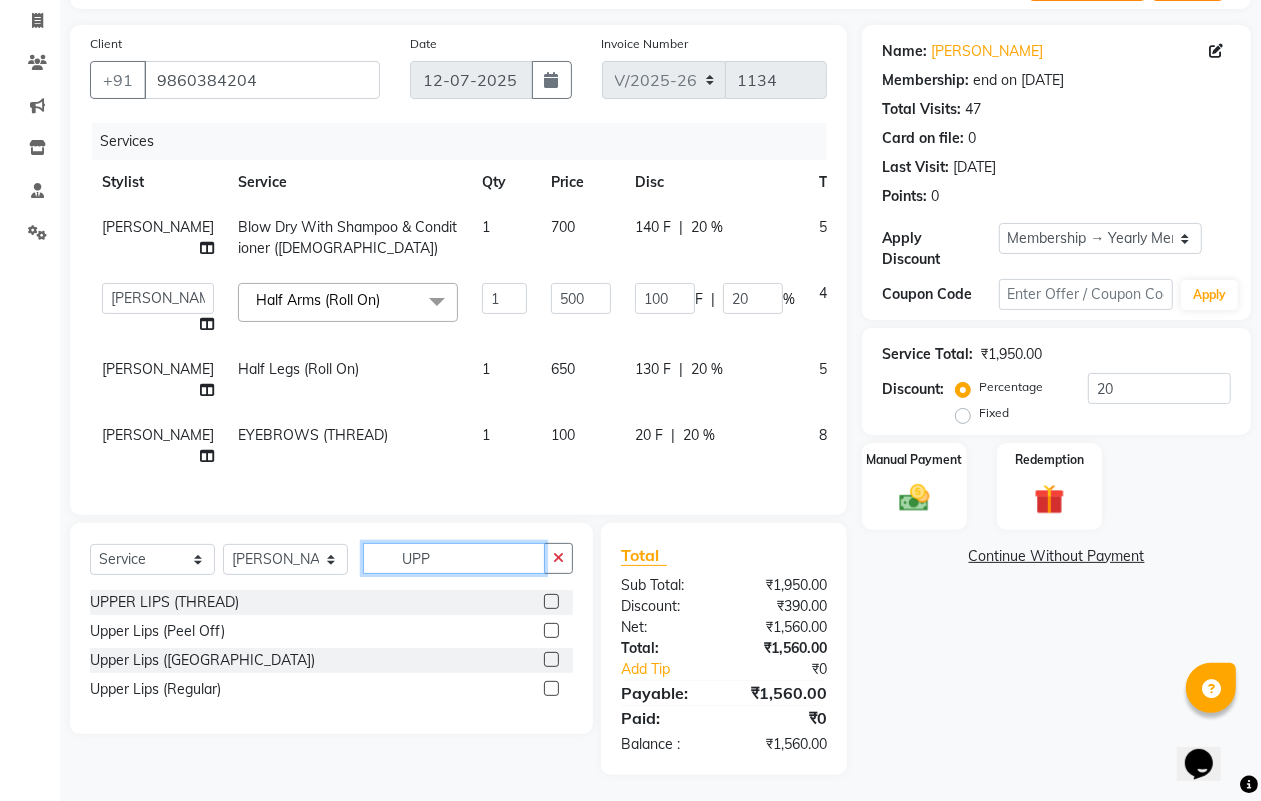 type on "UPP" 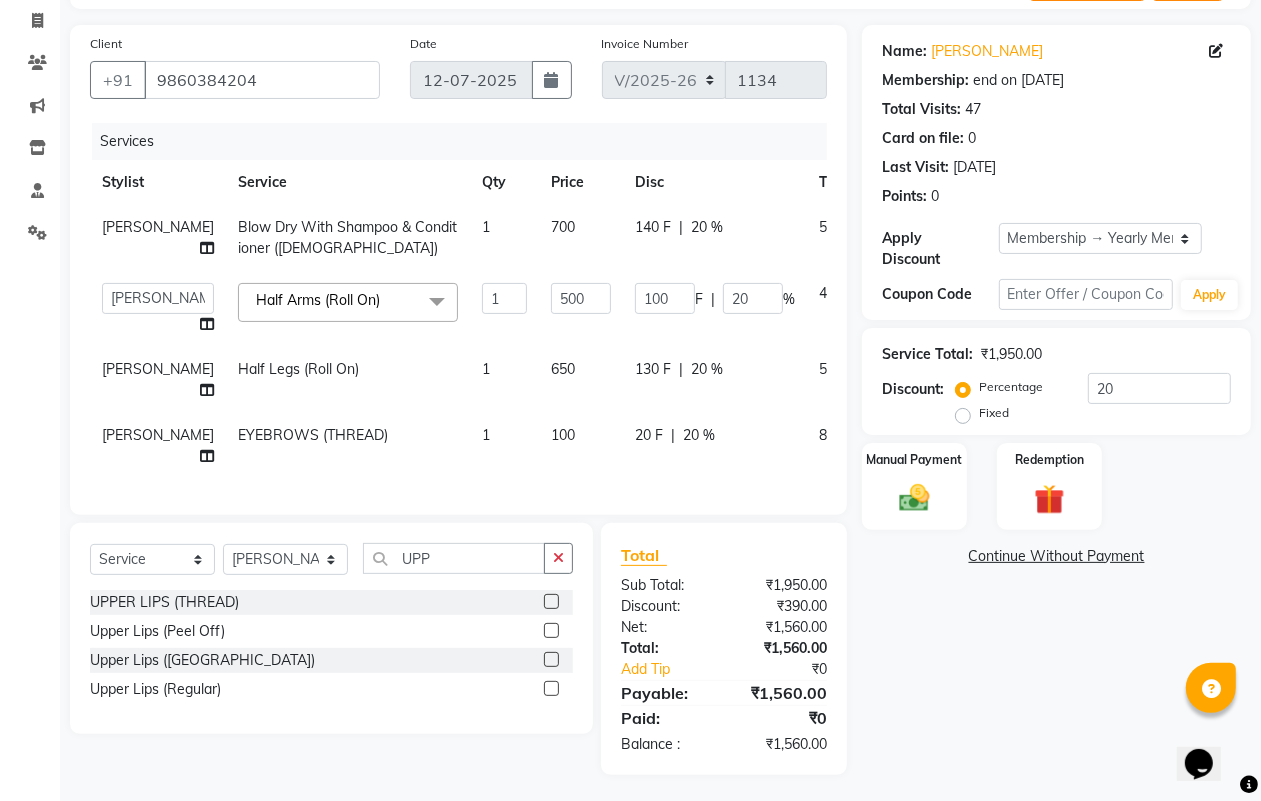 click 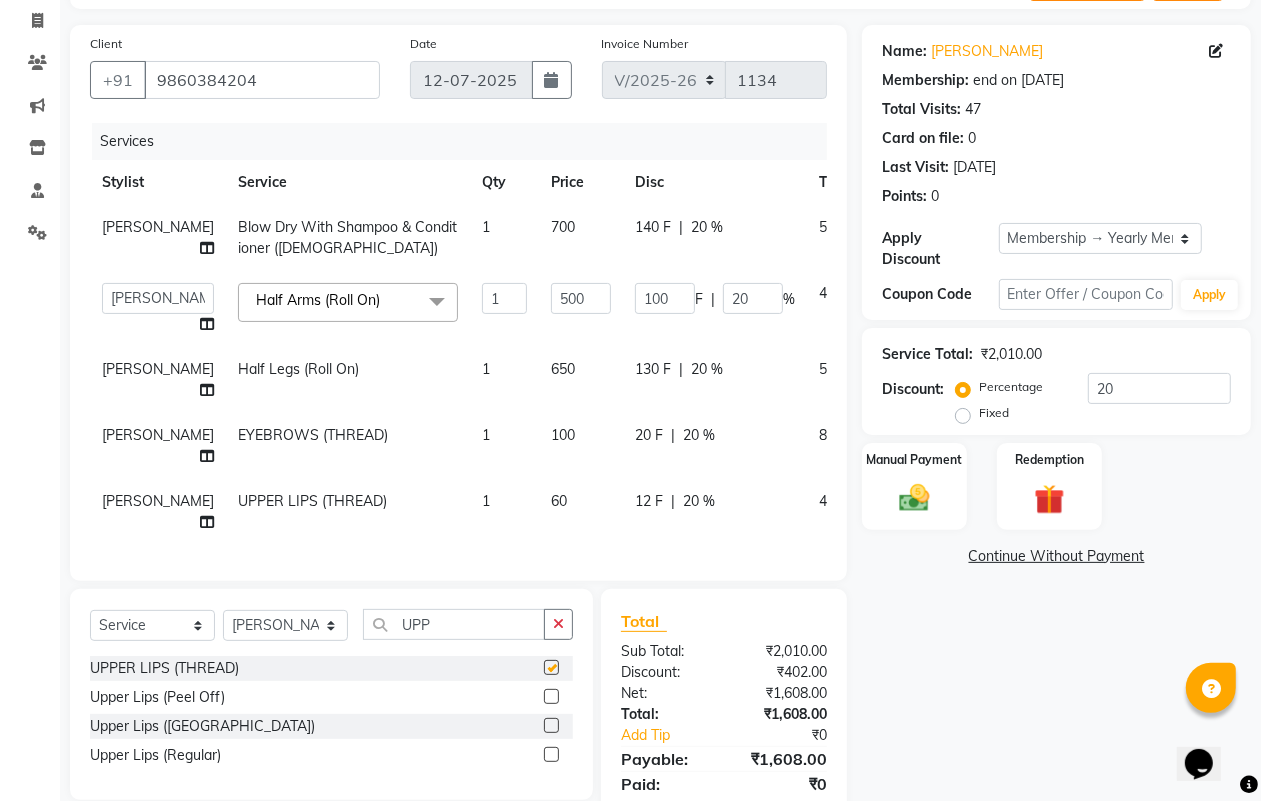 checkbox on "false" 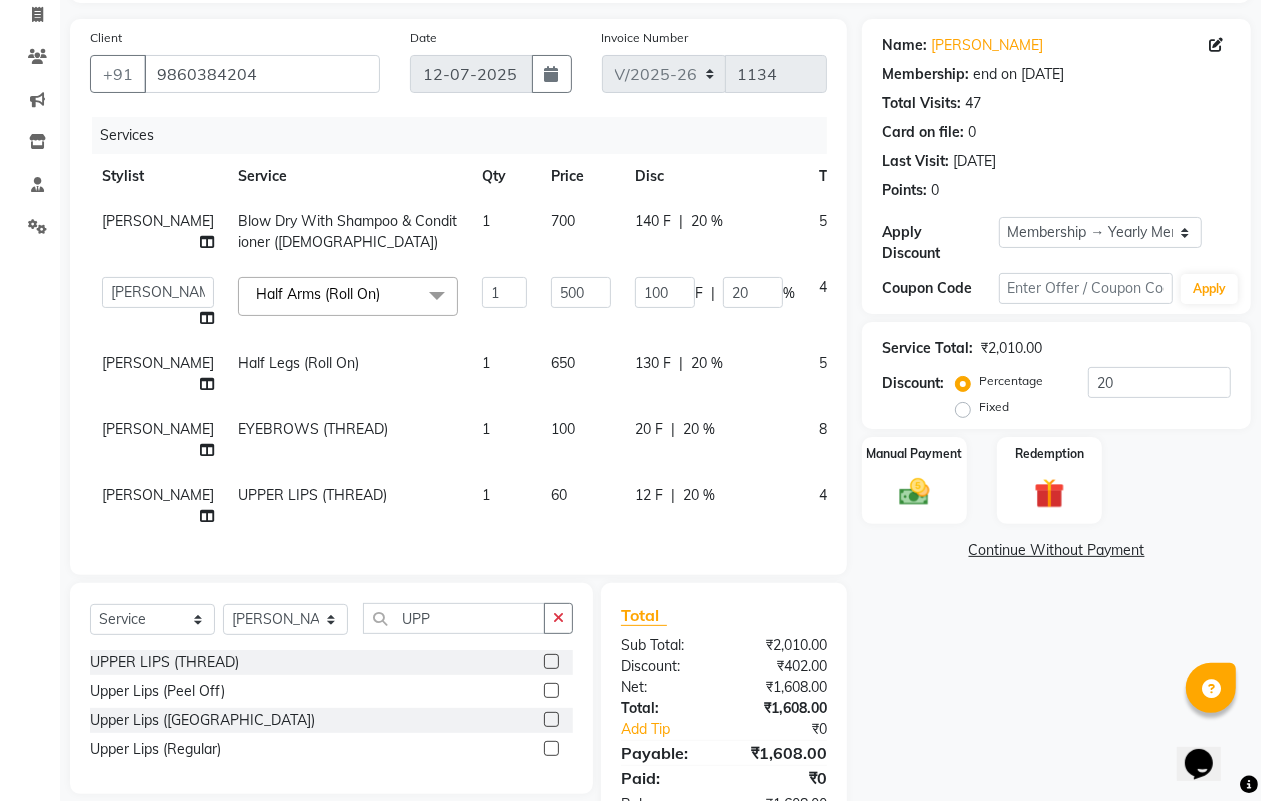 scroll, scrollTop: 256, scrollLeft: 0, axis: vertical 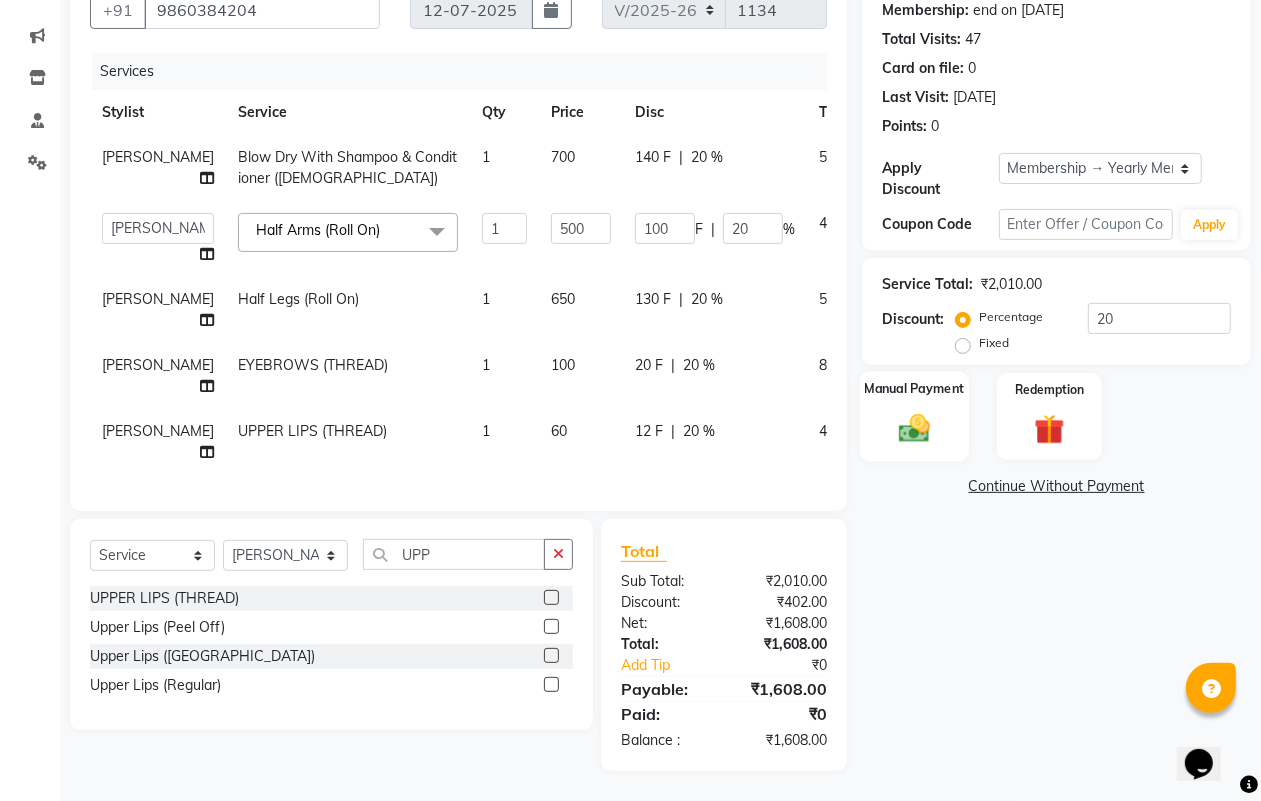 click on "Manual Payment" 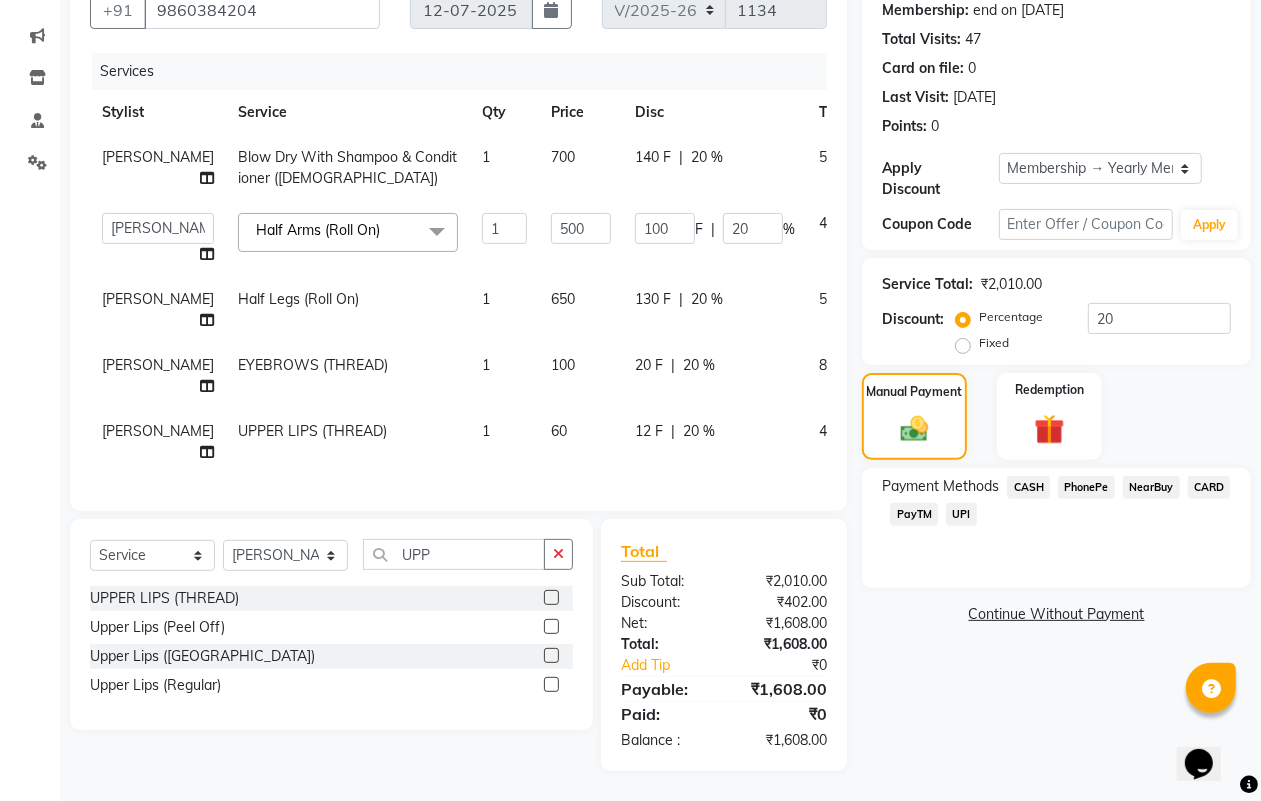 click on "UPI" 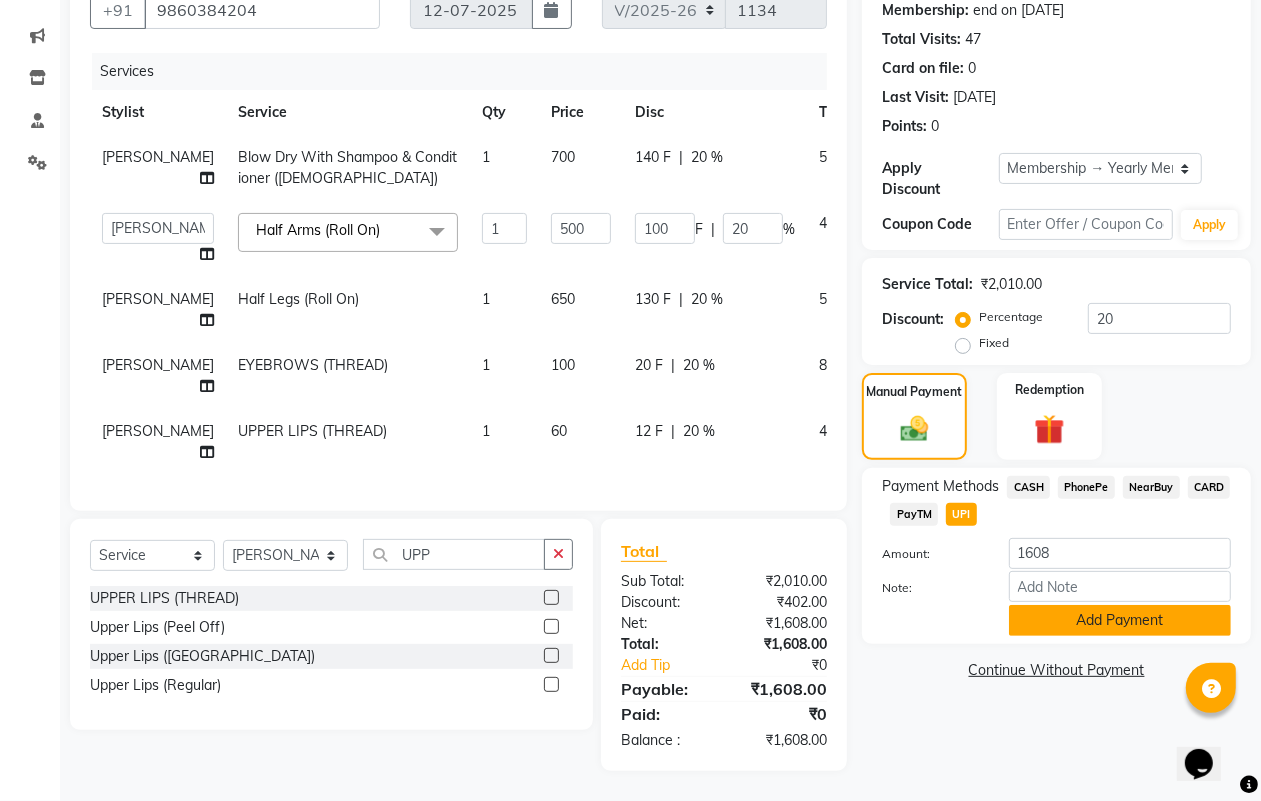 click on "Add Payment" 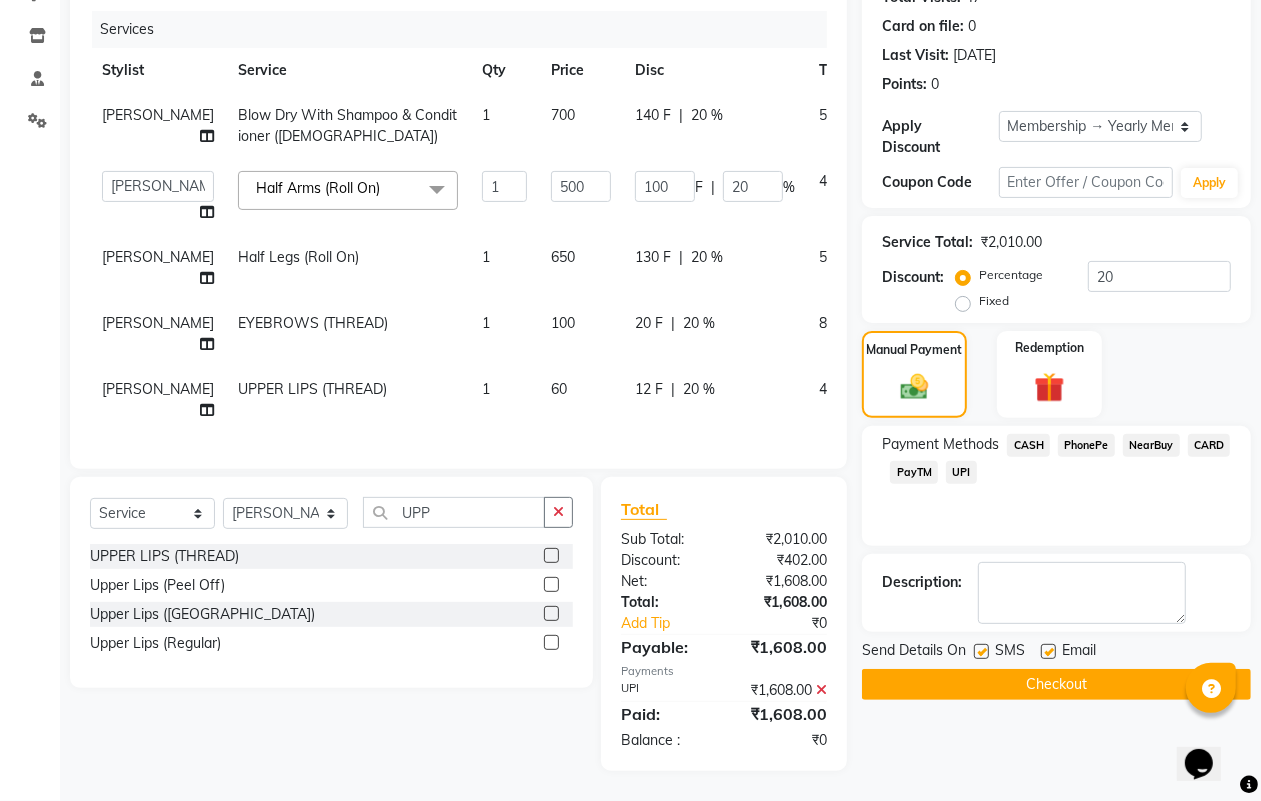 scroll, scrollTop: 298, scrollLeft: 0, axis: vertical 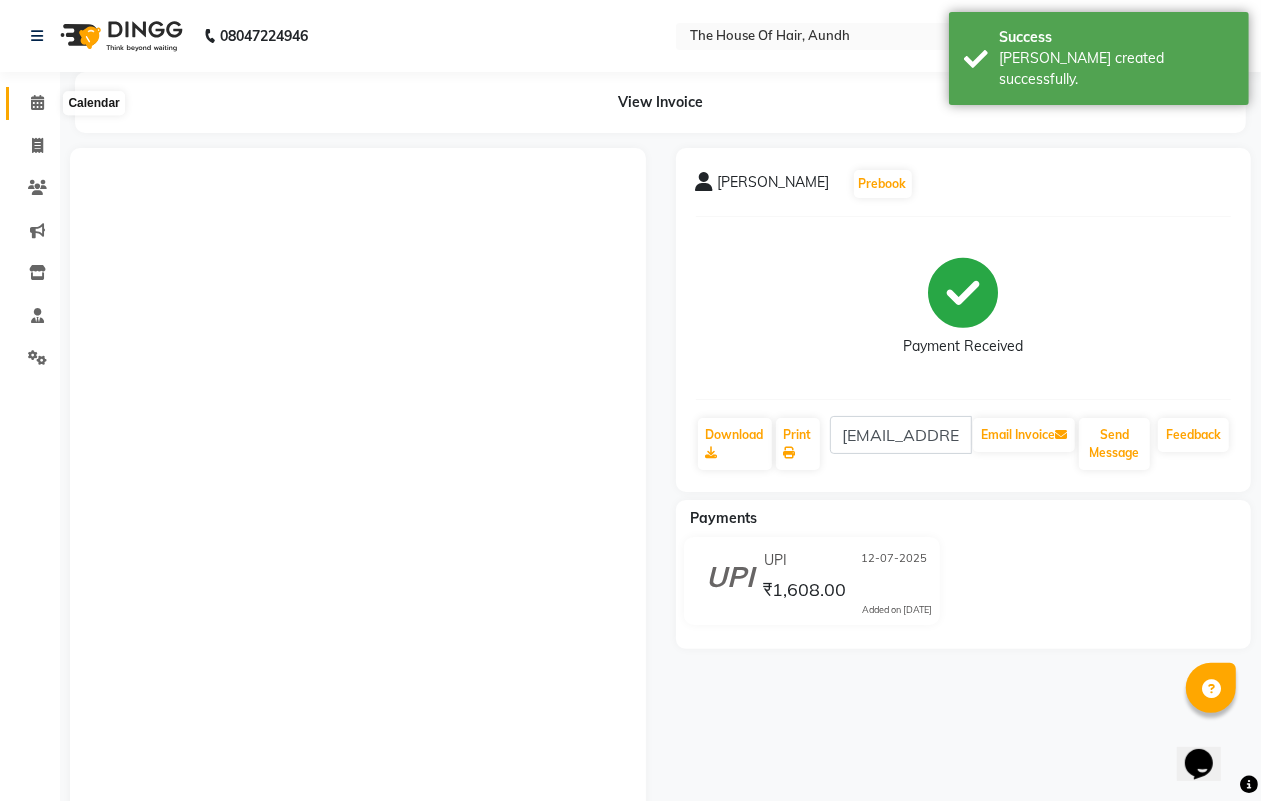 click 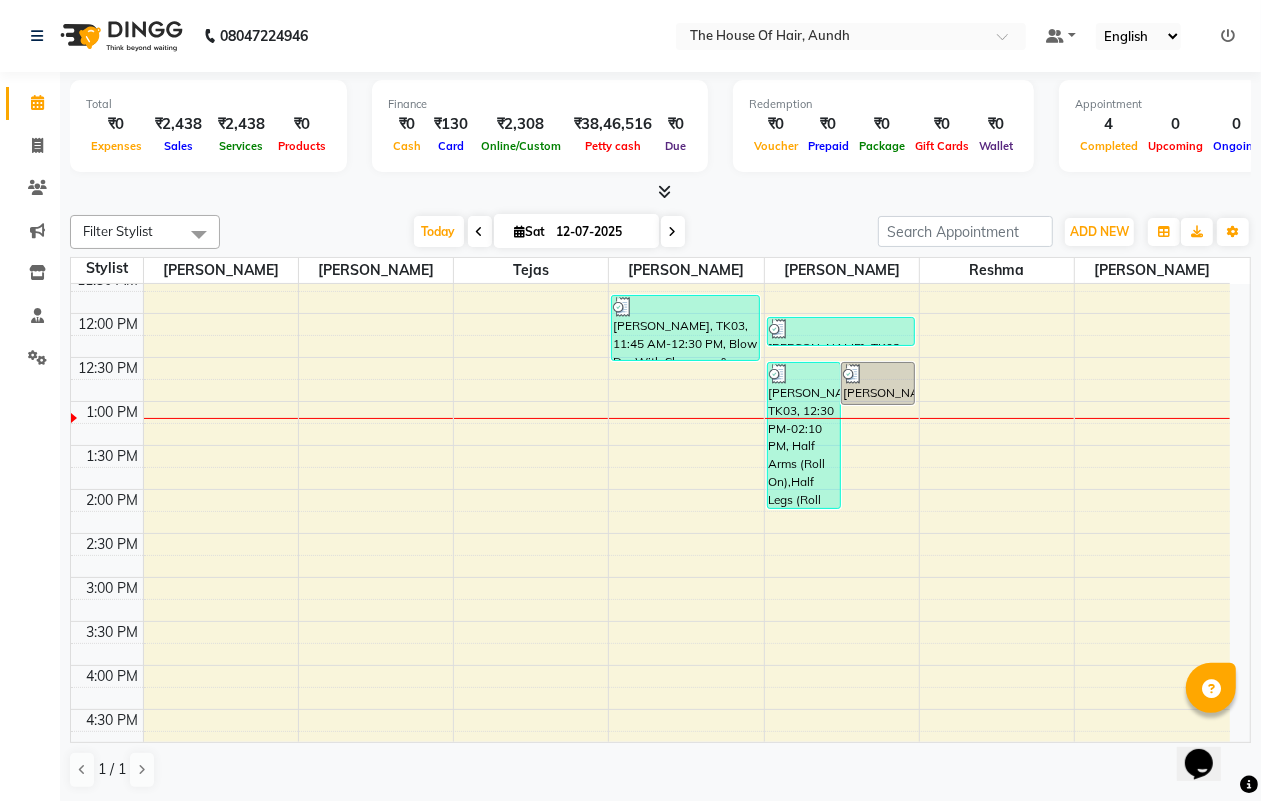 scroll, scrollTop: 375, scrollLeft: 0, axis: vertical 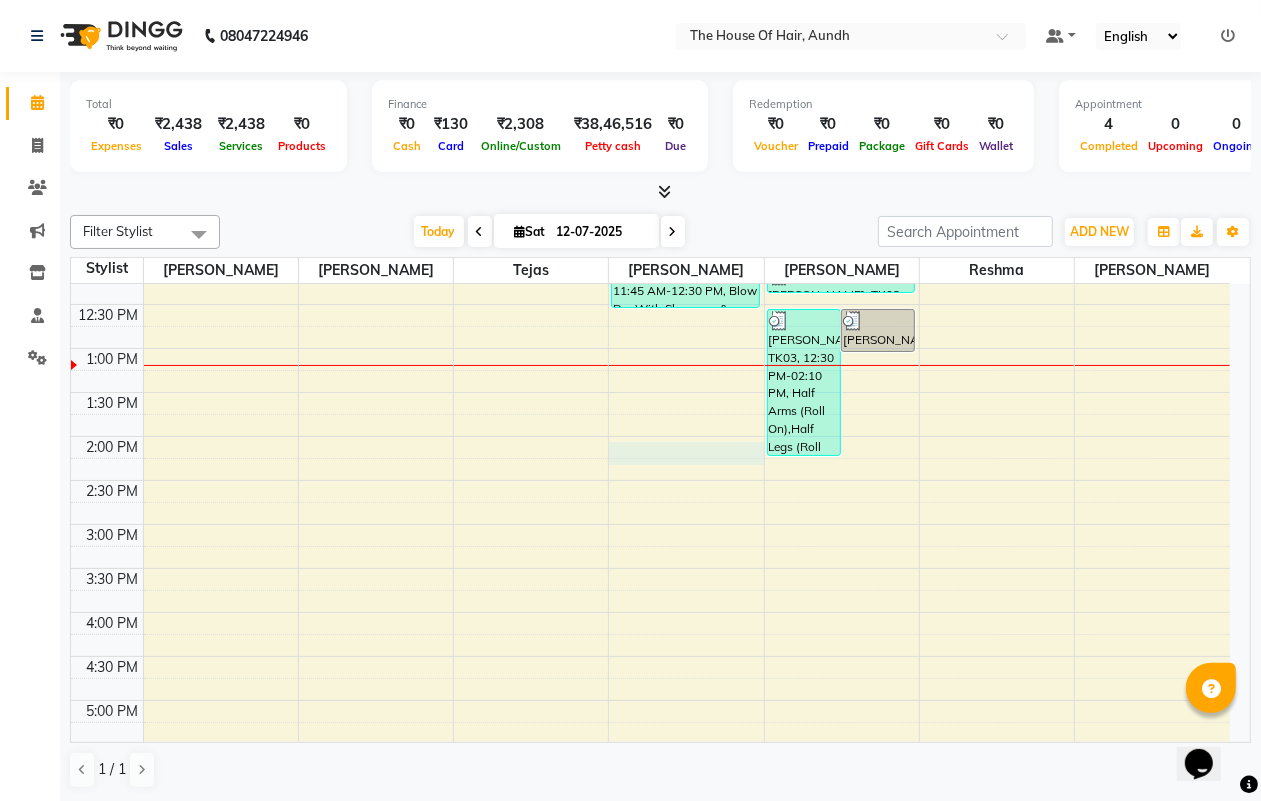 click on "8:00 AM 8:30 AM 9:00 AM 9:30 AM 10:00 AM 10:30 AM 11:00 AM 11:30 AM 12:00 PM 12:30 PM 1:00 PM 1:30 PM 2:00 PM 2:30 PM 3:00 PM 3:30 PM 4:00 PM 4:30 PM 5:00 PM 5:30 PM 6:00 PM 6:30 PM 7:00 PM 7:30 PM 8:00 PM 8:30 PM 9:00 PM 9:30 PM     [PERSON_NAME], TK01, 10:00 AM-11:00 AM, Haircut Without Wash ([DEMOGRAPHIC_DATA]),[PERSON_NAME]     [PERSON_NAME], TK03, 11:45 AM-12:30 PM, Blow Dry With Shampoo & Conditioner ([DEMOGRAPHIC_DATA])     [PERSON_NAME], TK03, 12:30 PM-02:10 PM, Half Arms (Roll On),Half Legs (Roll On),EYEBROWS (THREAD),UPPER LIPS (THREAD)     [PERSON_NAME], TK03, 12:30 PM-01:00 PM, Full Arms (Rica) (₹500)     [PERSON_NAME], TK02, 12:00 PM-12:20 PM, [DEMOGRAPHIC_DATA] EYEBROWS (THREAD)" at bounding box center (650, 524) 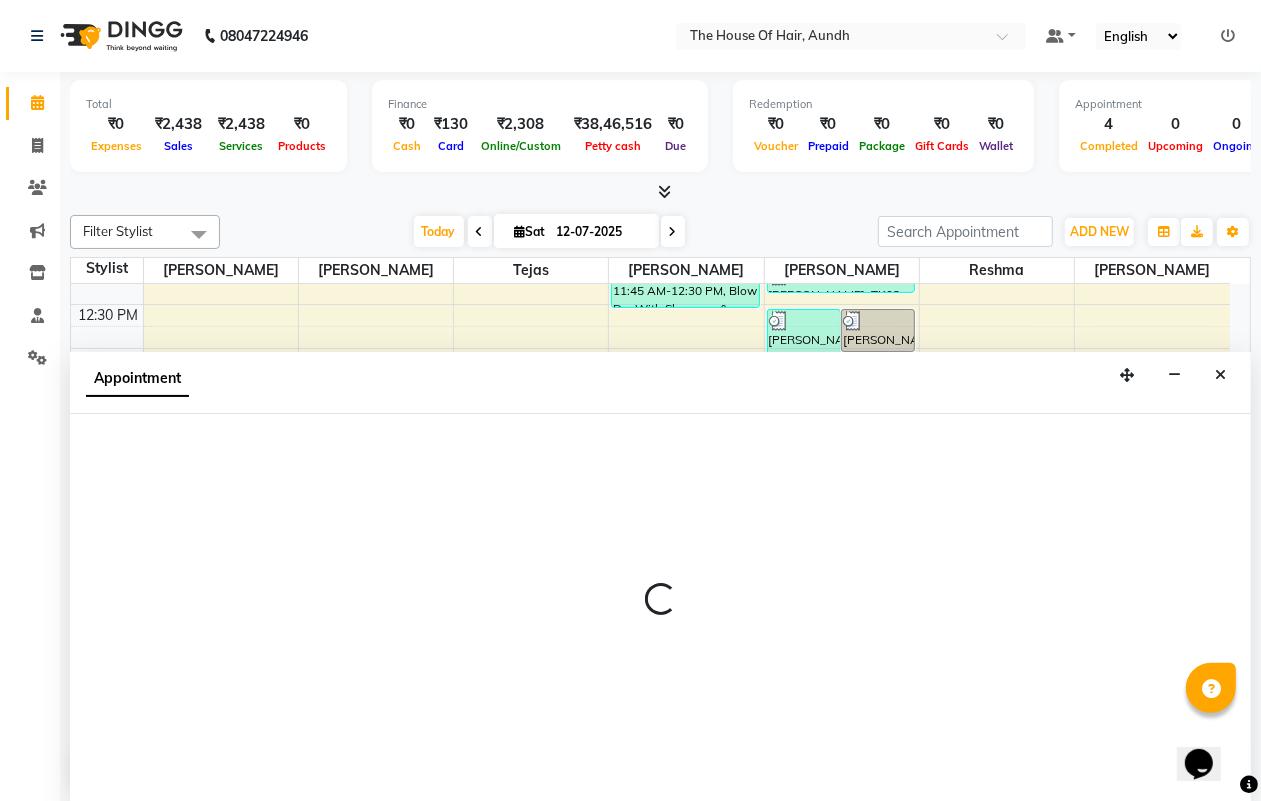 scroll, scrollTop: 1, scrollLeft: 0, axis: vertical 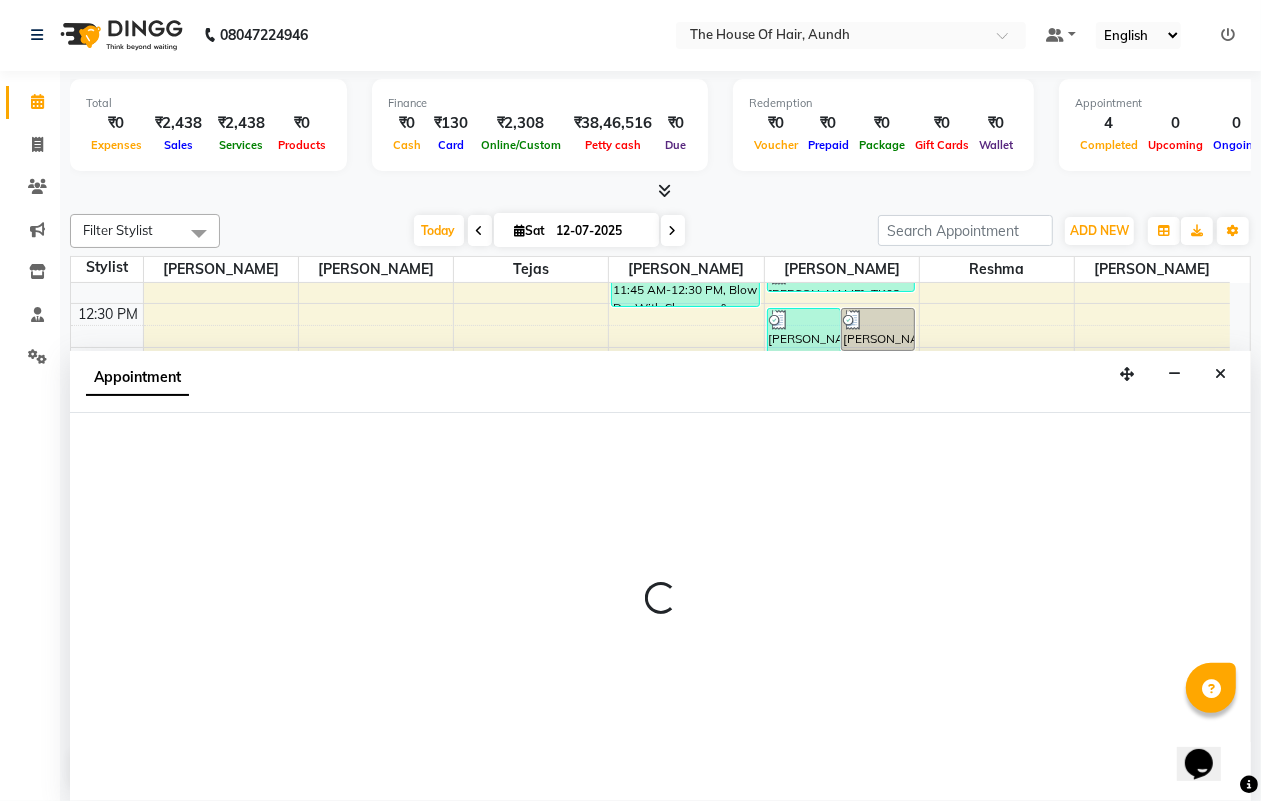 select on "32779" 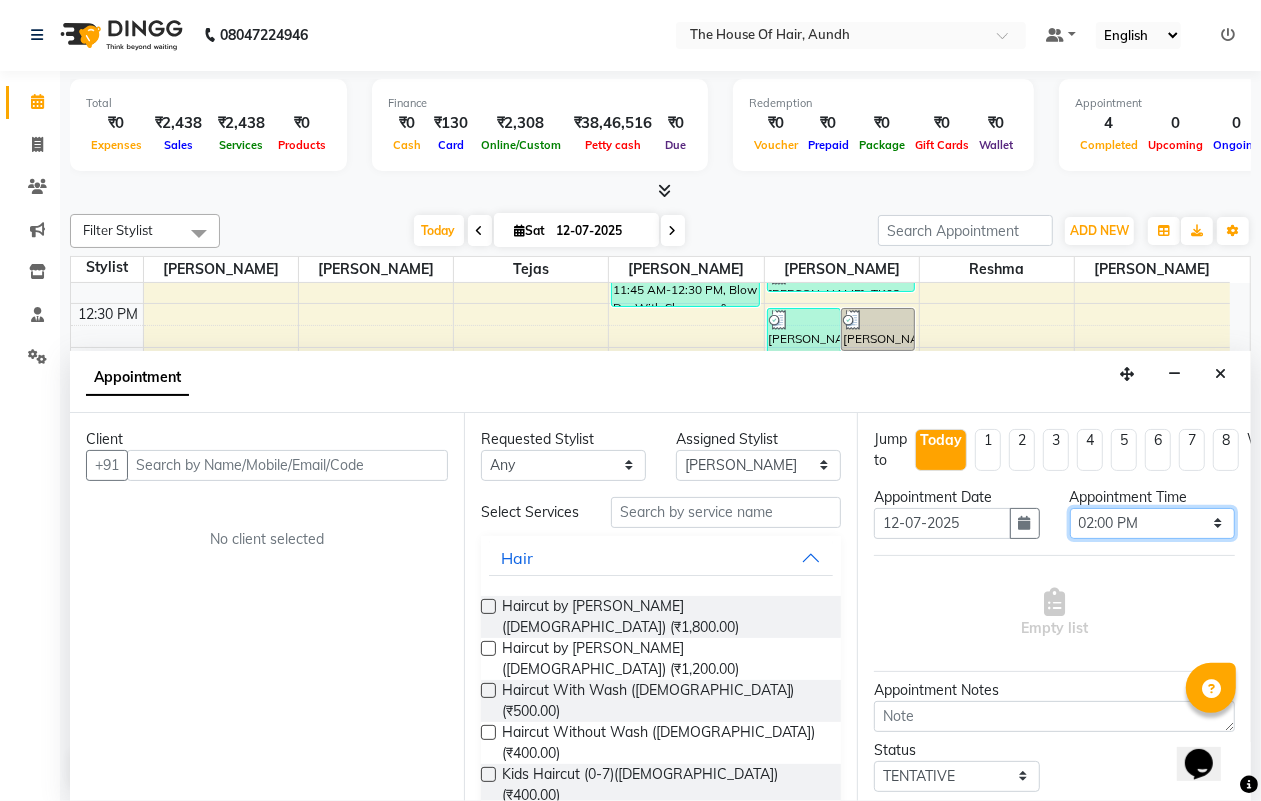 click on "Select 09:00 AM 09:15 AM 09:30 AM 09:45 AM 10:00 AM 10:15 AM 10:30 AM 10:45 AM 11:00 AM 11:15 AM 11:30 AM 11:45 AM 12:00 PM 12:15 PM 12:30 PM 12:45 PM 01:00 PM 01:15 PM 01:30 PM 01:45 PM 02:00 PM 02:15 PM 02:30 PM 02:45 PM 03:00 PM 03:15 PM 03:30 PM 03:45 PM 04:00 PM 04:15 PM 04:30 PM 04:45 PM 05:00 PM 05:15 PM 05:30 PM 05:45 PM 06:00 PM 06:15 PM 06:30 PM 06:45 PM 07:00 PM 07:15 PM 07:30 PM 07:45 PM 08:00 PM 08:15 PM 08:30 PM 08:45 PM 09:00 PM 09:15 PM 09:30 PM" at bounding box center [1152, 523] 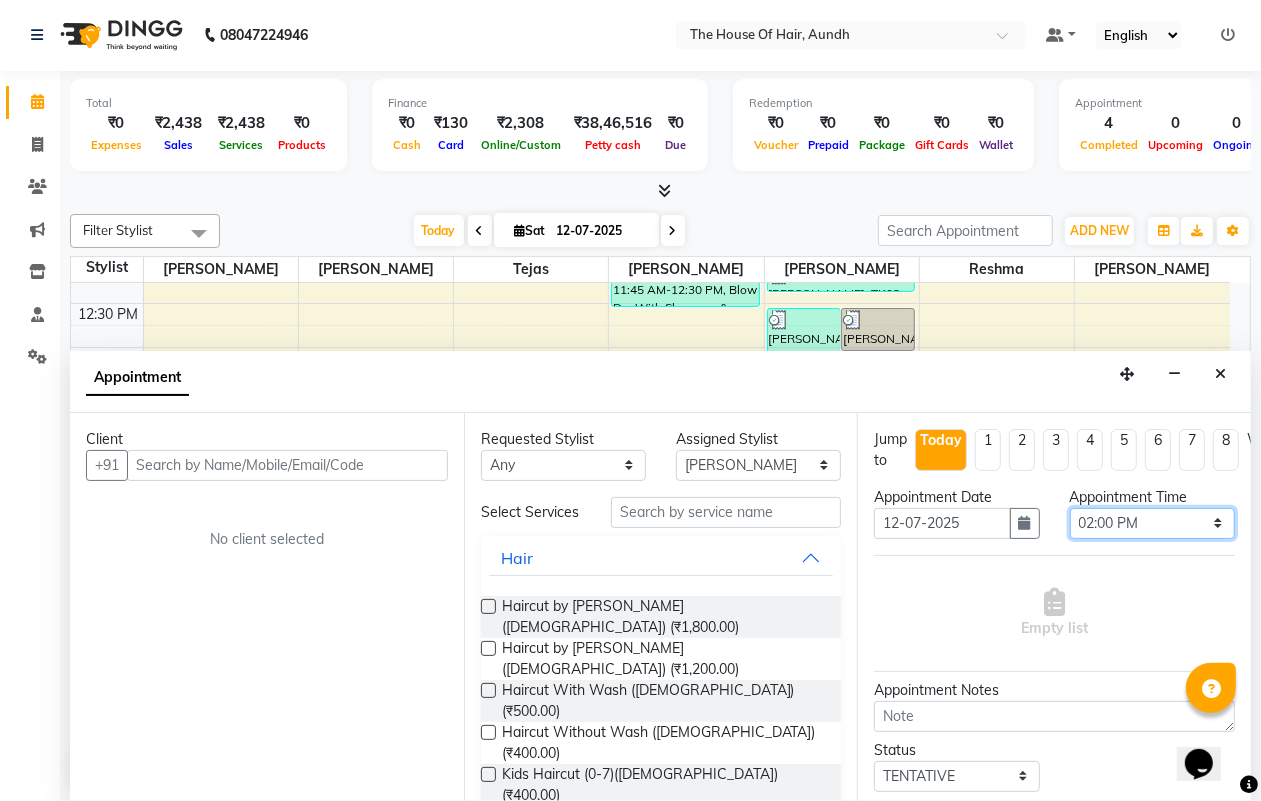 select on "870" 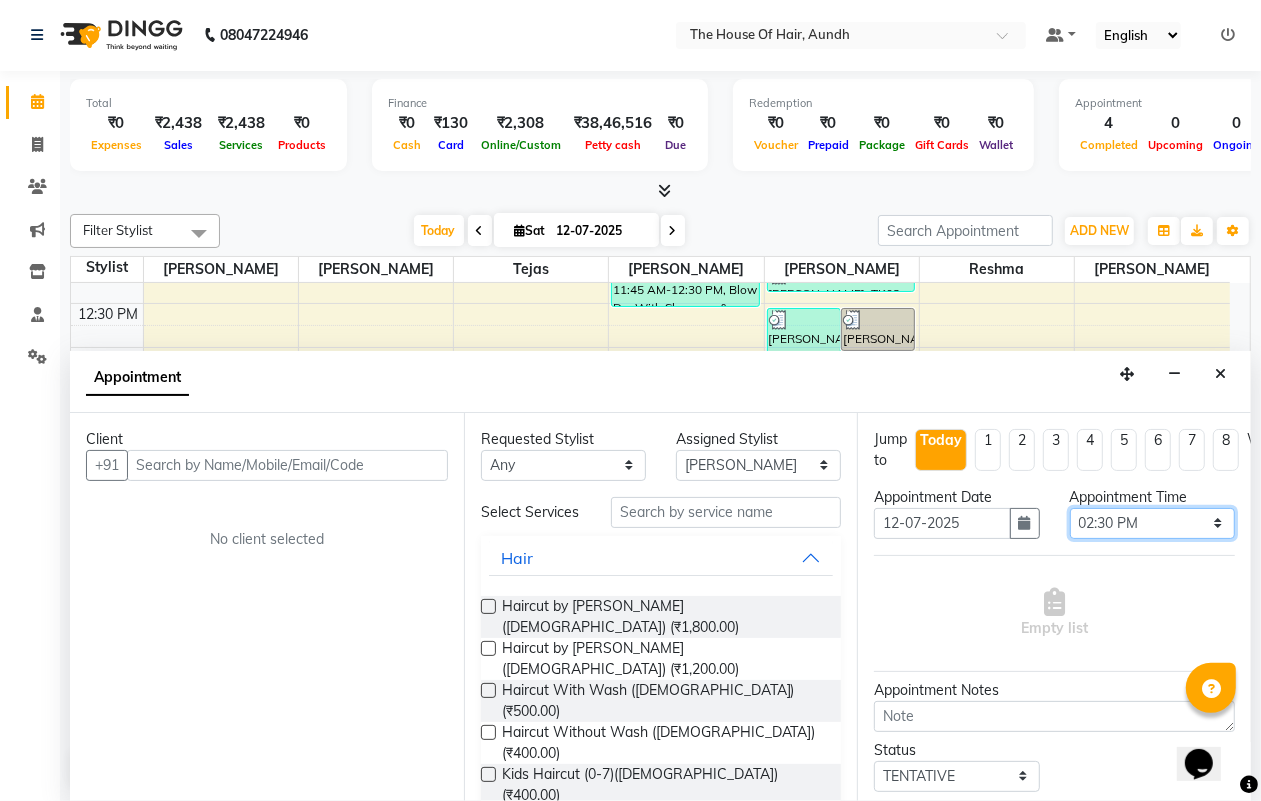 click on "Select 09:00 AM 09:15 AM 09:30 AM 09:45 AM 10:00 AM 10:15 AM 10:30 AM 10:45 AM 11:00 AM 11:15 AM 11:30 AM 11:45 AM 12:00 PM 12:15 PM 12:30 PM 12:45 PM 01:00 PM 01:15 PM 01:30 PM 01:45 PM 02:00 PM 02:15 PM 02:30 PM 02:45 PM 03:00 PM 03:15 PM 03:30 PM 03:45 PM 04:00 PM 04:15 PM 04:30 PM 04:45 PM 05:00 PM 05:15 PM 05:30 PM 05:45 PM 06:00 PM 06:15 PM 06:30 PM 06:45 PM 07:00 PM 07:15 PM 07:30 PM 07:45 PM 08:00 PM 08:15 PM 08:30 PM 08:45 PM 09:00 PM 09:15 PM 09:30 PM" at bounding box center [1152, 523] 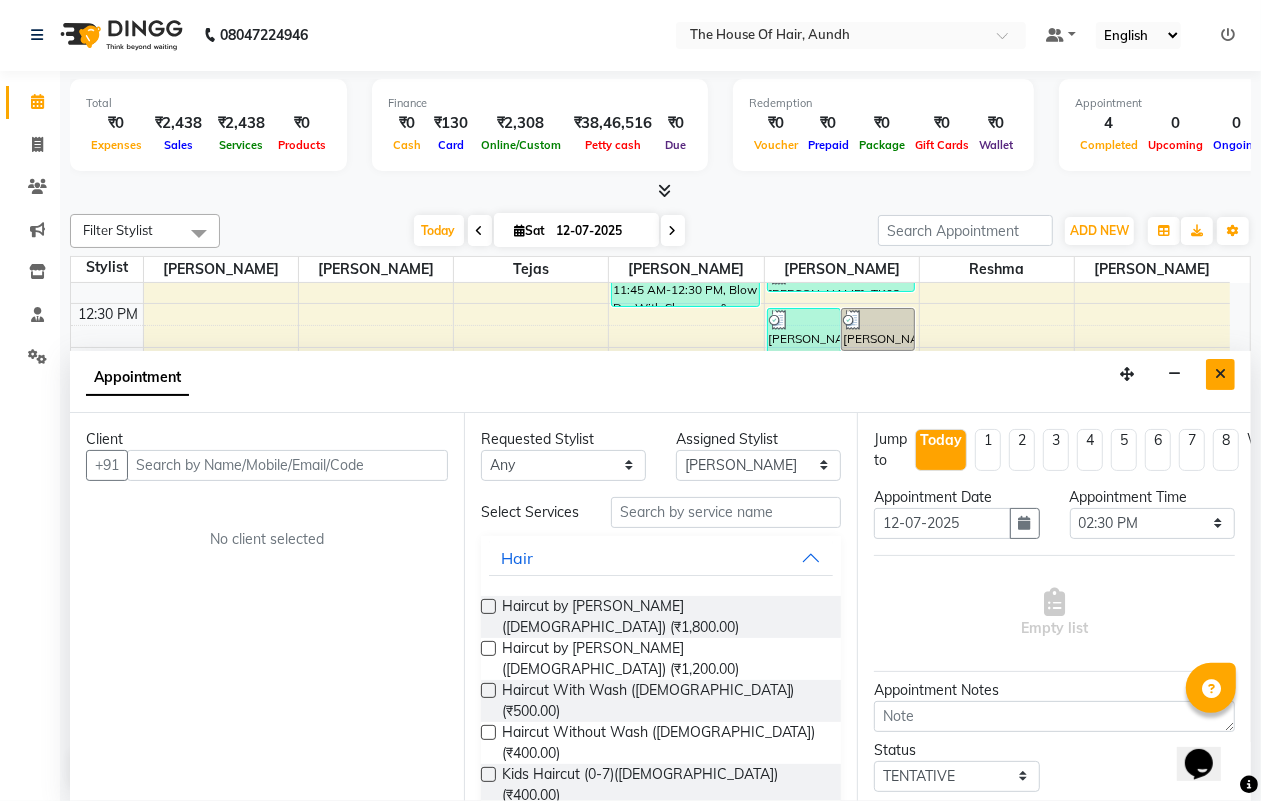 click at bounding box center (1220, 374) 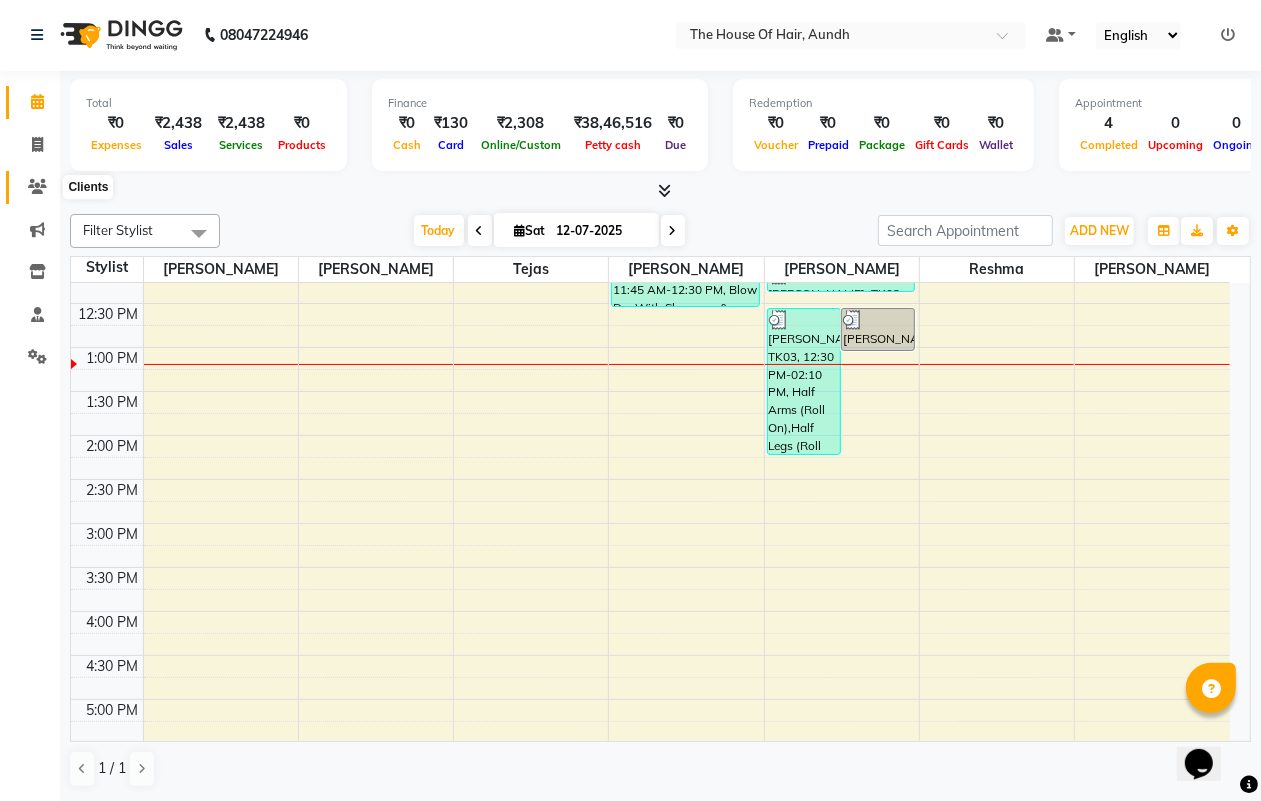 click 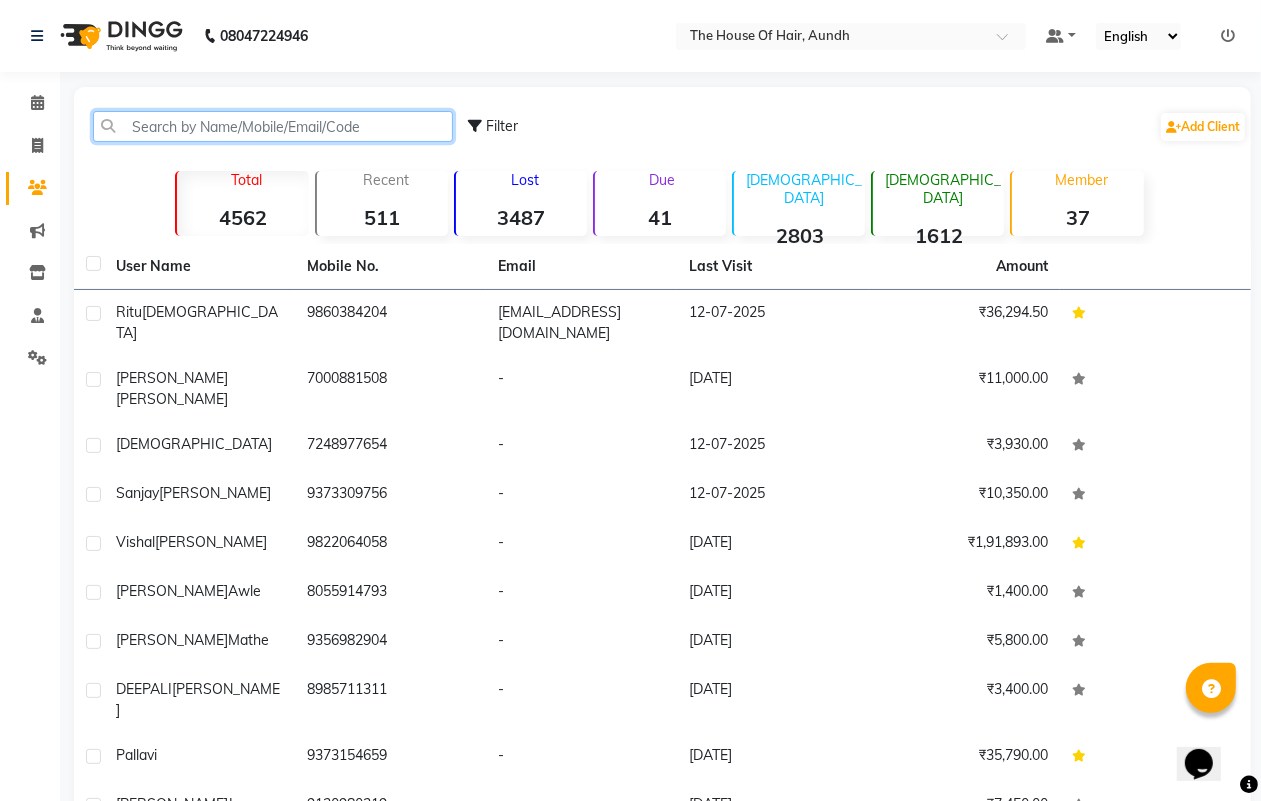 click 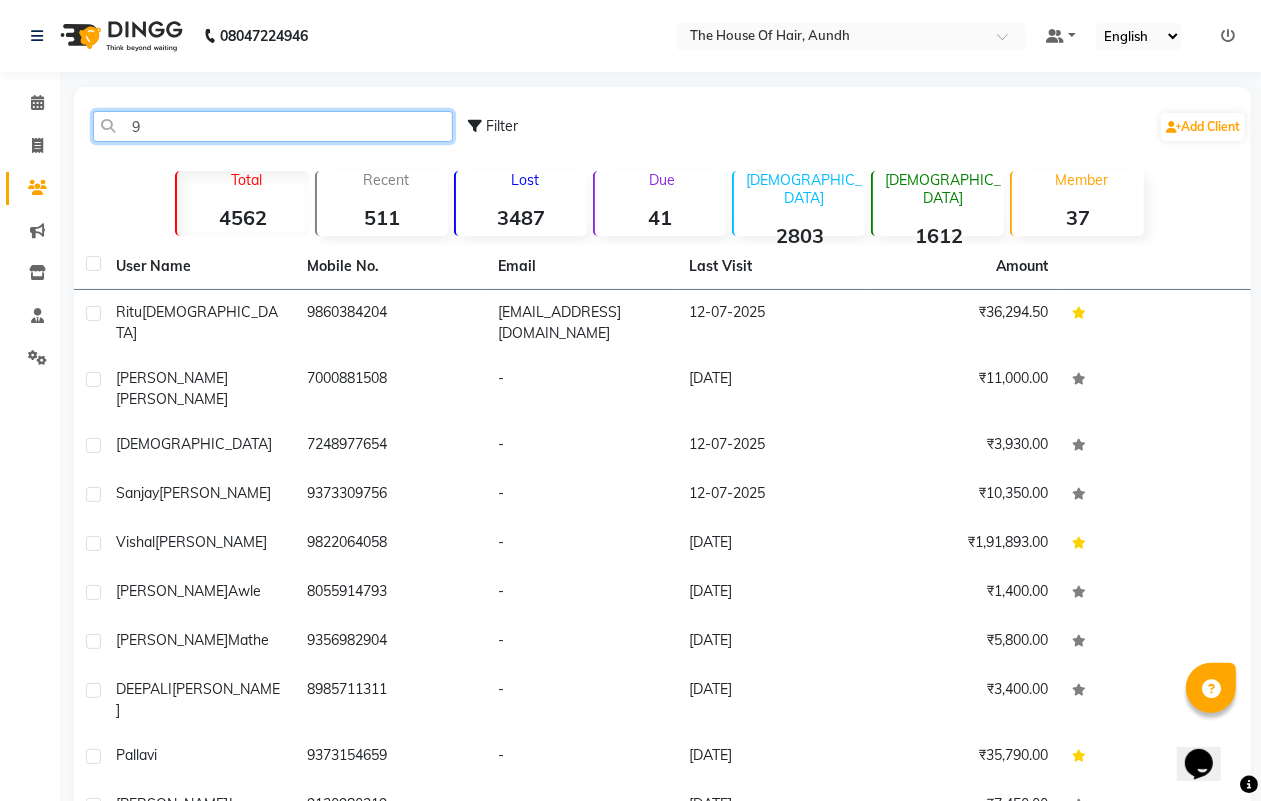 type 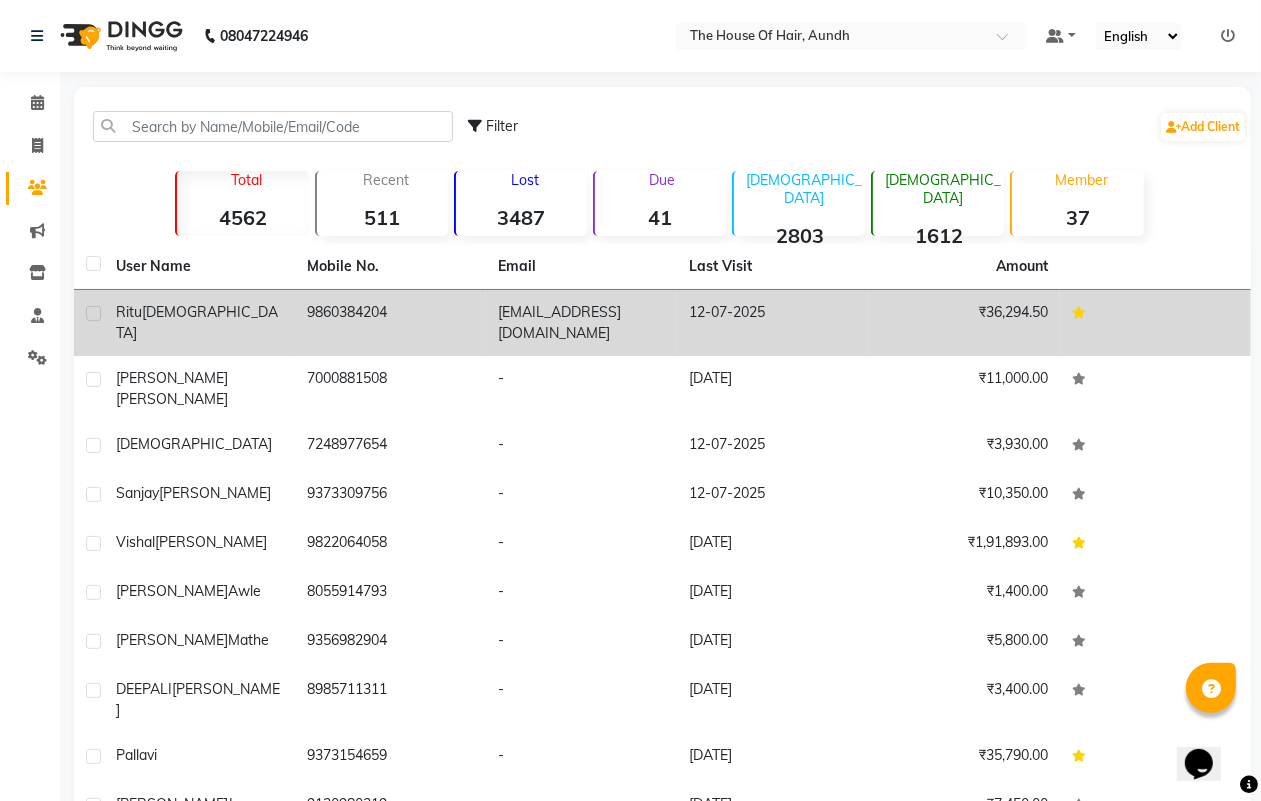 click on "9860384204" 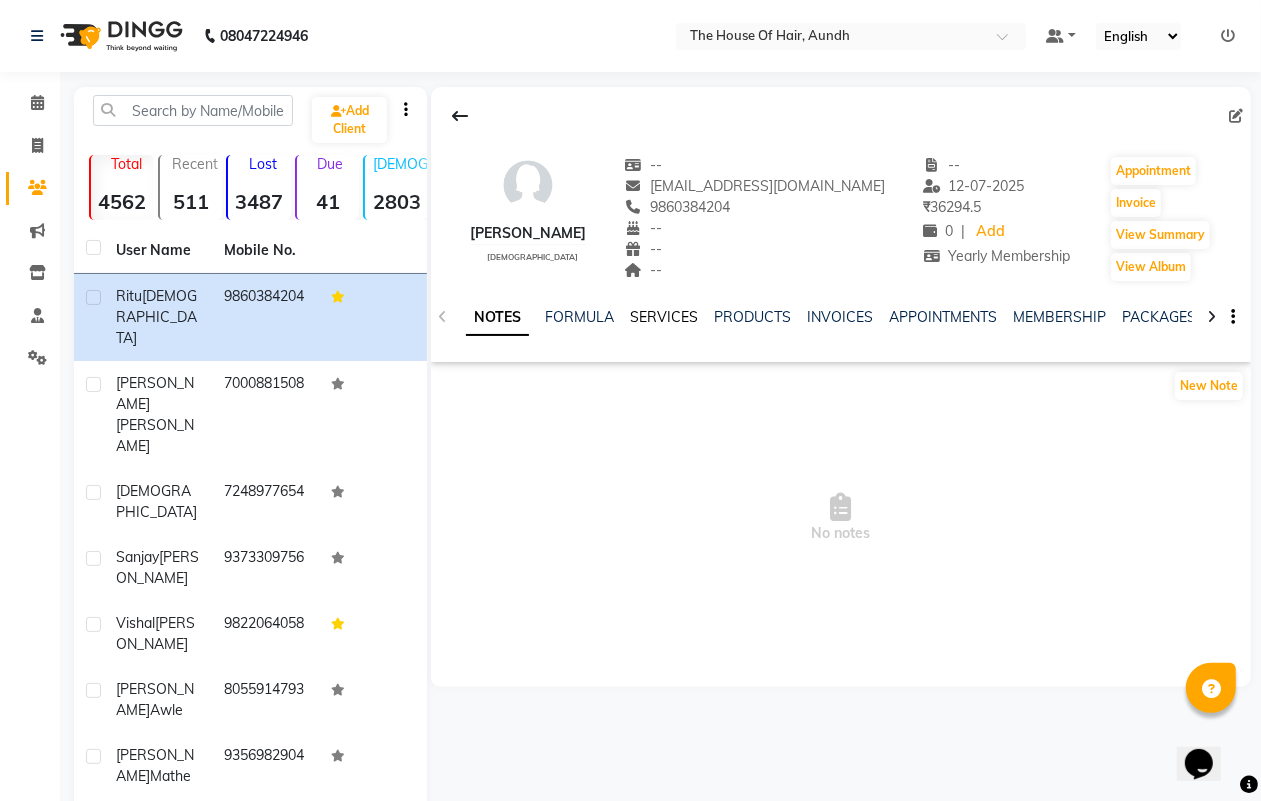 click on "SERVICES" 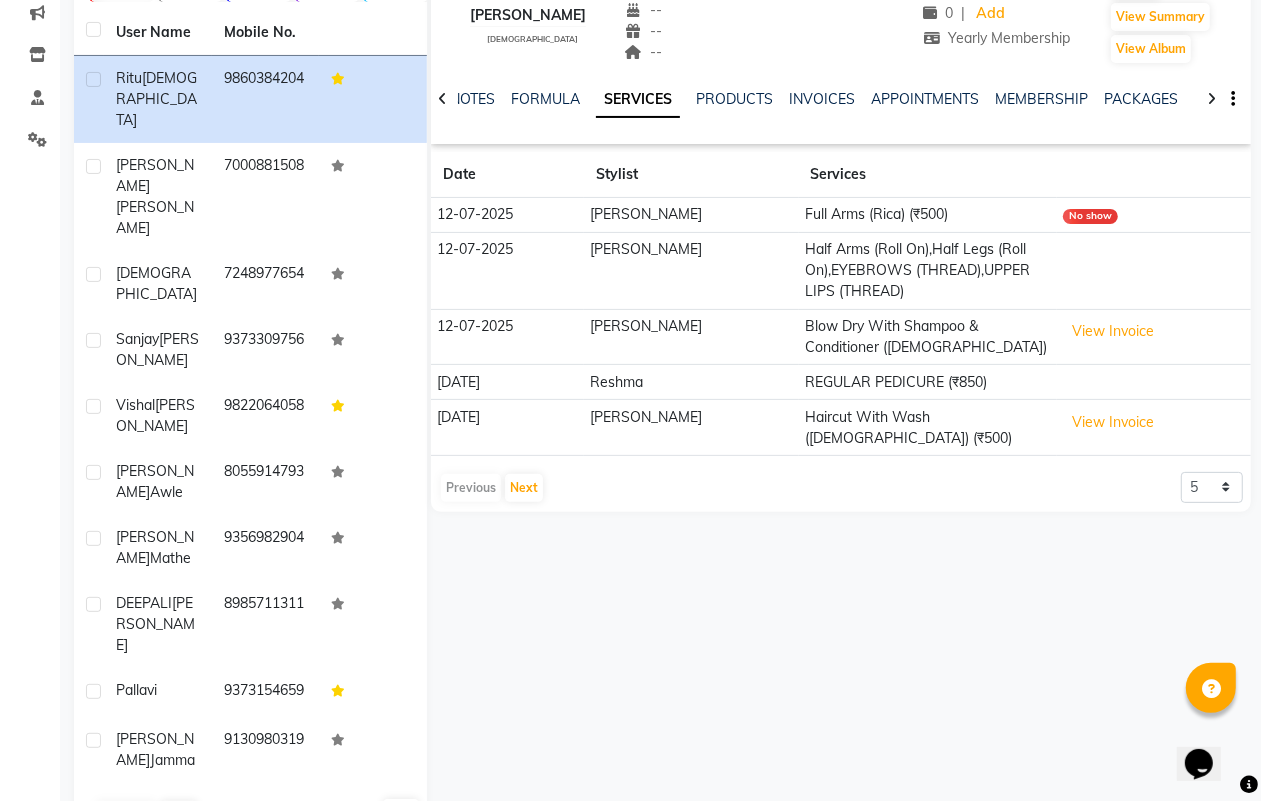 scroll, scrollTop: 0, scrollLeft: 0, axis: both 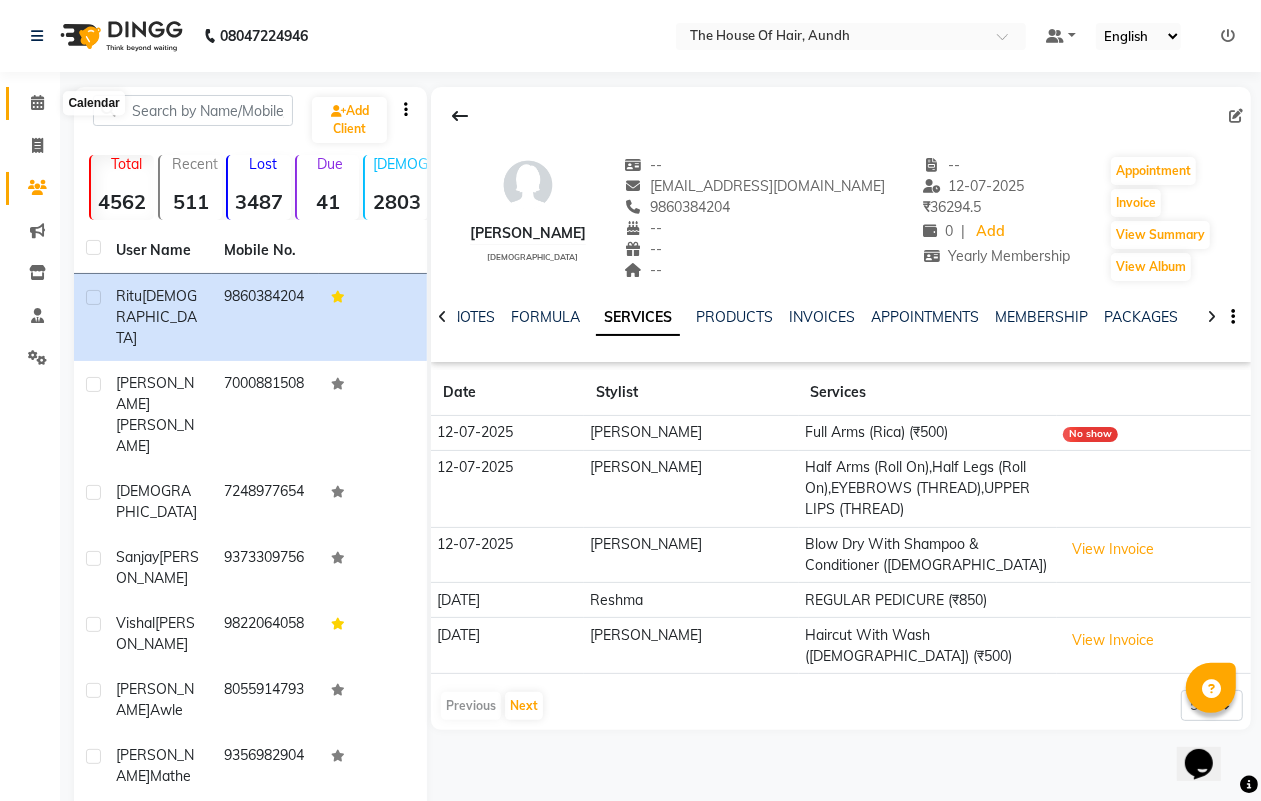 click 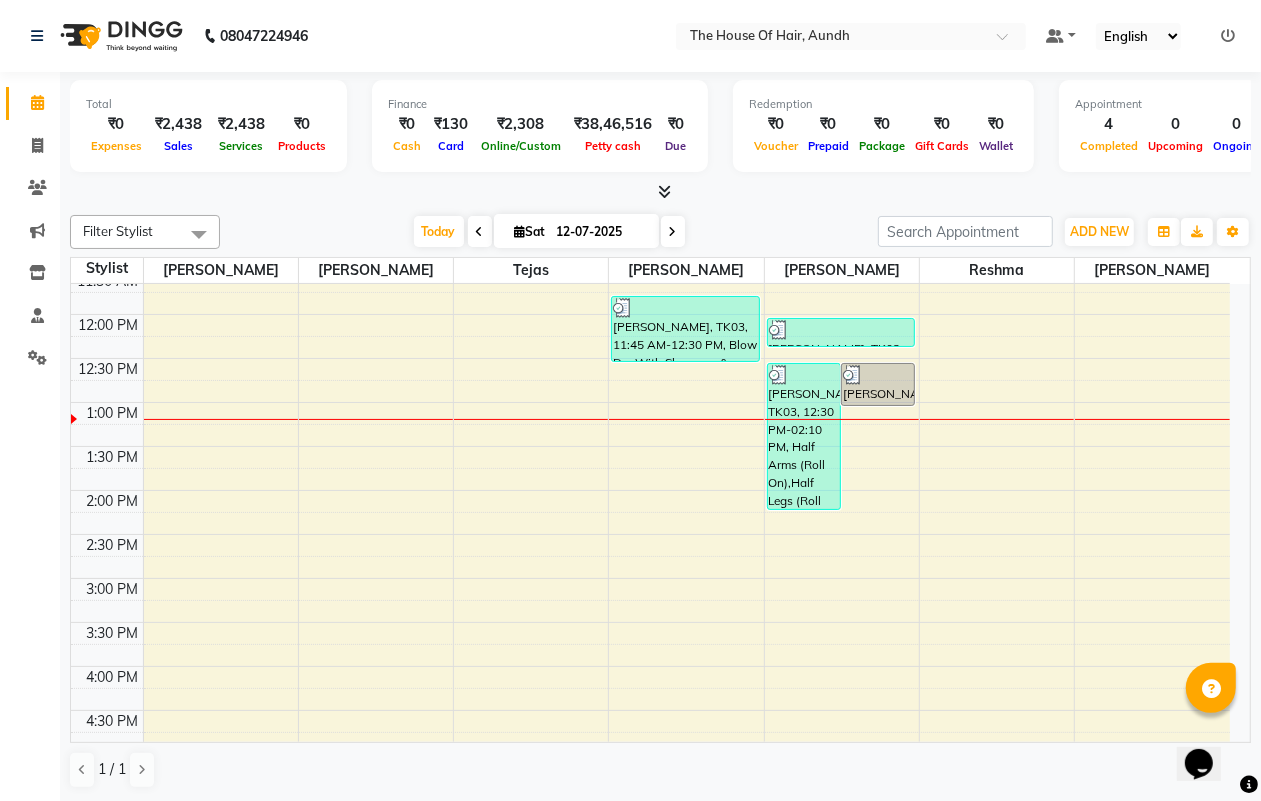 scroll, scrollTop: 375, scrollLeft: 0, axis: vertical 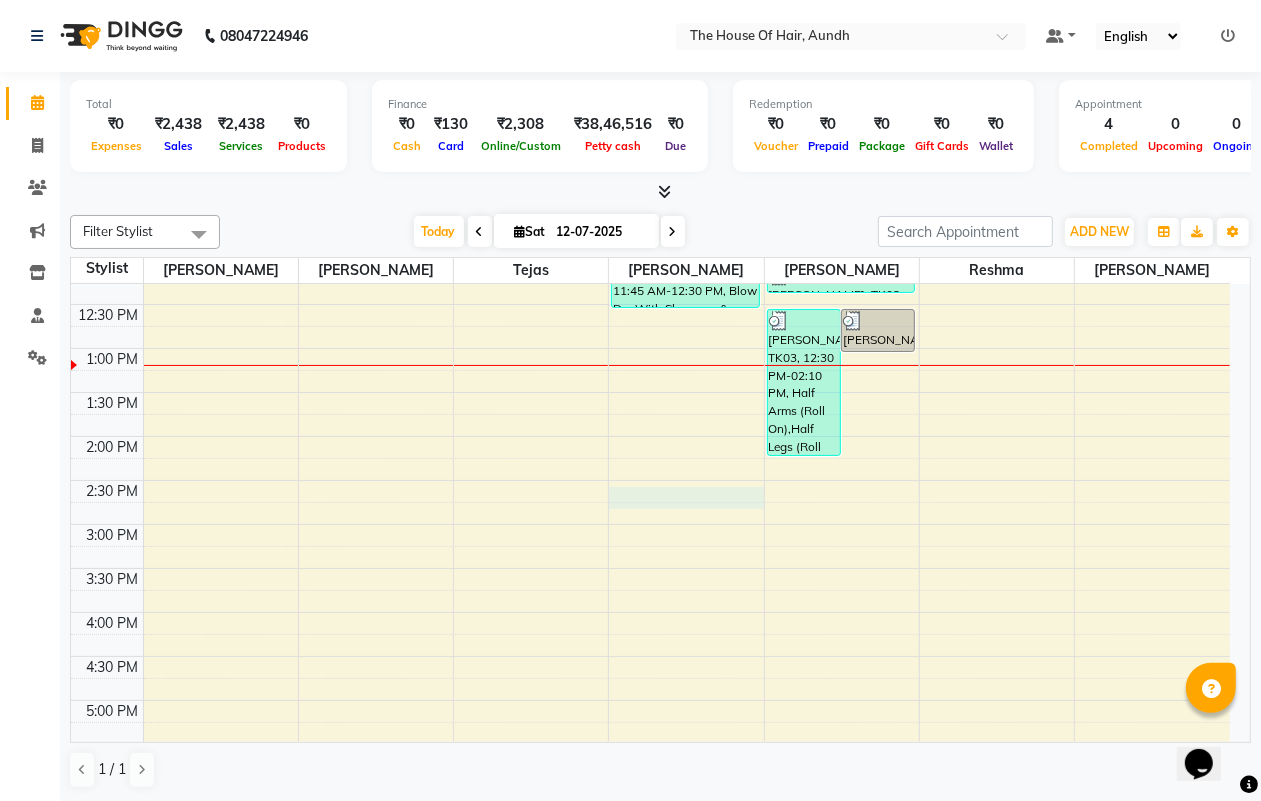 click on "8:00 AM 8:30 AM 9:00 AM 9:30 AM 10:00 AM 10:30 AM 11:00 AM 11:30 AM 12:00 PM 12:30 PM 1:00 PM 1:30 PM 2:00 PM 2:30 PM 3:00 PM 3:30 PM 4:00 PM 4:30 PM 5:00 PM 5:30 PM 6:00 PM 6:30 PM 7:00 PM 7:30 PM 8:00 PM 8:30 PM 9:00 PM 9:30 PM     [PERSON_NAME], TK01, 10:00 AM-11:00 AM, Haircut Without Wash ([DEMOGRAPHIC_DATA]),[PERSON_NAME]     [PERSON_NAME], TK03, 11:45 AM-12:30 PM, Blow Dry With Shampoo & Conditioner ([DEMOGRAPHIC_DATA])     [PERSON_NAME], TK03, 12:30 PM-02:10 PM, Half Arms (Roll On),Half Legs (Roll On),EYEBROWS (THREAD),UPPER LIPS (THREAD)     [PERSON_NAME], TK03, 12:30 PM-01:00 PM, Full Arms (Rica) (₹500)     [PERSON_NAME], TK02, 12:00 PM-12:20 PM, [DEMOGRAPHIC_DATA] EYEBROWS (THREAD)" at bounding box center (650, 524) 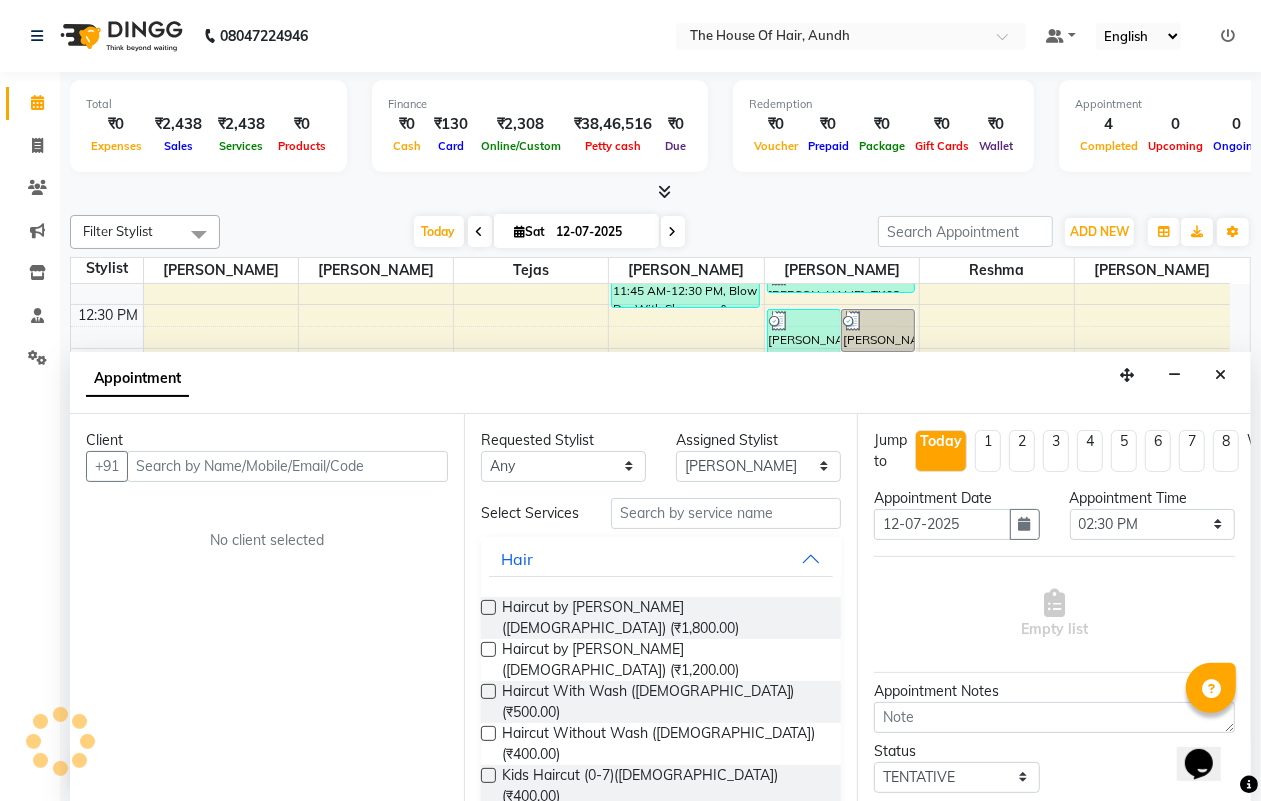 scroll, scrollTop: 1, scrollLeft: 0, axis: vertical 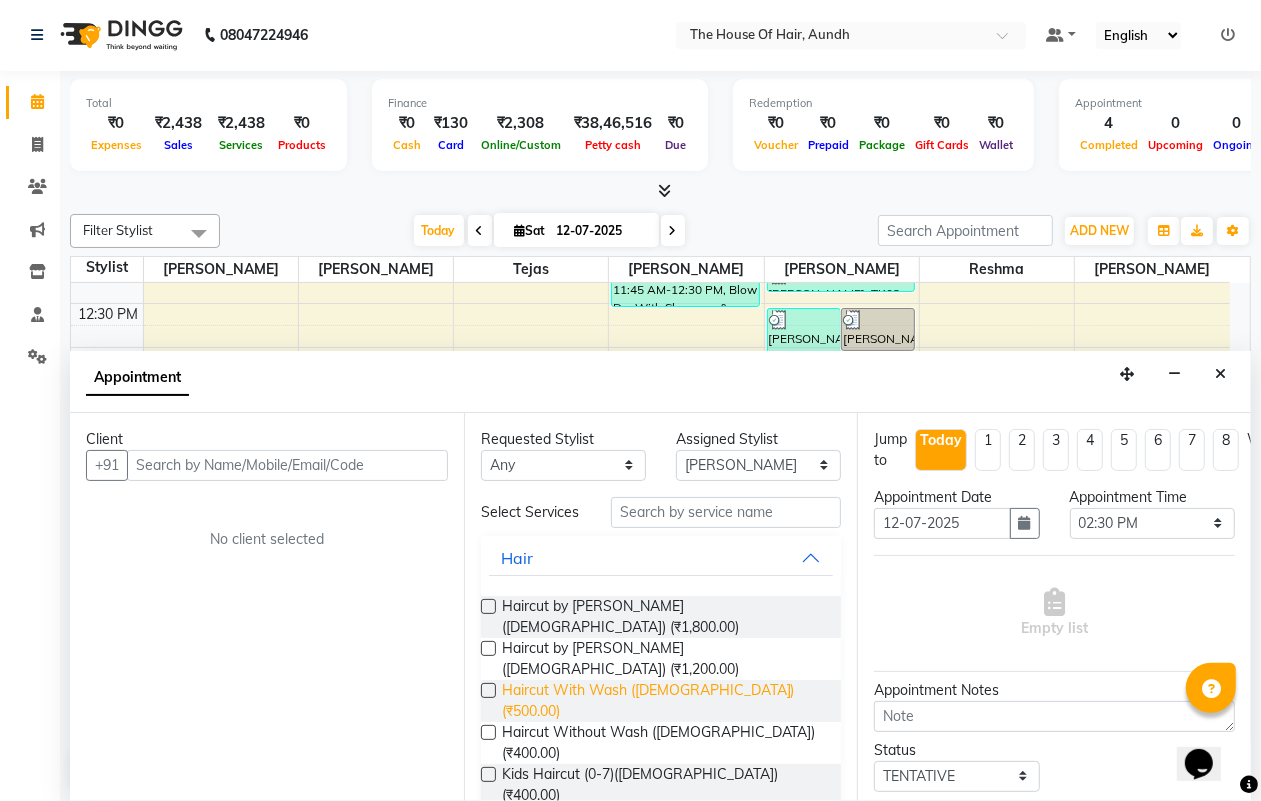 click on "Haircut With Wash ([DEMOGRAPHIC_DATA]) (₹500.00)" at bounding box center (664, 701) 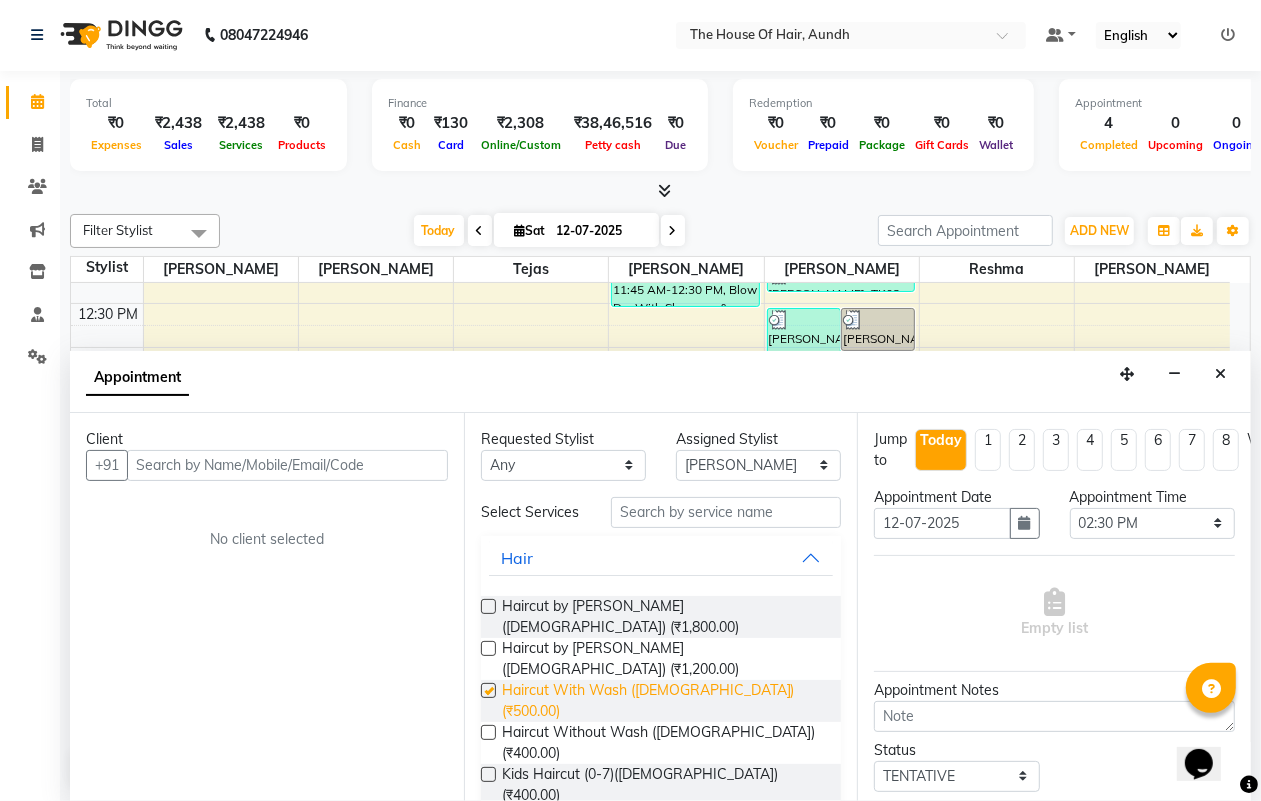 checkbox on "false" 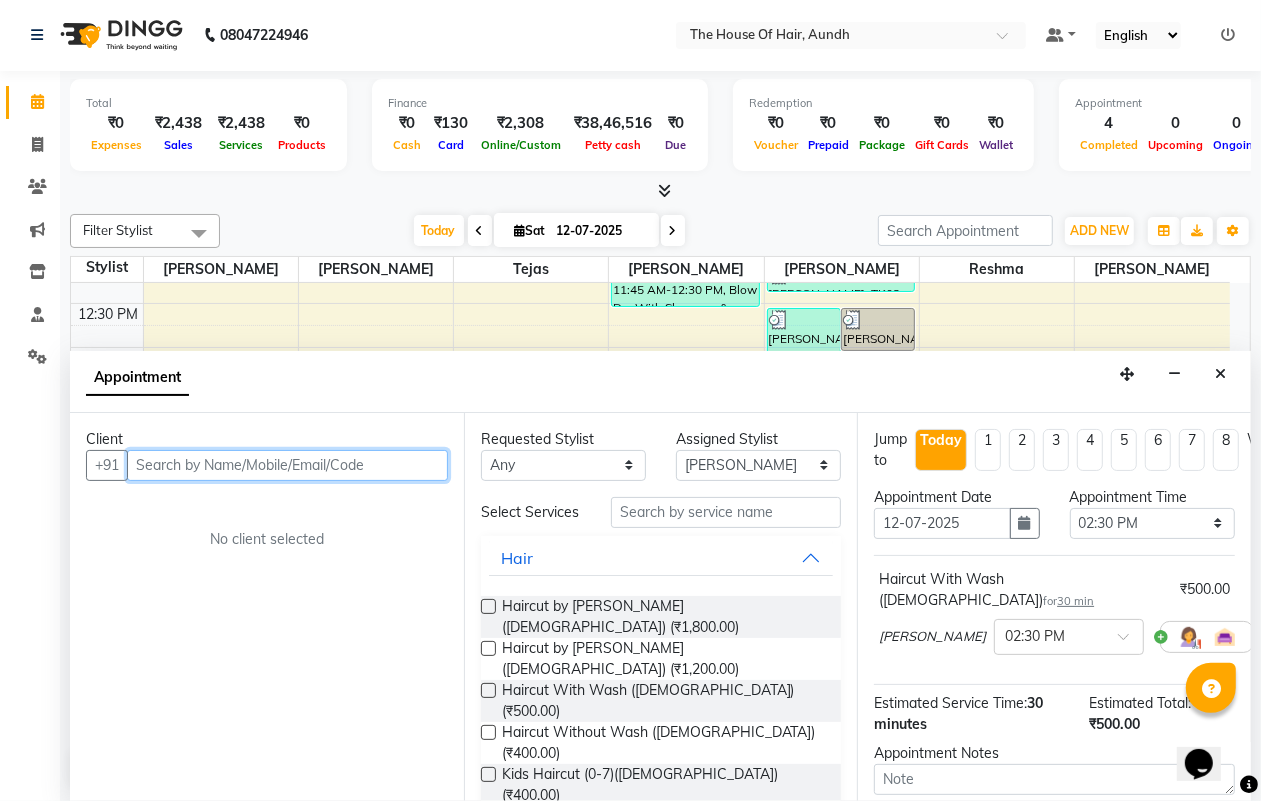click at bounding box center (287, 465) 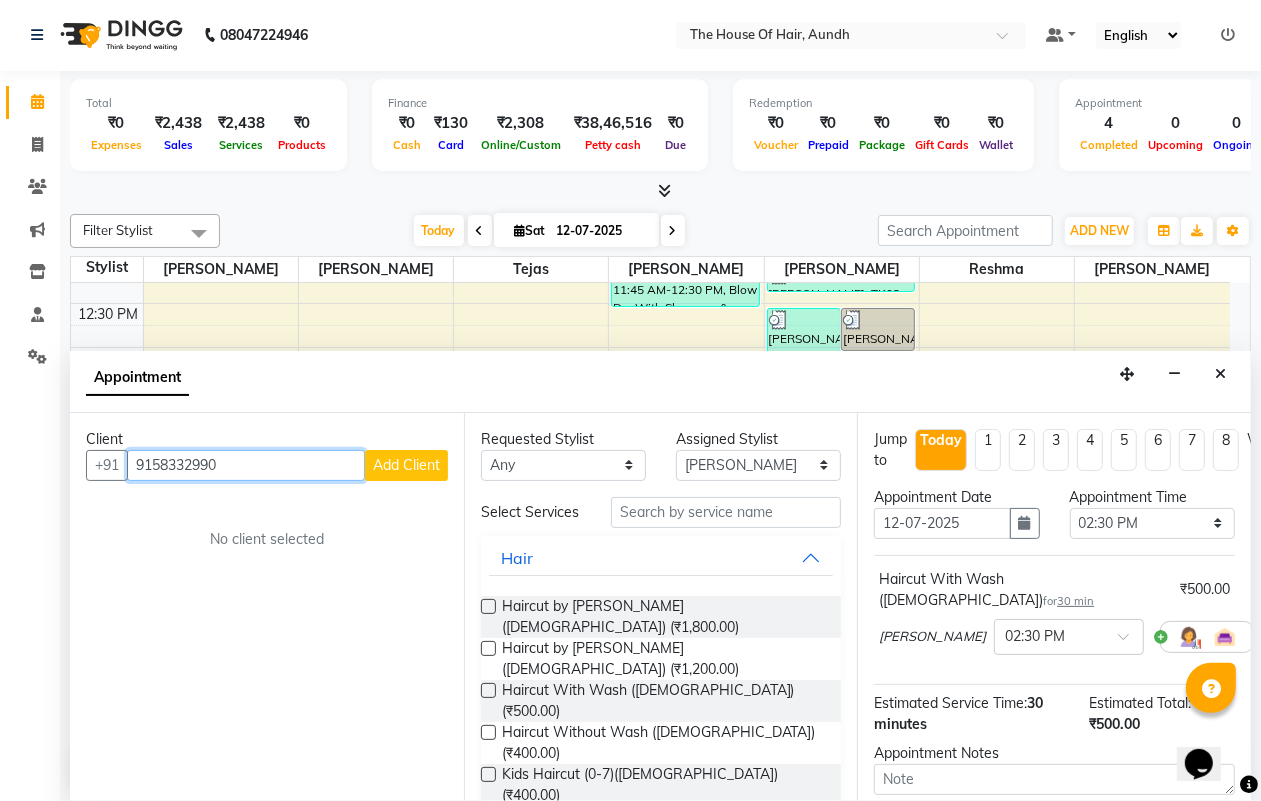 type on "9158332990" 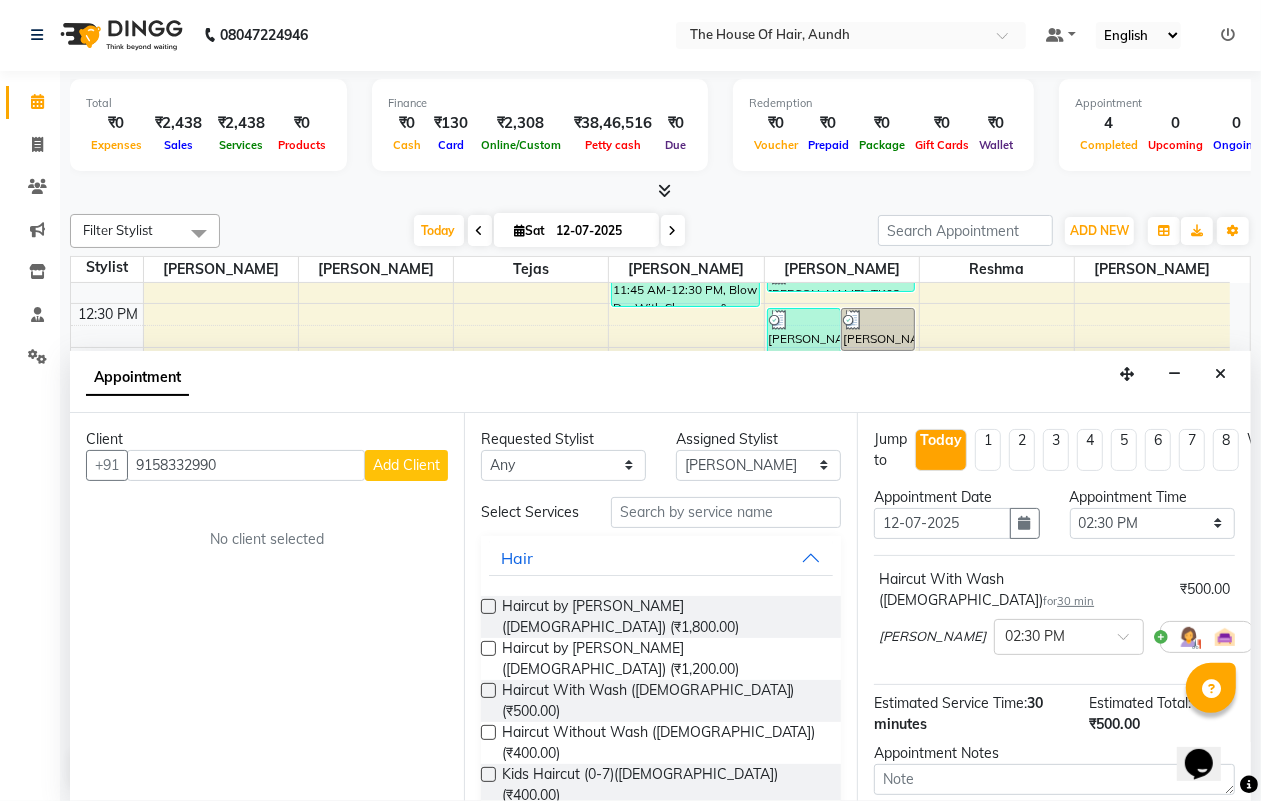 click on "Add Client" at bounding box center [406, 465] 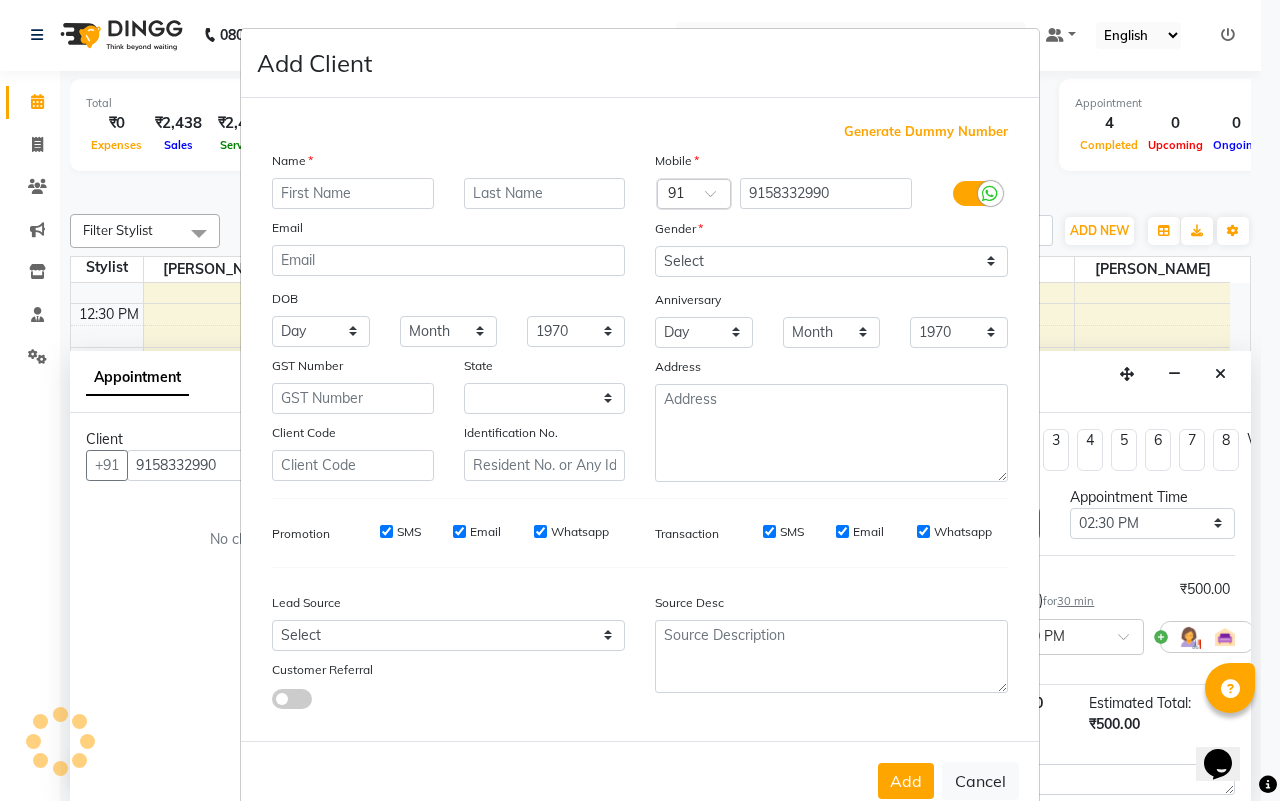 select on "22" 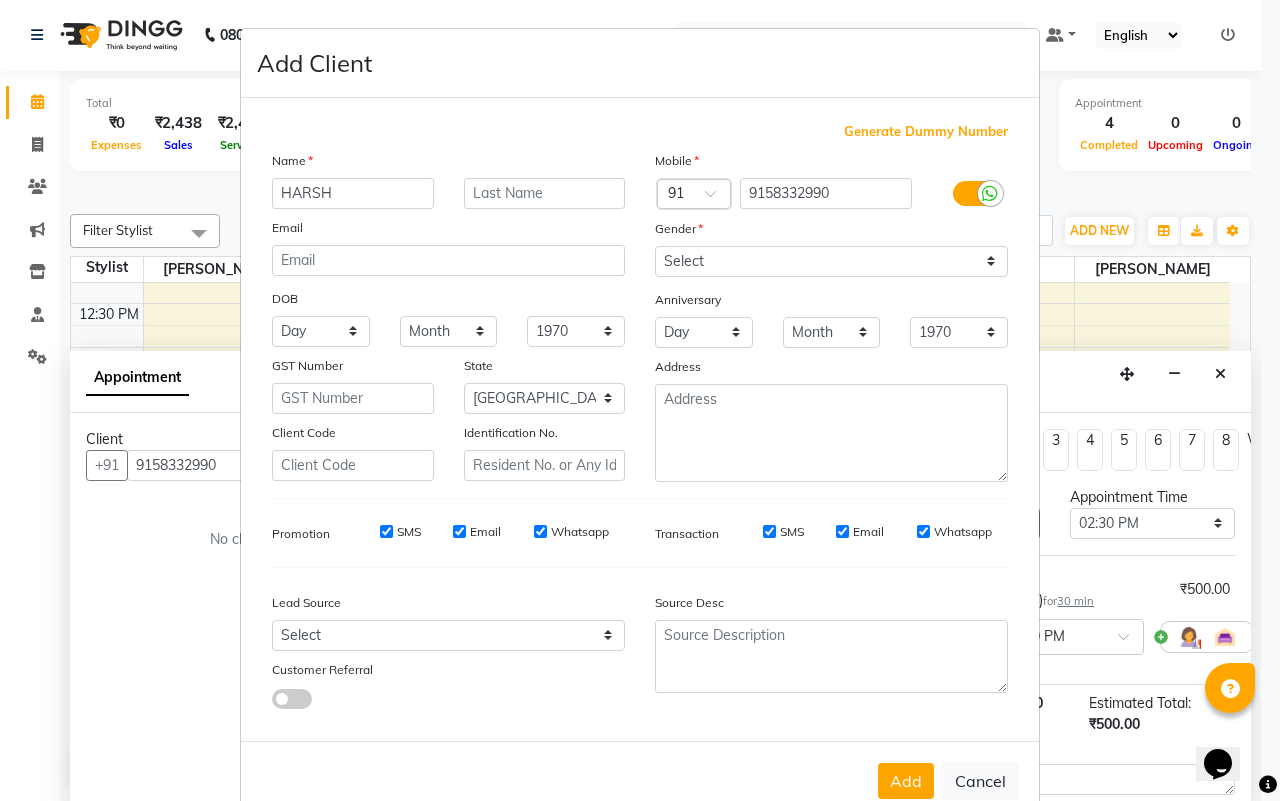 type on "HARSH" 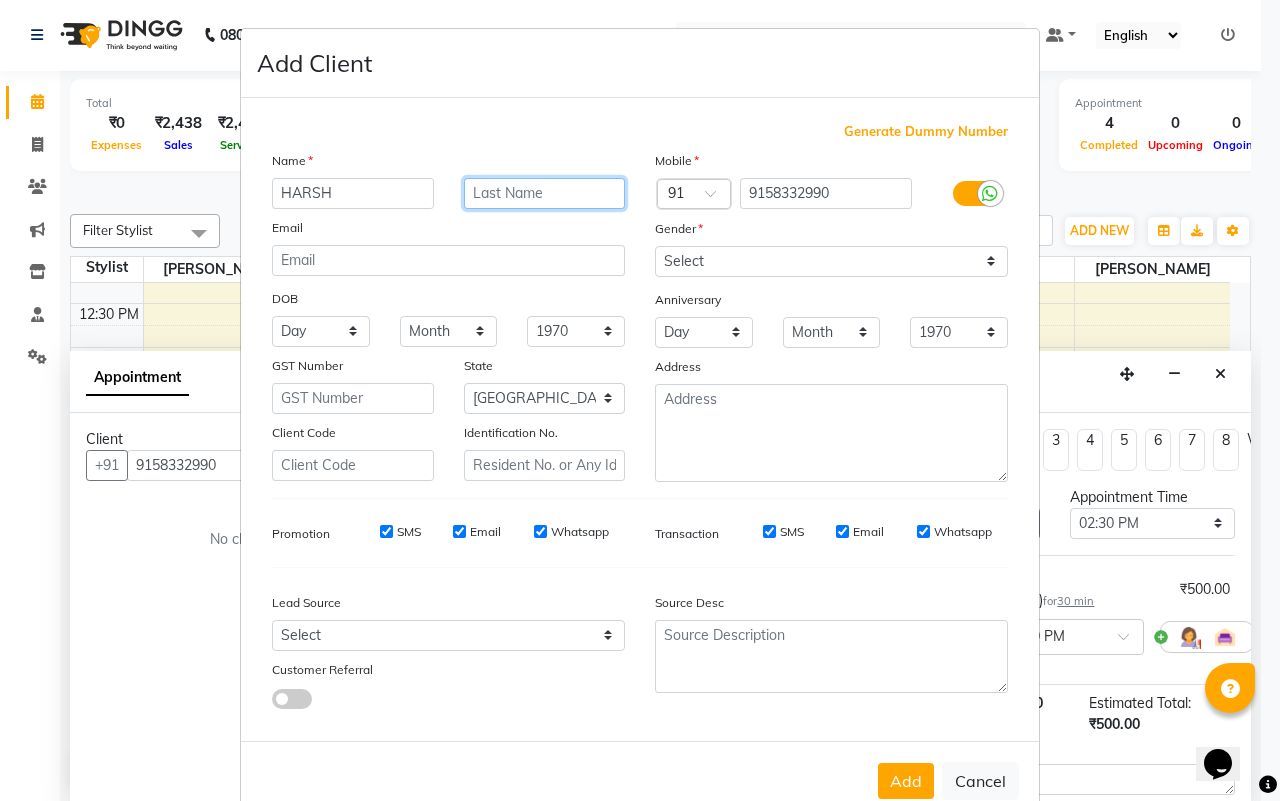 click at bounding box center [545, 193] 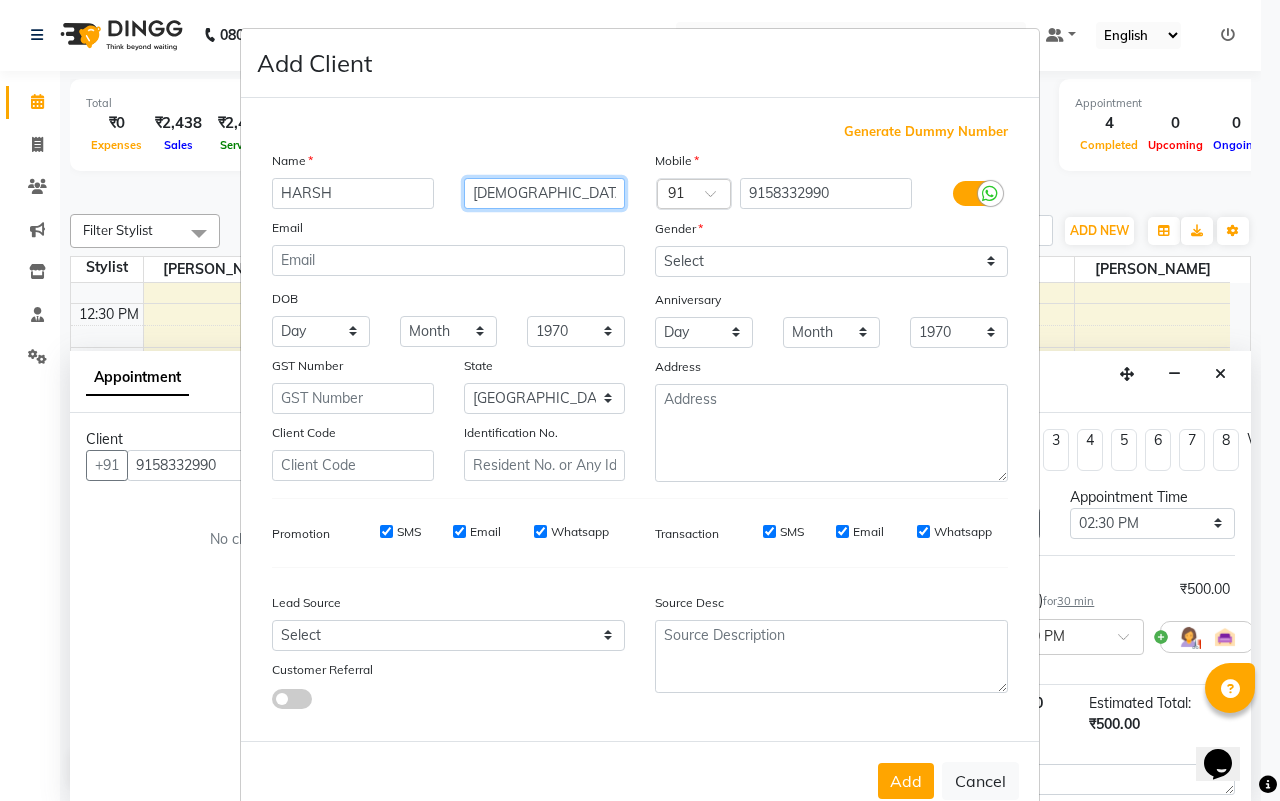 type on "[DEMOGRAPHIC_DATA]" 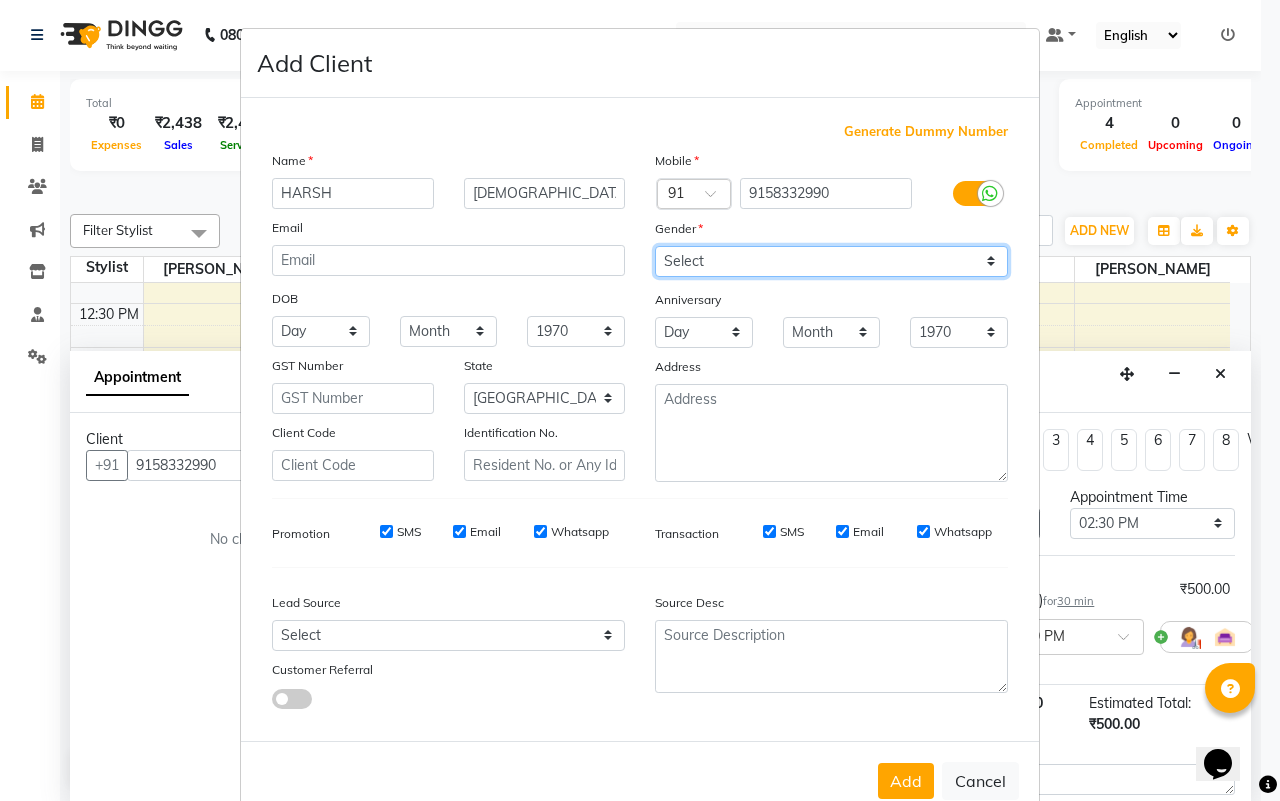 click on "Select [DEMOGRAPHIC_DATA] [DEMOGRAPHIC_DATA] Other Prefer Not To Say" at bounding box center [831, 261] 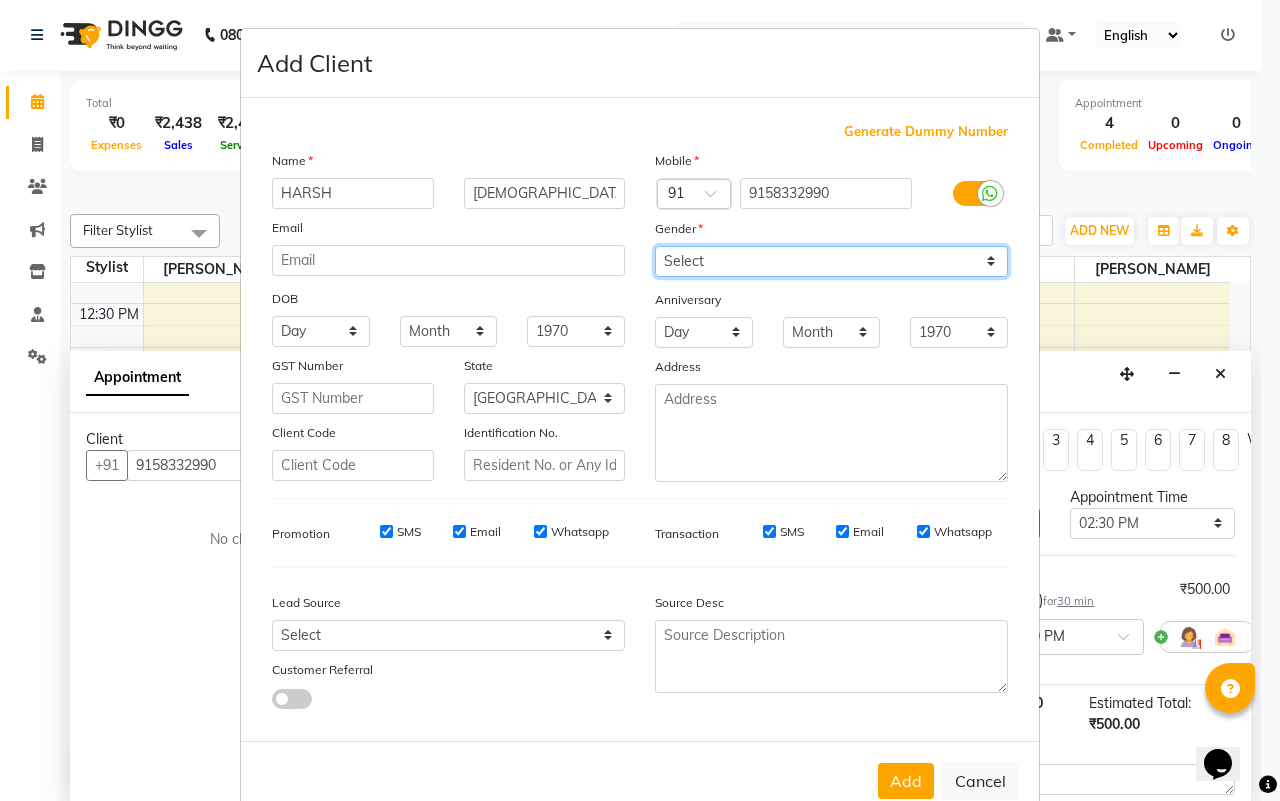 select on "[DEMOGRAPHIC_DATA]" 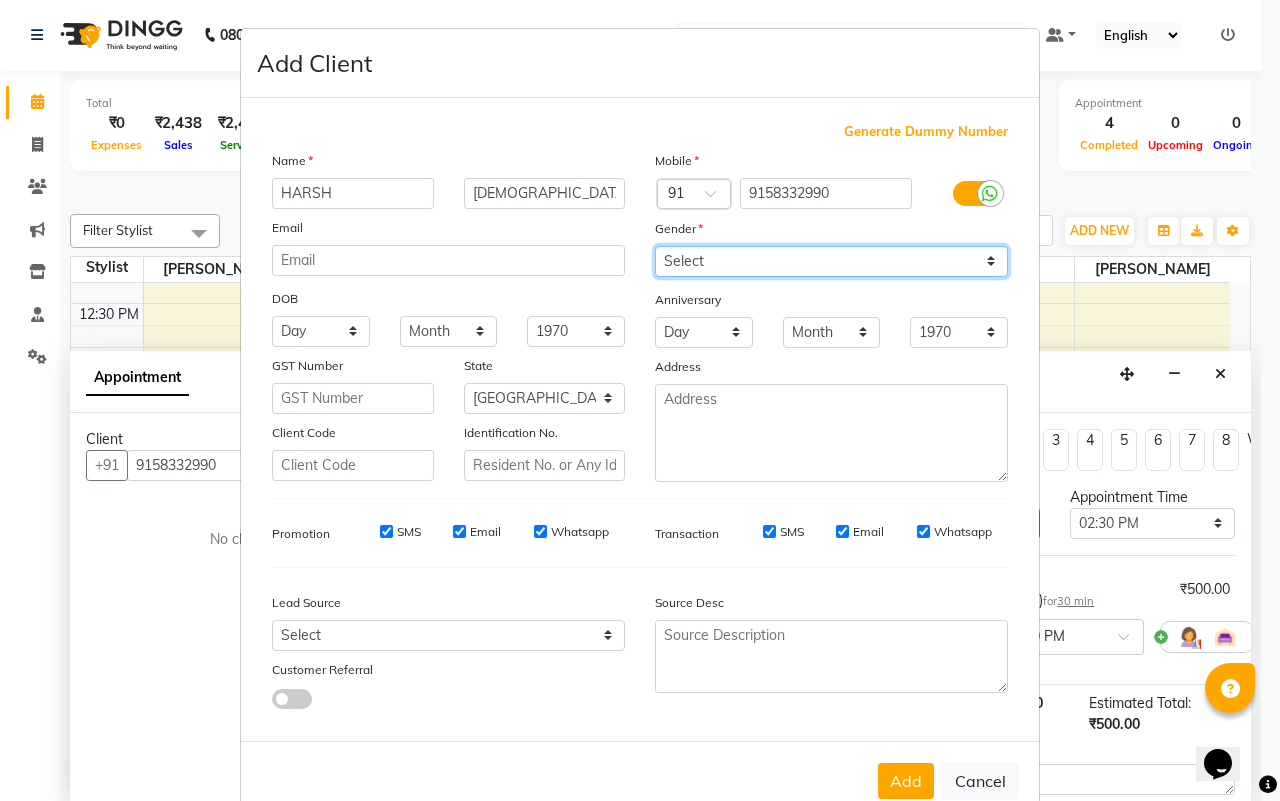 click on "Select [DEMOGRAPHIC_DATA] [DEMOGRAPHIC_DATA] Other Prefer Not To Say" at bounding box center [831, 261] 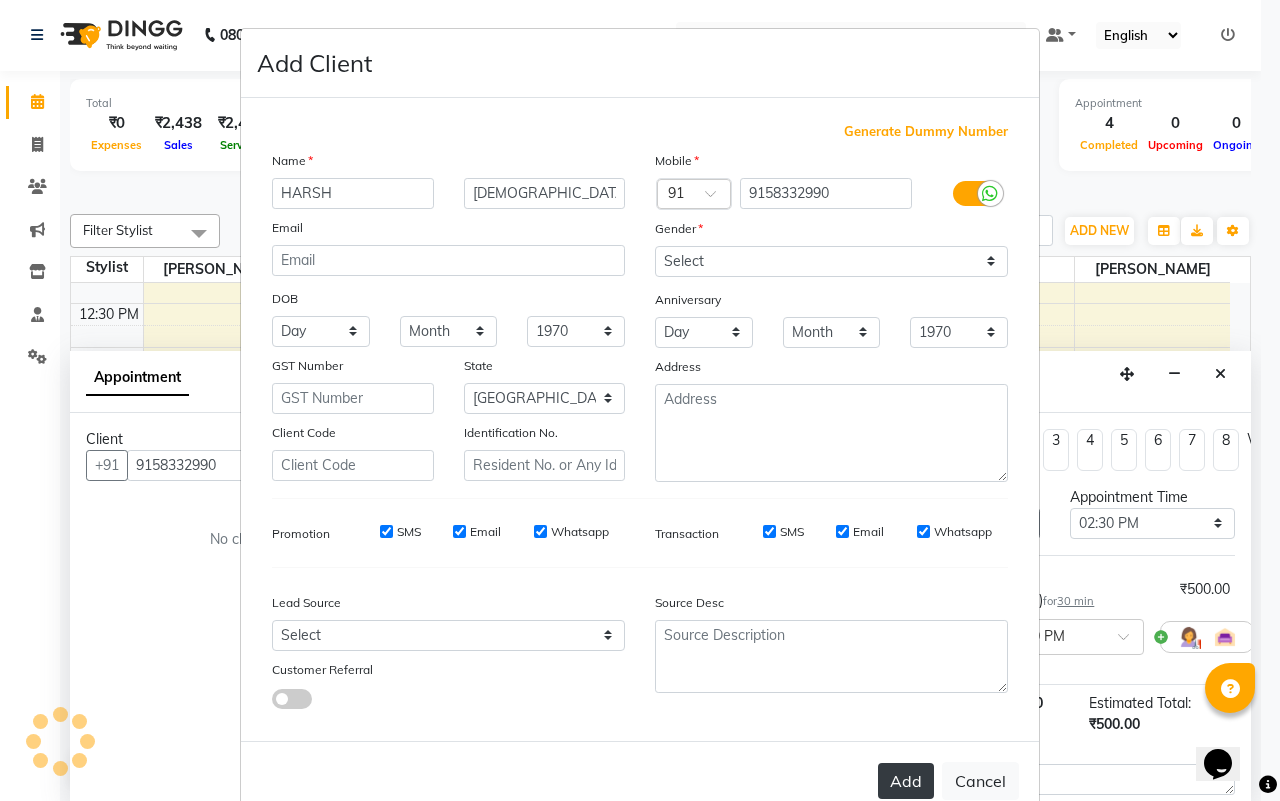 click on "Add" at bounding box center (906, 781) 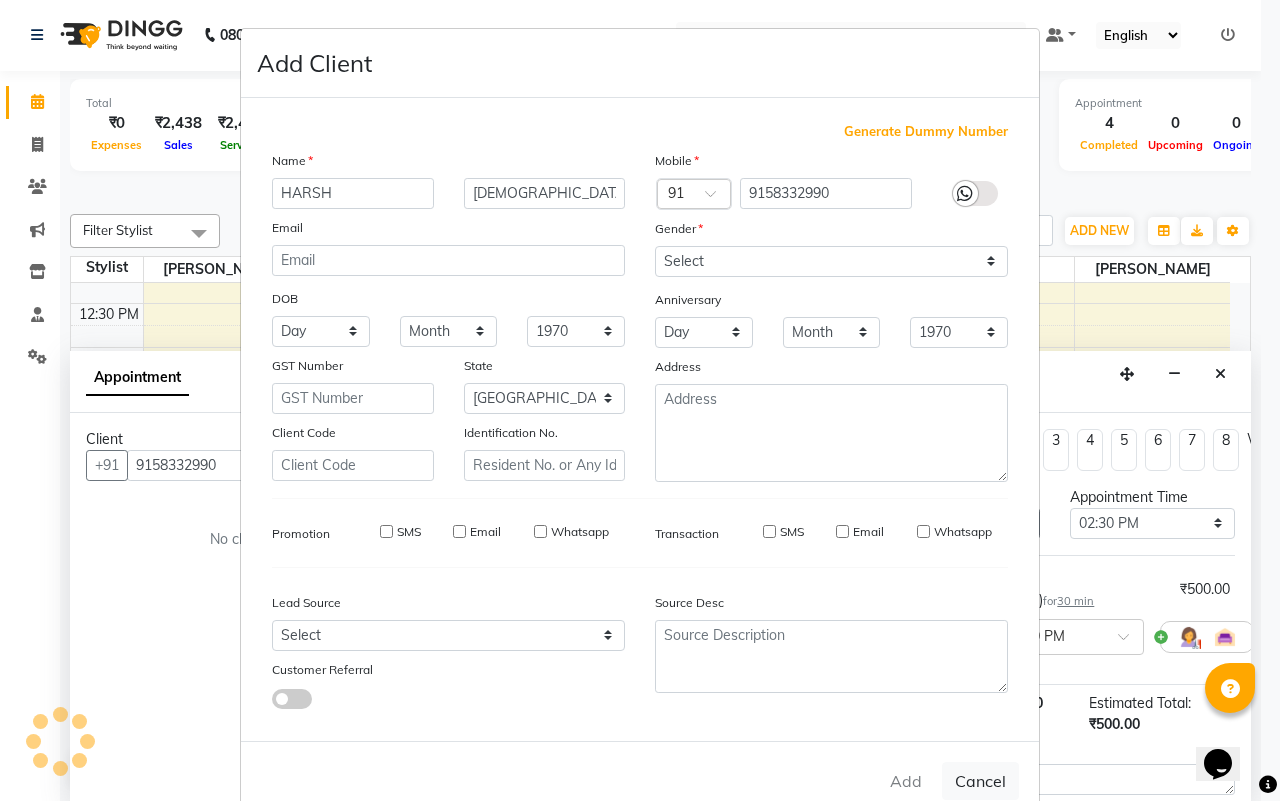 type 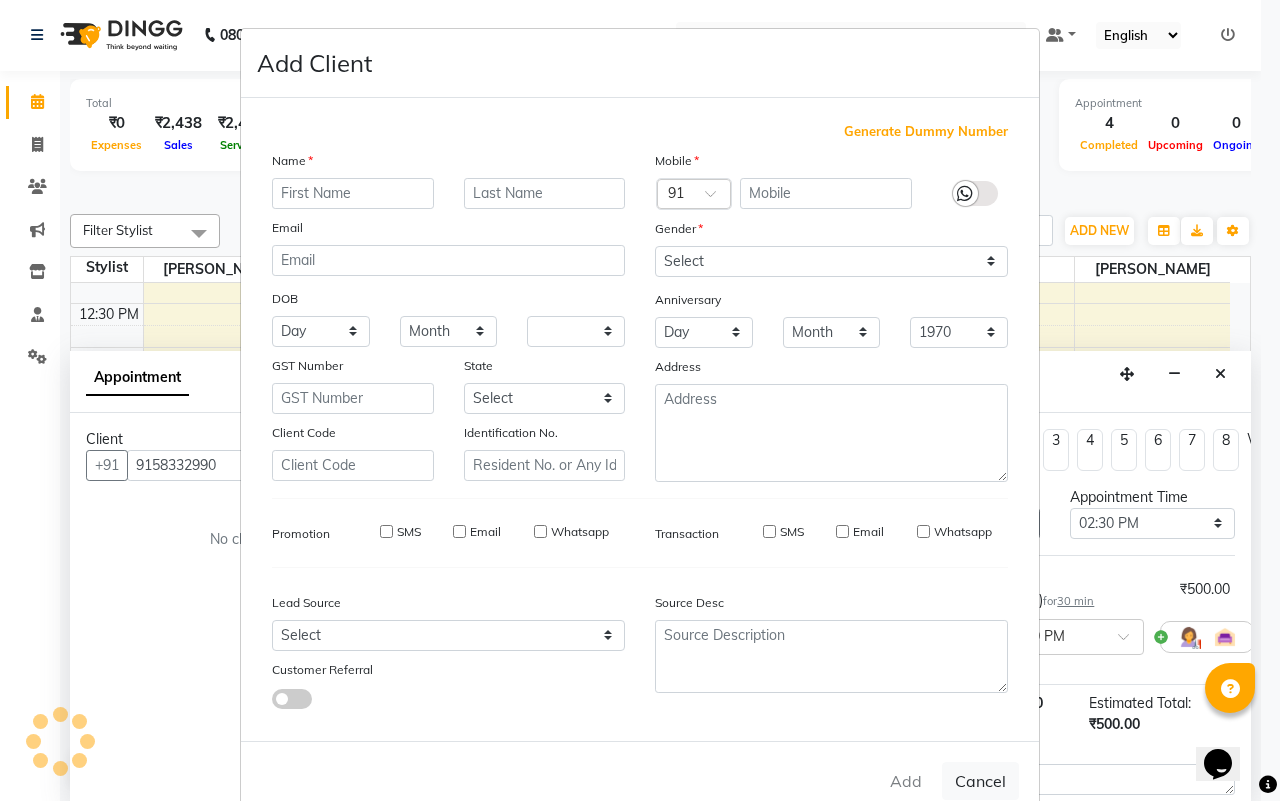 select 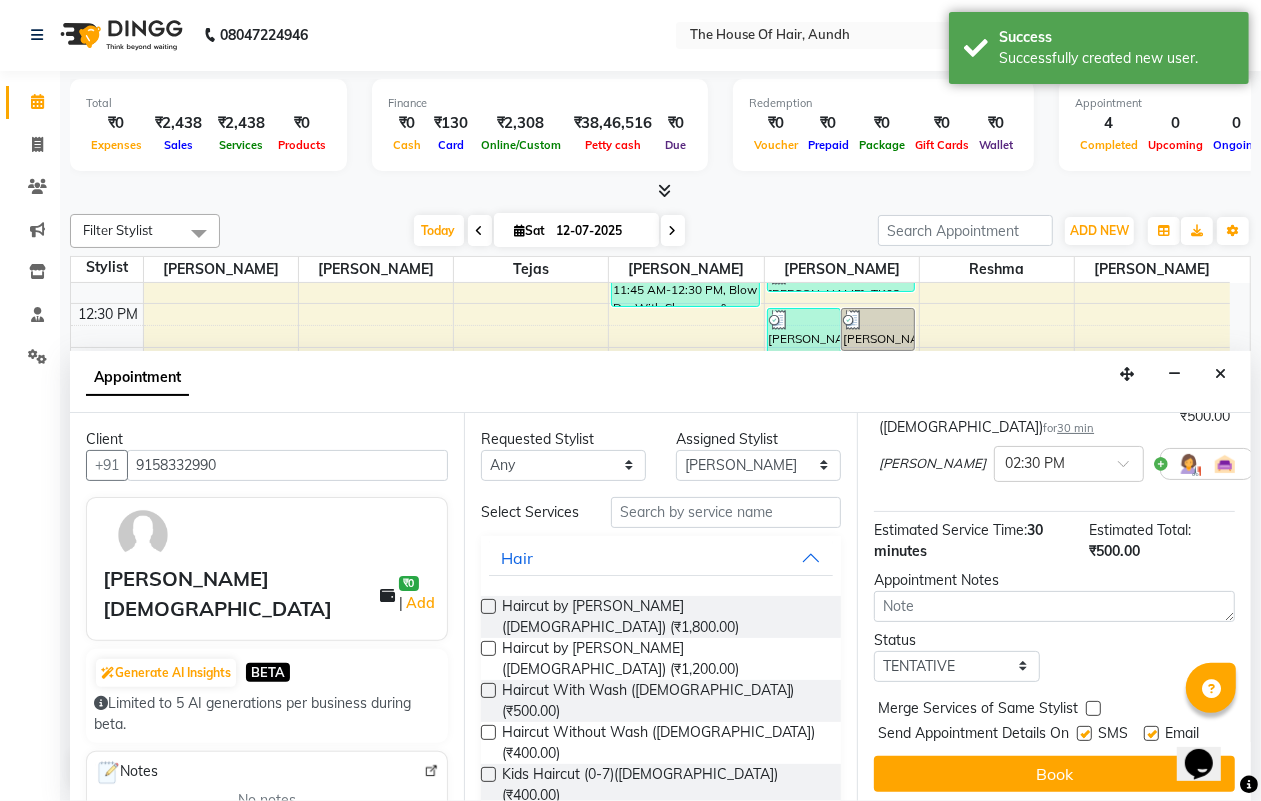 scroll, scrollTop: 198, scrollLeft: 0, axis: vertical 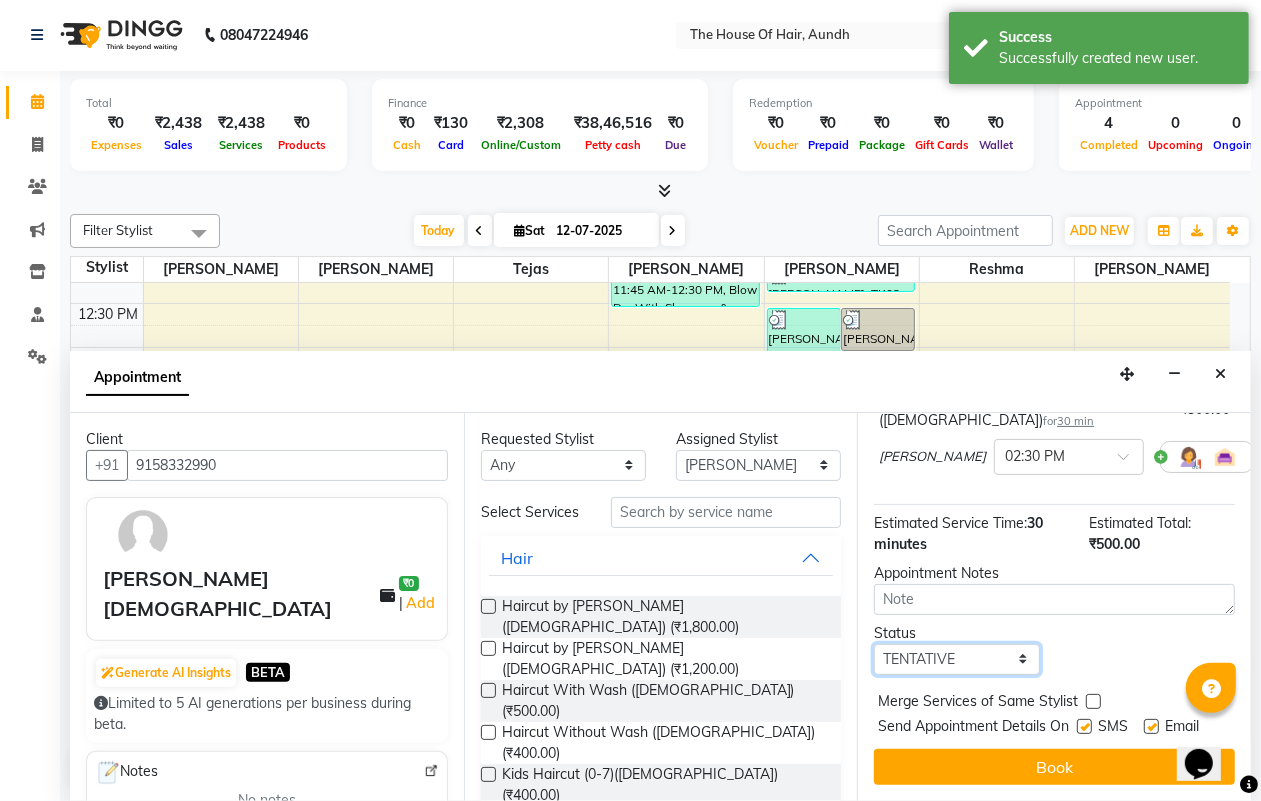 click on "Select TENTATIVE CONFIRM CHECK-IN UPCOMING" at bounding box center (956, 659) 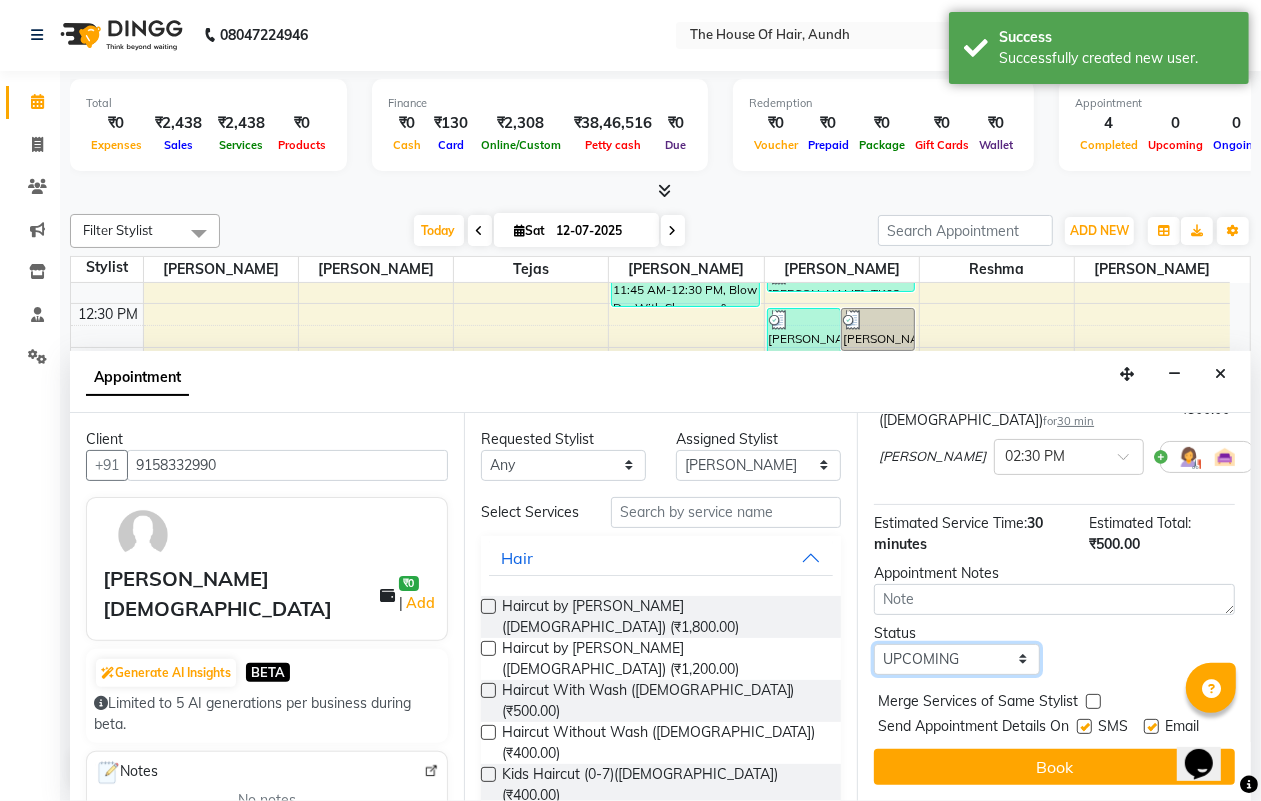 click on "Select TENTATIVE CONFIRM CHECK-IN UPCOMING" at bounding box center [956, 659] 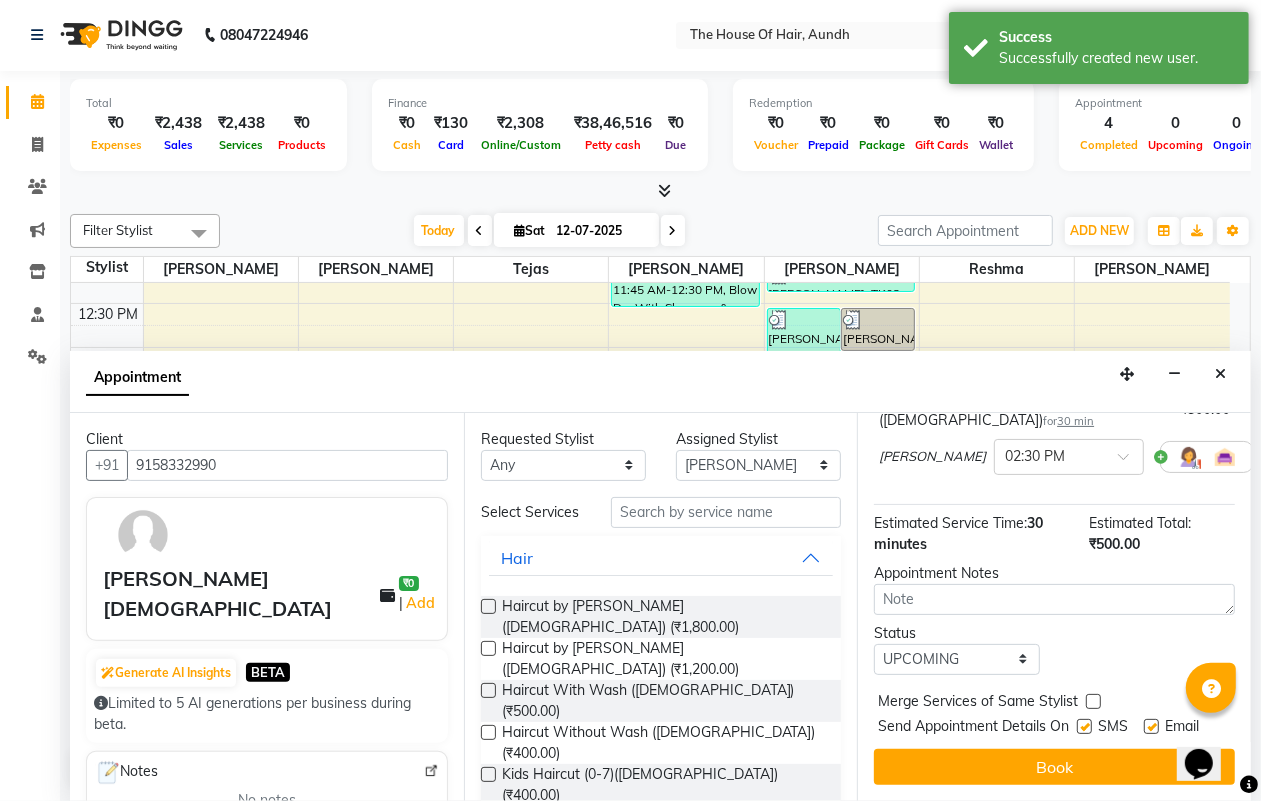 click at bounding box center (1093, 701) 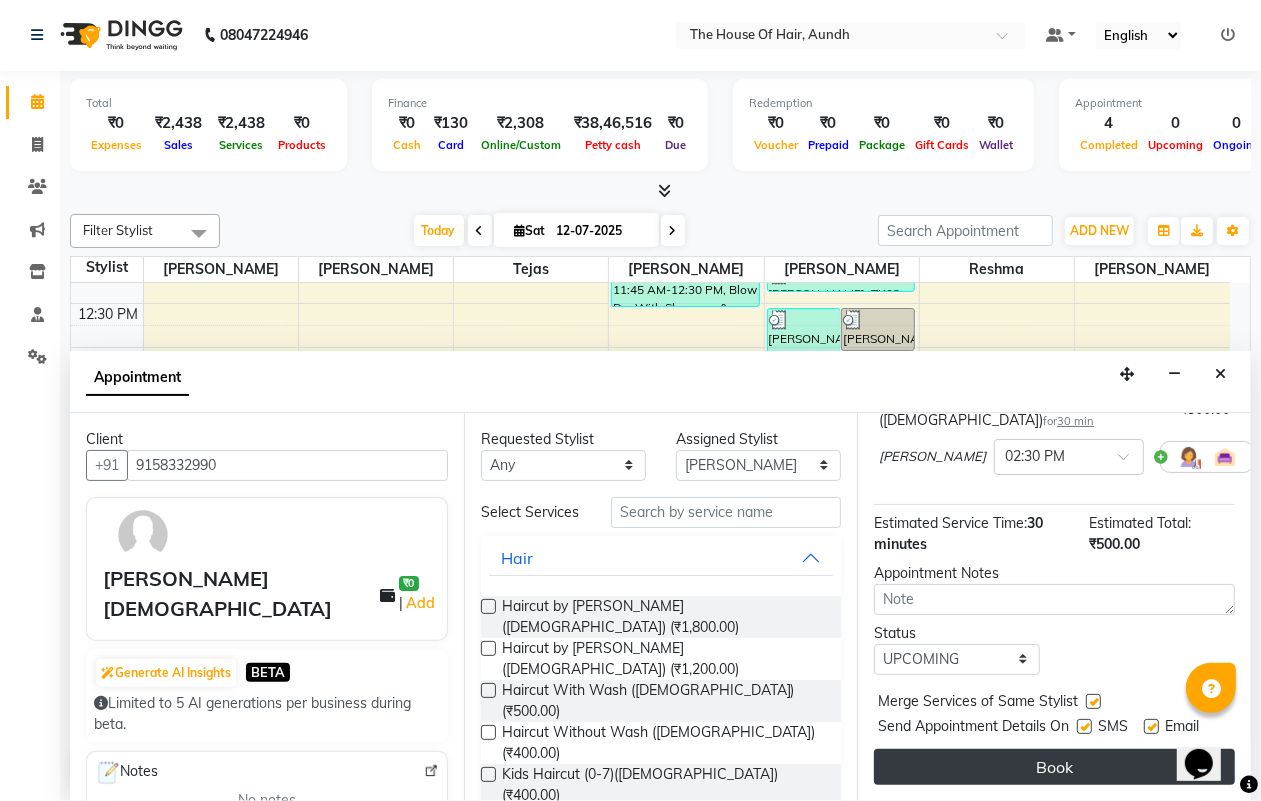 click on "Book" at bounding box center [1054, 767] 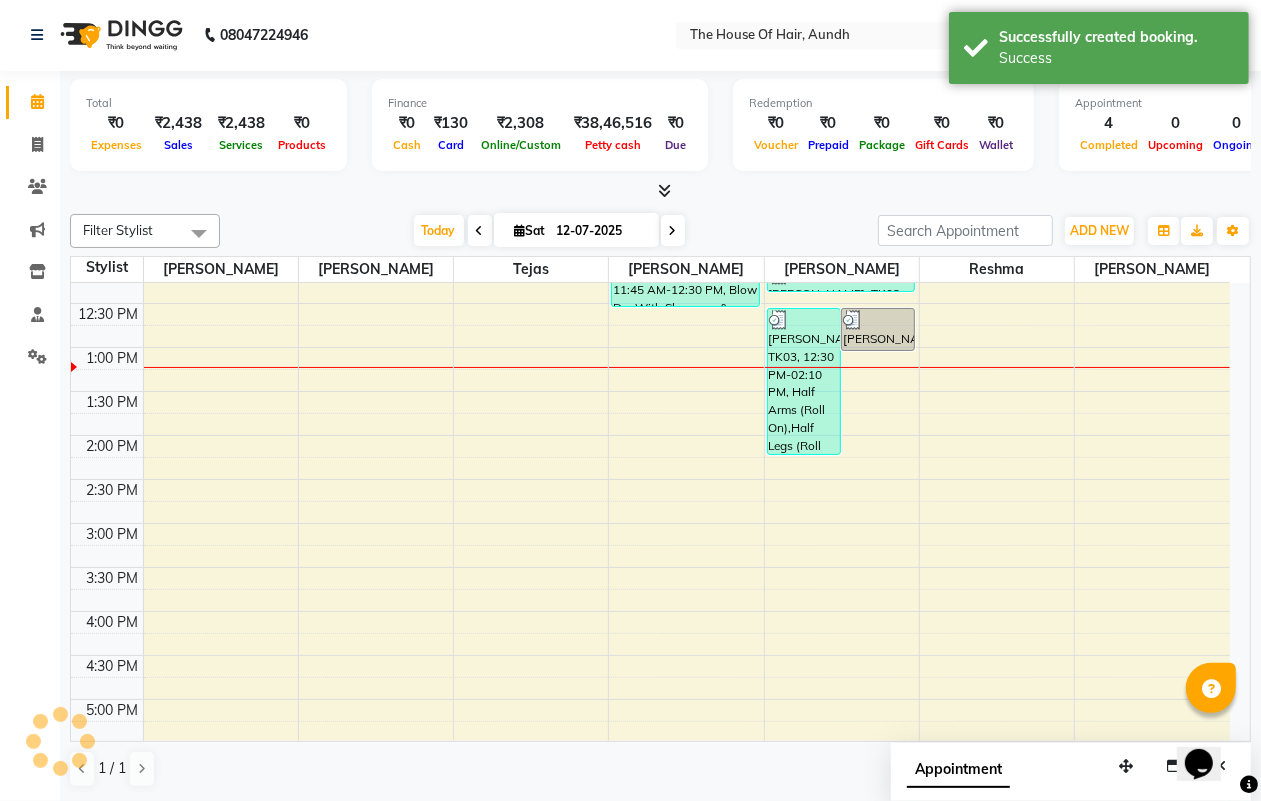 scroll, scrollTop: 0, scrollLeft: 0, axis: both 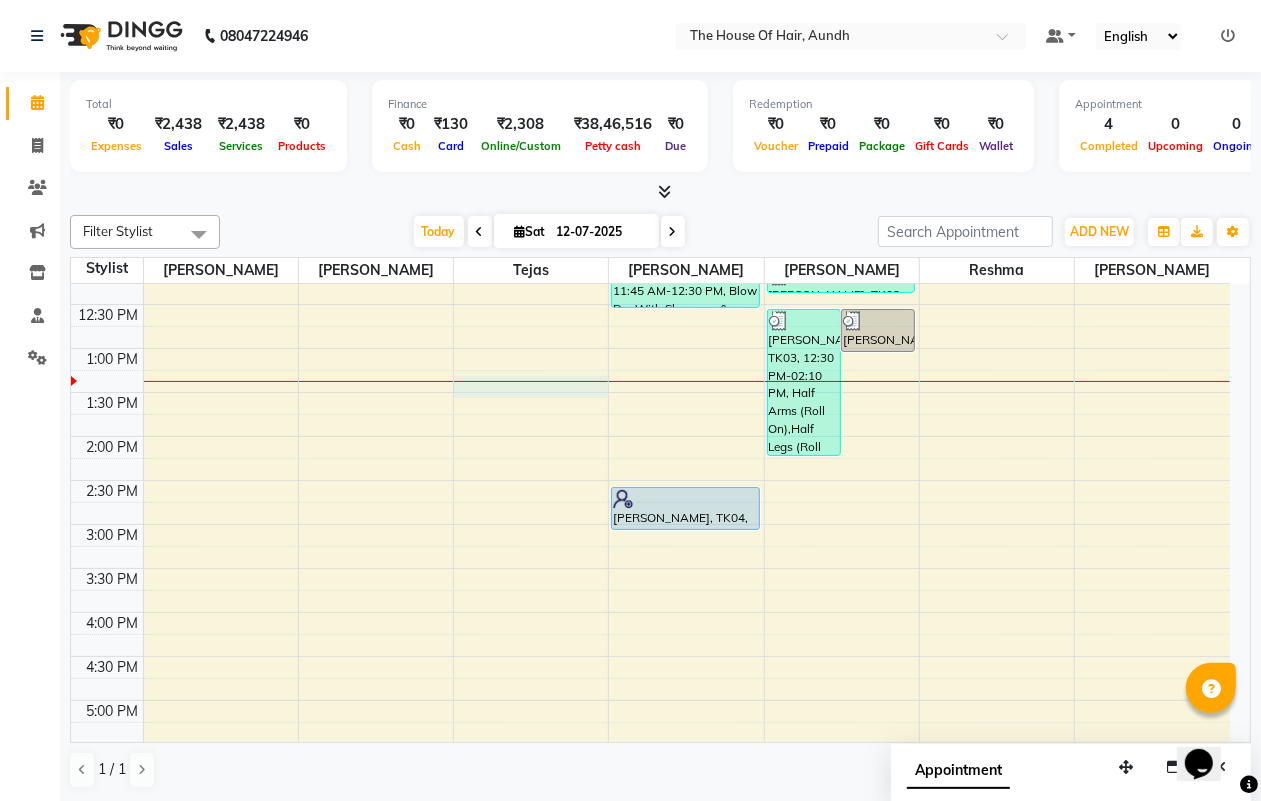 click on "8:00 AM 8:30 AM 9:00 AM 9:30 AM 10:00 AM 10:30 AM 11:00 AM 11:30 AM 12:00 PM 12:30 PM 1:00 PM 1:30 PM 2:00 PM 2:30 PM 3:00 PM 3:30 PM 4:00 PM 4:30 PM 5:00 PM 5:30 PM 6:00 PM 6:30 PM 7:00 PM 7:30 PM 8:00 PM 8:30 PM 9:00 PM 9:30 PM     [PERSON_NAME], TK01, 10:00 AM-11:00 AM, Haircut Without Wash ([DEMOGRAPHIC_DATA]),[PERSON_NAME]     [PERSON_NAME], TK03, 11:45 AM-12:30 PM, Blow Dry With Shampoo & Conditioner ([DEMOGRAPHIC_DATA])     [PERSON_NAME], TK04, 02:30 PM-03:00 PM, Haircut With Wash ([DEMOGRAPHIC_DATA])     [PERSON_NAME], TK03, 12:30 PM-02:10 PM, Half Arms (Roll On),Half Legs (Roll On),EYEBROWS (THREAD),UPPER LIPS (THREAD)     [PERSON_NAME], TK03, 12:30 PM-01:00 PM, Full Arms (Rica) (₹500)     [PERSON_NAME], TK02, 12:00 PM-12:20 PM, [DEMOGRAPHIC_DATA] EYEBROWS (THREAD)" at bounding box center [650, 524] 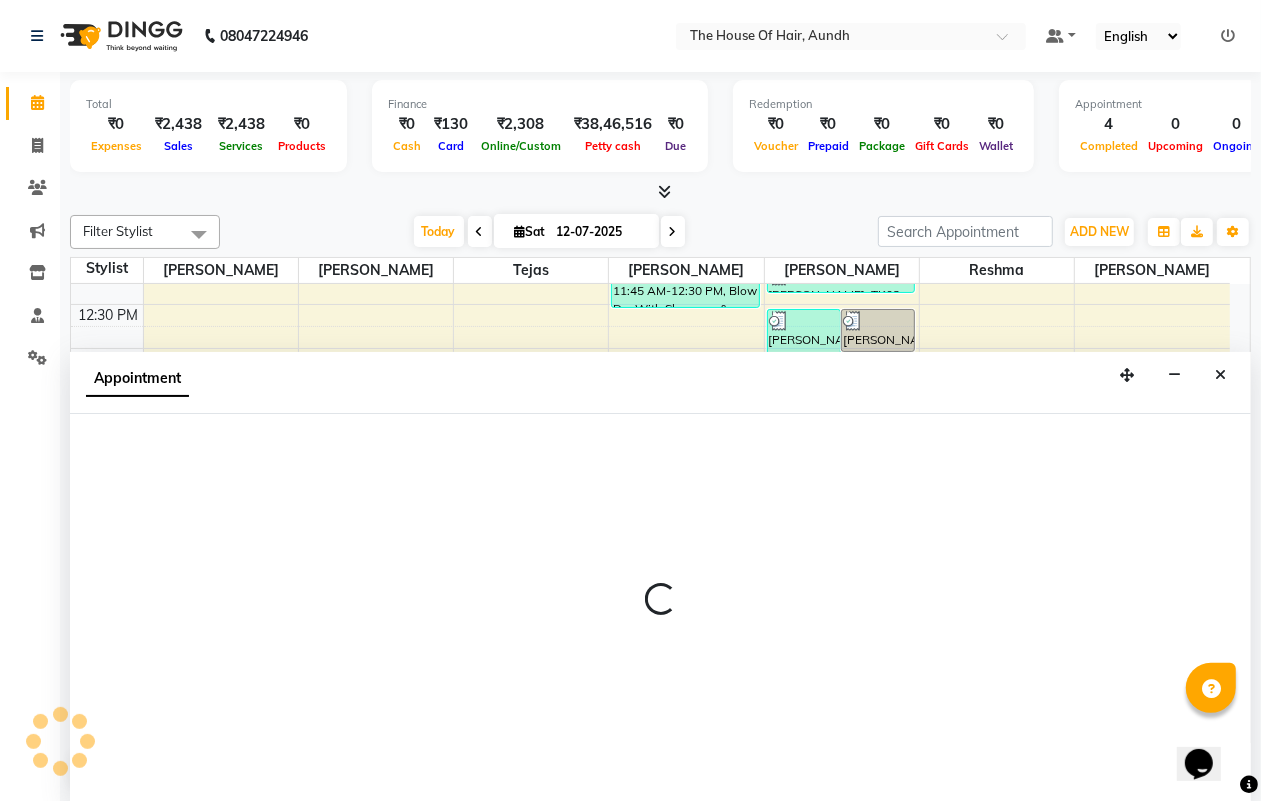 scroll, scrollTop: 1, scrollLeft: 0, axis: vertical 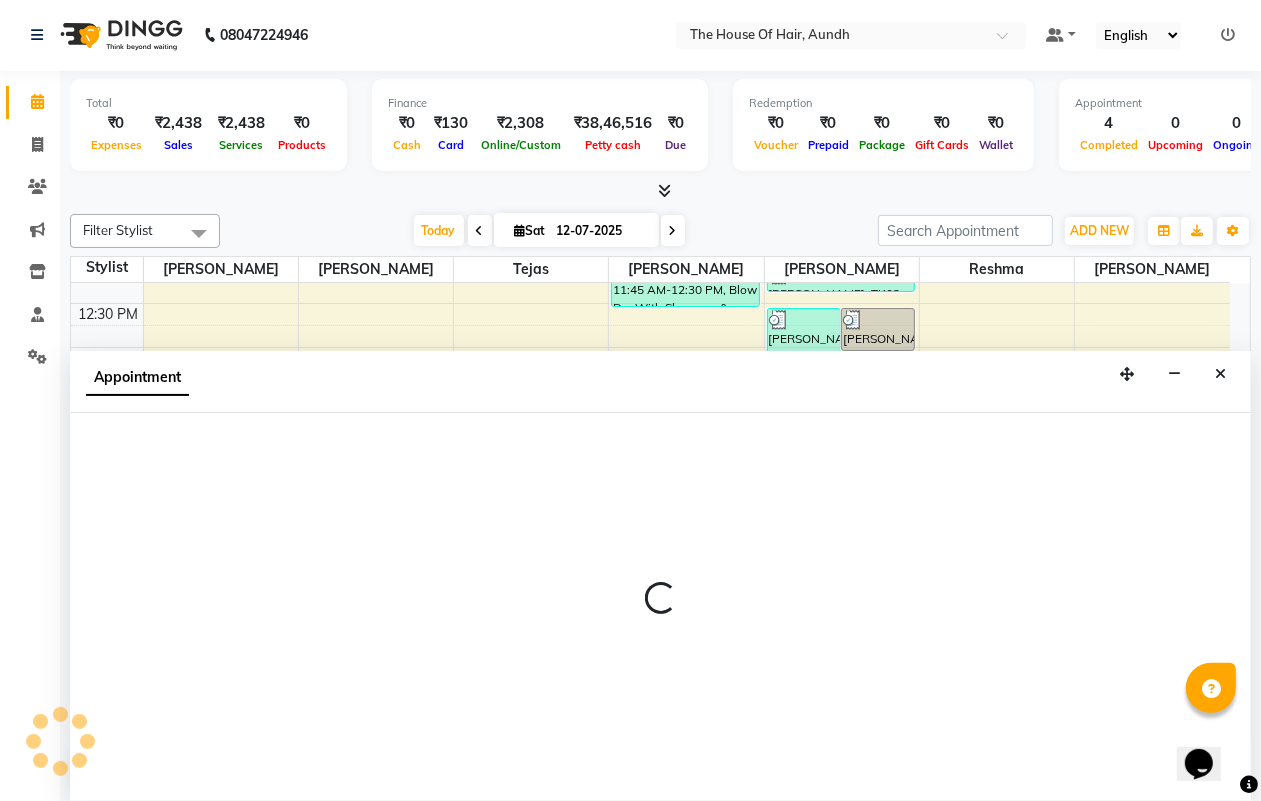 select on "6864" 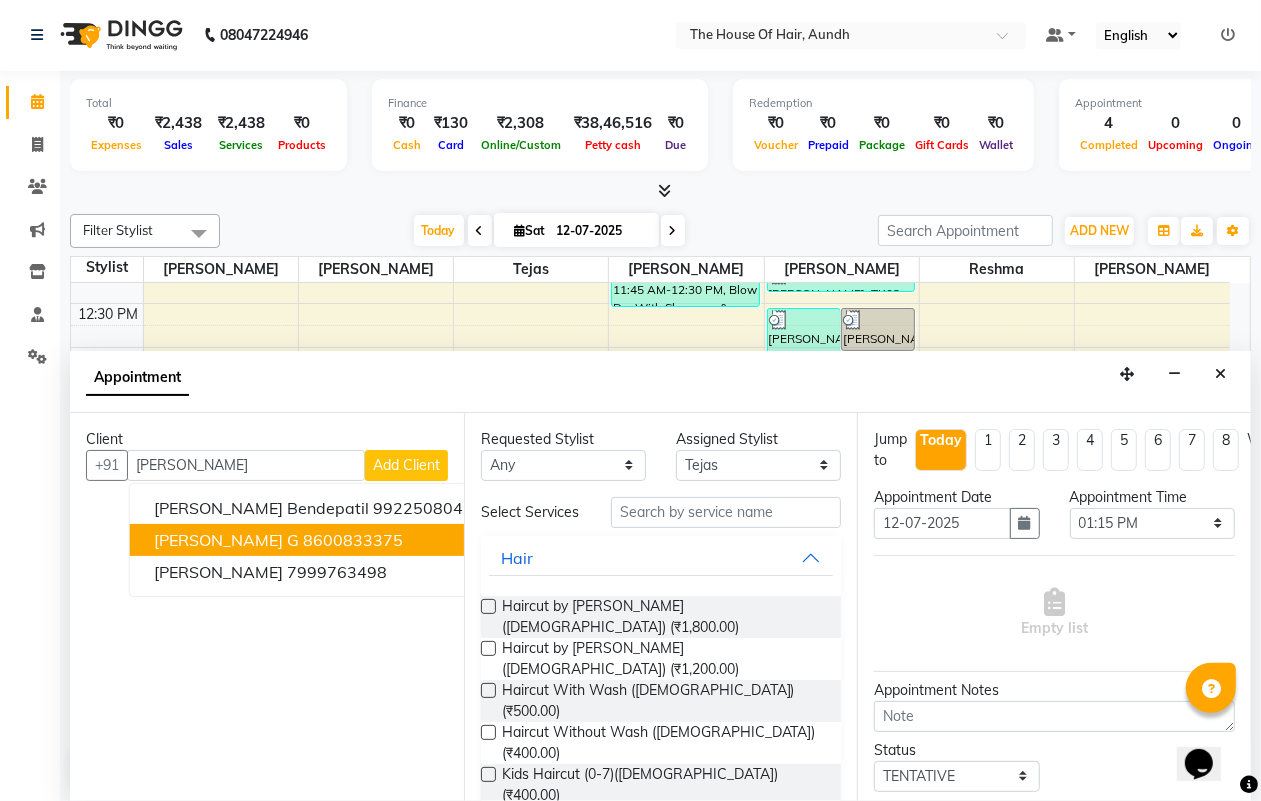 click on "8600833375" at bounding box center [353, 540] 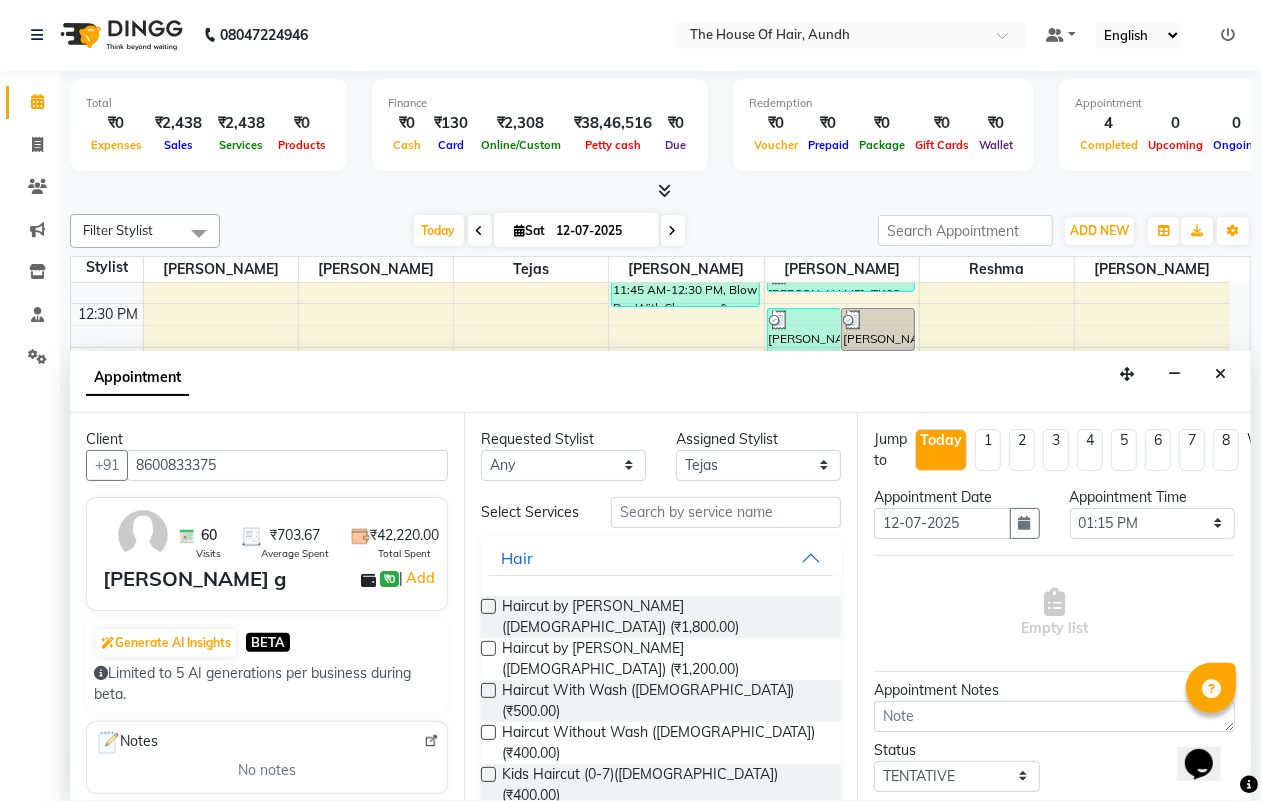 type on "8600833375" 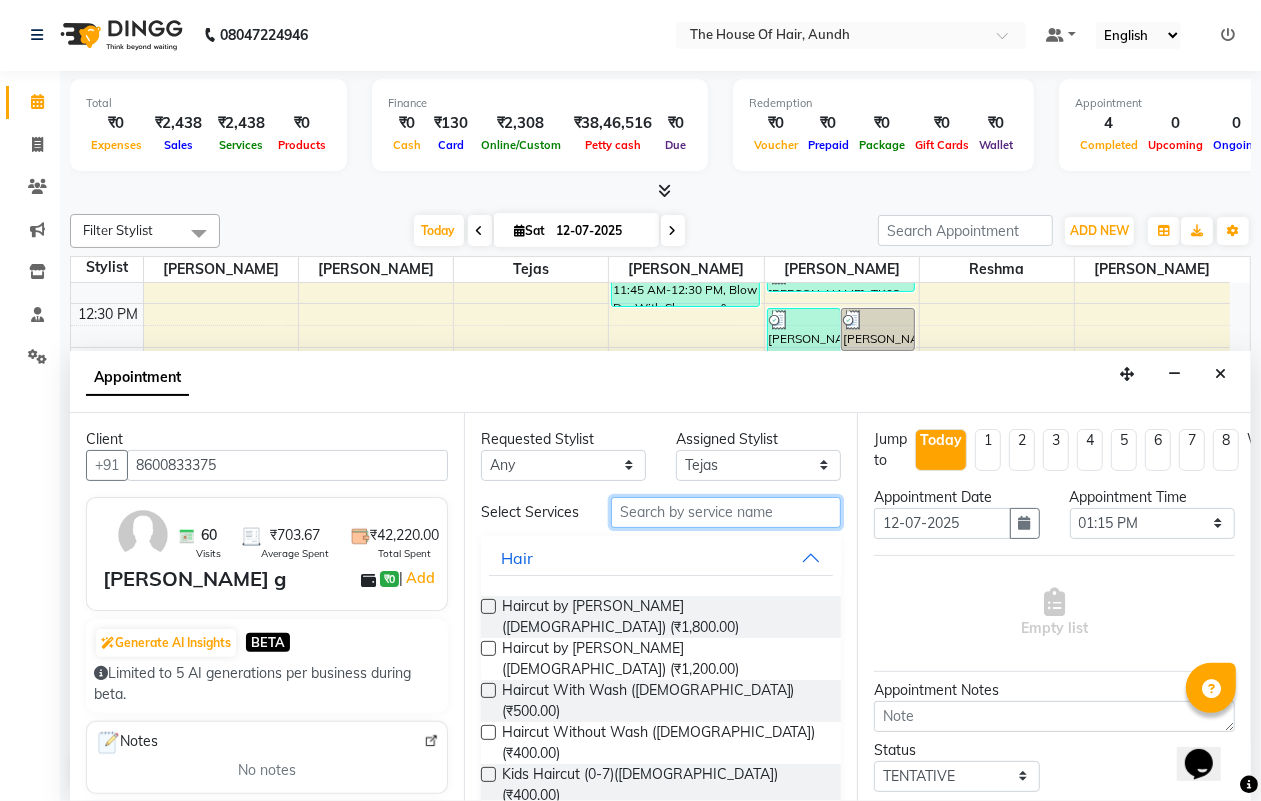 click at bounding box center [726, 512] 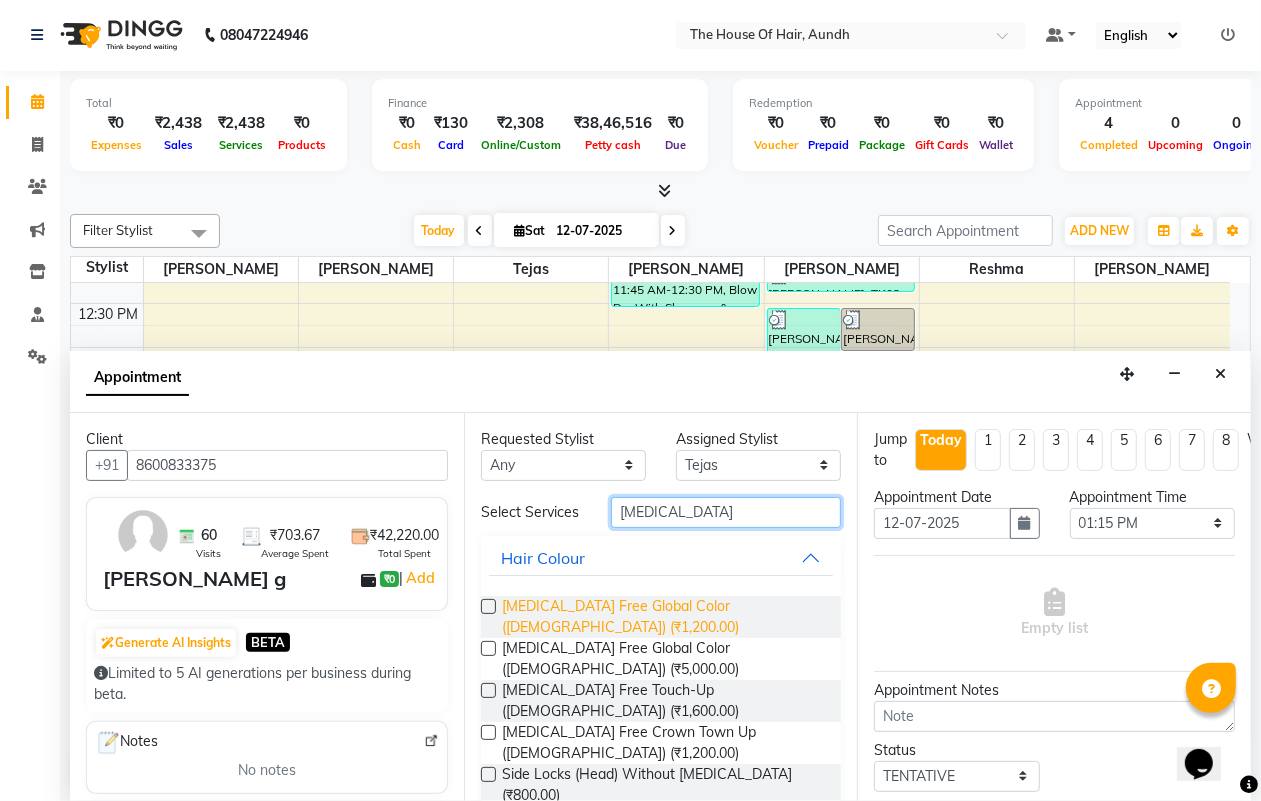 type on "[MEDICAL_DATA]" 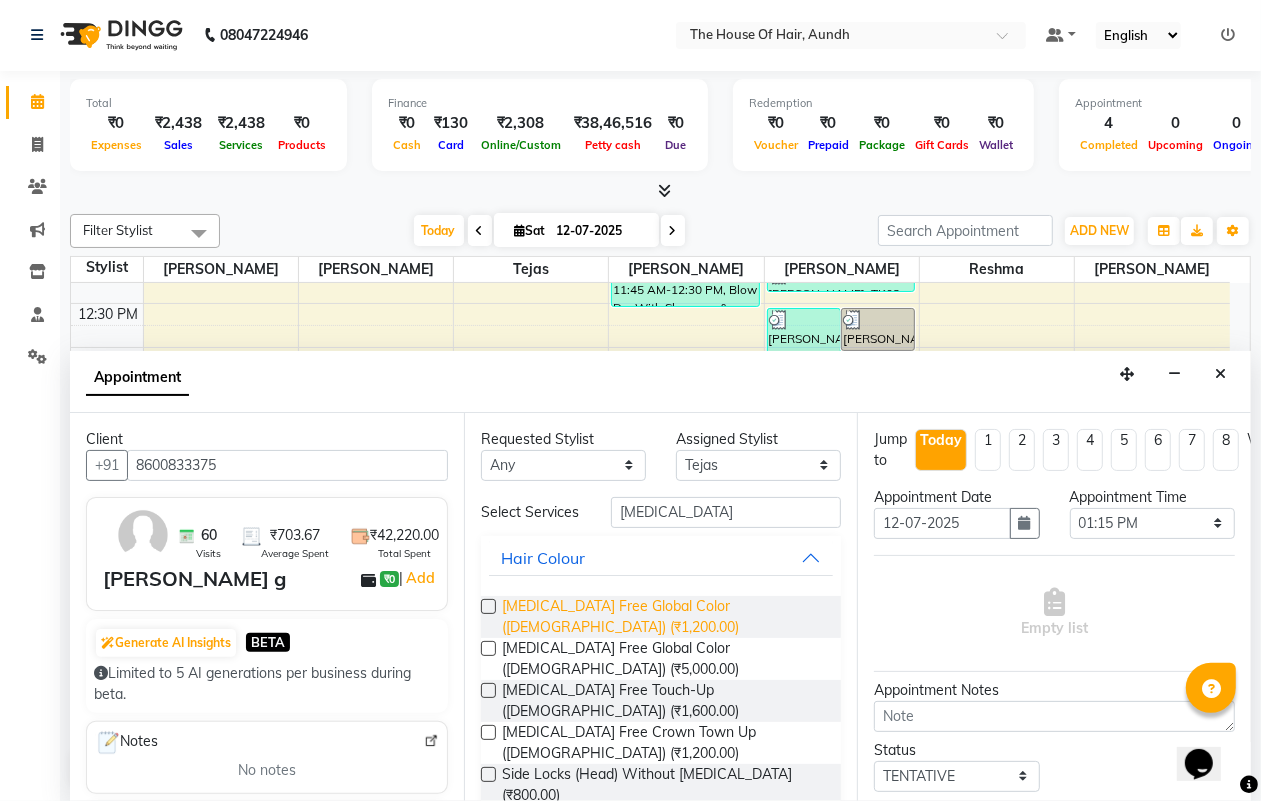 click on "[MEDICAL_DATA] Free Global Color ([DEMOGRAPHIC_DATA]) (₹1,200.00)" at bounding box center [664, 617] 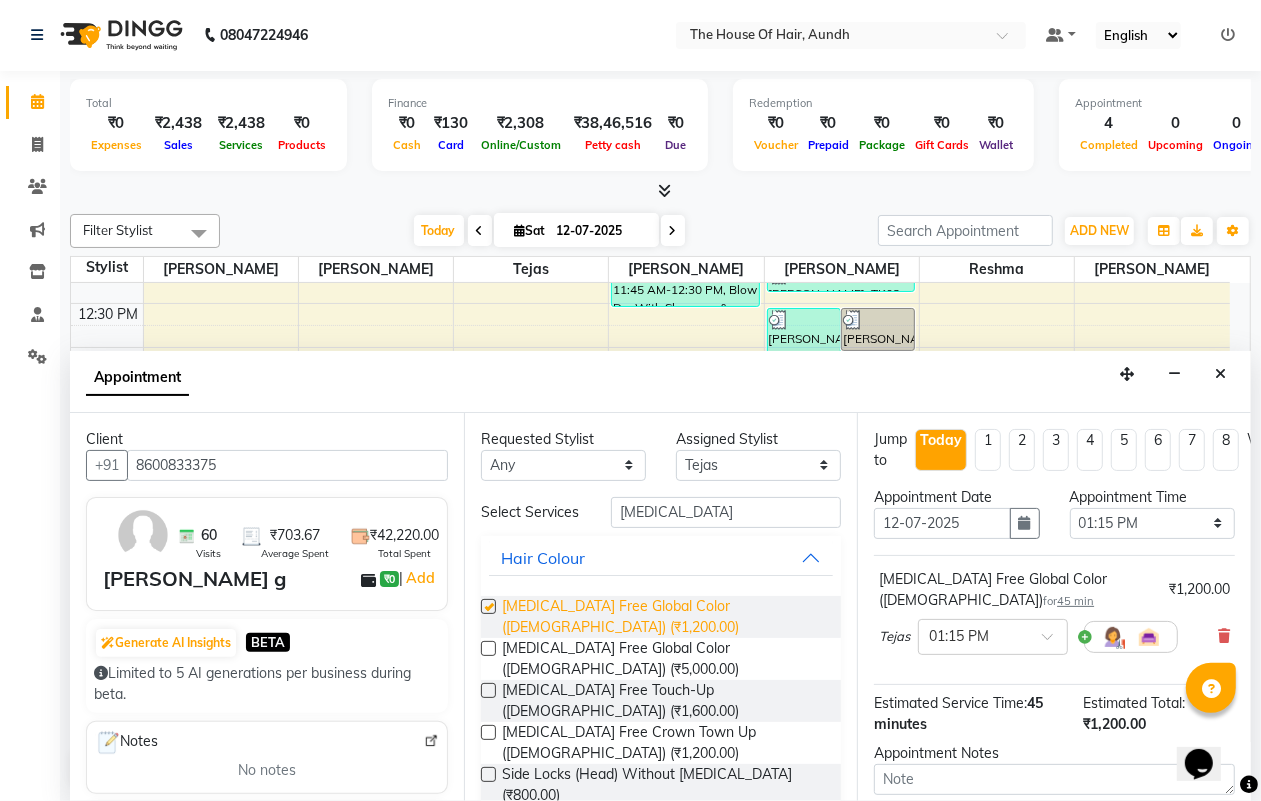 checkbox on "false" 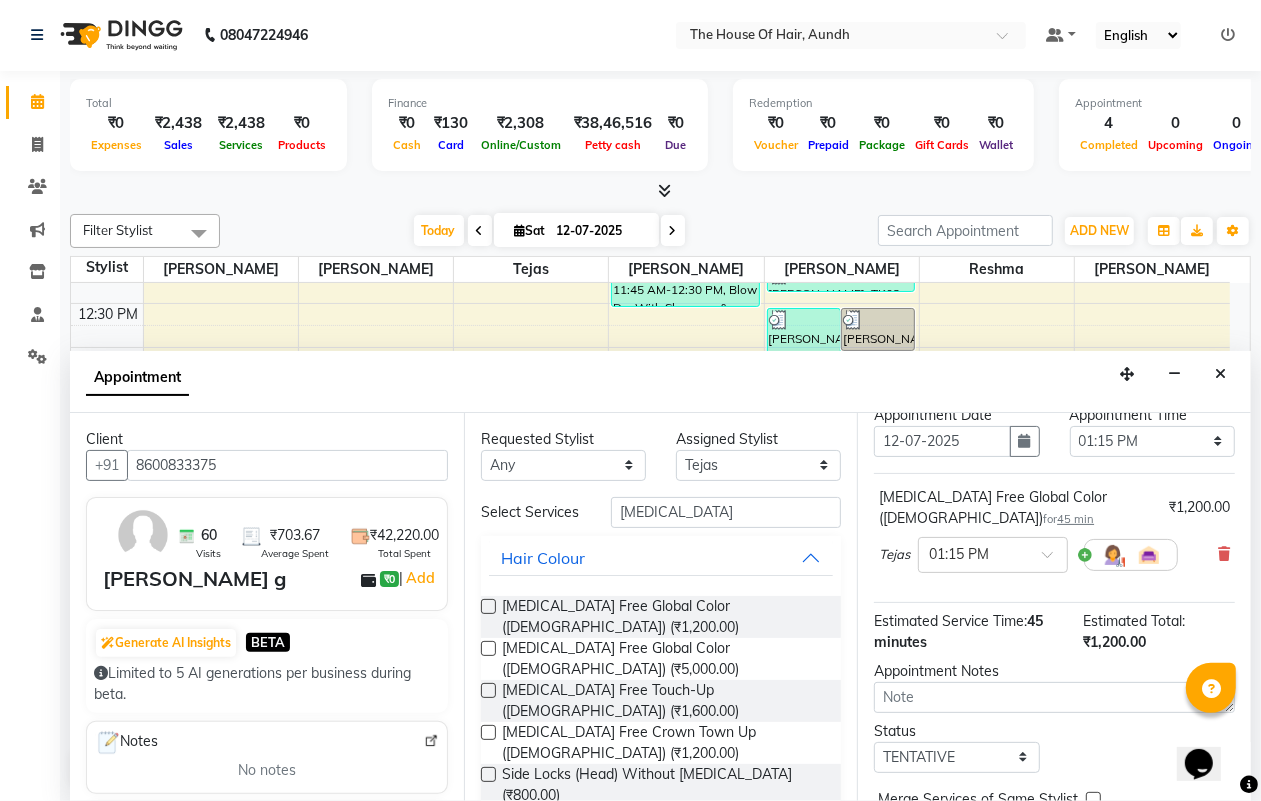 scroll, scrollTop: 125, scrollLeft: 0, axis: vertical 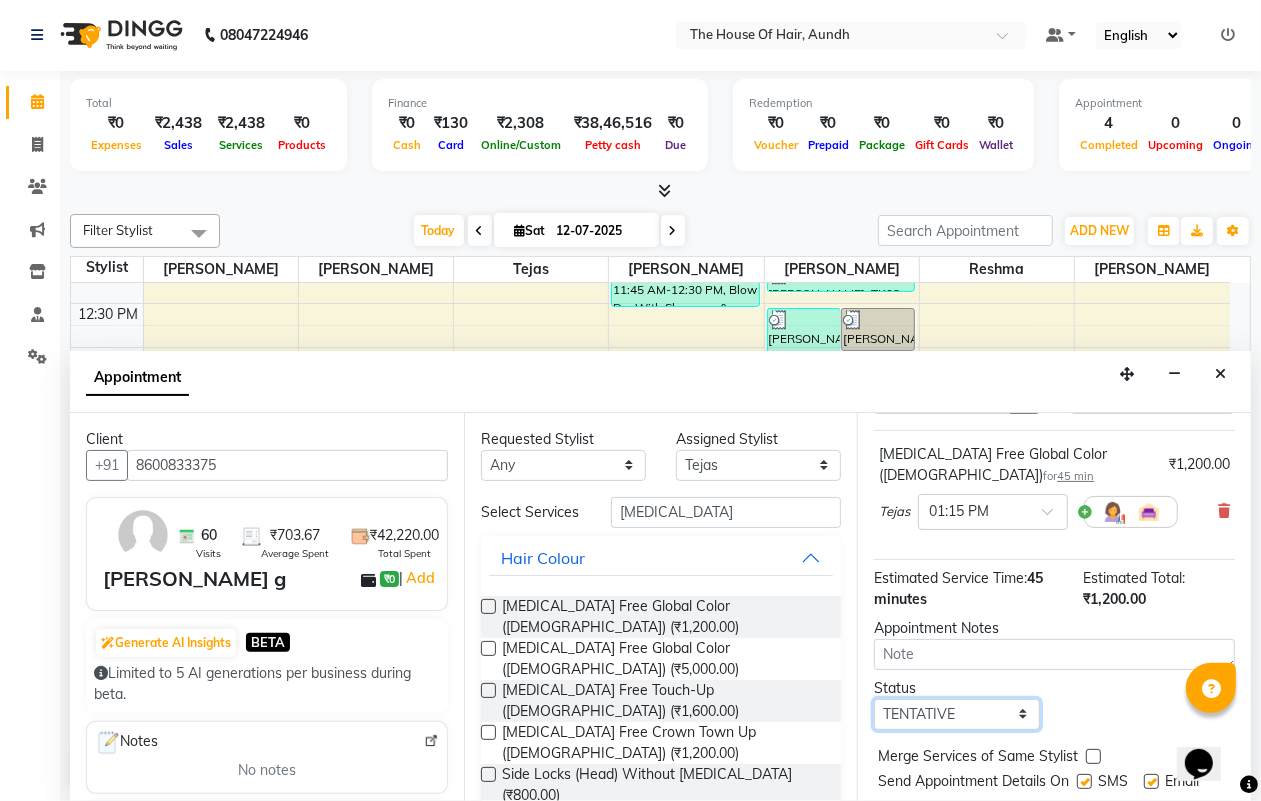click on "Select TENTATIVE CONFIRM CHECK-IN UPCOMING" at bounding box center (956, 714) 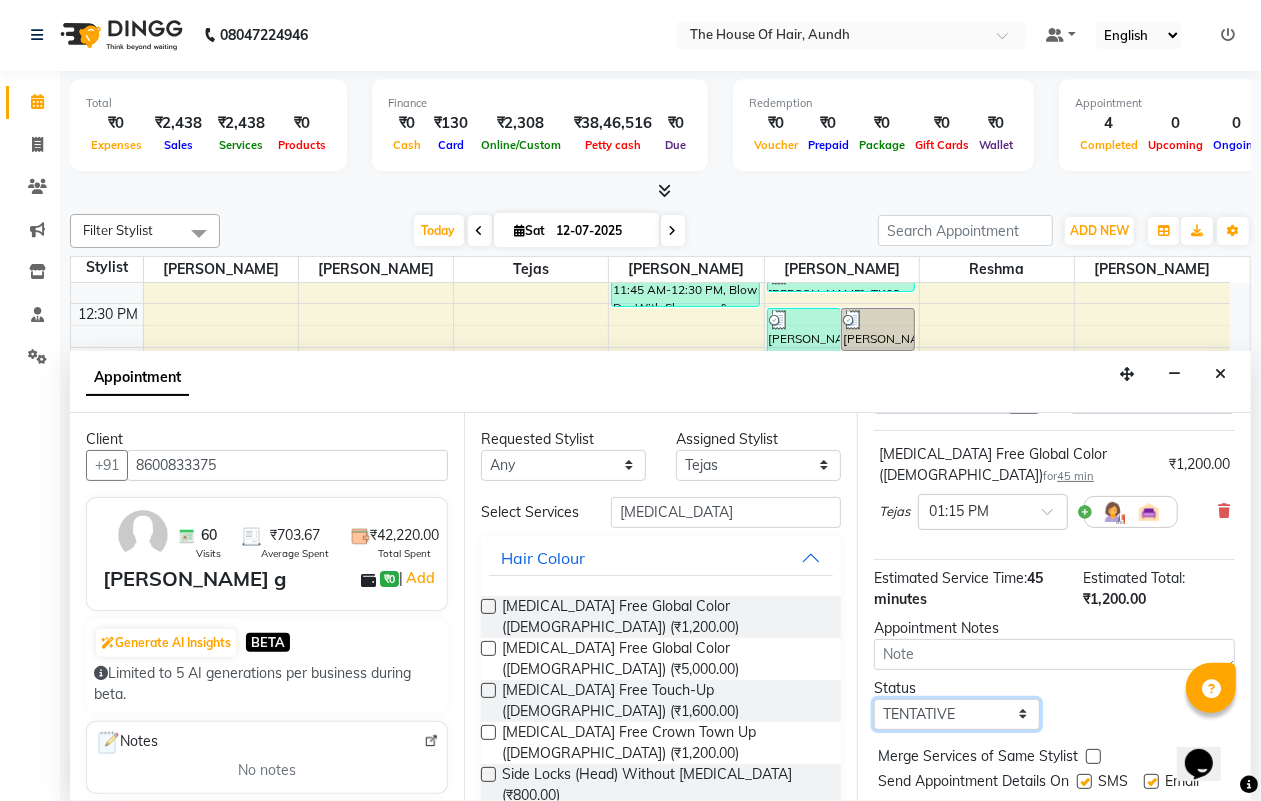select on "upcoming" 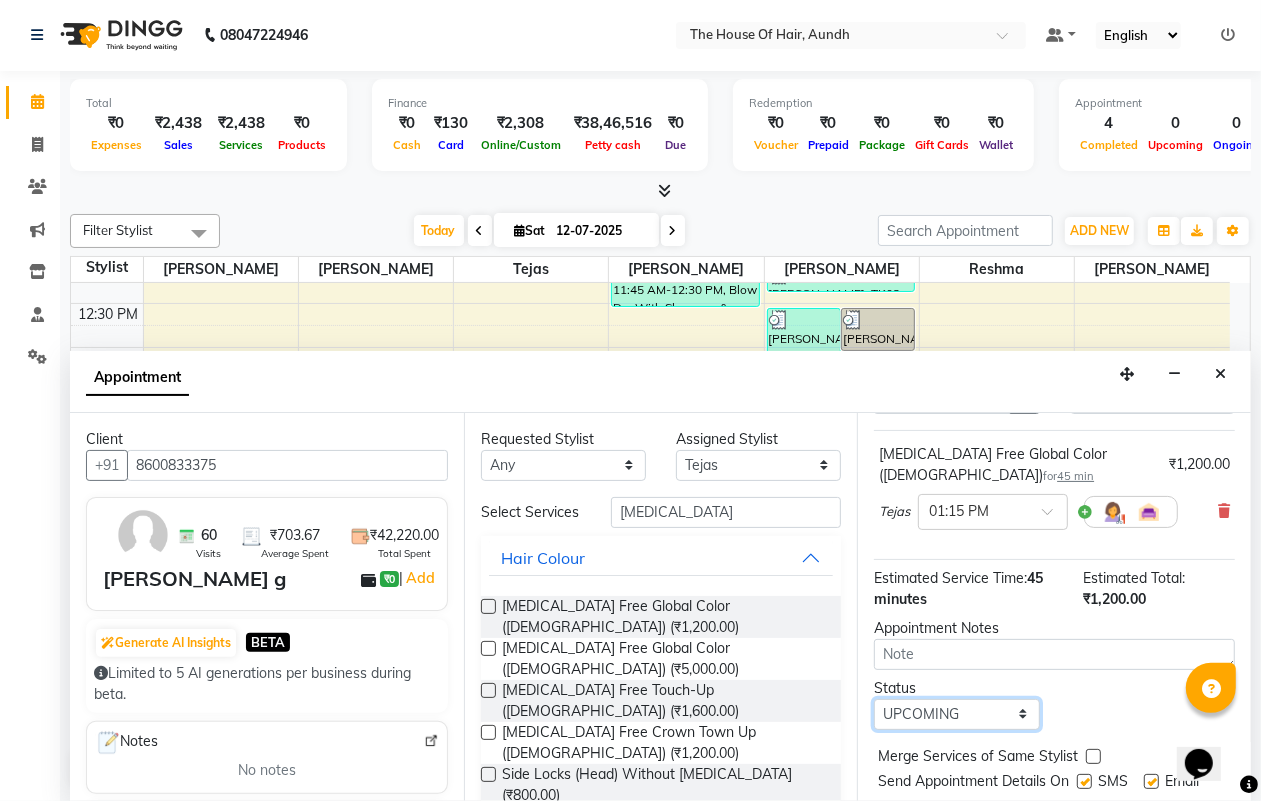 click on "Select TENTATIVE CONFIRM CHECK-IN UPCOMING" at bounding box center [956, 714] 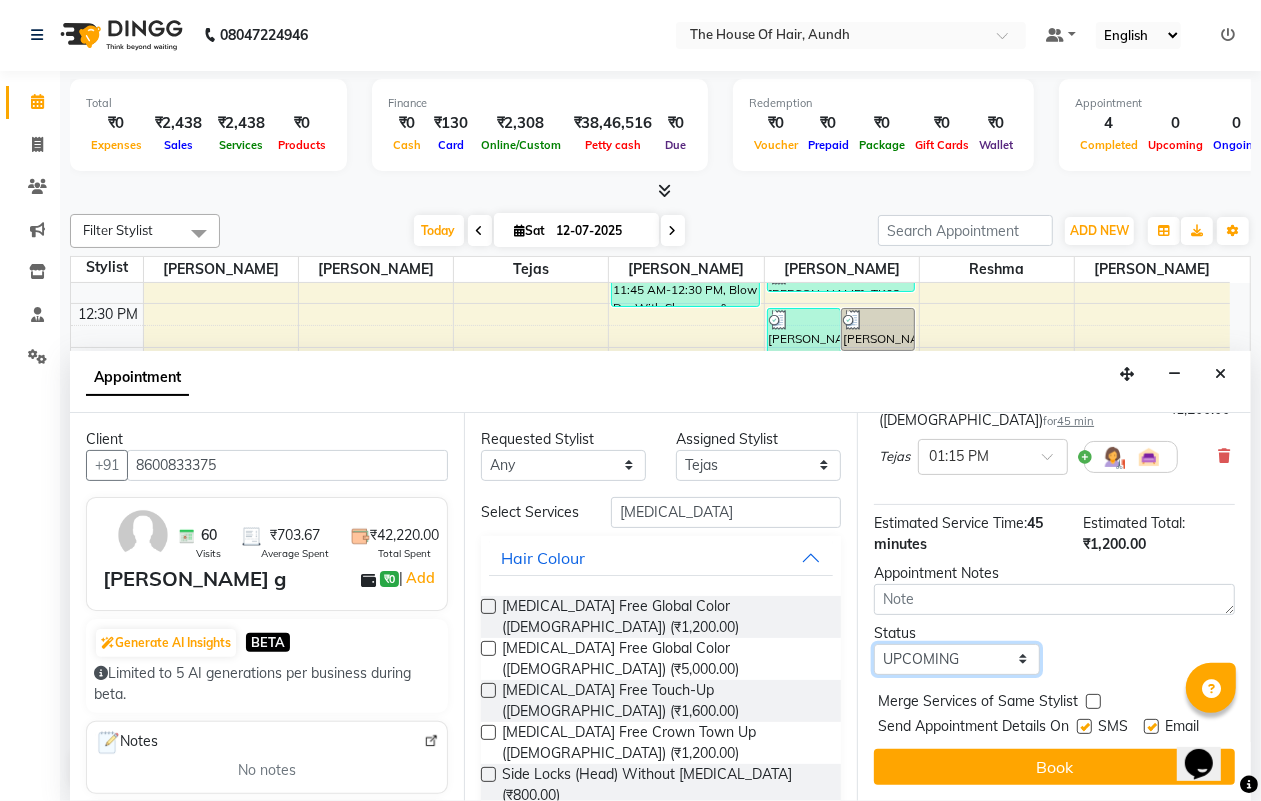 scroll, scrollTop: 216, scrollLeft: 0, axis: vertical 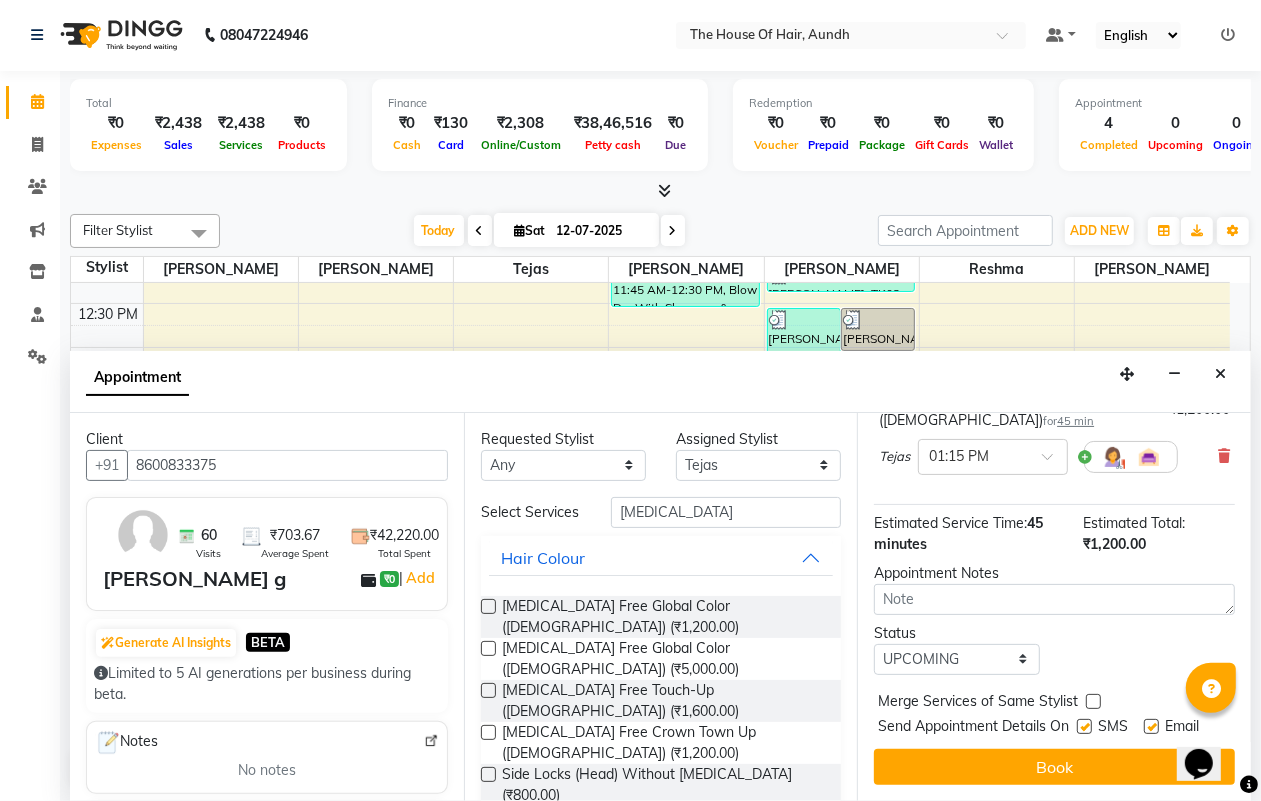 click at bounding box center [1093, 701] 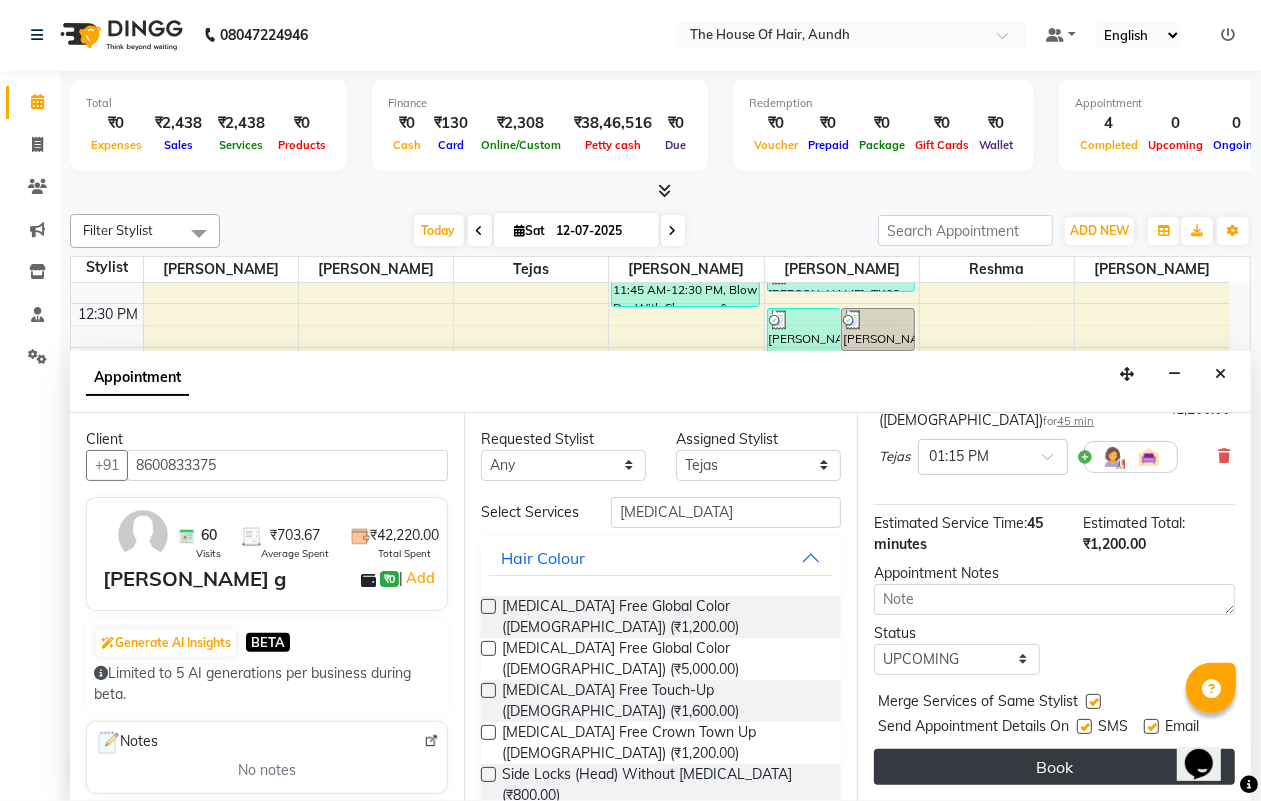 click on "Book" at bounding box center (1054, 767) 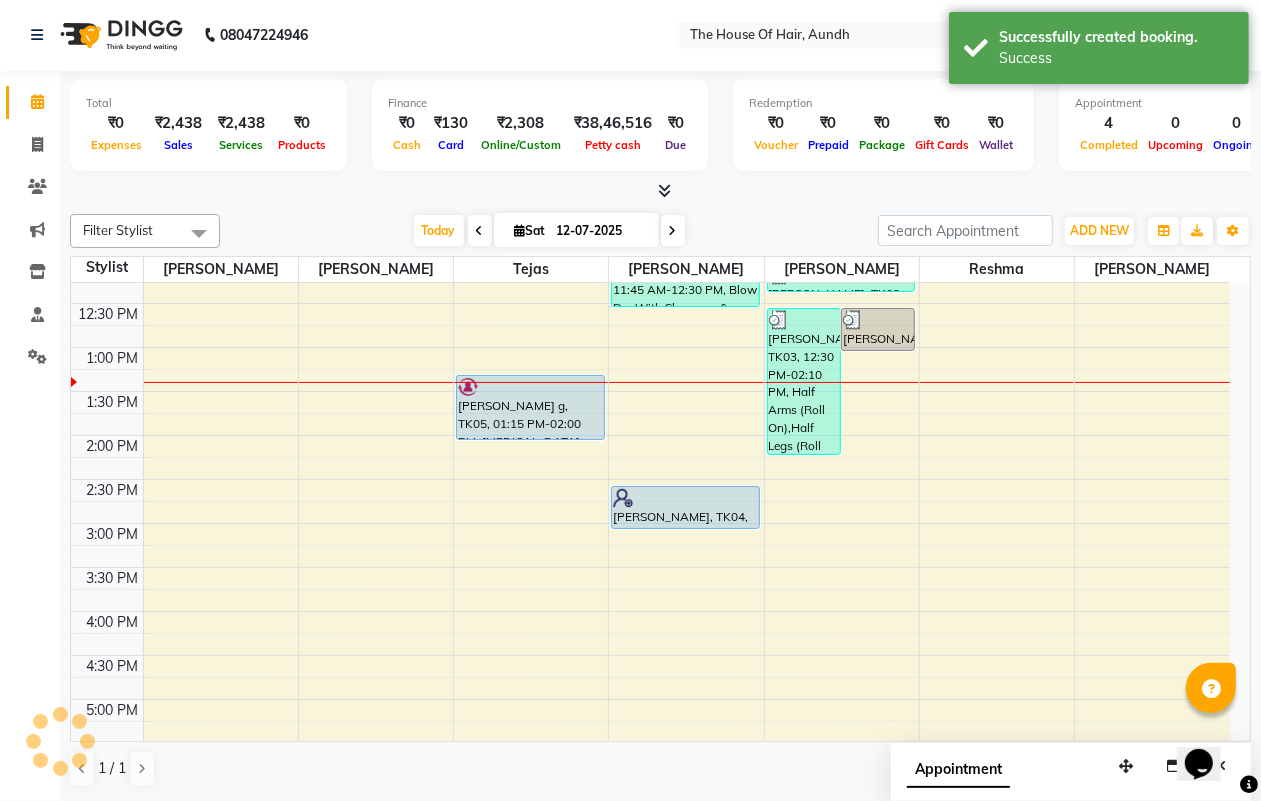 scroll, scrollTop: 0, scrollLeft: 0, axis: both 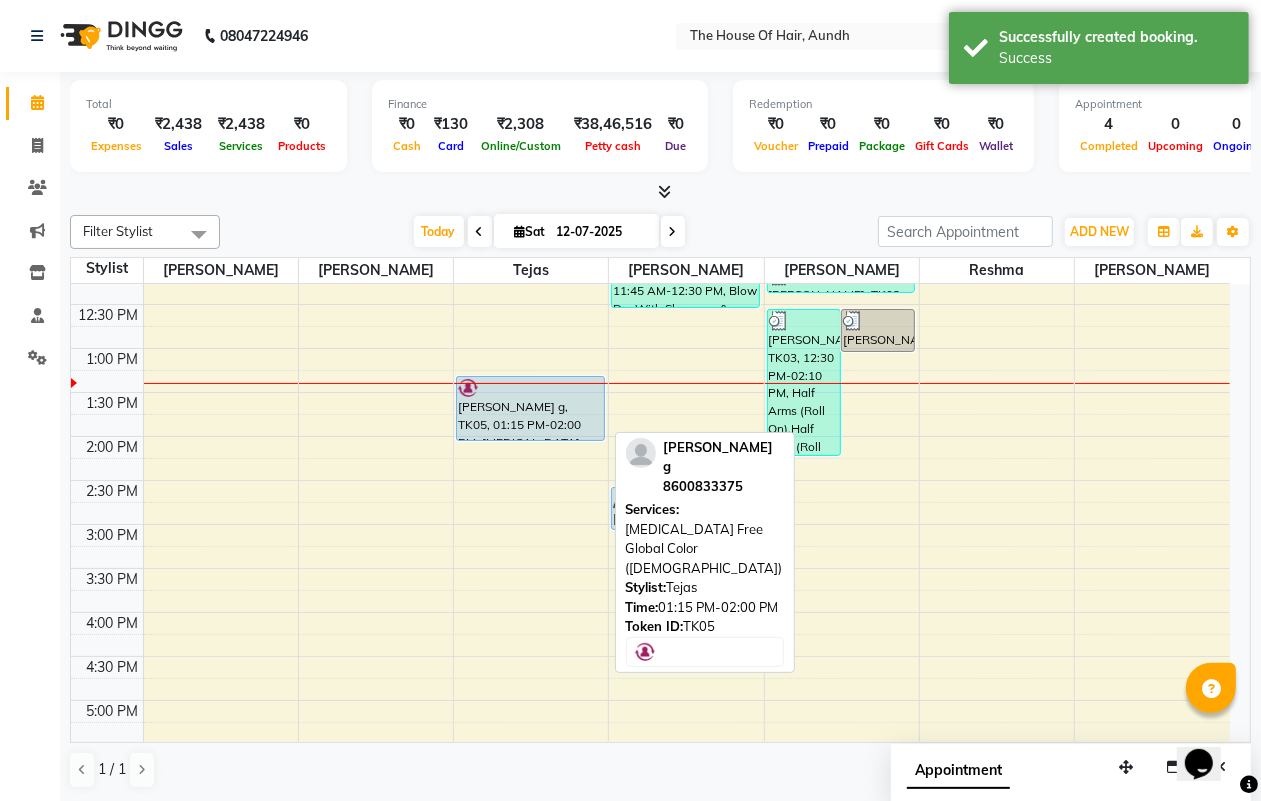 click on "[PERSON_NAME] g, TK05, 01:15 PM-02:00 PM, [MEDICAL_DATA] Free Global Color ([DEMOGRAPHIC_DATA])" at bounding box center (530, 408) 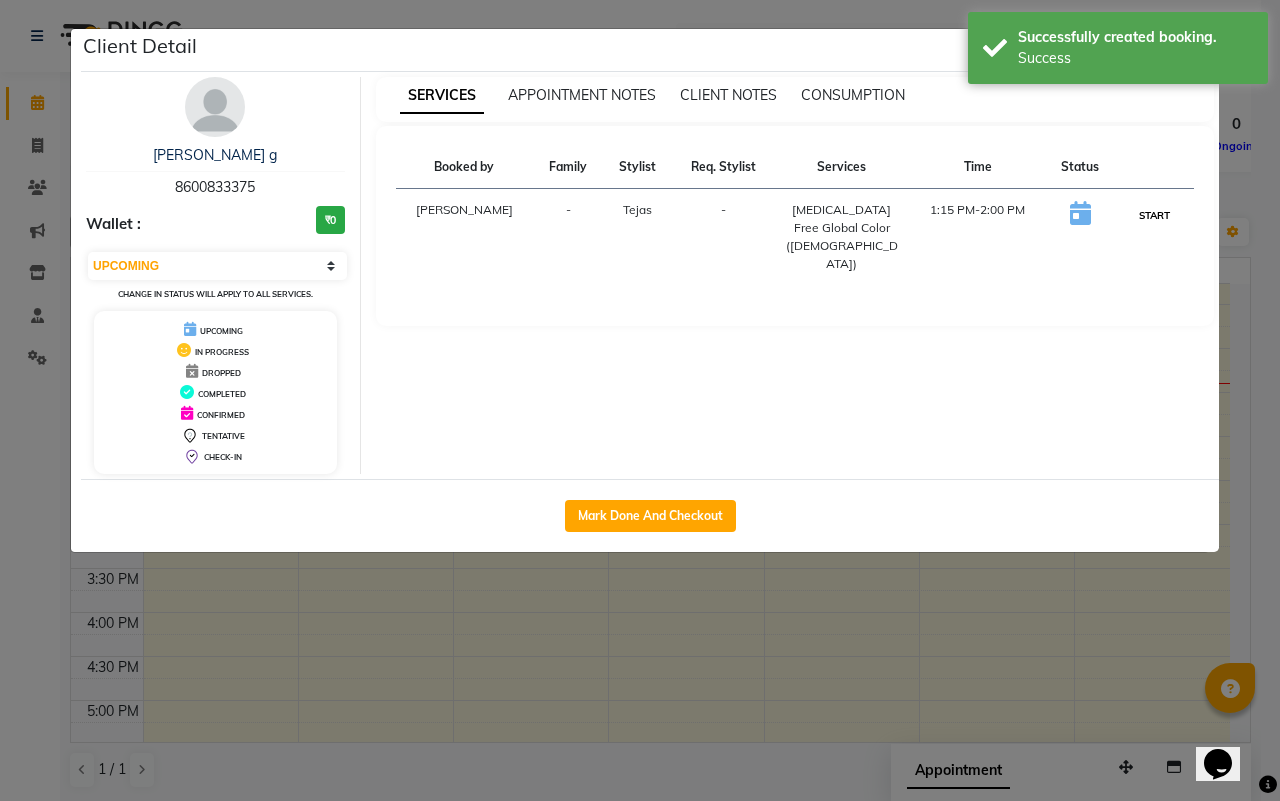 click on "START" at bounding box center [1154, 215] 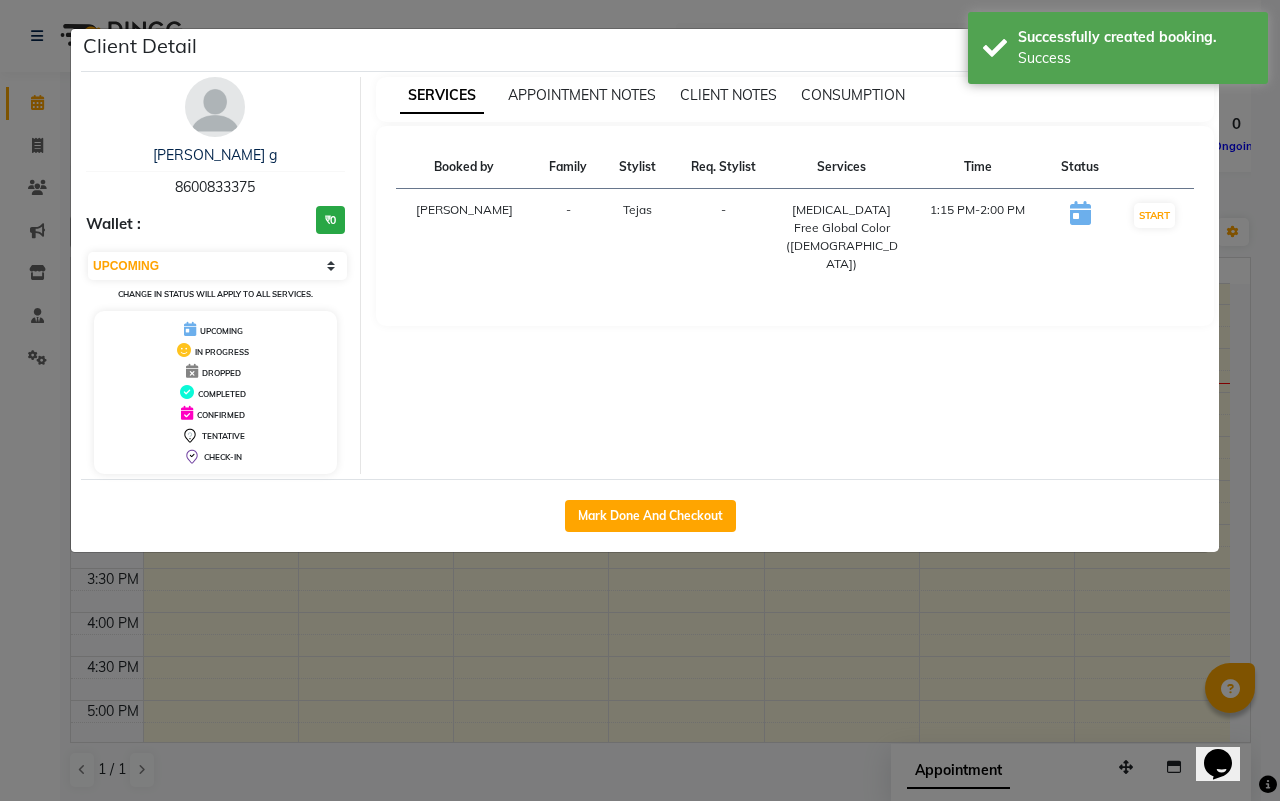 select on "1" 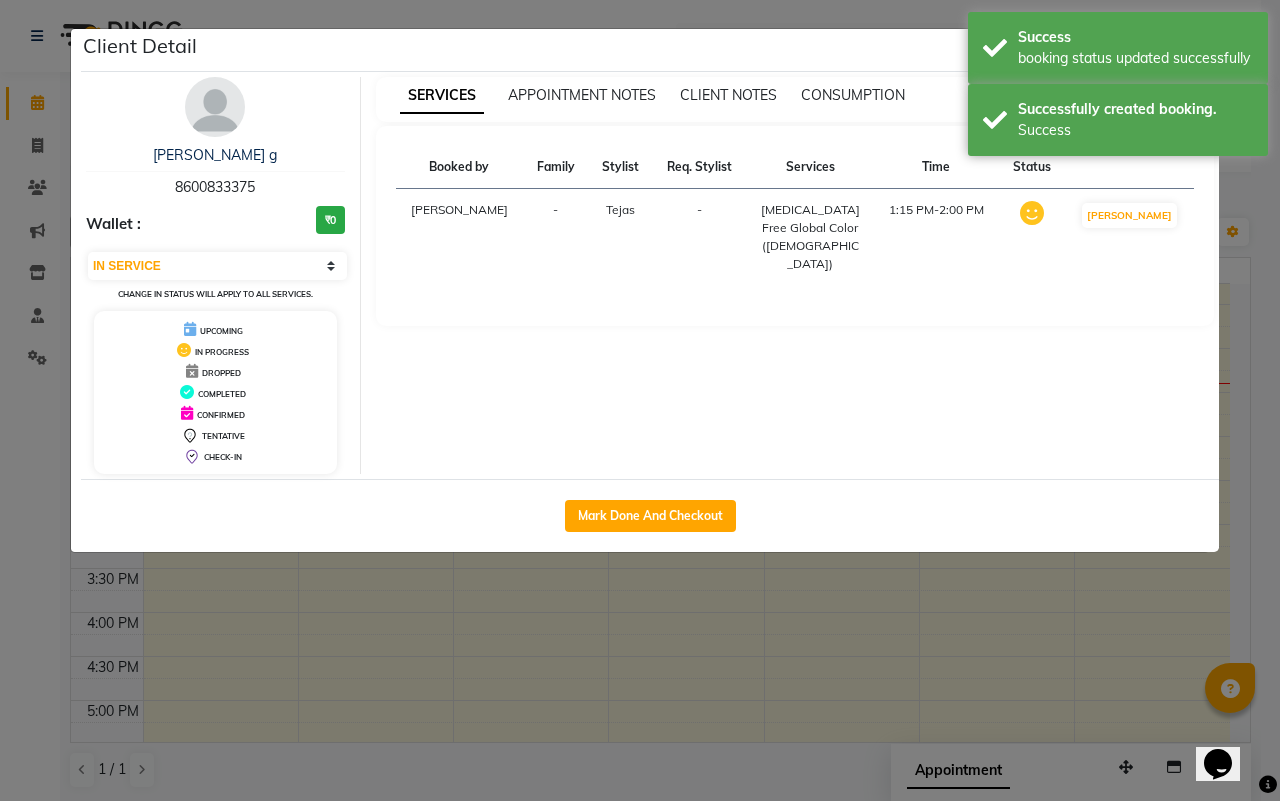 click on "Client Detail  [PERSON_NAME] g   8600833375 Wallet : ₹0 Select IN SERVICE CONFIRMED TENTATIVE CHECK IN MARK DONE DROPPED UPCOMING Change in status will apply to all services. UPCOMING IN PROGRESS DROPPED COMPLETED CONFIRMED TENTATIVE CHECK-IN SERVICES APPOINTMENT NOTES CLIENT NOTES CONSUMPTION Booked by Family Stylist Req. Stylist Services Time Status  [PERSON_NAME] -  [MEDICAL_DATA] Free Global Color ([DEMOGRAPHIC_DATA])   1:15 PM-2:00 PM   MARK DONE   Mark Done And Checkout" 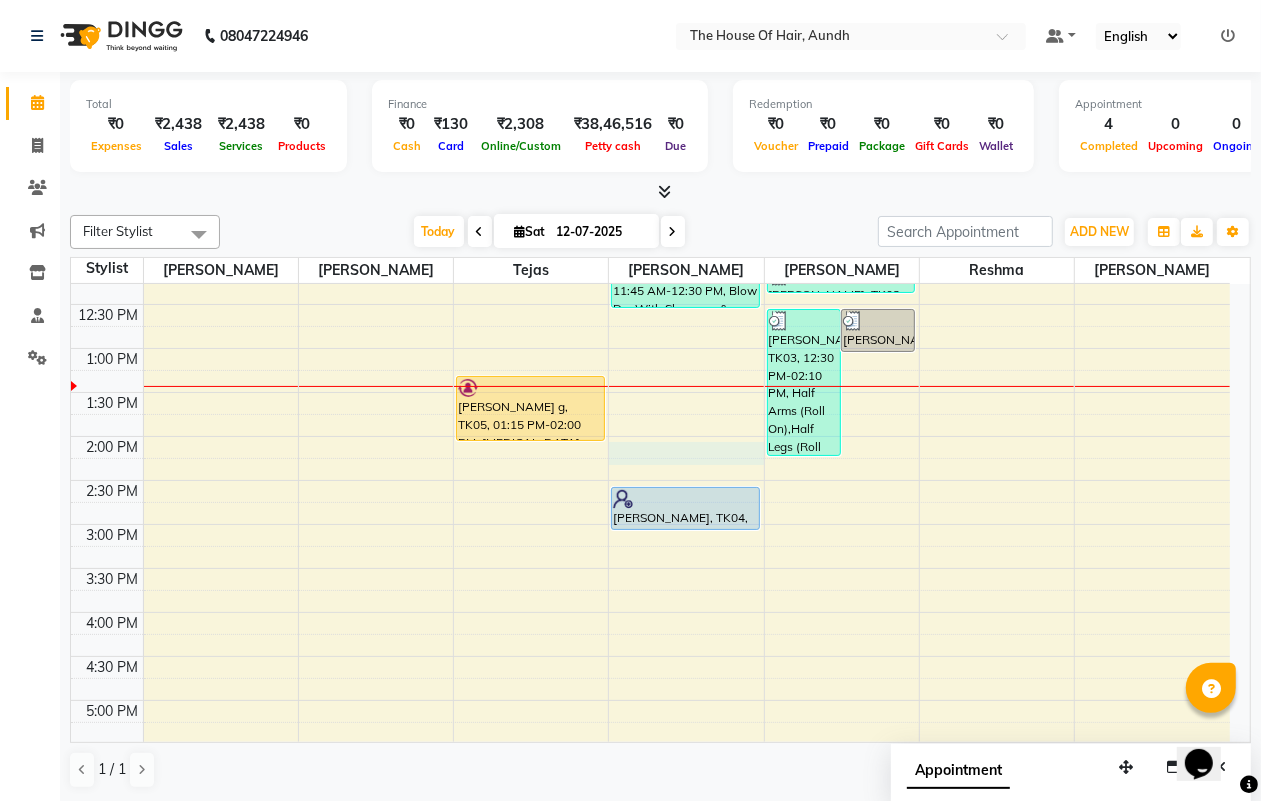 click on "8:00 AM 8:30 AM 9:00 AM 9:30 AM 10:00 AM 10:30 AM 11:00 AM 11:30 AM 12:00 PM 12:30 PM 1:00 PM 1:30 PM 2:00 PM 2:30 PM 3:00 PM 3:30 PM 4:00 PM 4:30 PM 5:00 PM 5:30 PM 6:00 PM 6:30 PM 7:00 PM 7:30 PM 8:00 PM 8:30 PM 9:00 PM 9:30 PM     [PERSON_NAME], TK01, 10:00 AM-11:00 AM, Haircut Without Wash ([DEMOGRAPHIC_DATA]),[PERSON_NAME] g, TK05, 01:15 PM-02:00 PM, [MEDICAL_DATA] Free Global Color ([DEMOGRAPHIC_DATA])     [PERSON_NAME], TK03, 11:45 AM-12:30 PM, Blow Dry With Shampoo & Conditioner ([DEMOGRAPHIC_DATA])     [PERSON_NAME], TK04, 02:30 PM-03:00 PM, Haircut With Wash ([DEMOGRAPHIC_DATA])     [PERSON_NAME], TK03, 12:30 PM-02:10 PM, Half Arms (Roll On),Half Legs (Roll On),EYEBROWS (THREAD),UPPER LIPS (THREAD)     [PERSON_NAME], TK03, 12:30 PM-01:00 PM, Full Arms (Rica) (₹500)     [PERSON_NAME], TK02, 12:00 PM-12:20 PM, [DEMOGRAPHIC_DATA] EYEBROWS (THREAD)" at bounding box center [650, 524] 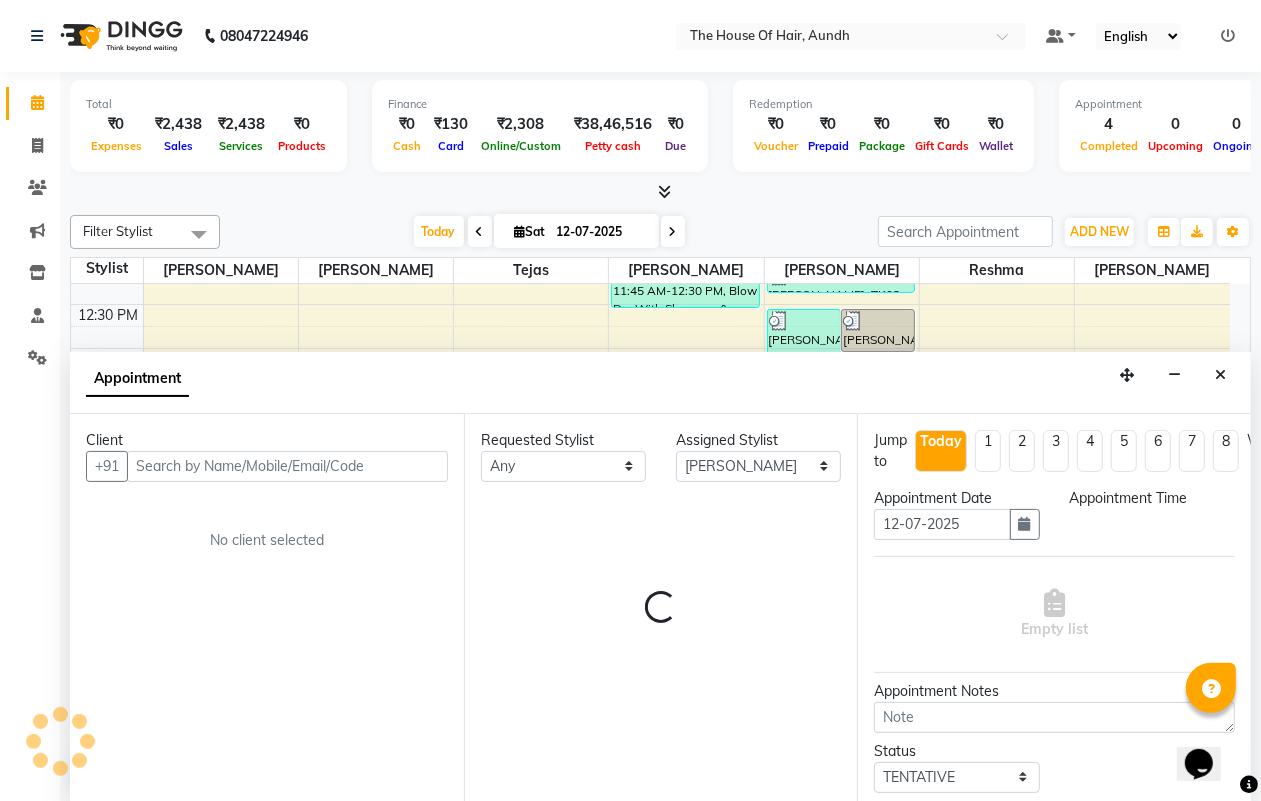 scroll, scrollTop: 1, scrollLeft: 0, axis: vertical 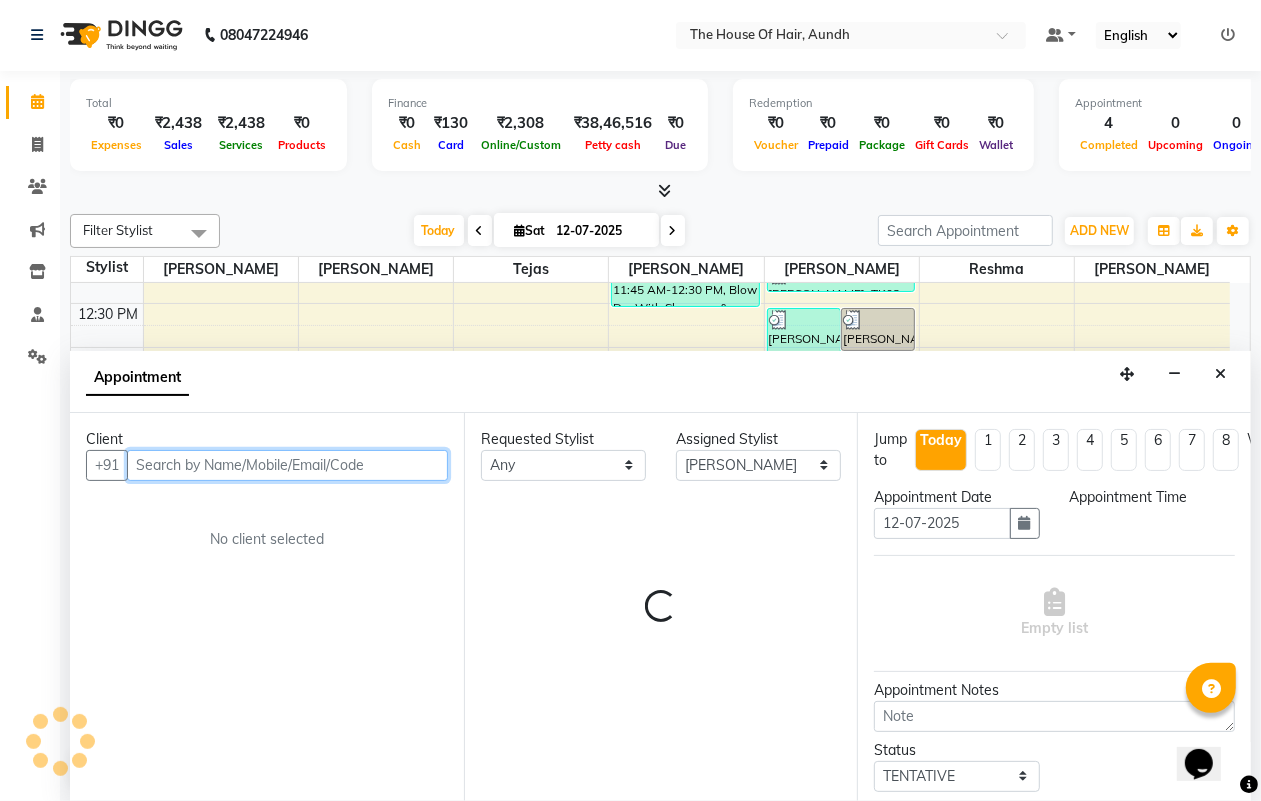 select on "840" 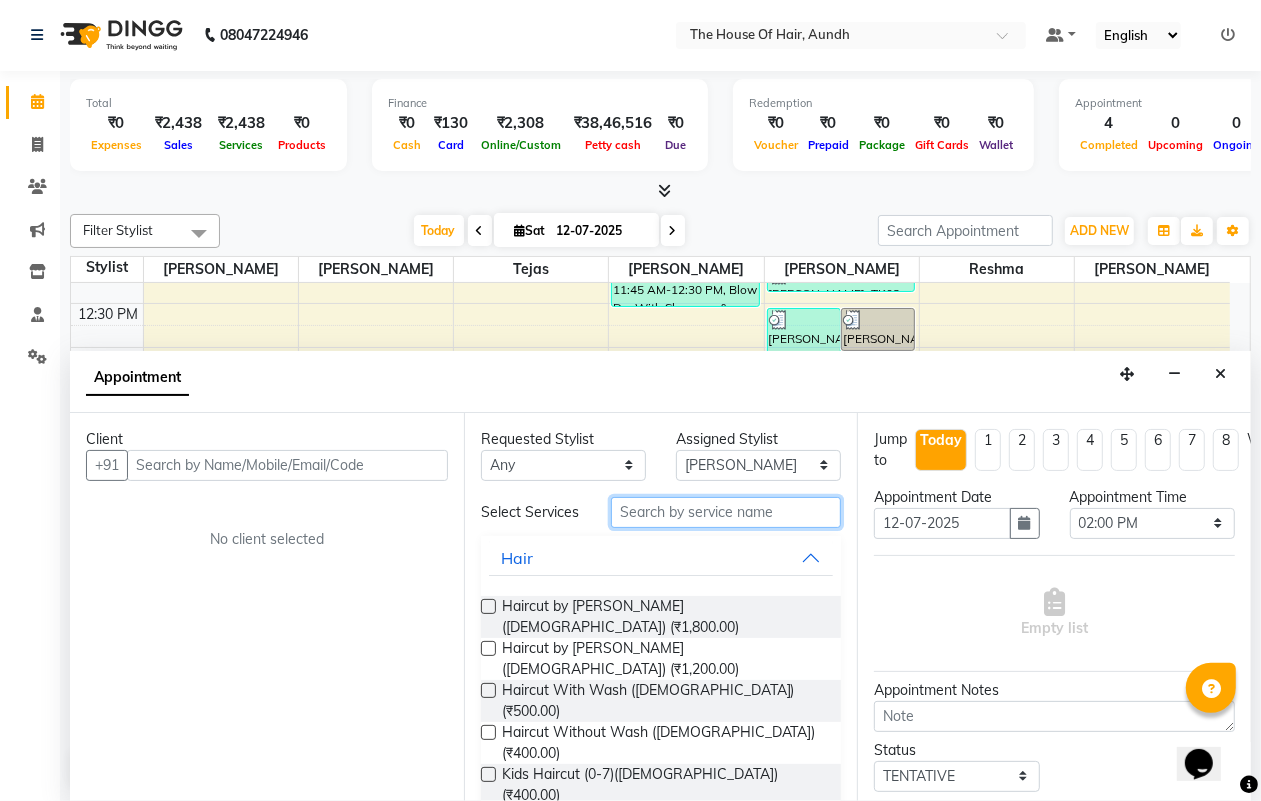 click at bounding box center (726, 512) 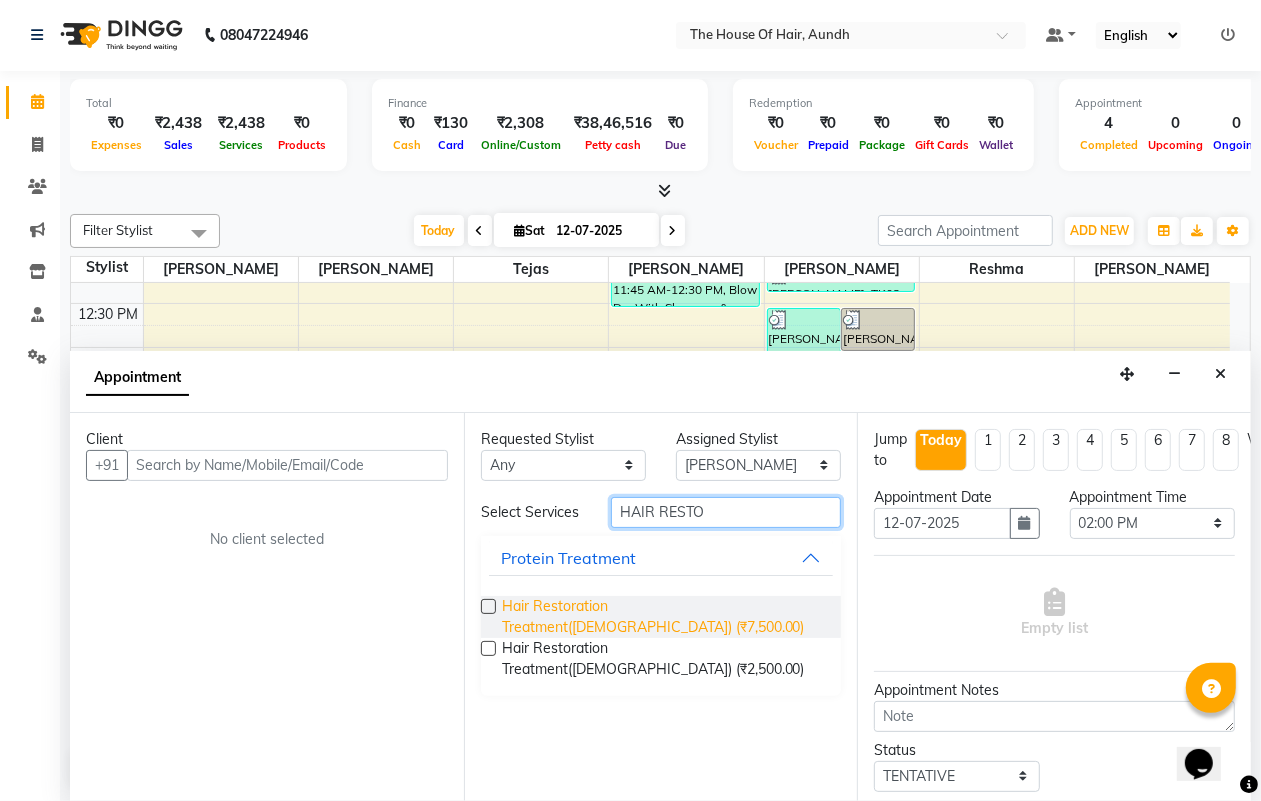 type on "HAIR RESTO" 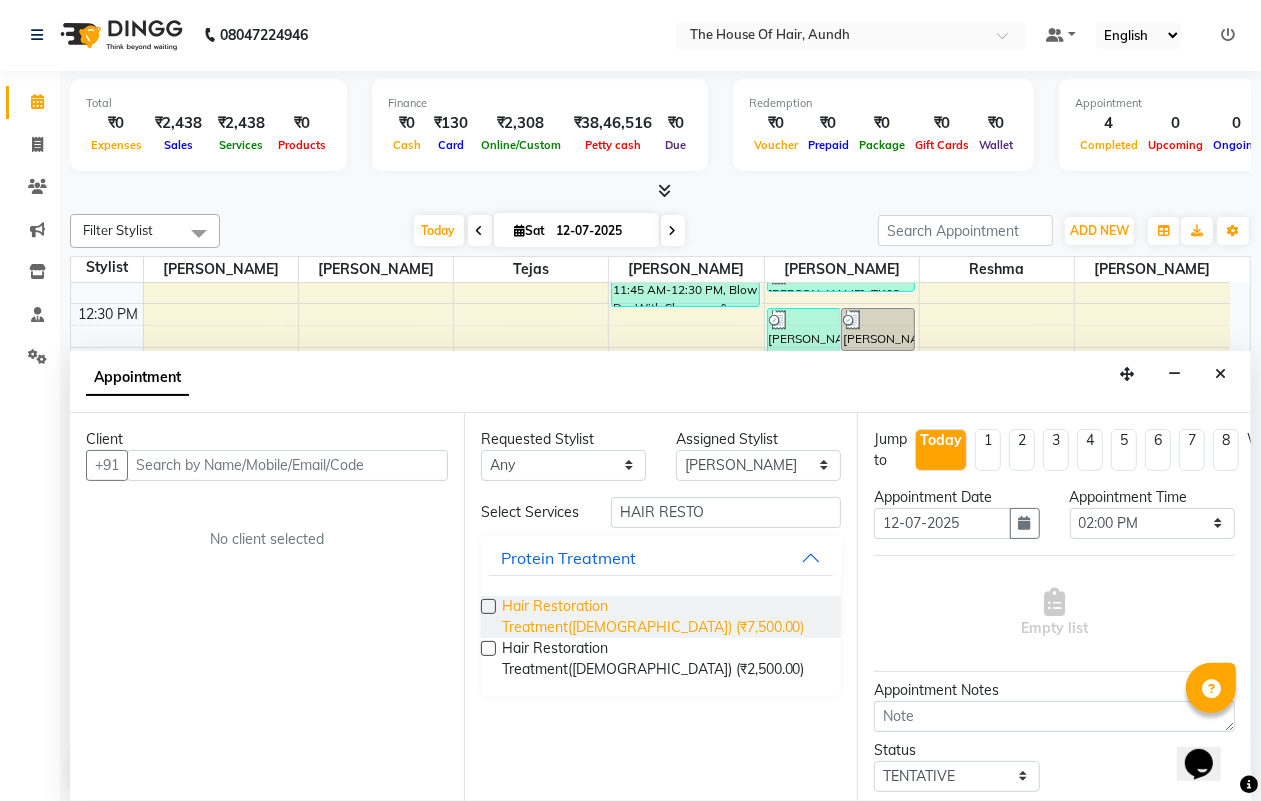 click on "Hair Restoration Treatment([DEMOGRAPHIC_DATA]) (₹7,500.00)" at bounding box center [664, 617] 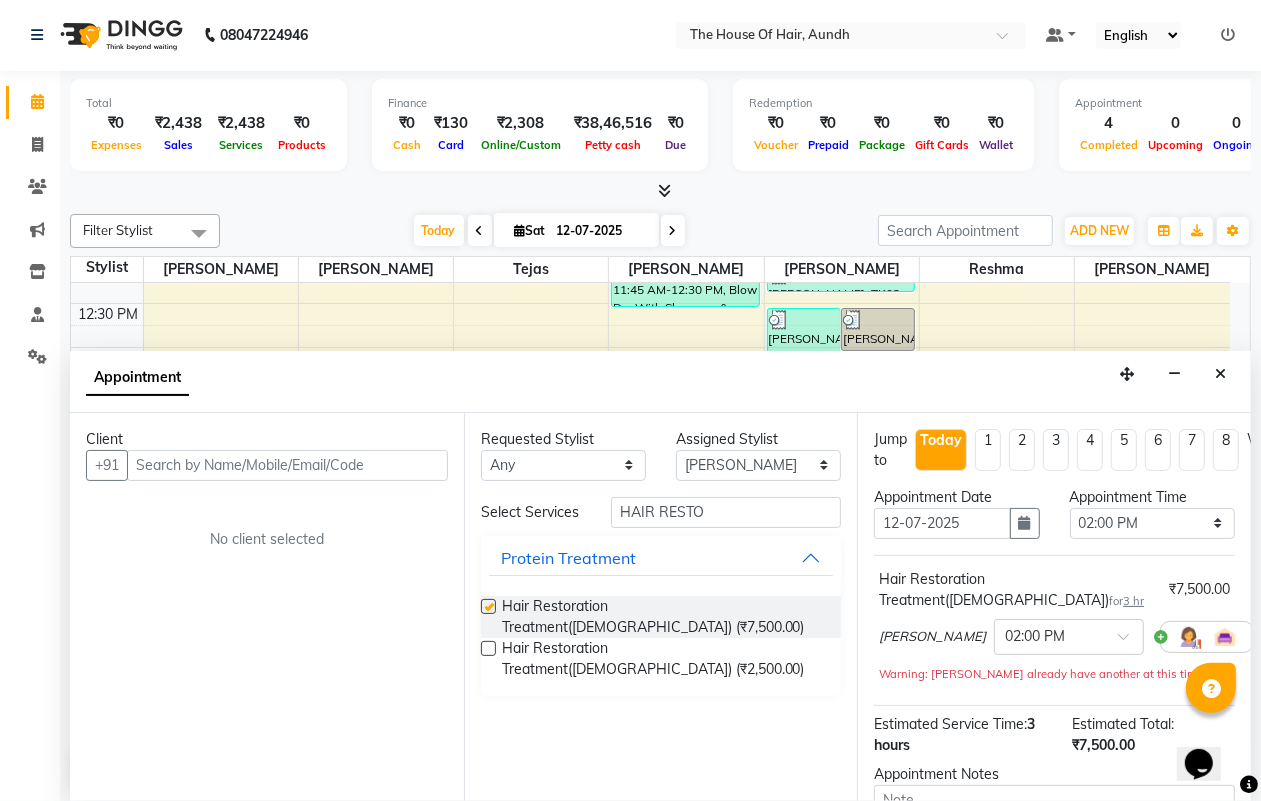 checkbox on "false" 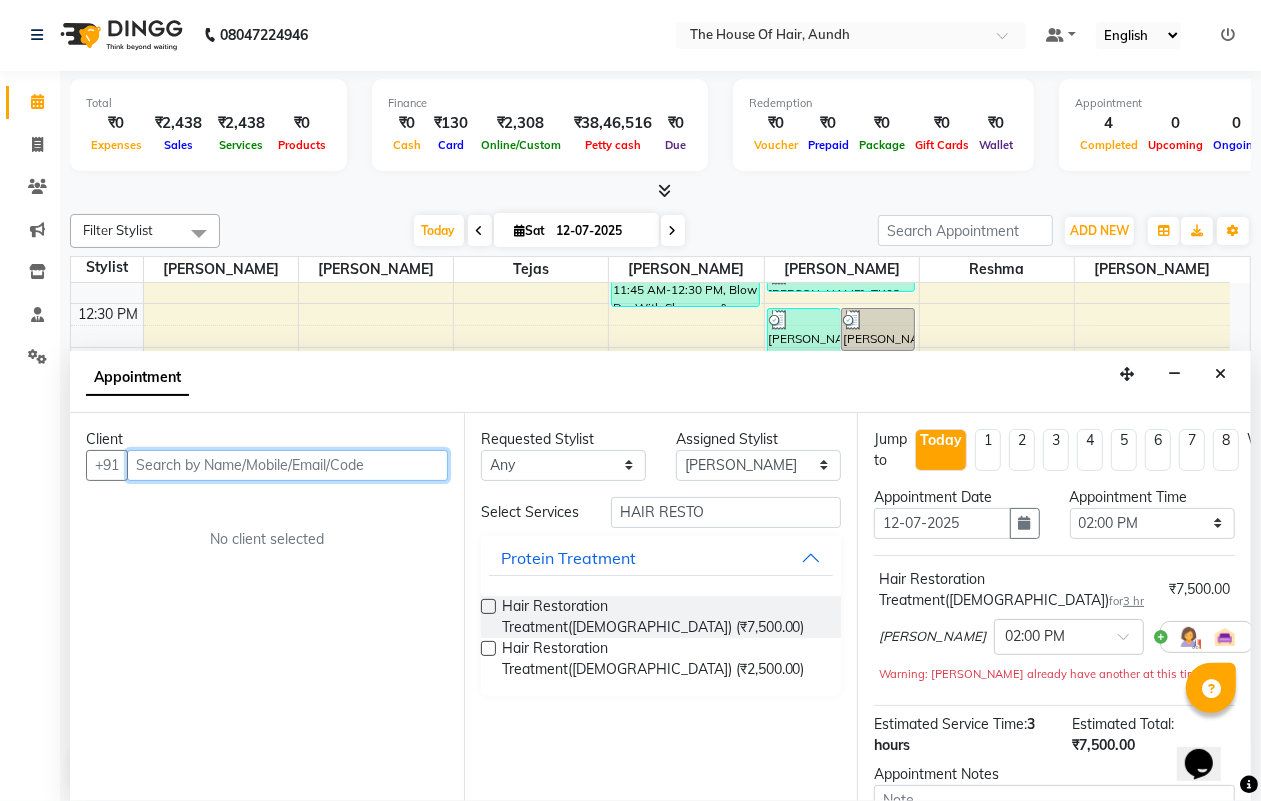 click at bounding box center (287, 465) 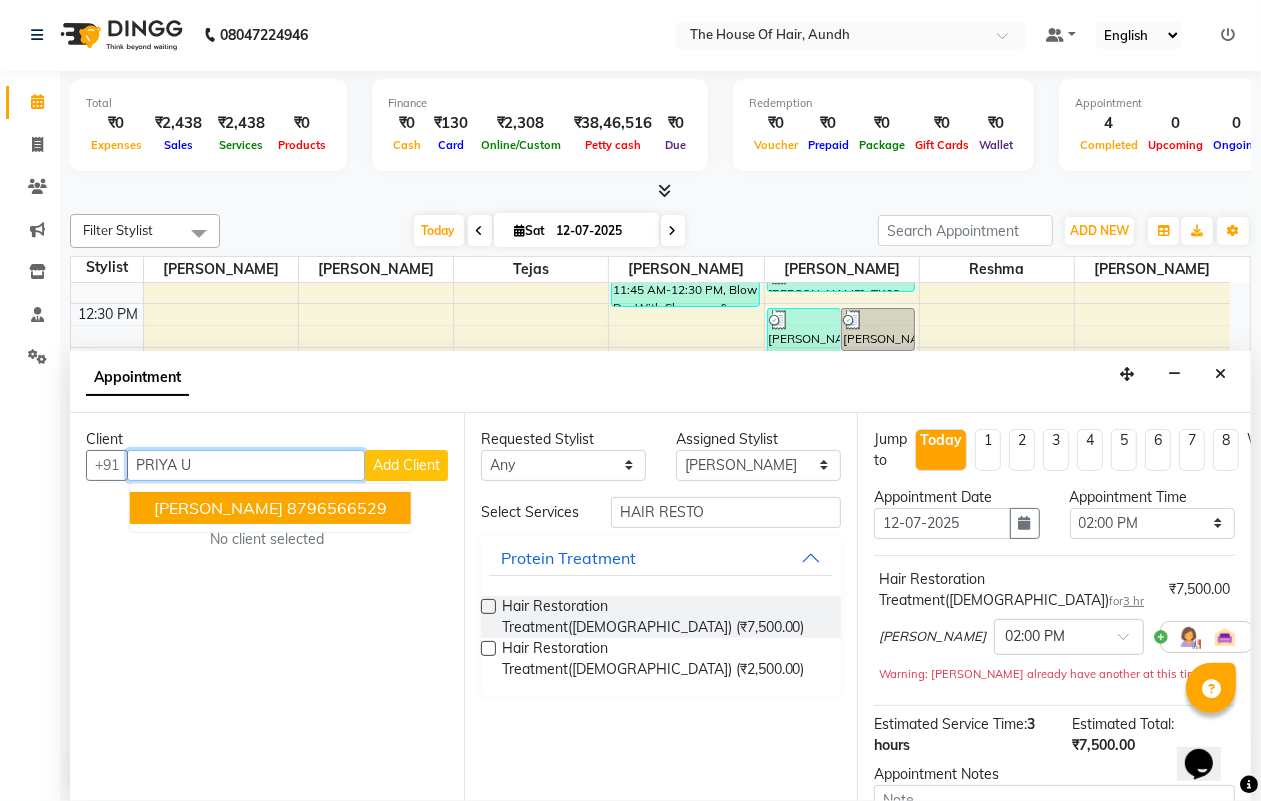 click on "8796566529" at bounding box center [337, 508] 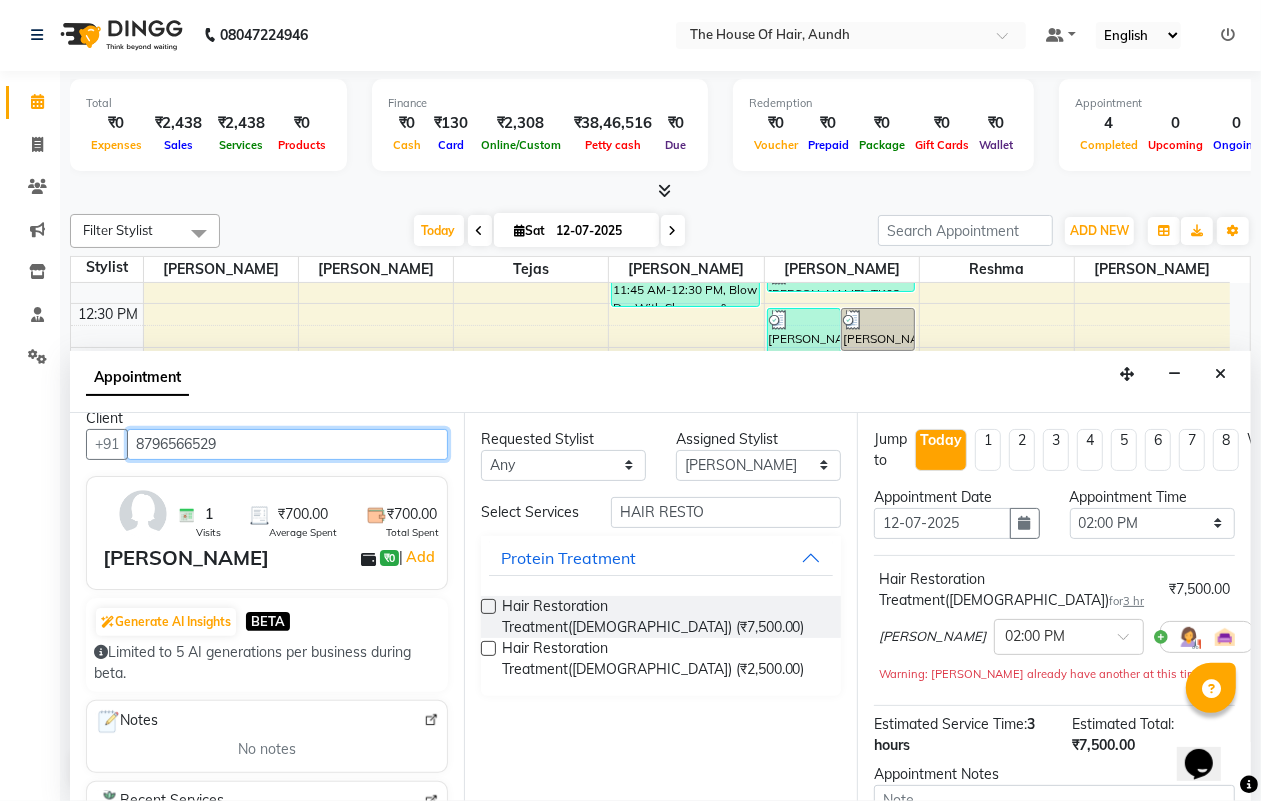 scroll, scrollTop: 0, scrollLeft: 0, axis: both 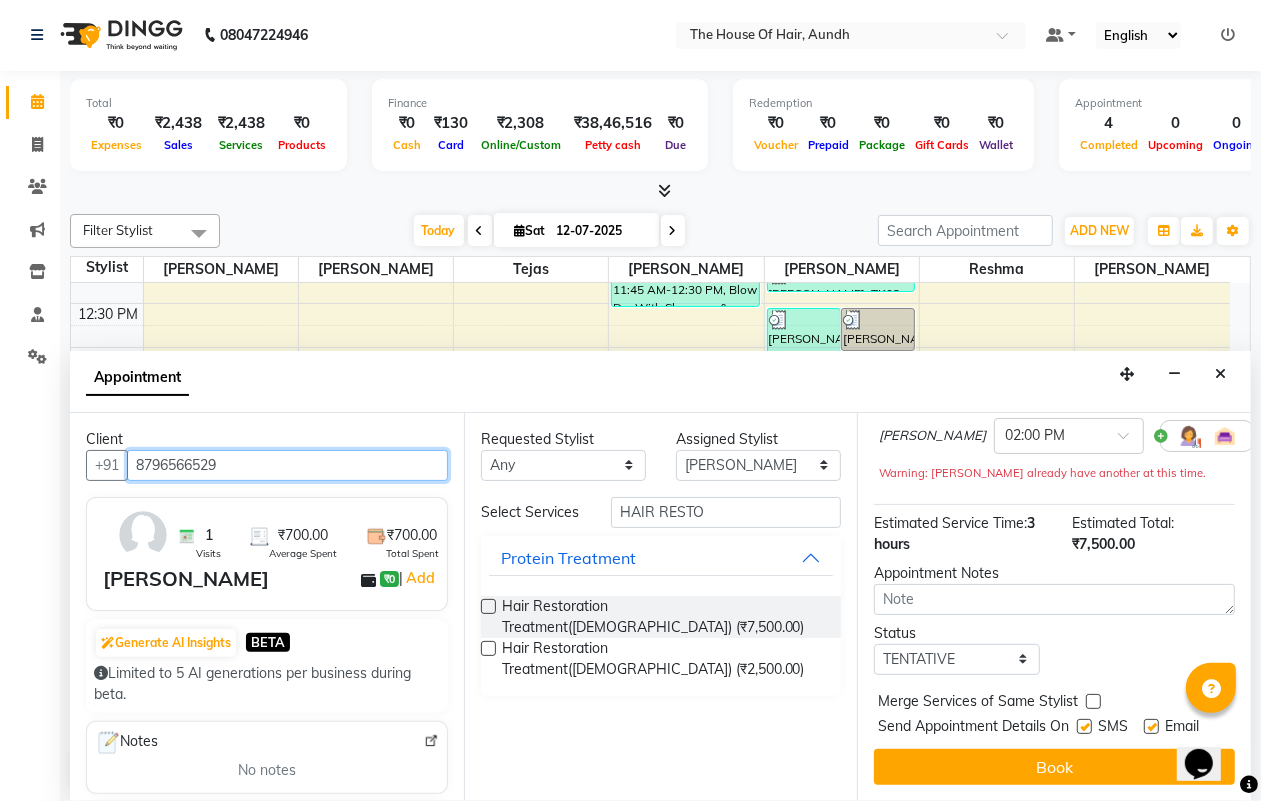 type on "8796566529" 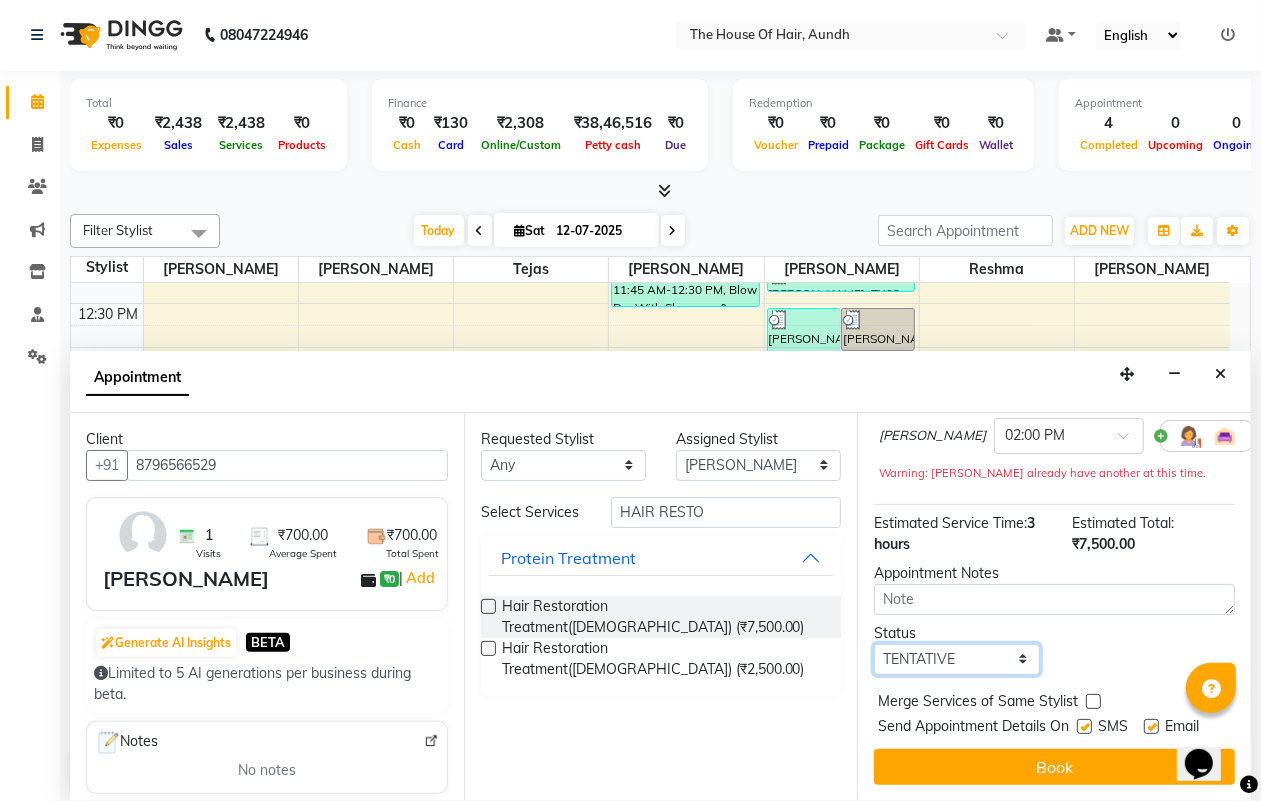 click on "Select TENTATIVE CONFIRM CHECK-IN UPCOMING" at bounding box center (956, 659) 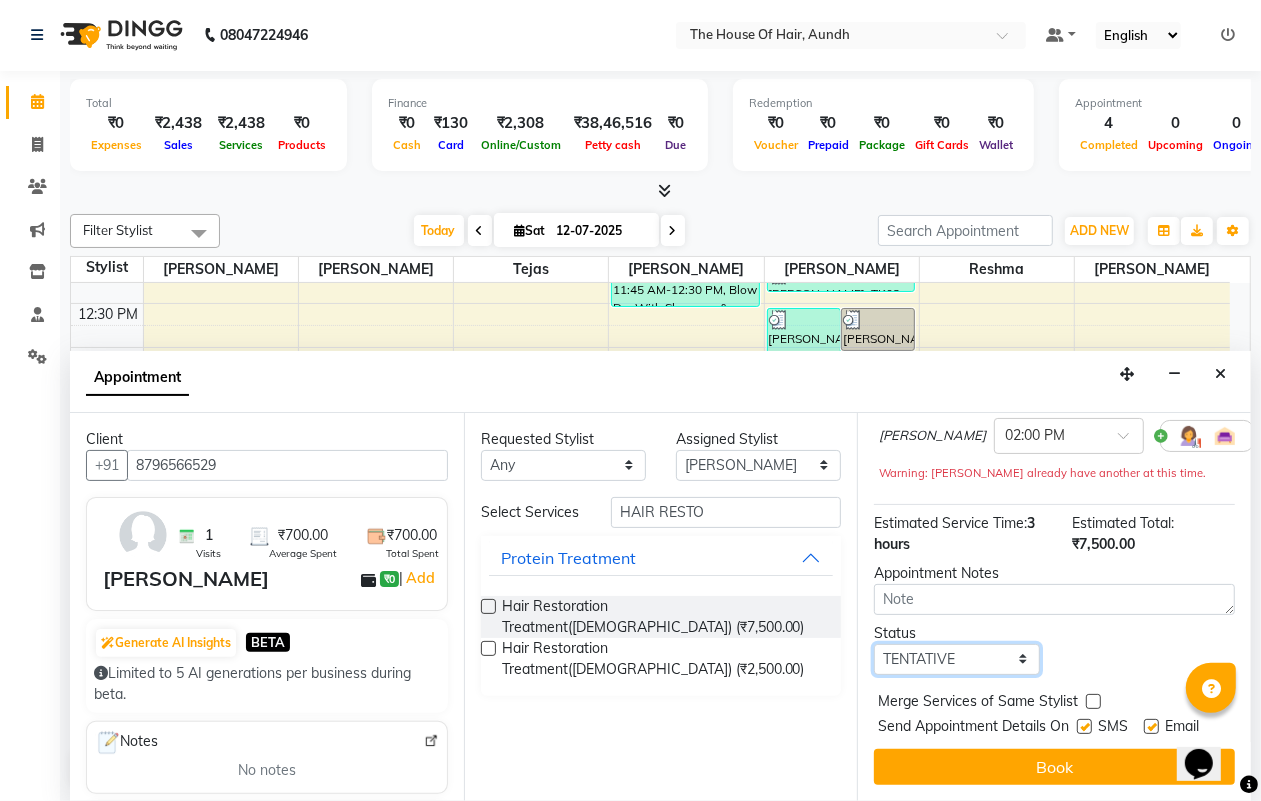 select on "upcoming" 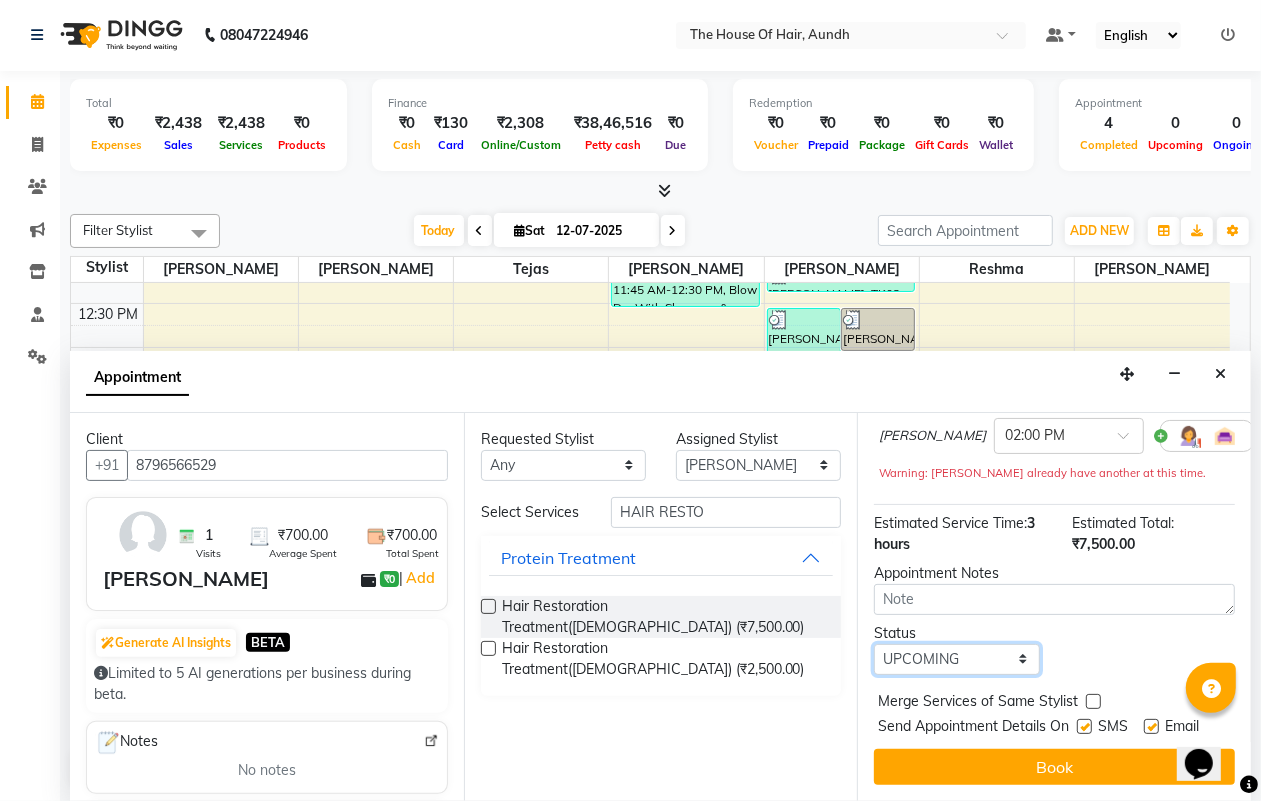 click on "Select TENTATIVE CONFIRM CHECK-IN UPCOMING" at bounding box center [956, 659] 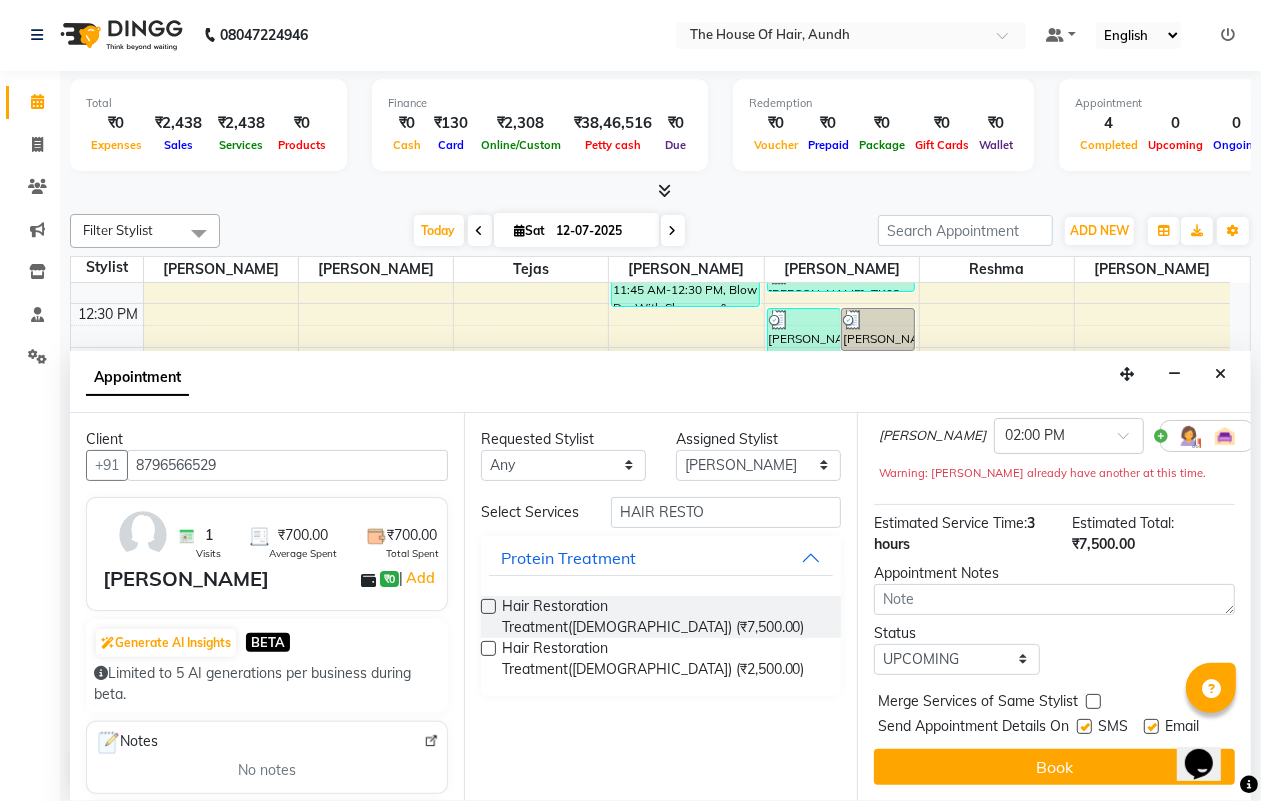 click at bounding box center [1093, 701] 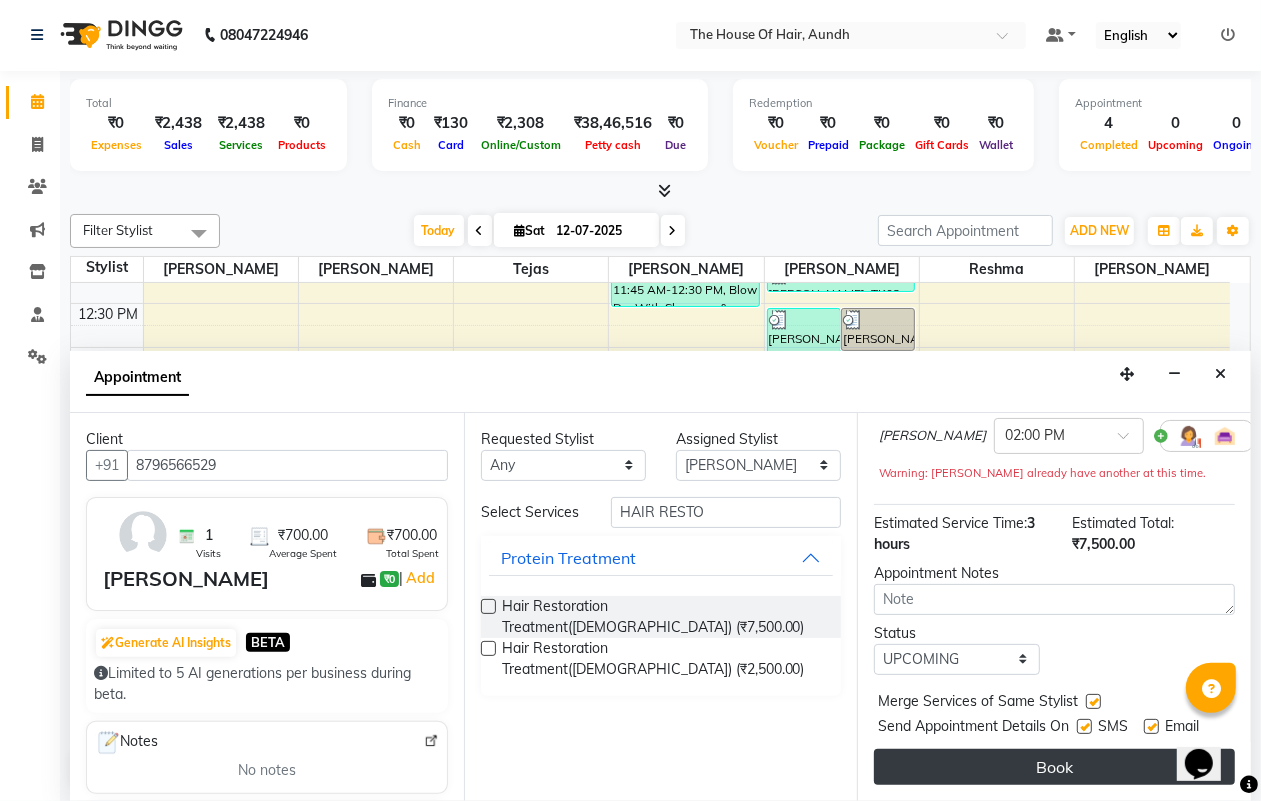 click on "Book" at bounding box center (1054, 767) 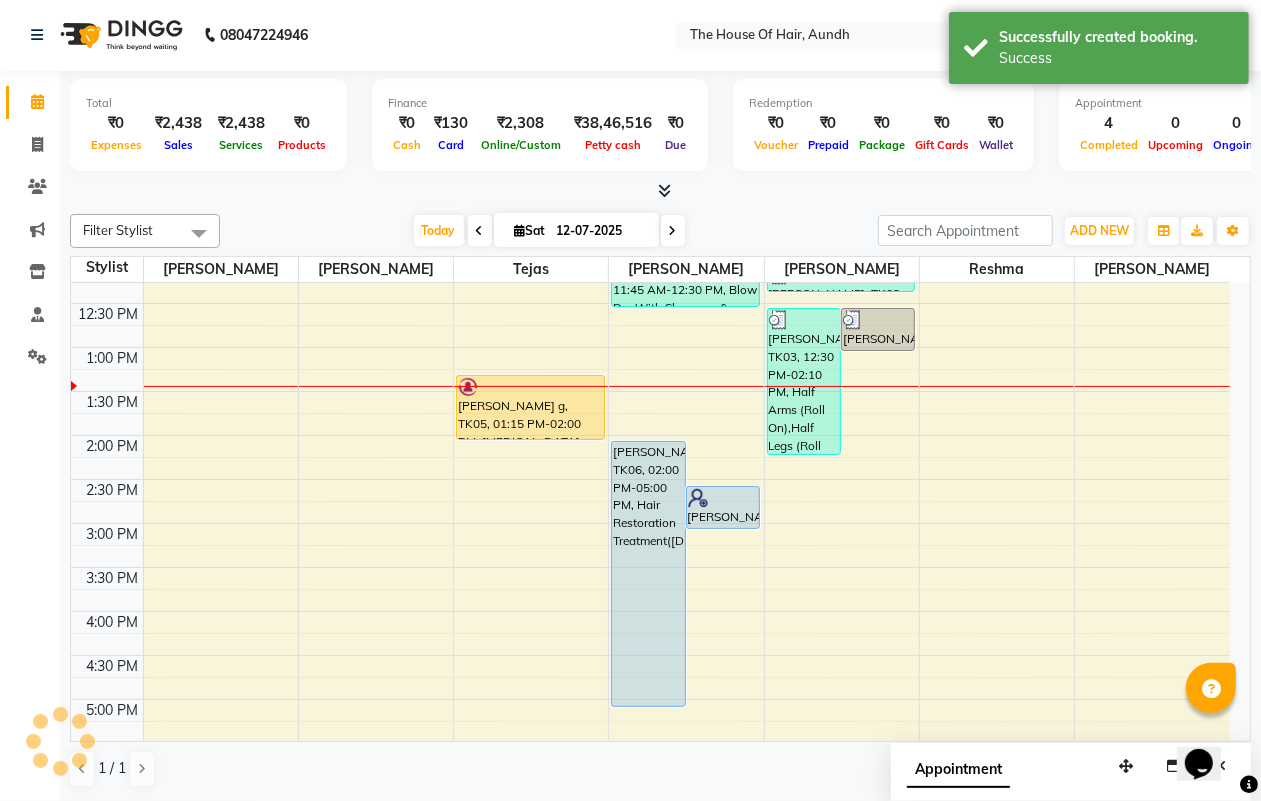 scroll, scrollTop: 0, scrollLeft: 0, axis: both 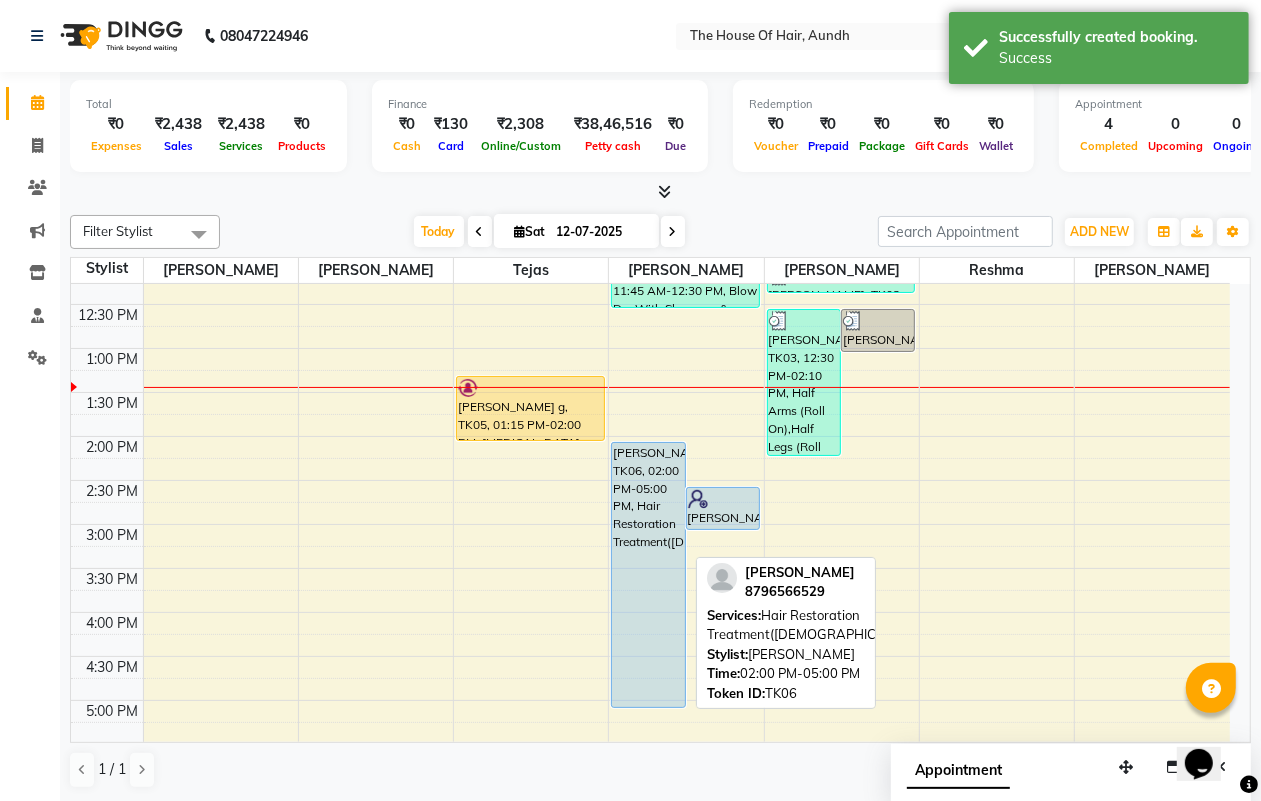 click on "[PERSON_NAME], TK06, 02:00 PM-05:00 PM, Hair Restoration Treatment([DEMOGRAPHIC_DATA])" at bounding box center [648, 575] 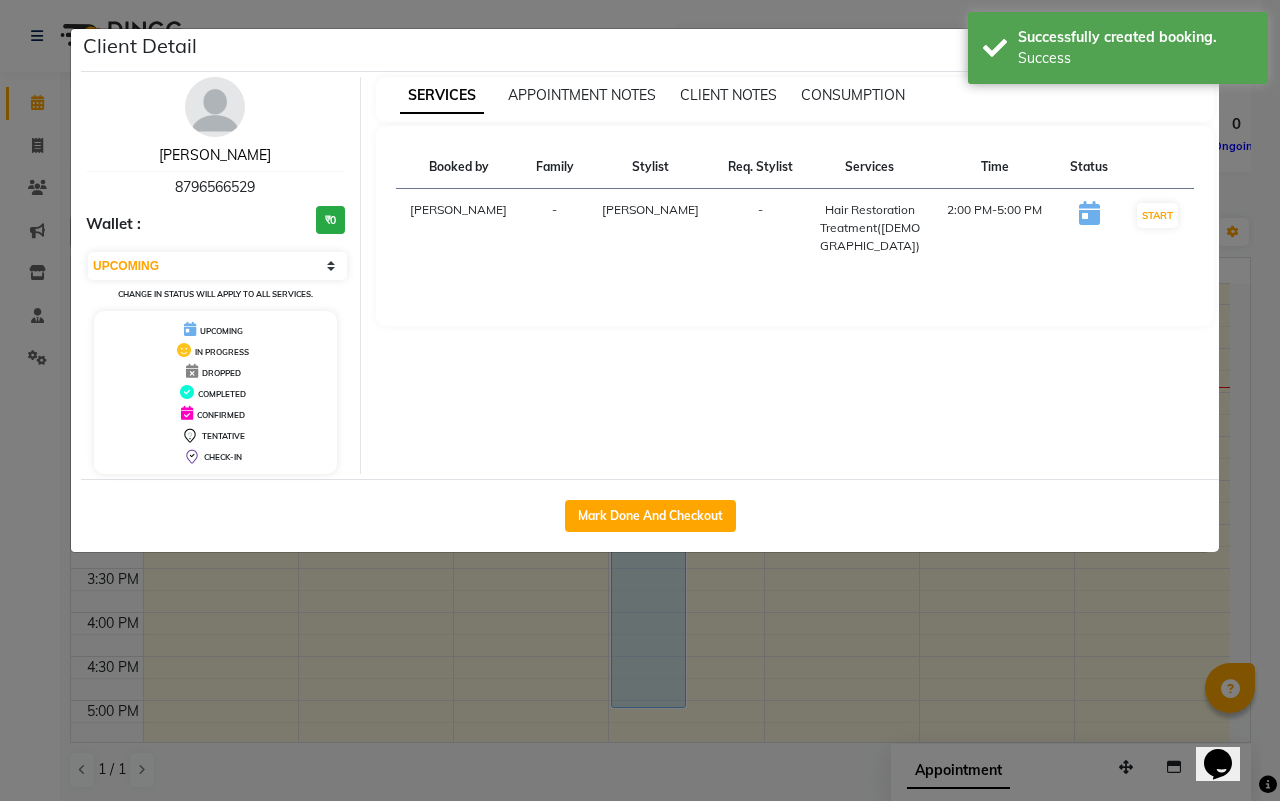click on "[PERSON_NAME]" at bounding box center (215, 155) 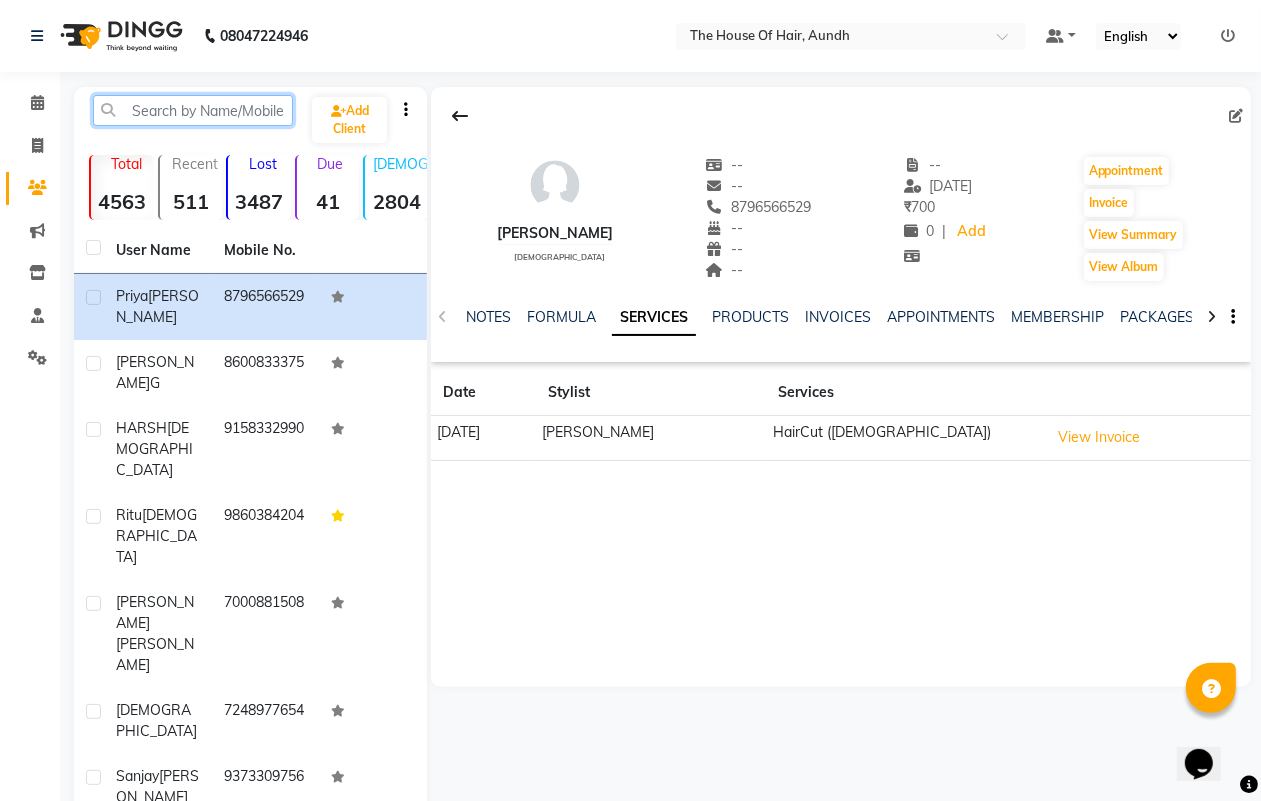 click 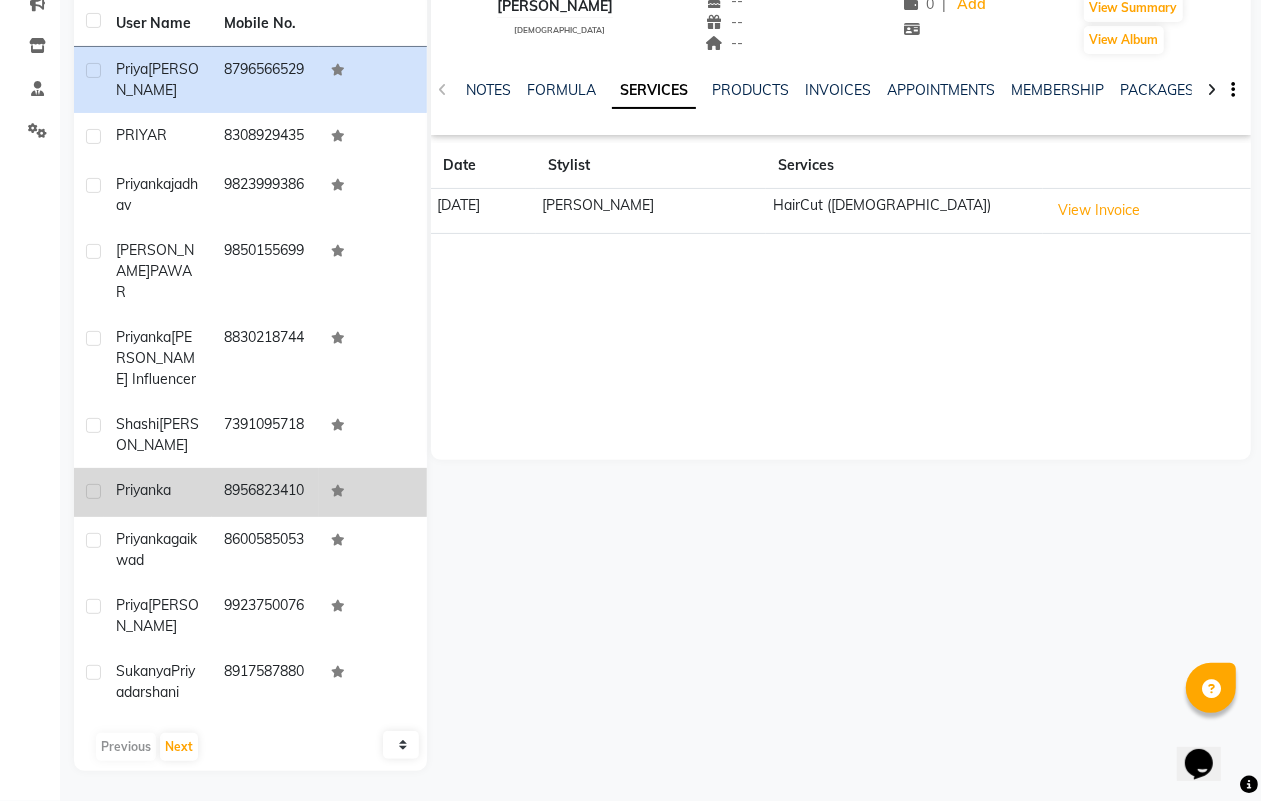 scroll, scrollTop: 261, scrollLeft: 0, axis: vertical 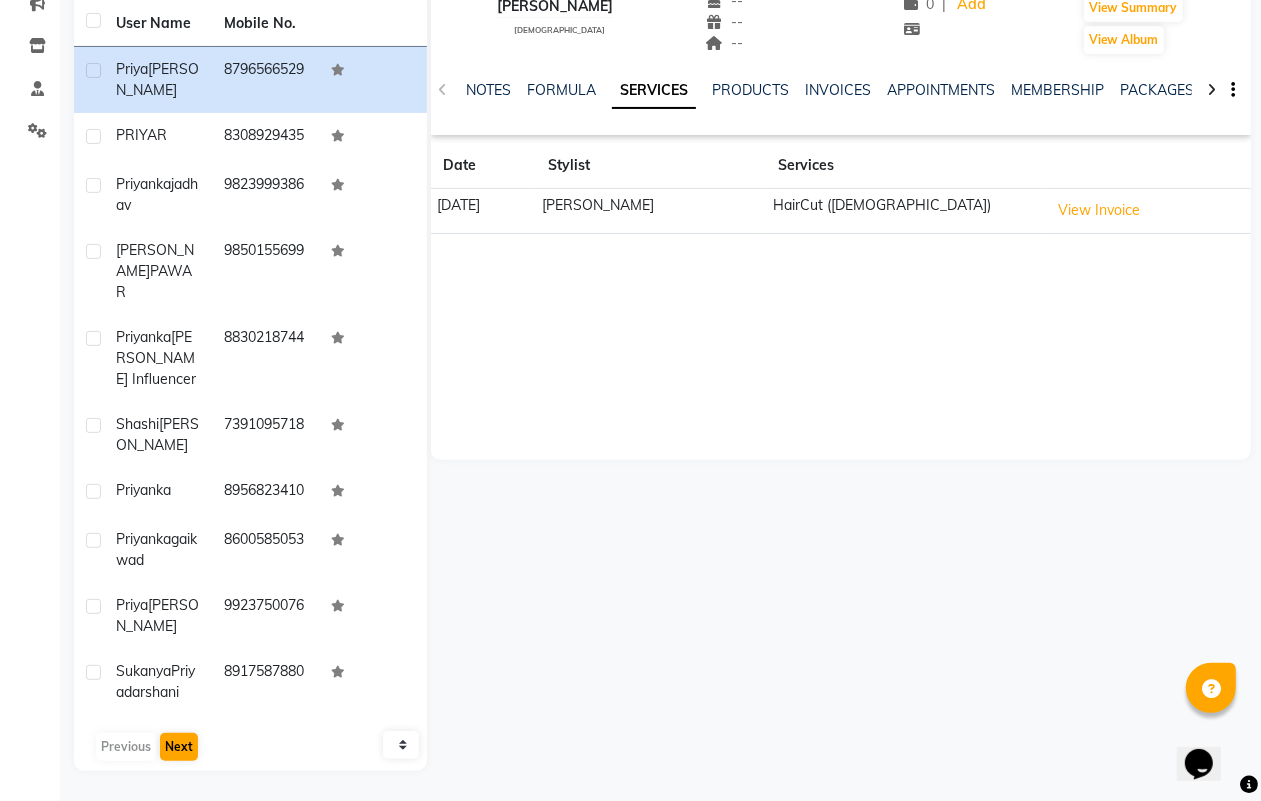 type on "PRIYA" 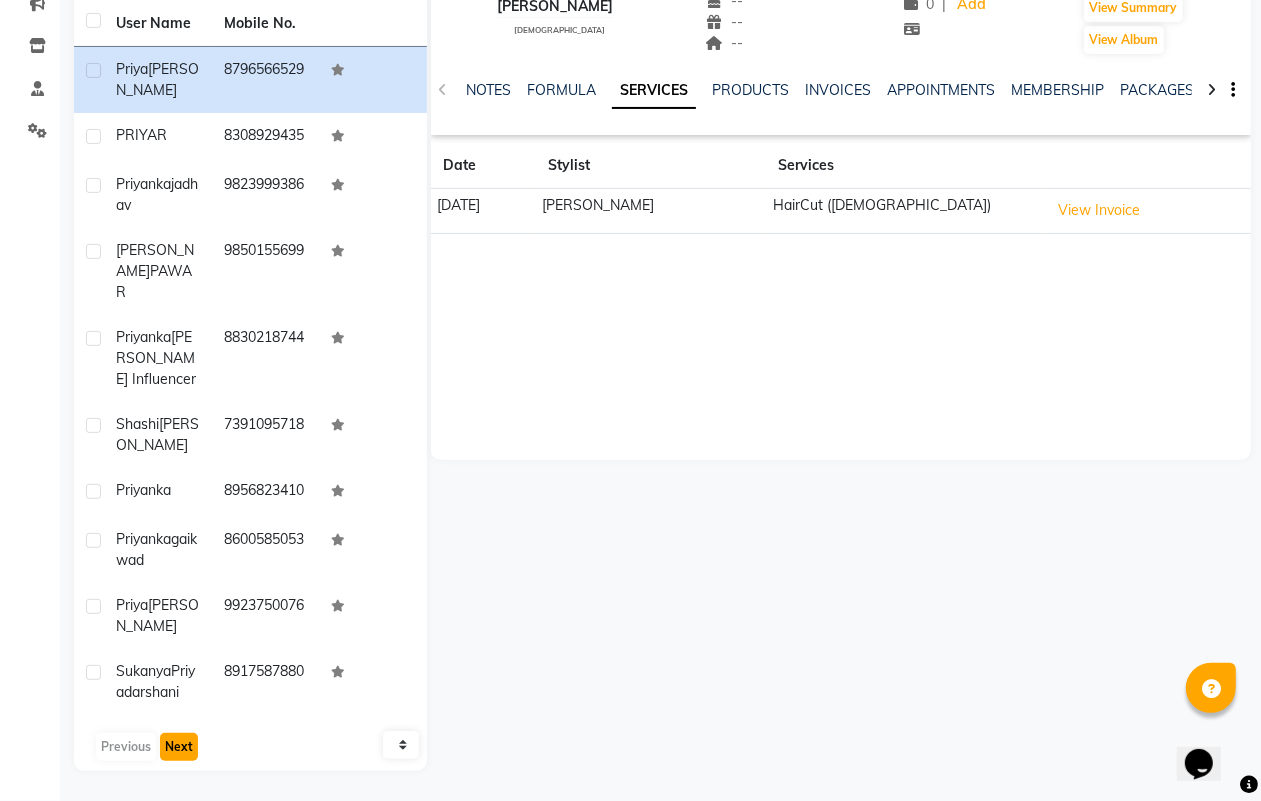 click on "Next" 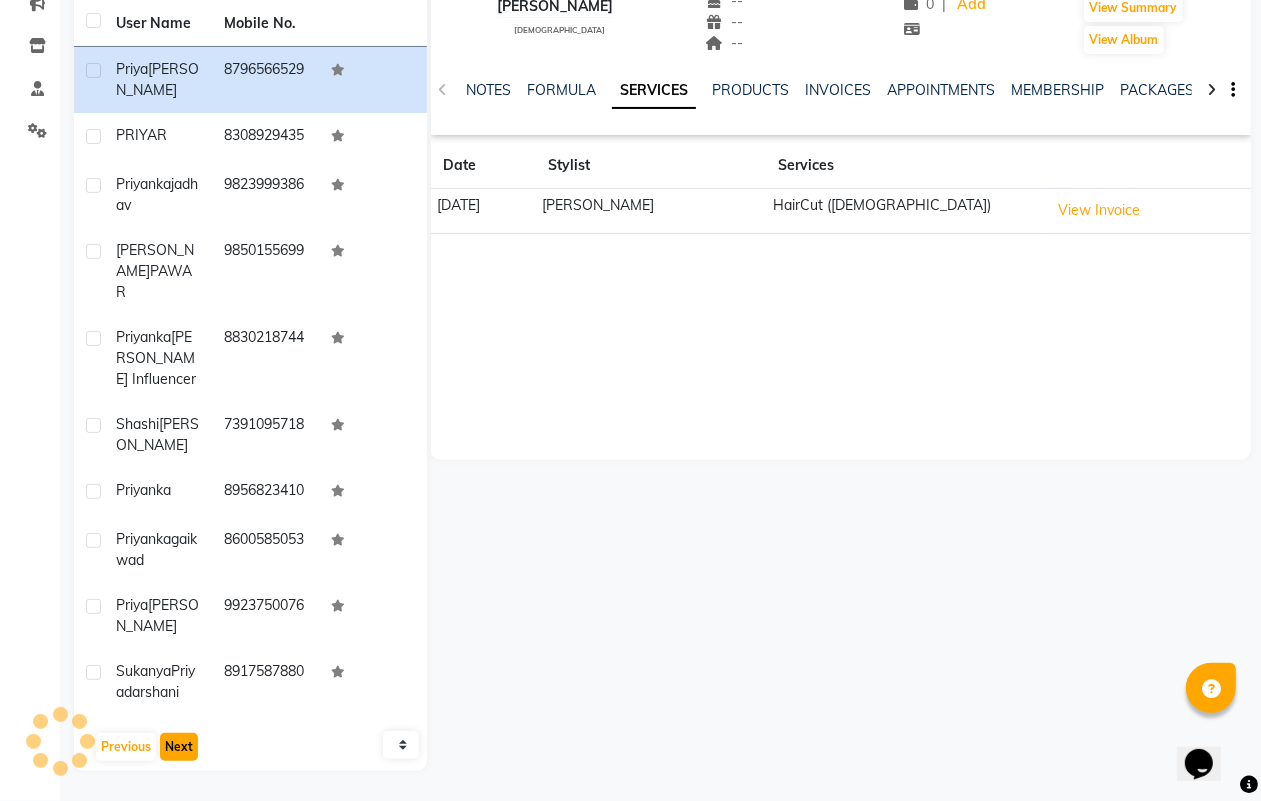 scroll, scrollTop: 218, scrollLeft: 0, axis: vertical 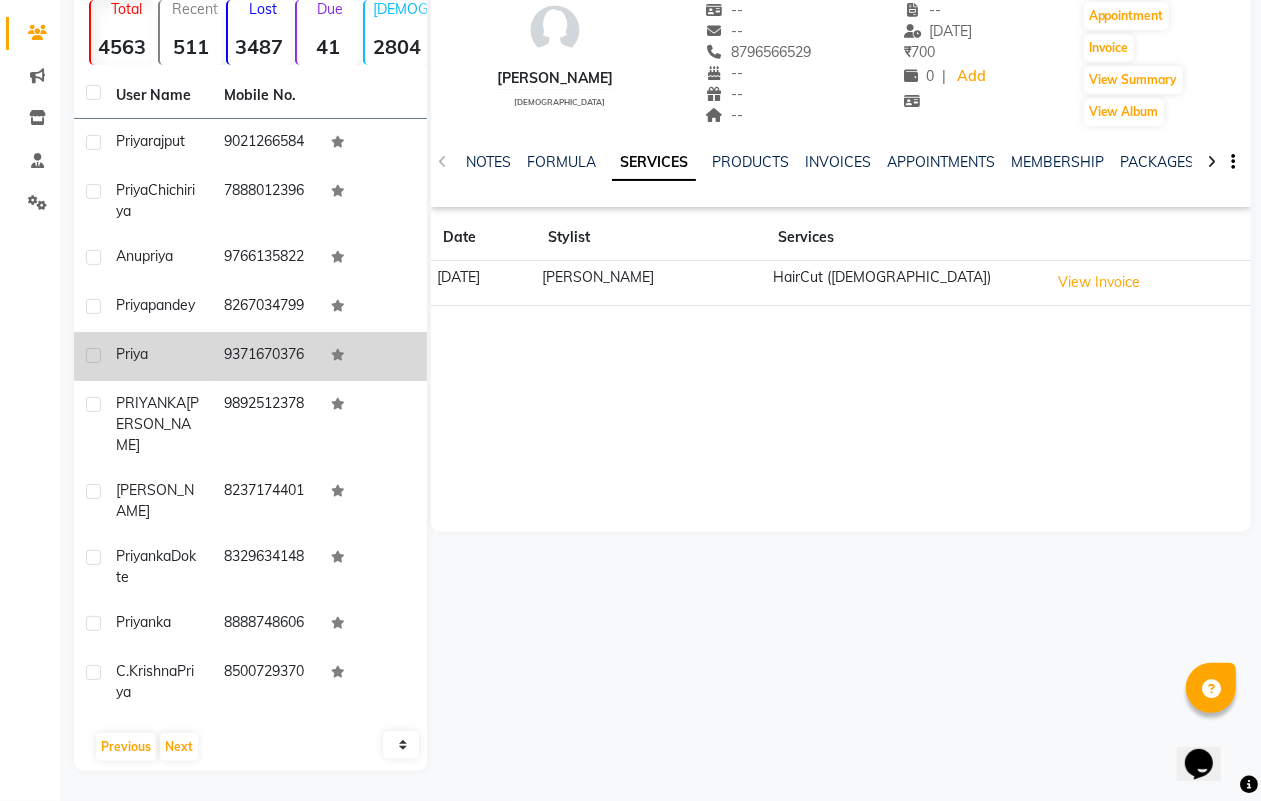 click on "9371670376" 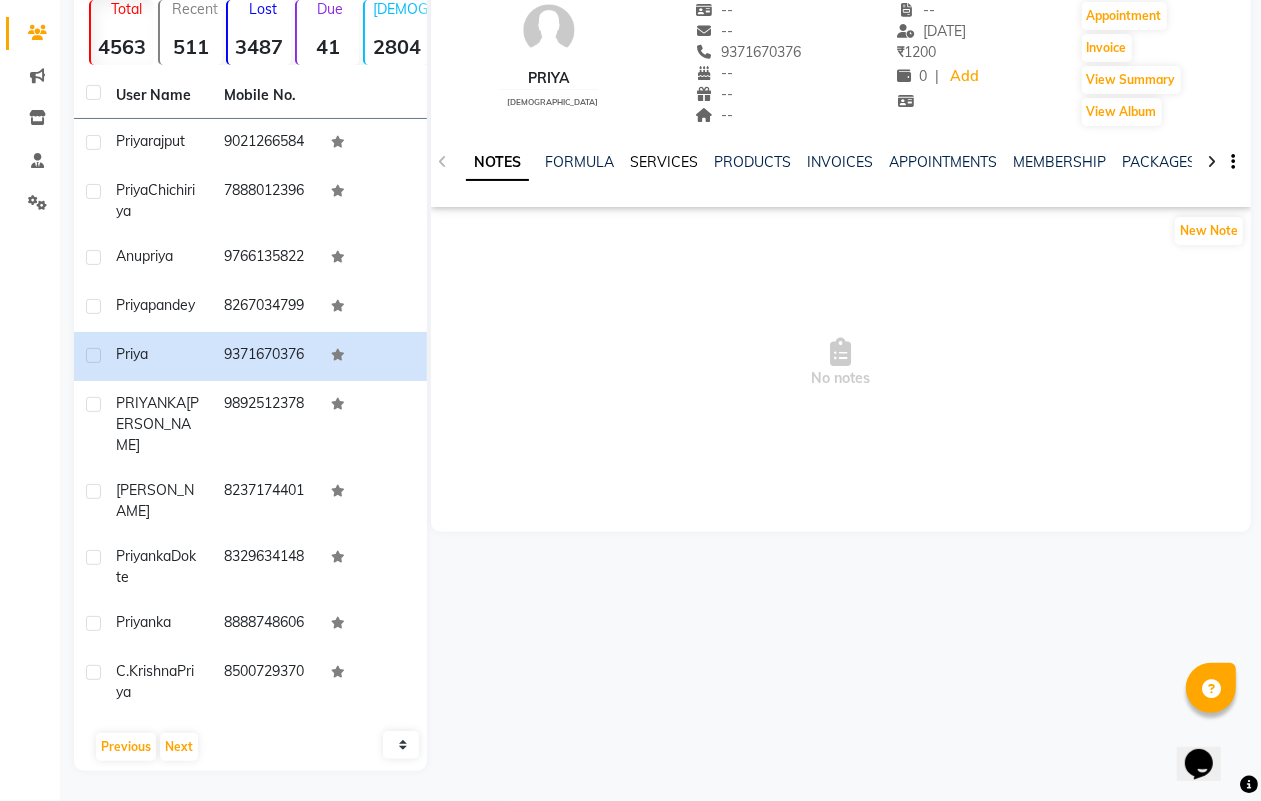 click on "SERVICES" 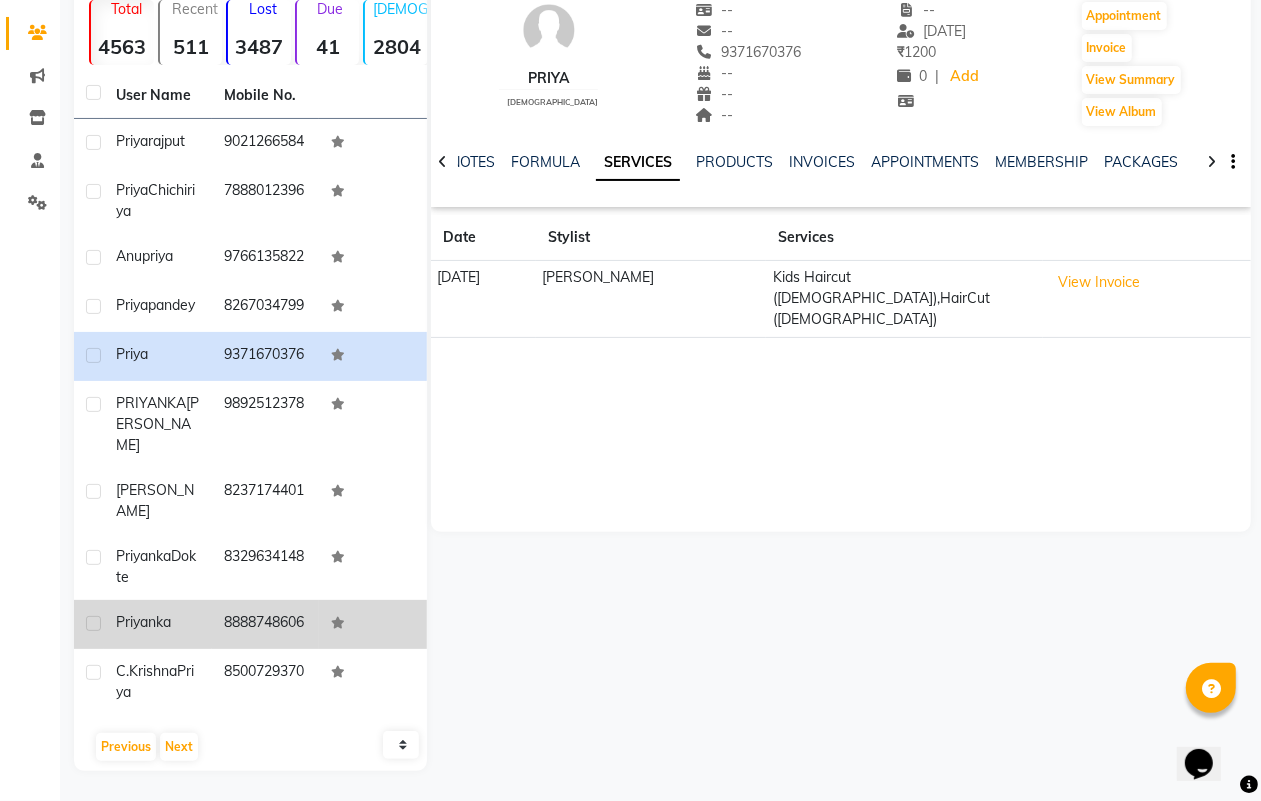 click on "Priyanka" 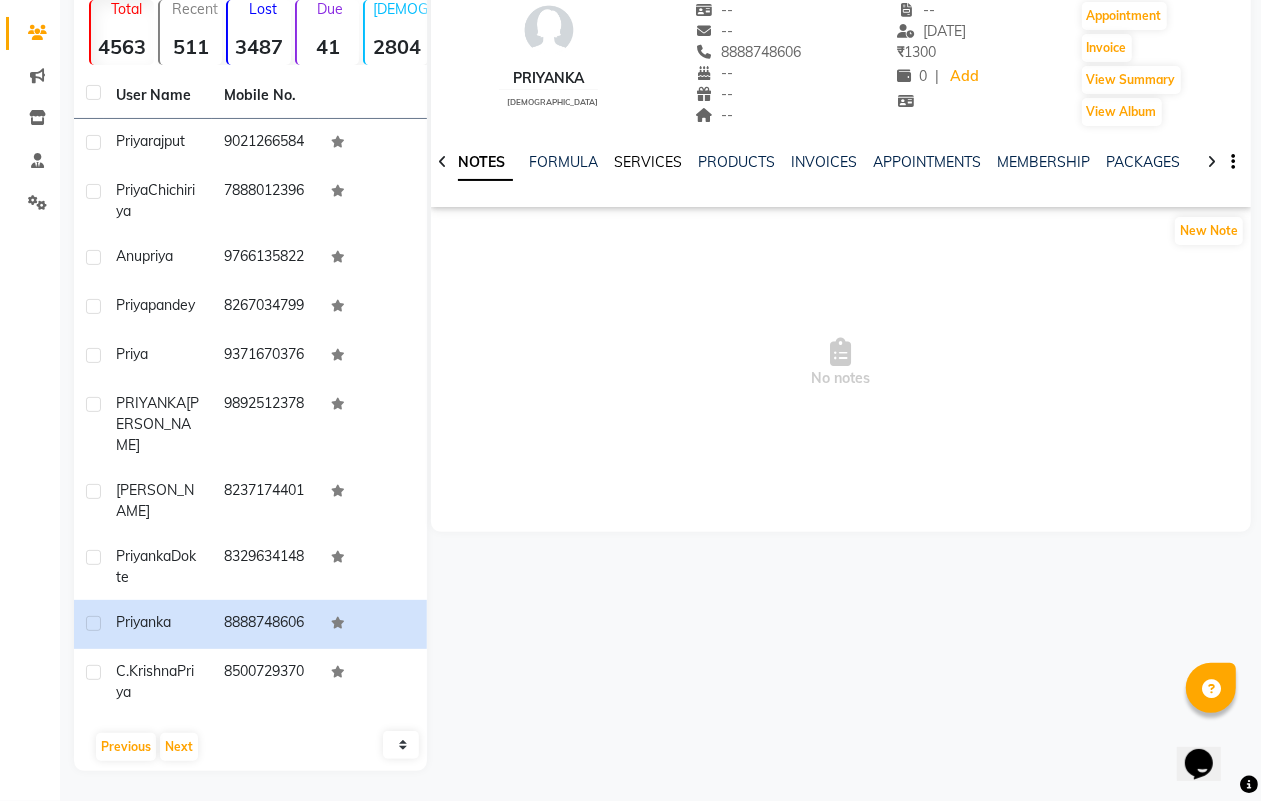 click on "SERVICES" 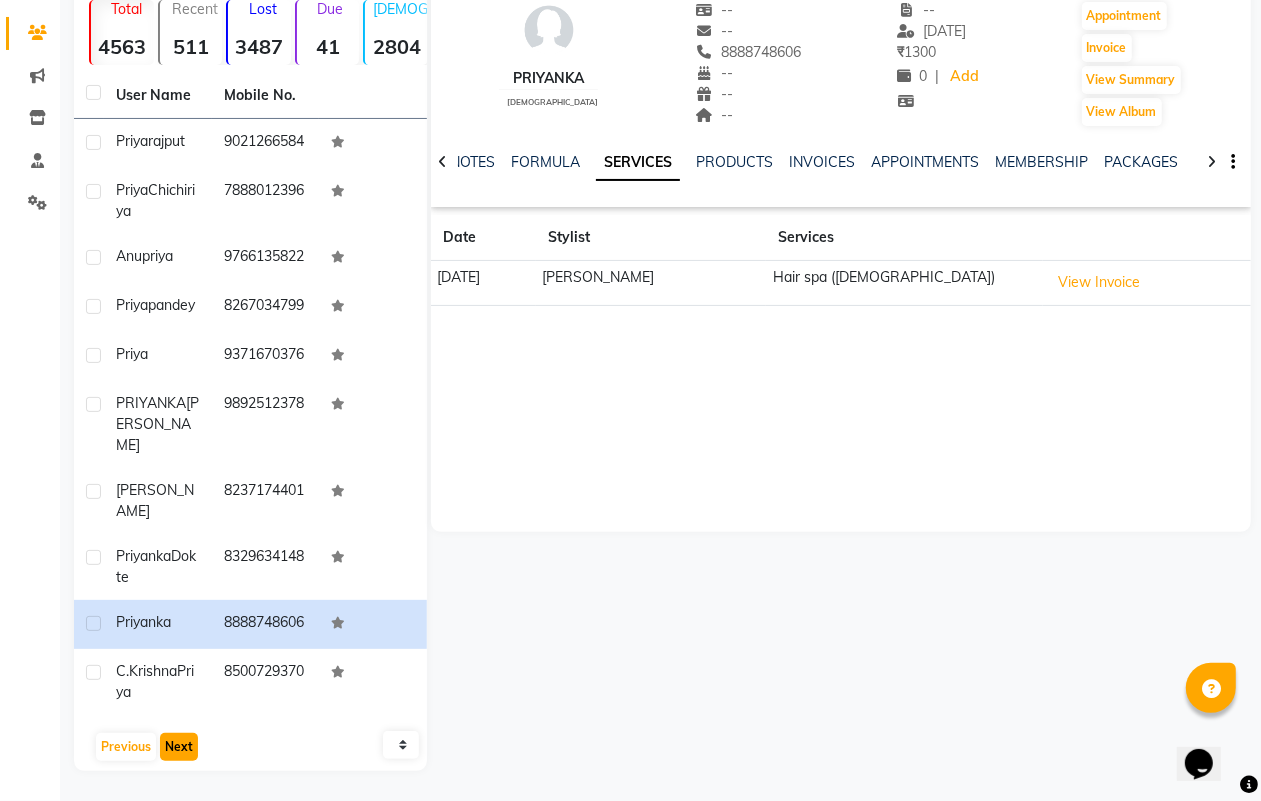click on "Next" 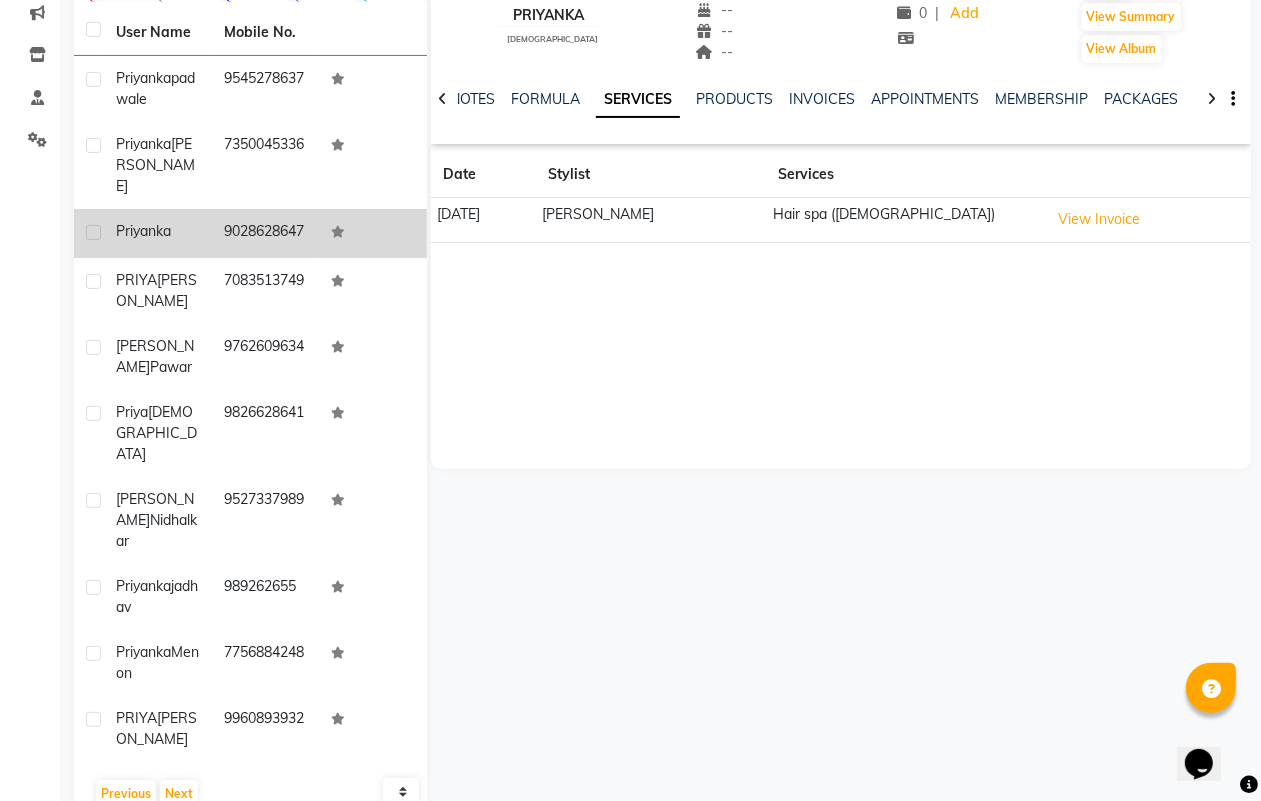 click on "priyanka" 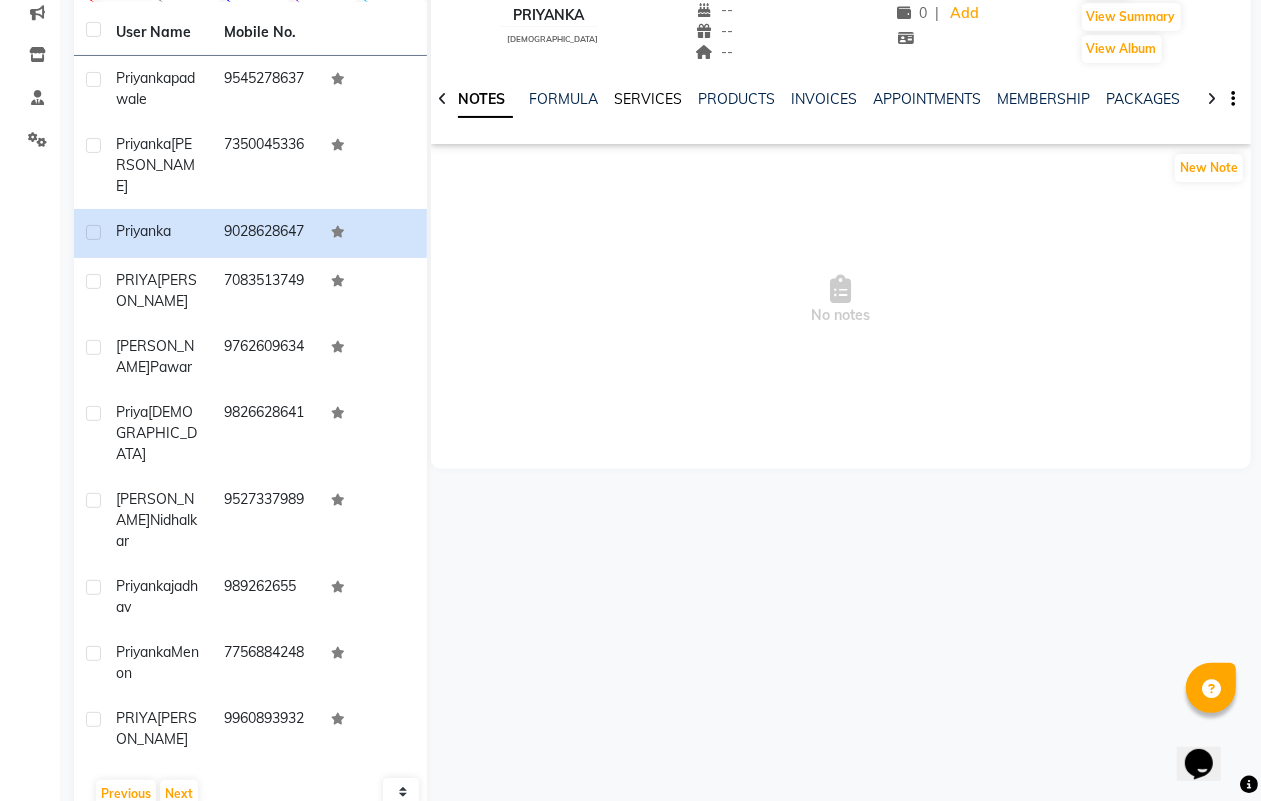 click on "SERVICES" 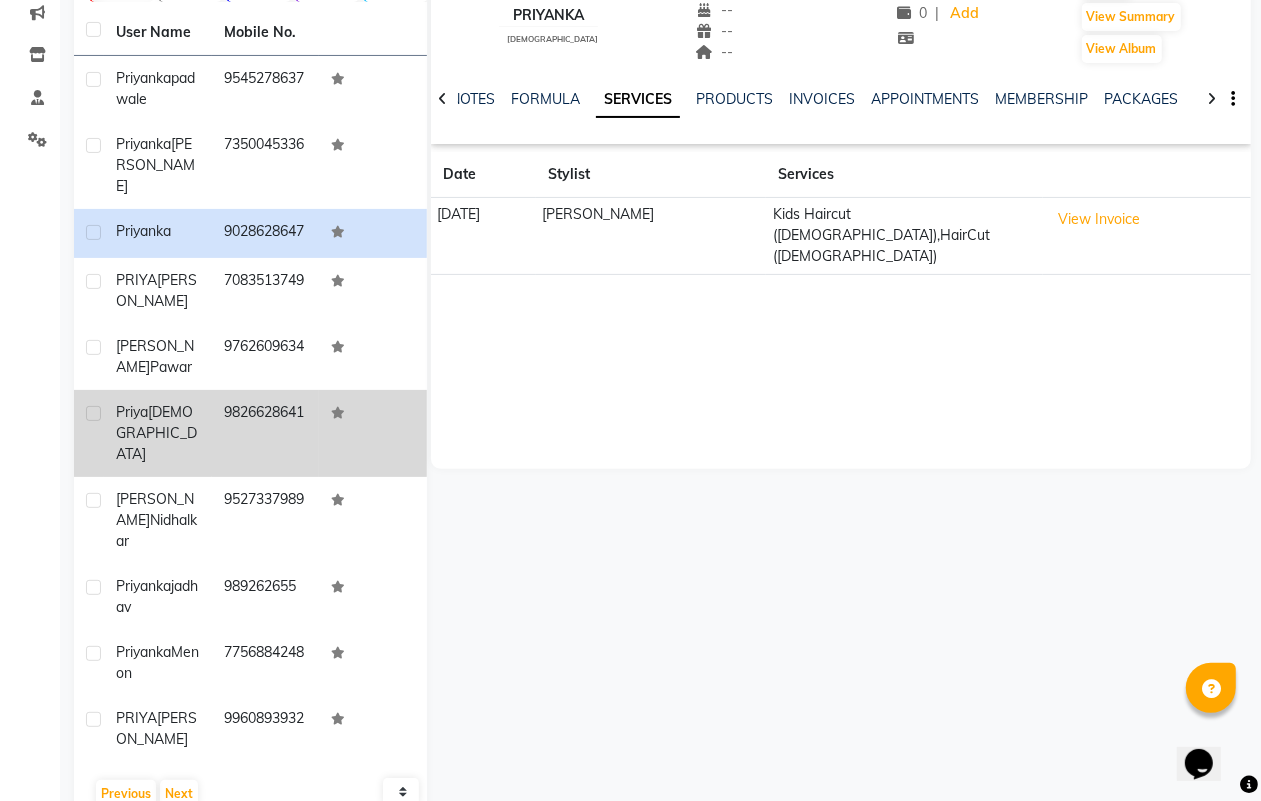 click on "[DEMOGRAPHIC_DATA]" 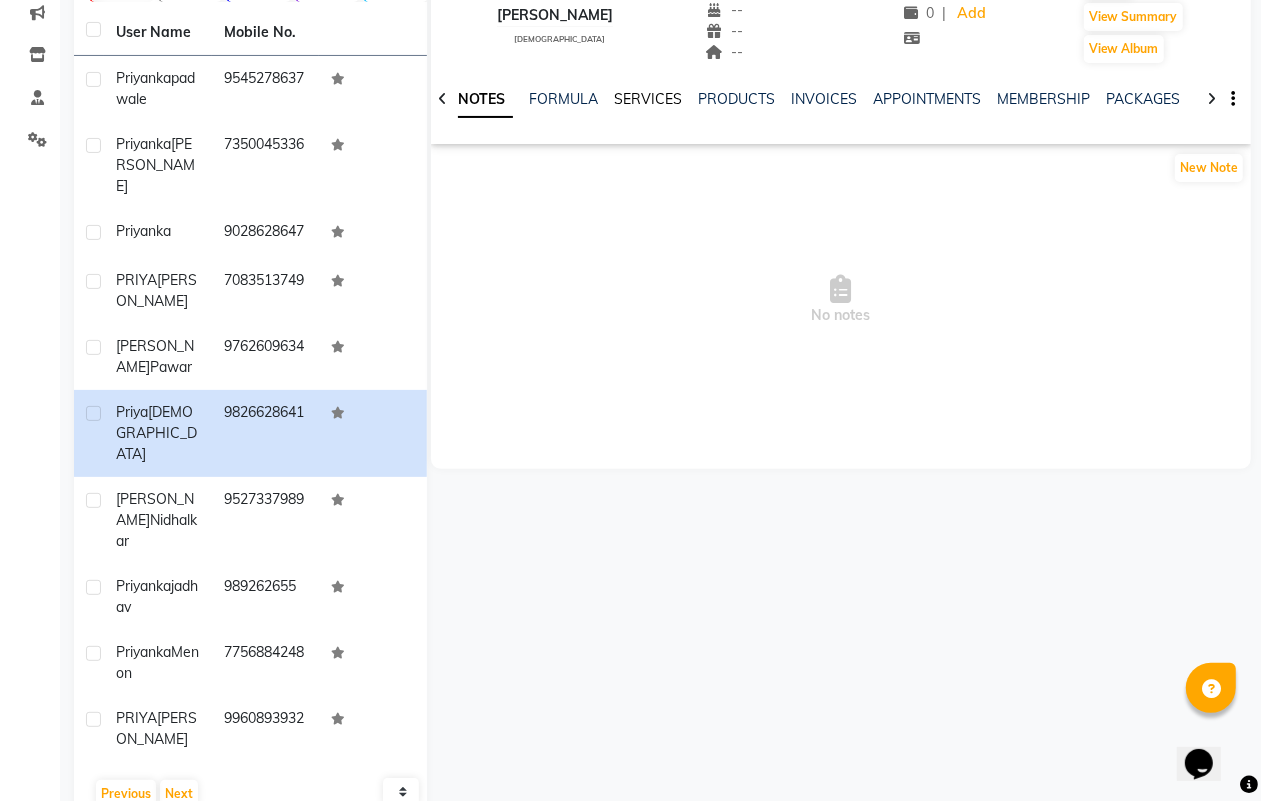click on "SERVICES" 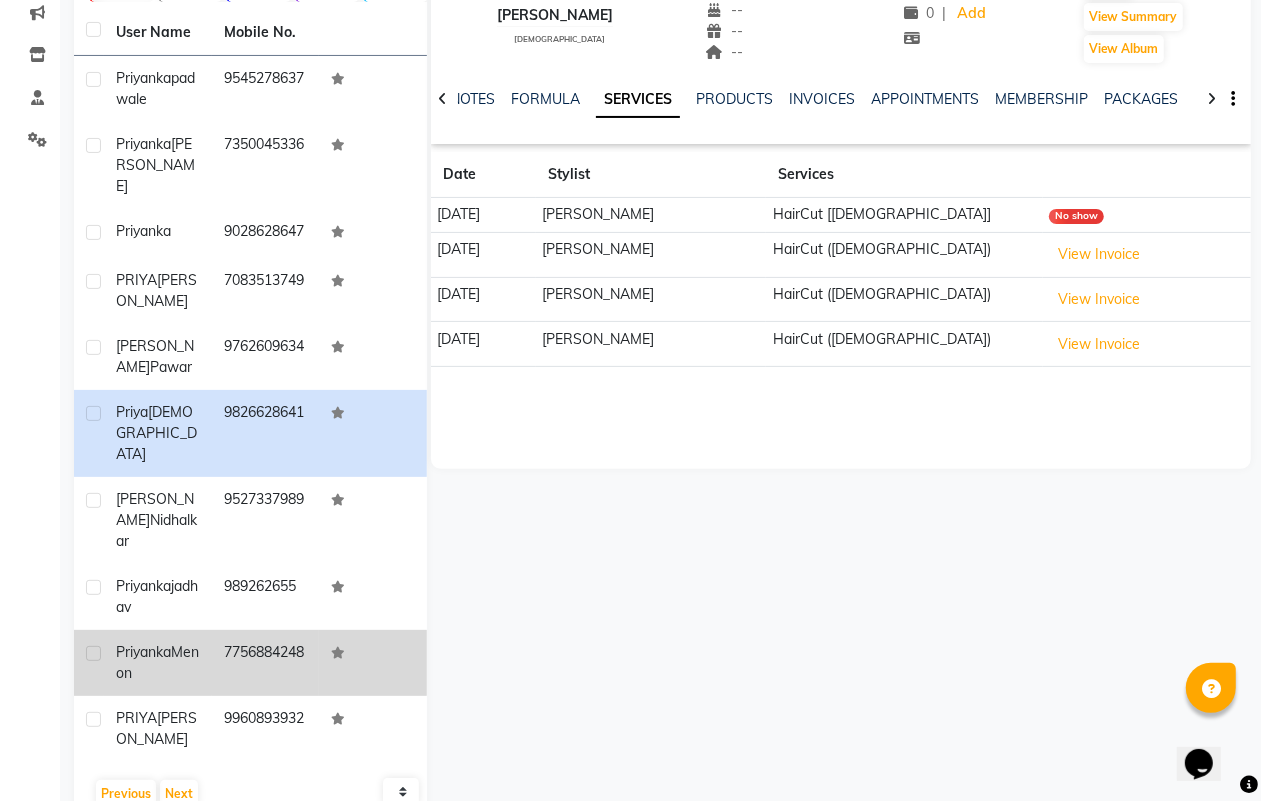 click on "[PERSON_NAME]" 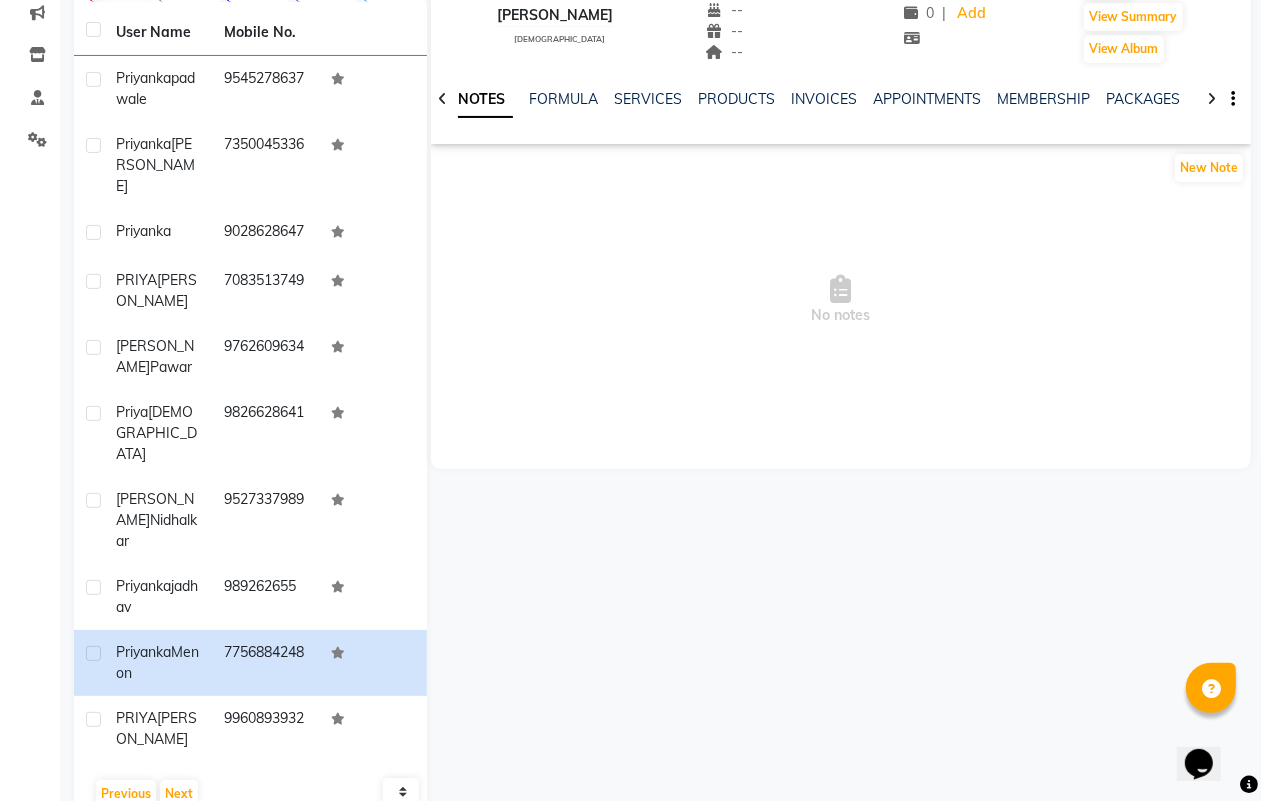 click on "SERVICES" 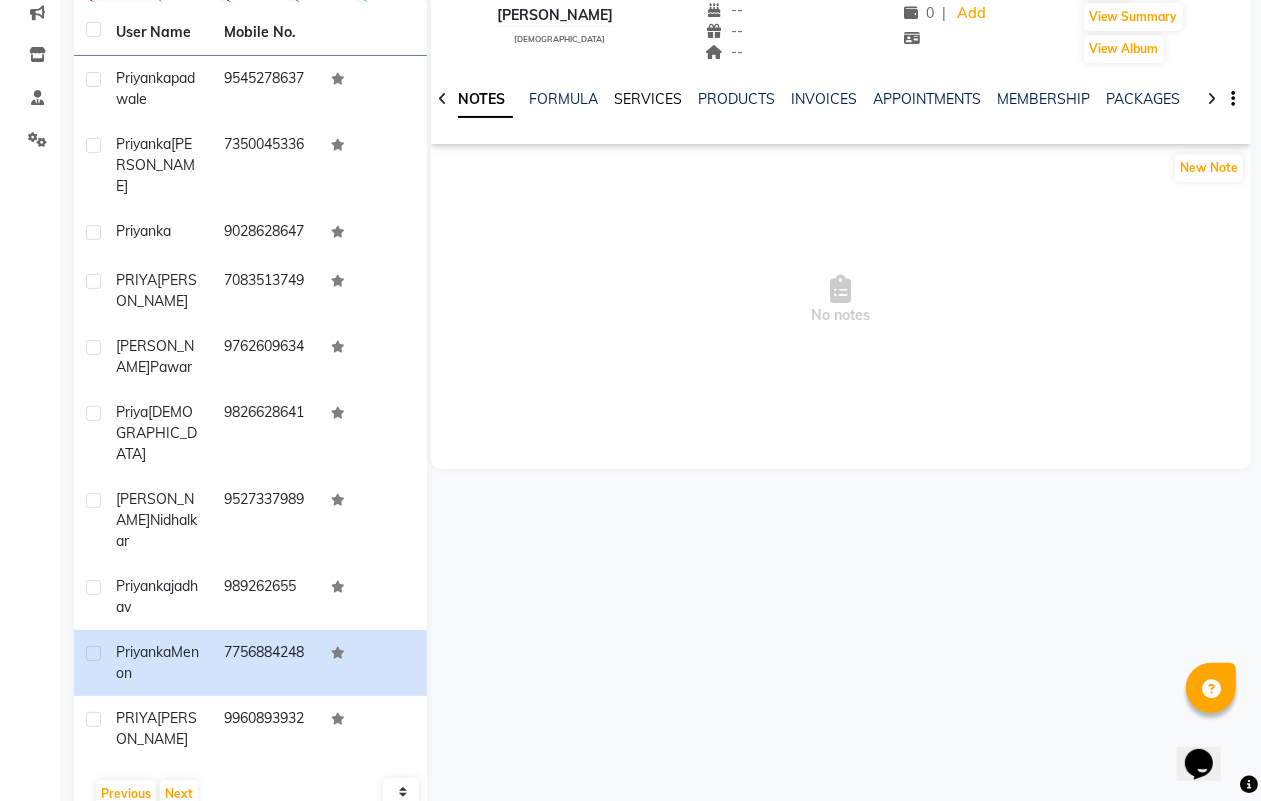 click on "SERVICES" 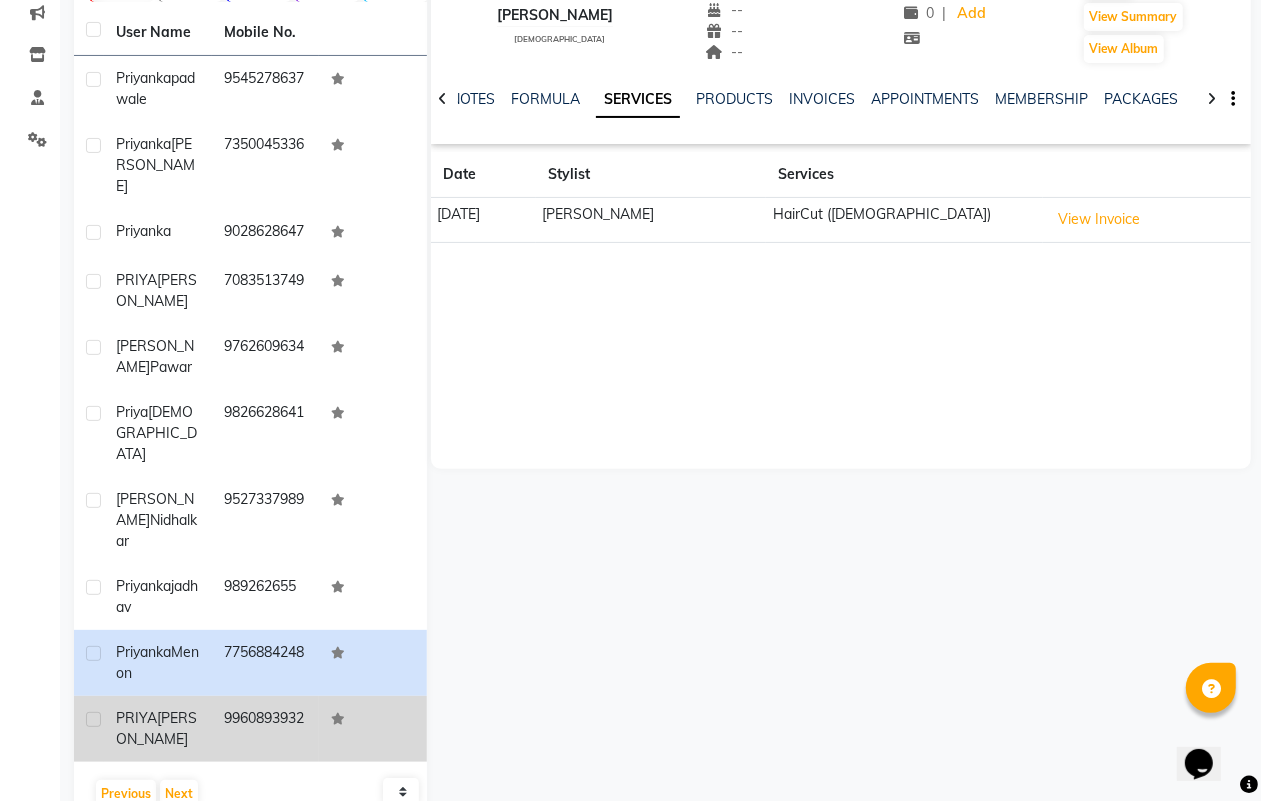 click on "9960893932" 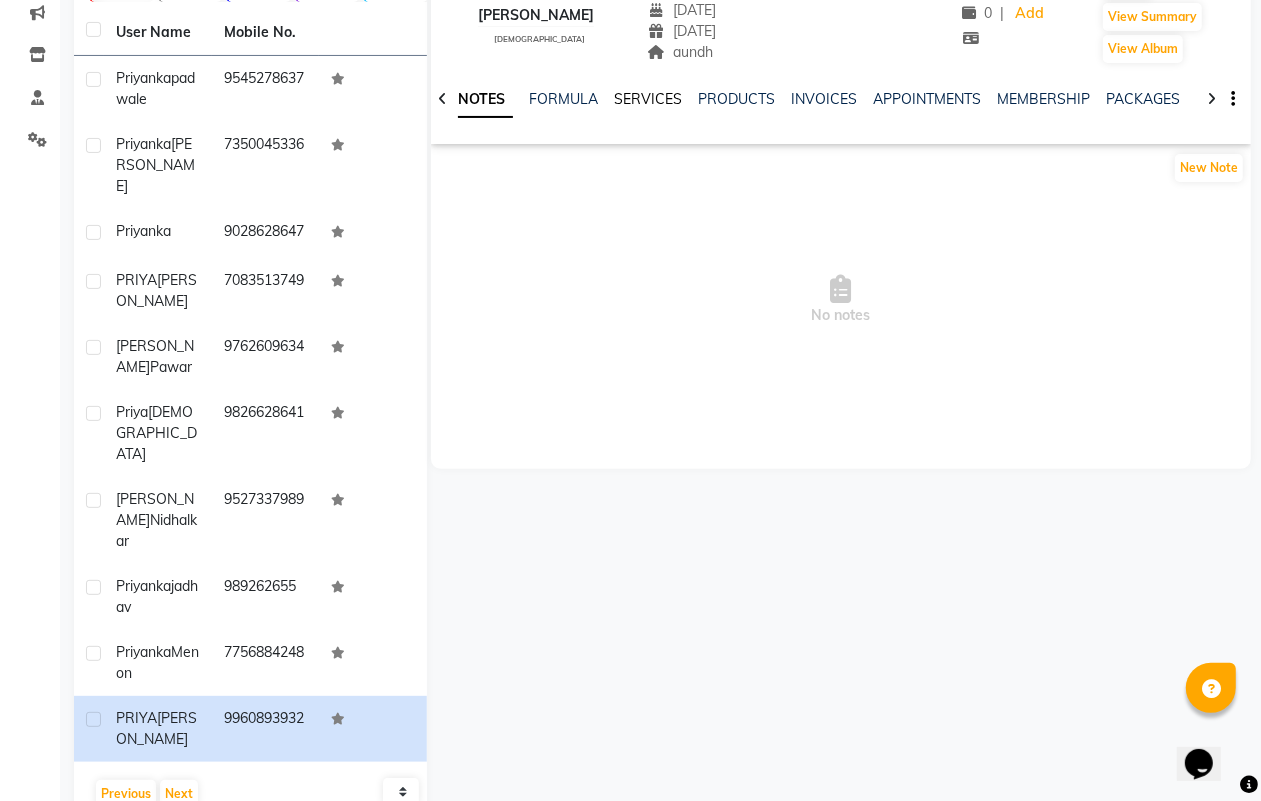 click on "SERVICES" 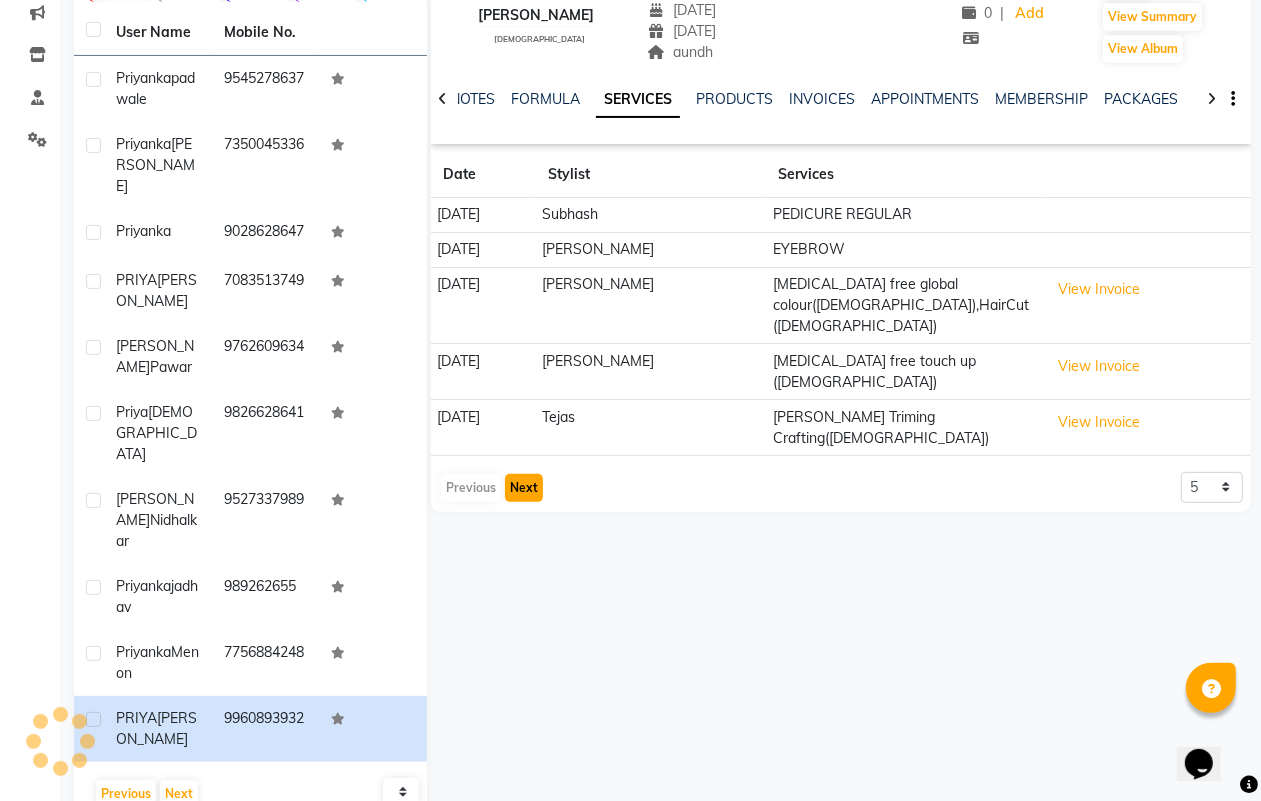 click on "Next" 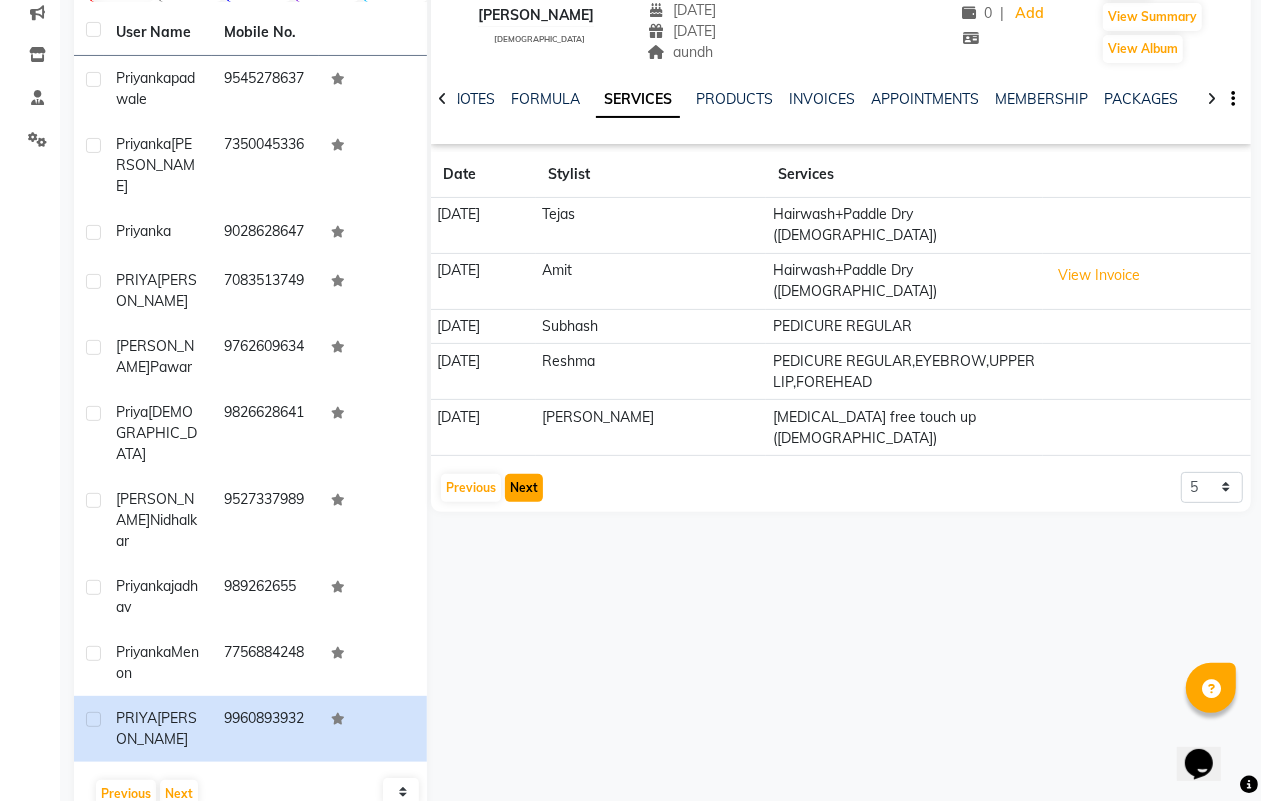 click on "Next" 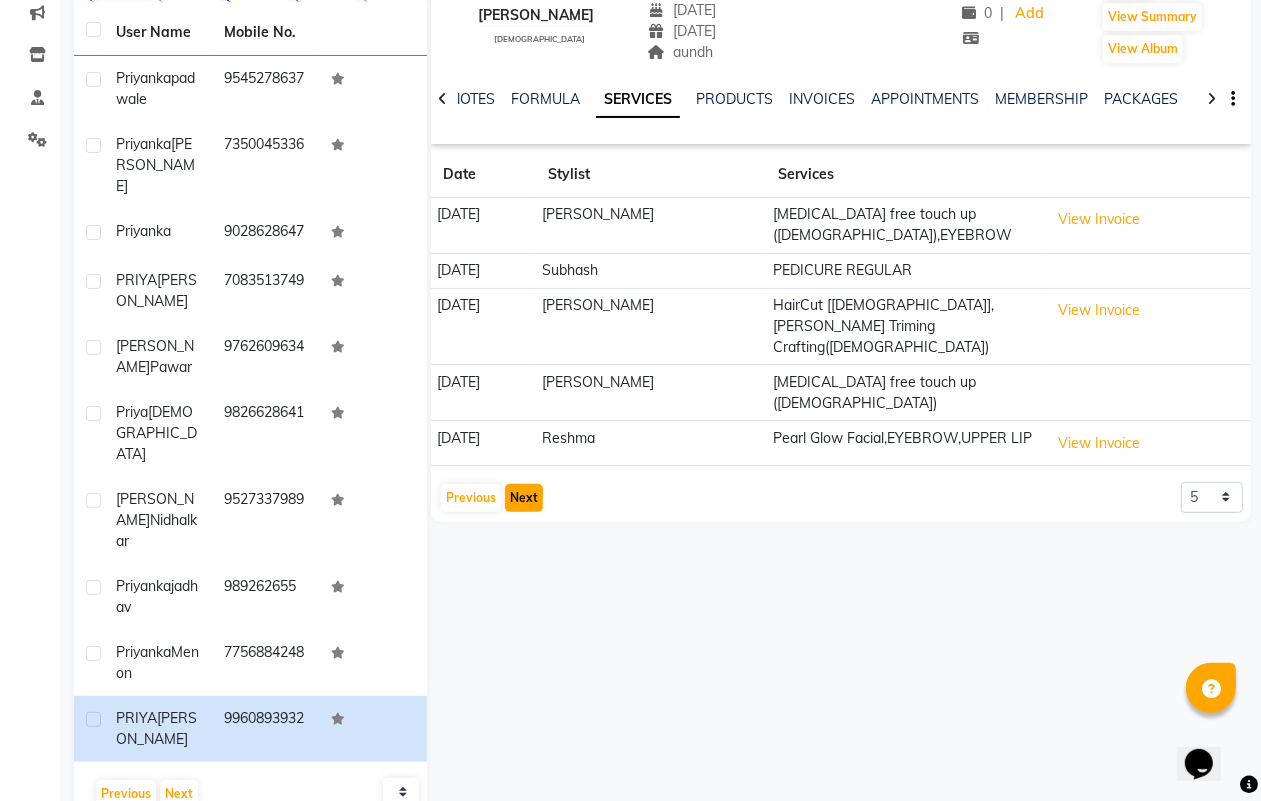 click on "Next" 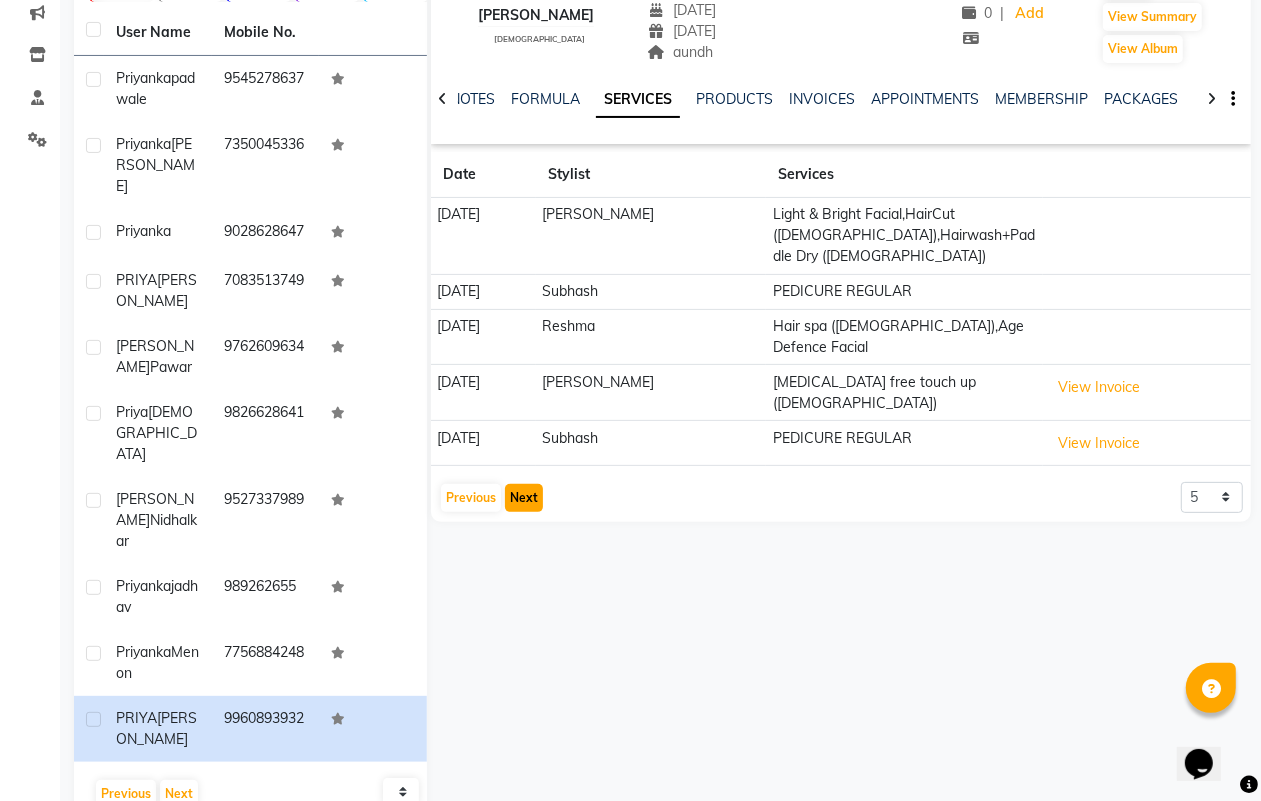 click on "Next" 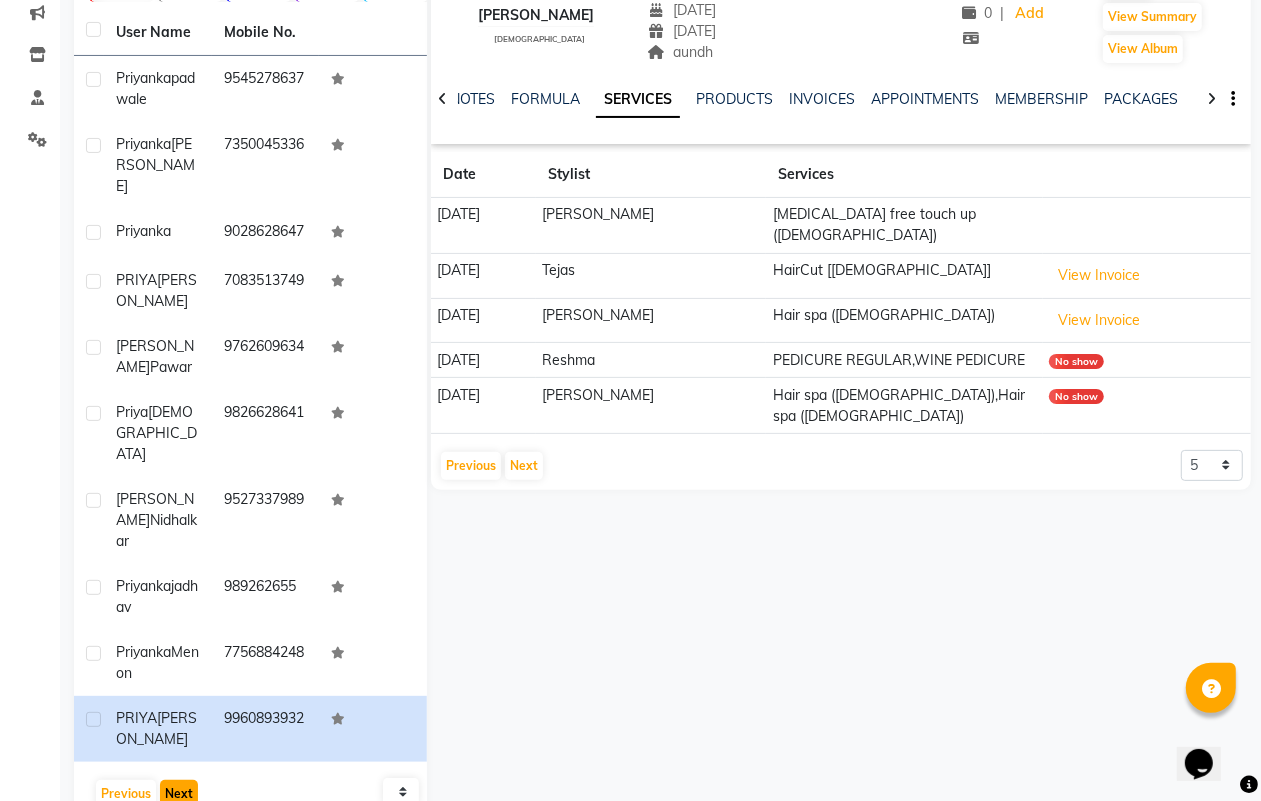 click on "Next" 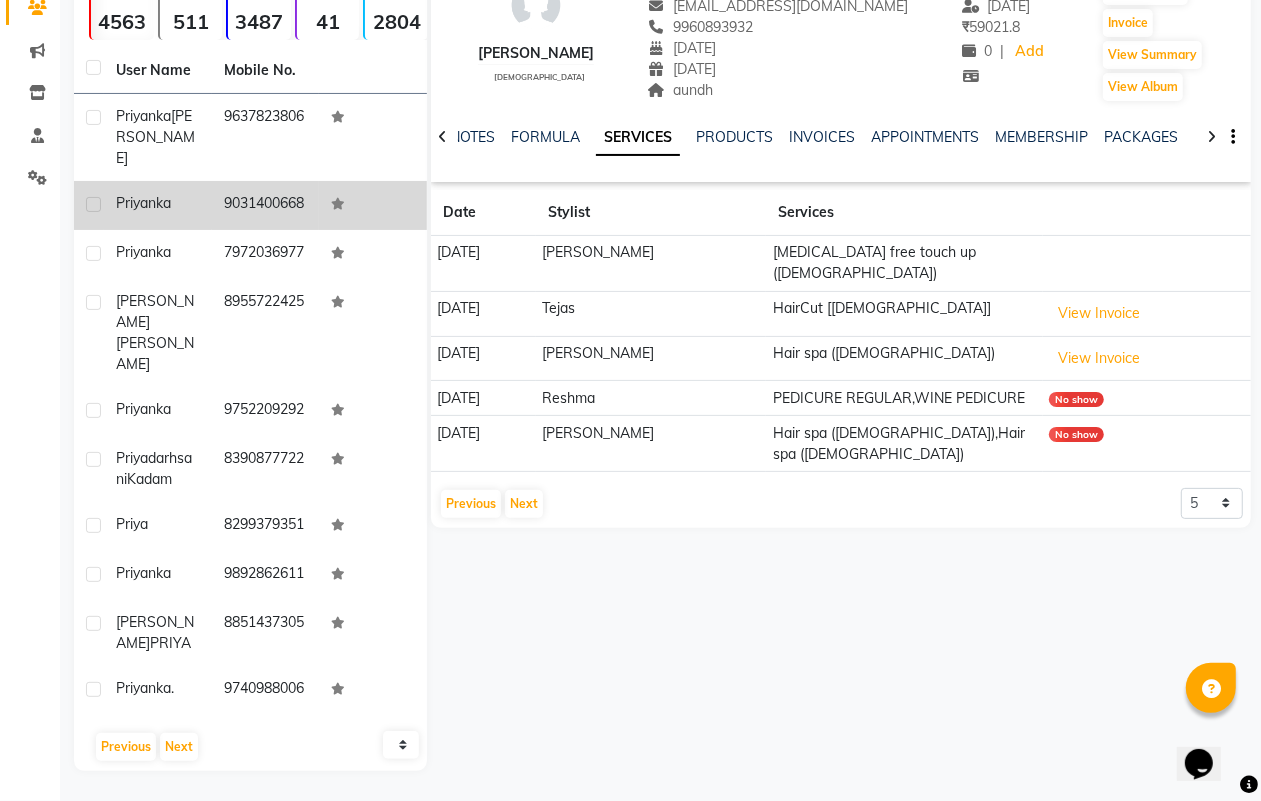 click on "9031400668" 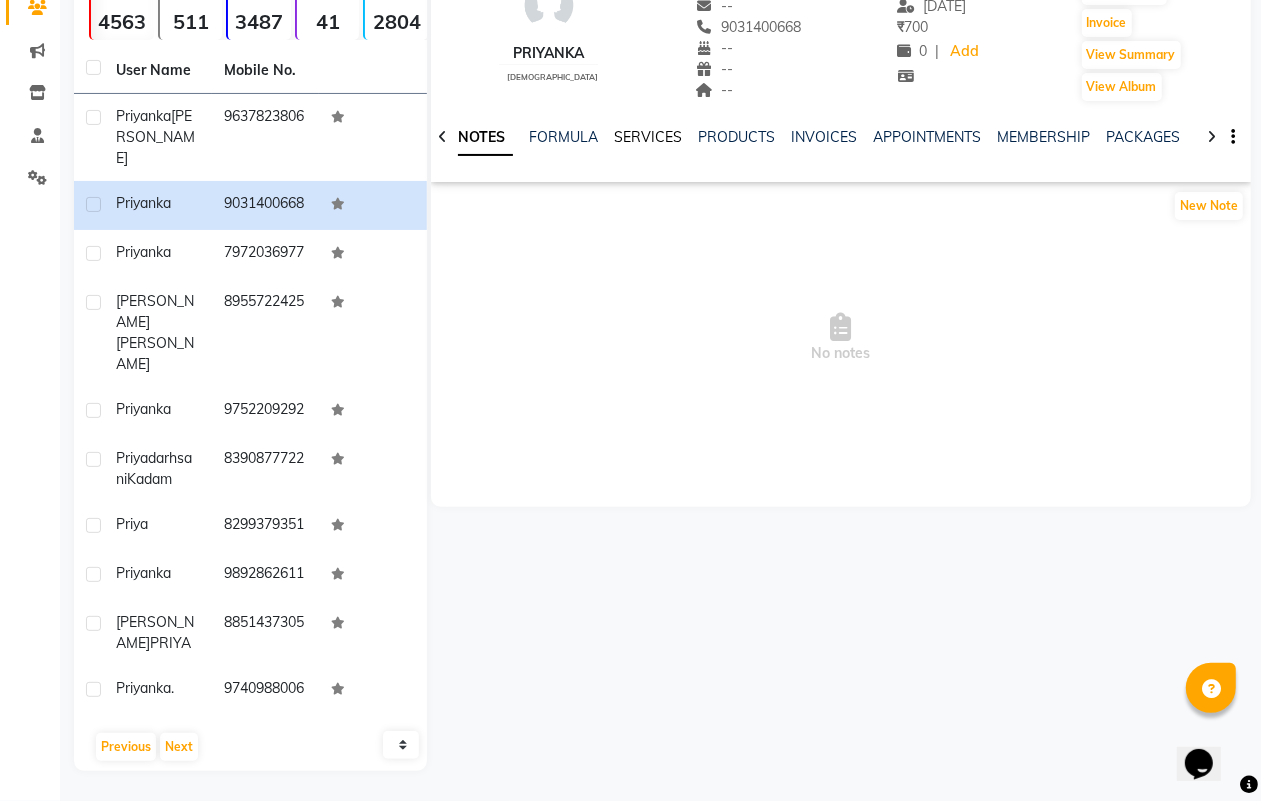 click on "SERVICES" 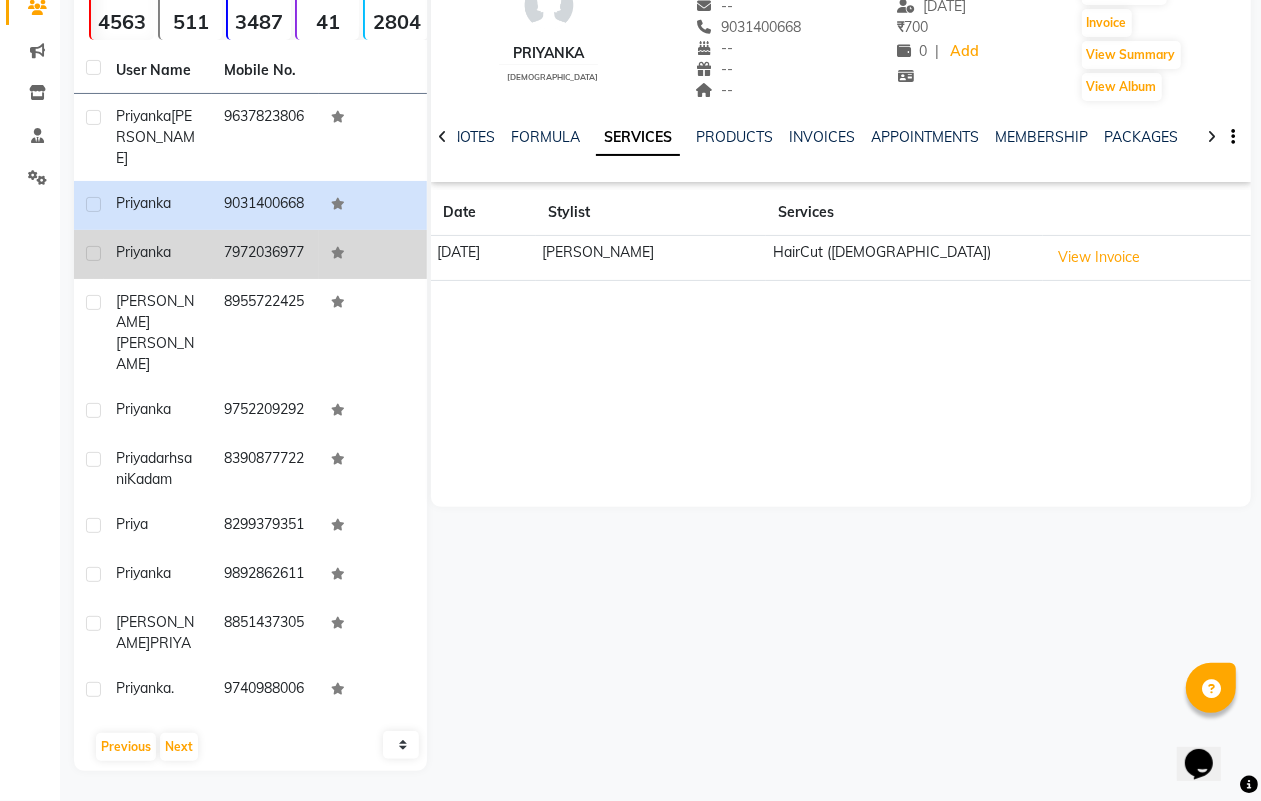 click on "7972036977" 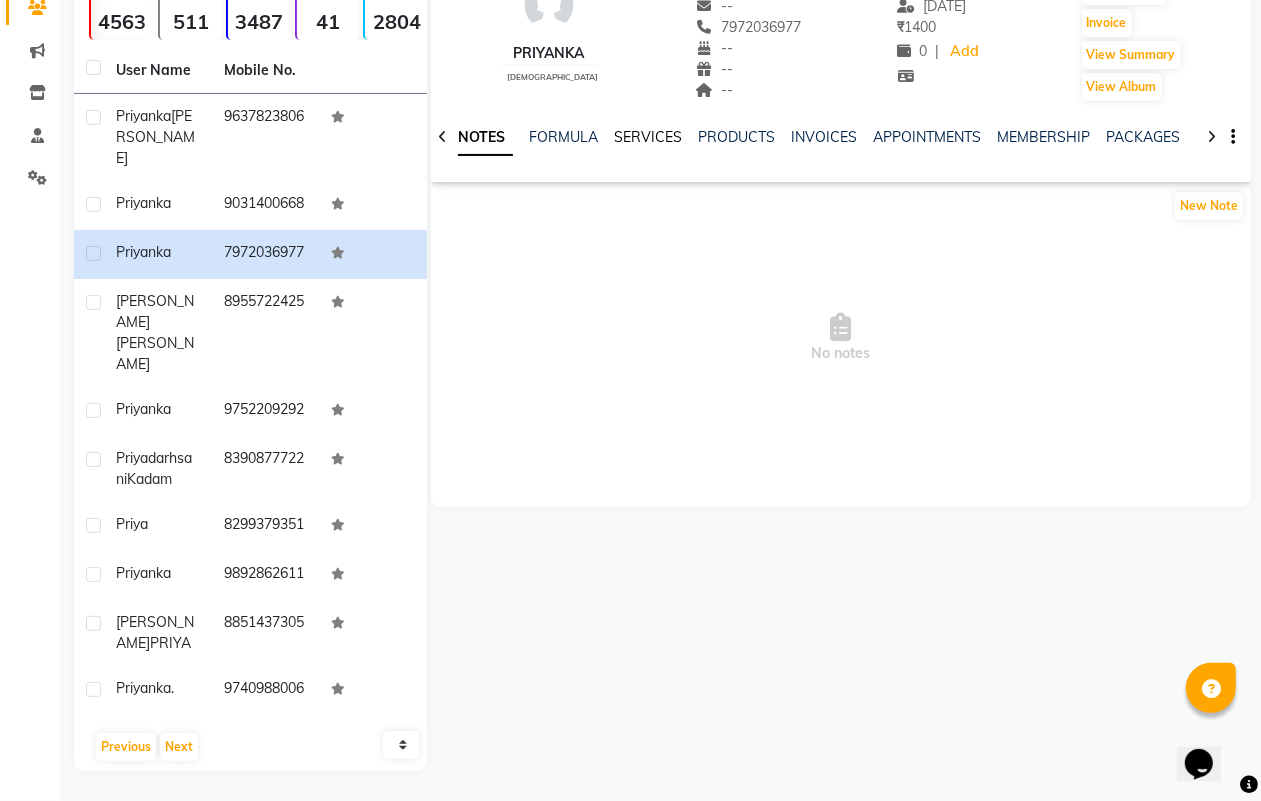 click on "SERVICES" 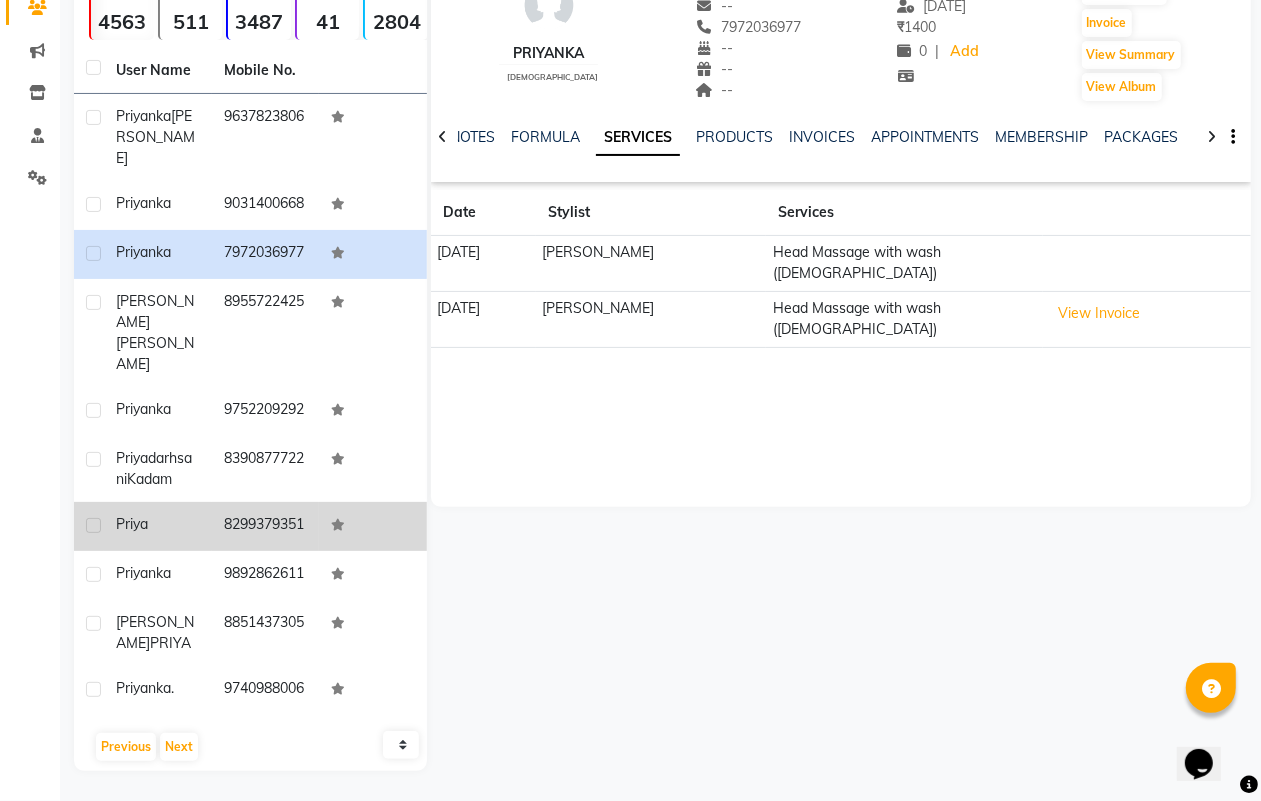 click on "8299379351" 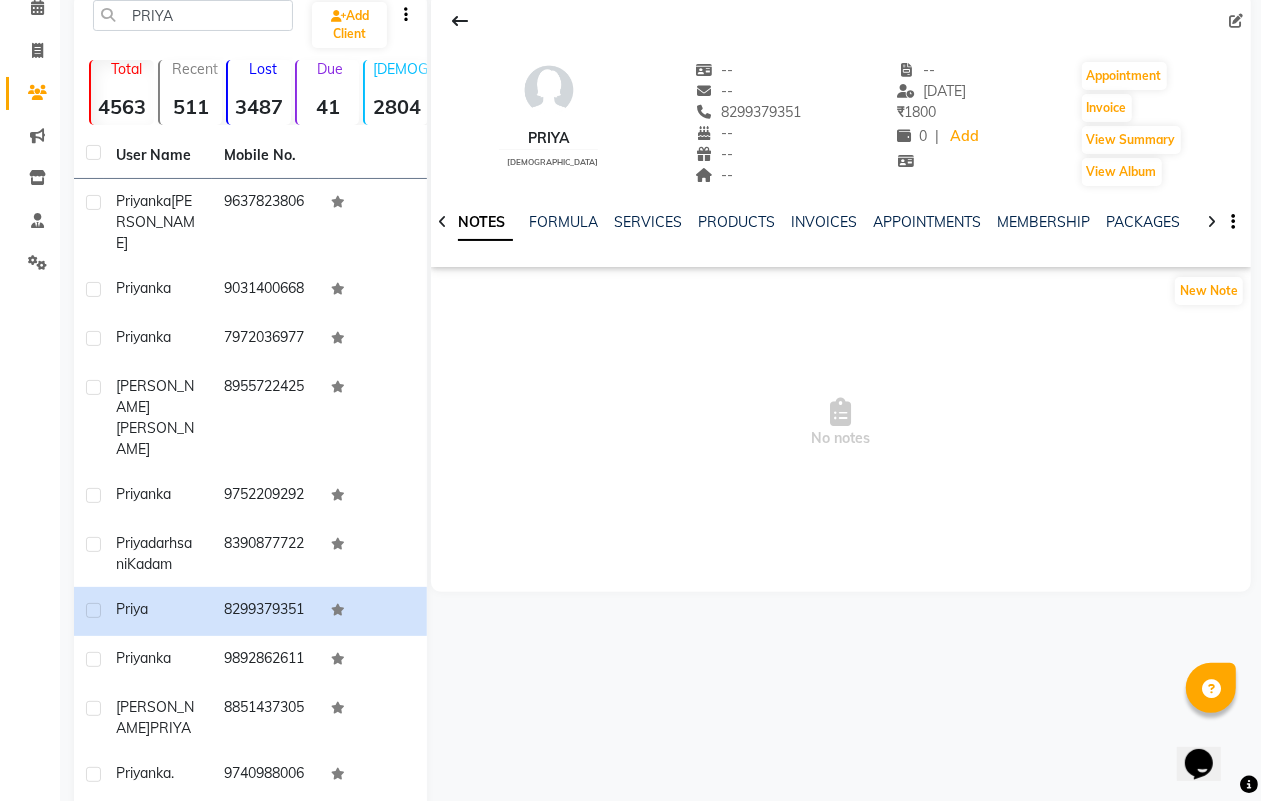 scroll, scrollTop: 0, scrollLeft: 0, axis: both 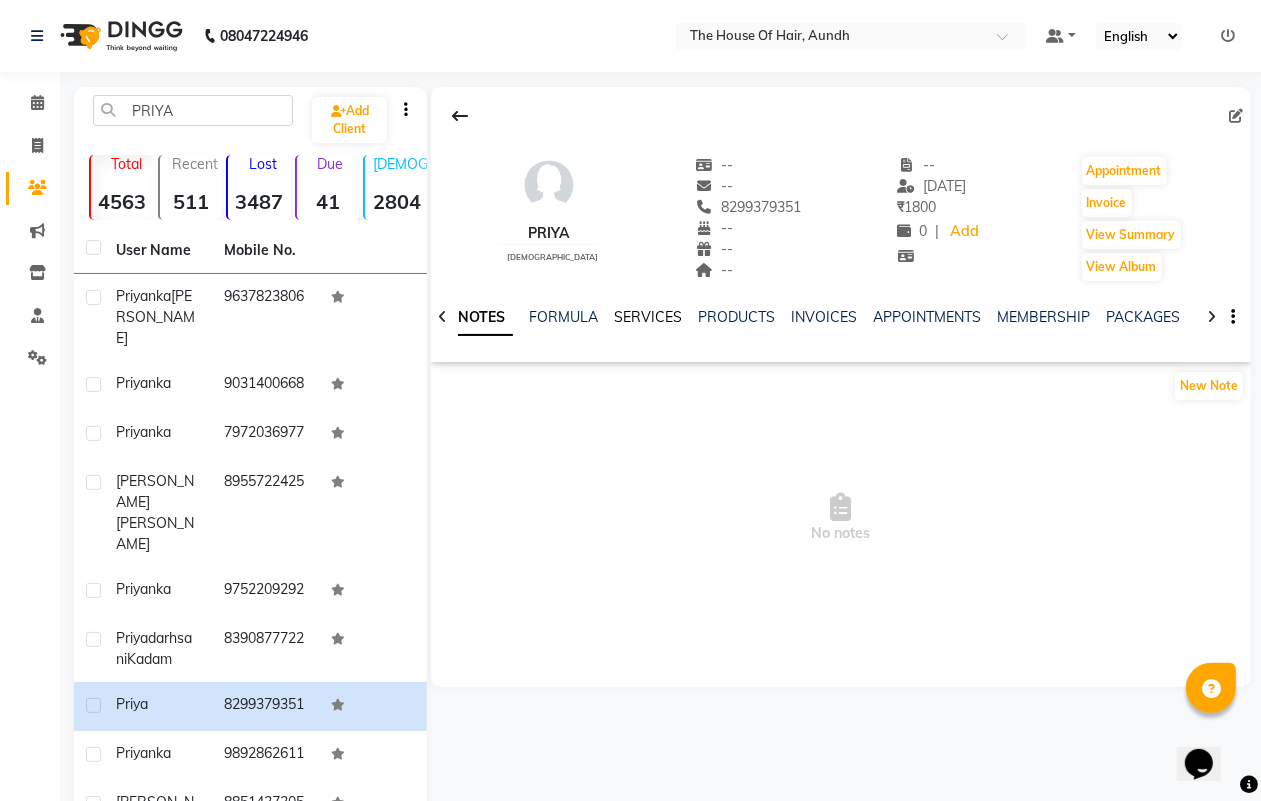 click on "SERVICES" 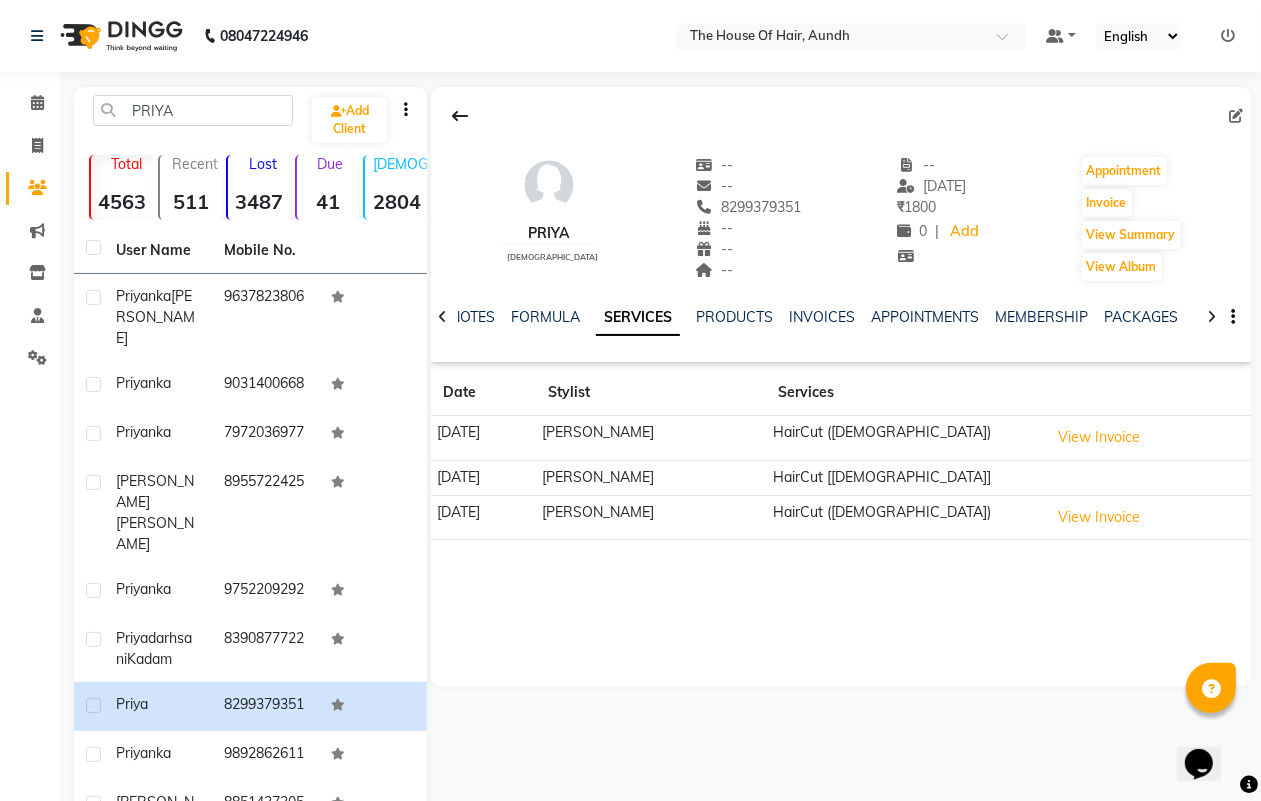 scroll, scrollTop: 218, scrollLeft: 0, axis: vertical 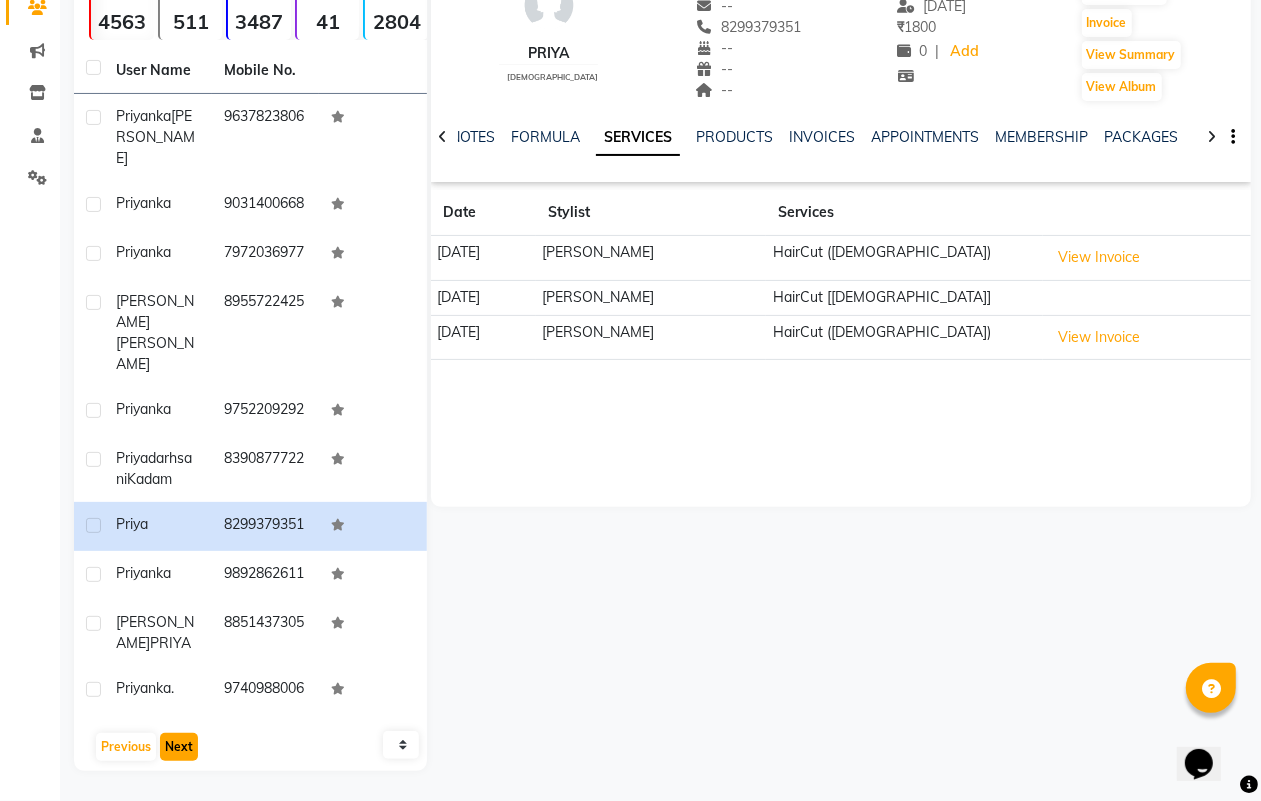 click on "Next" 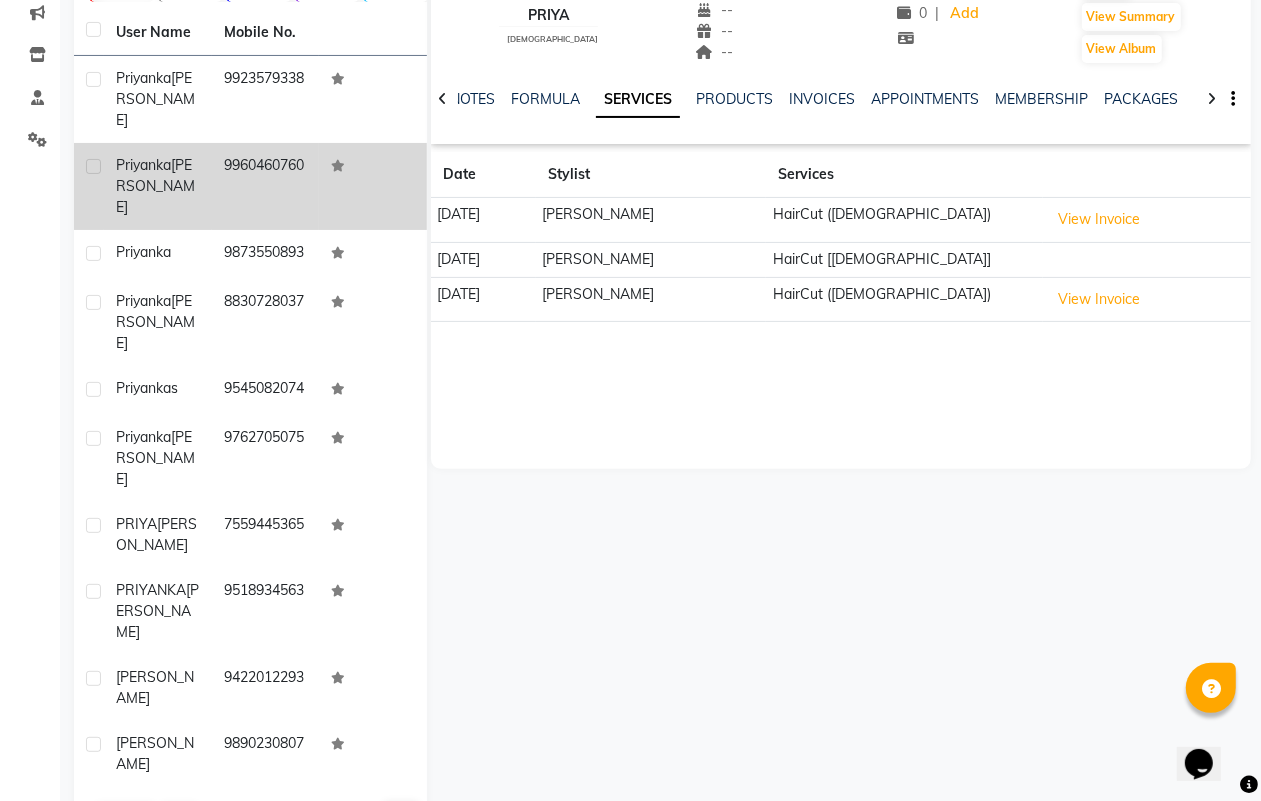 click on "[PERSON_NAME]" 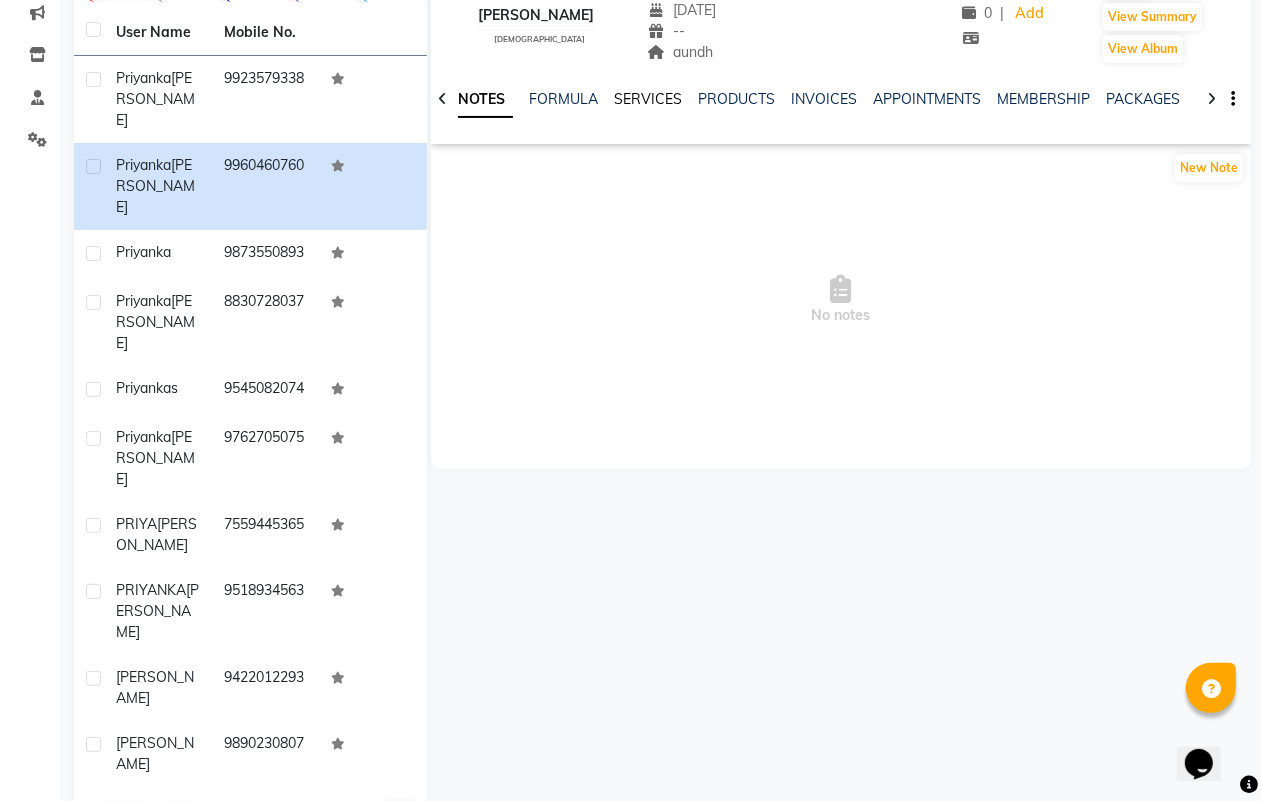 click on "SERVICES" 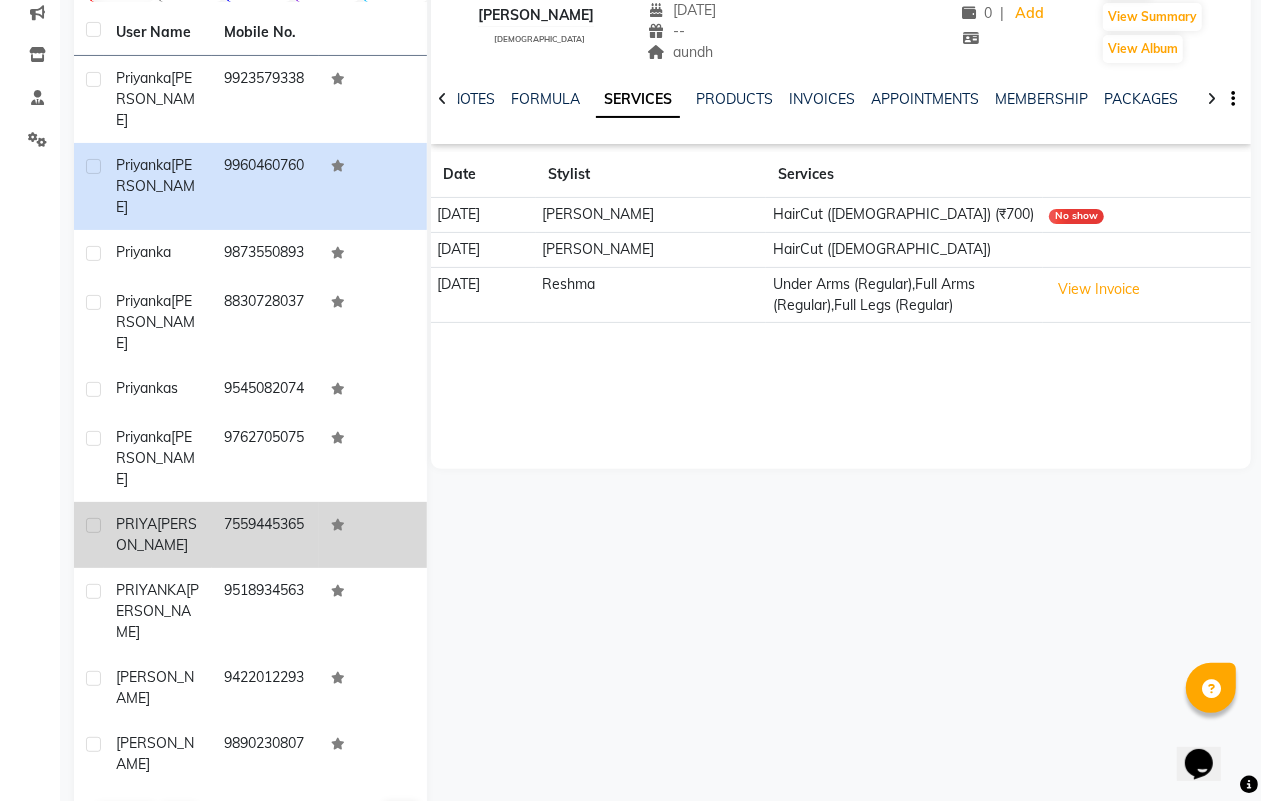 click on "7559445365" 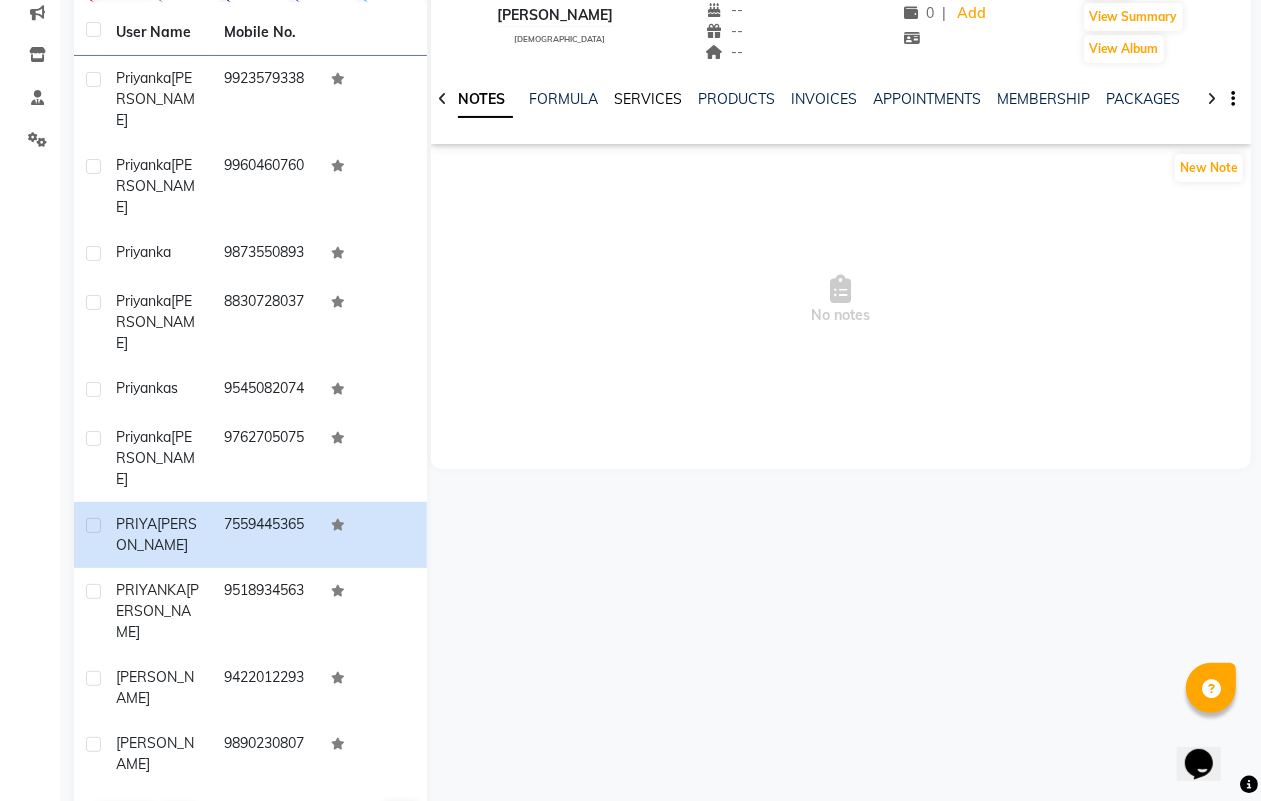 click on "SERVICES" 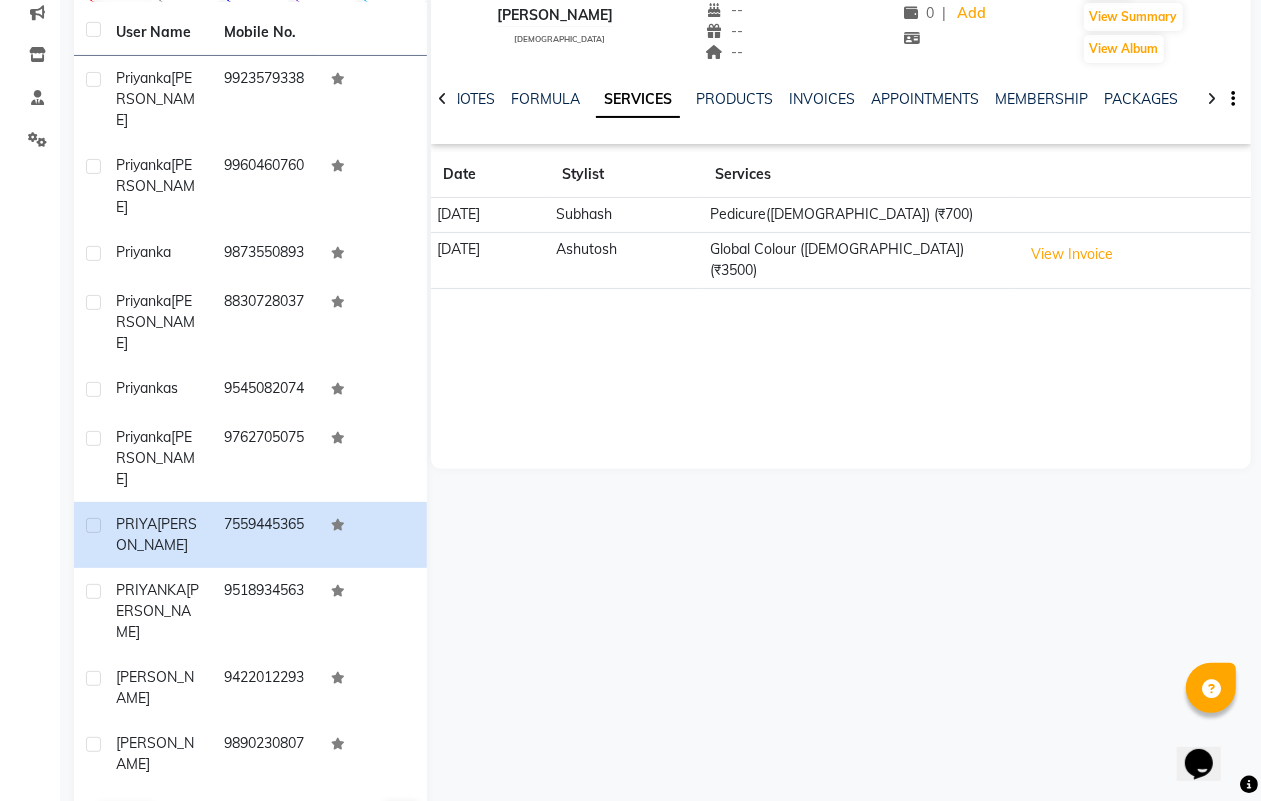 click on "Next" 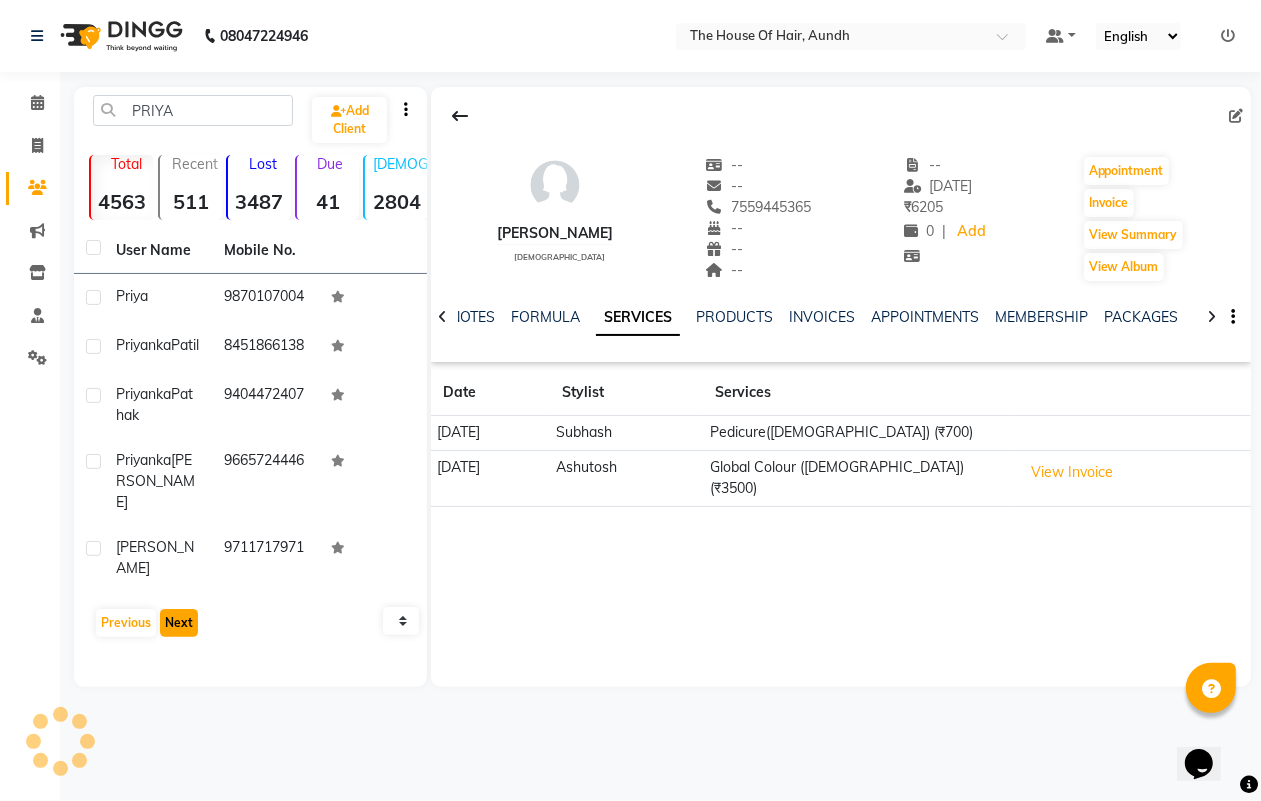scroll, scrollTop: 0, scrollLeft: 0, axis: both 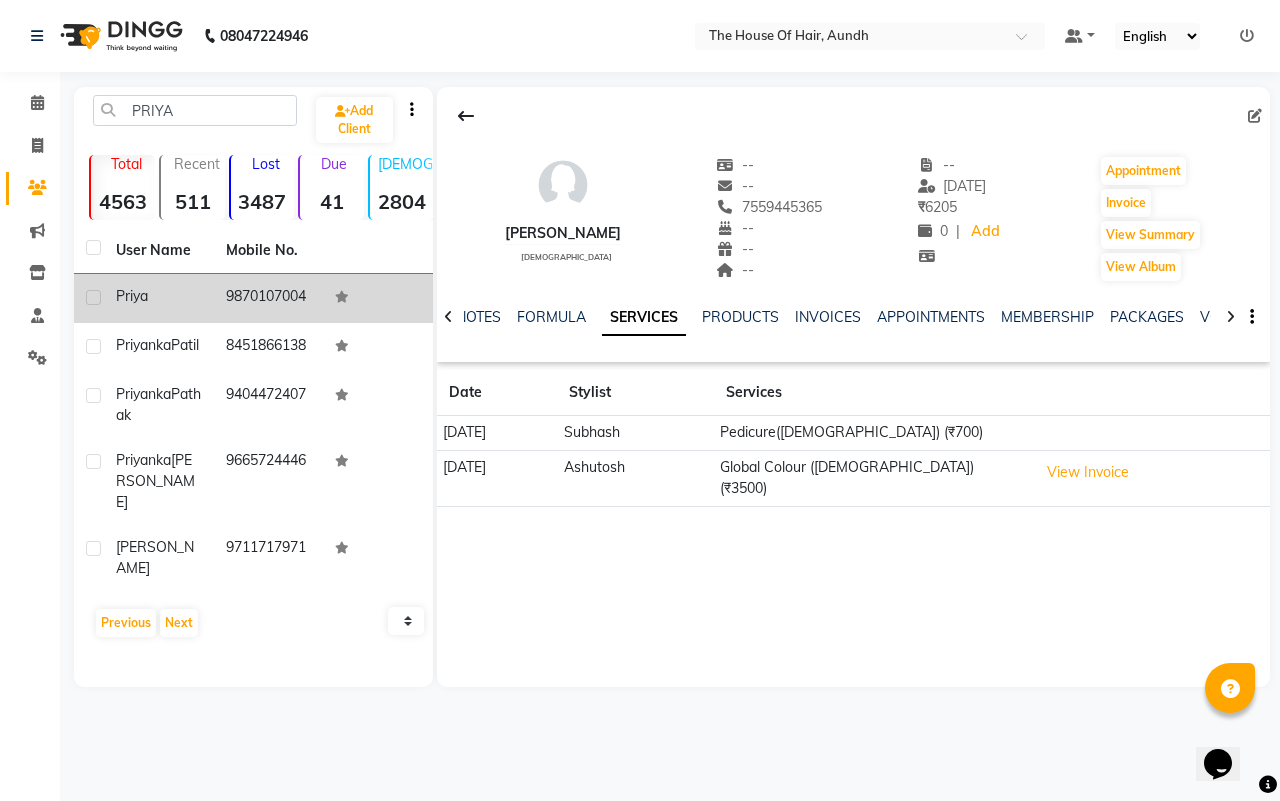 click on "9870107004" 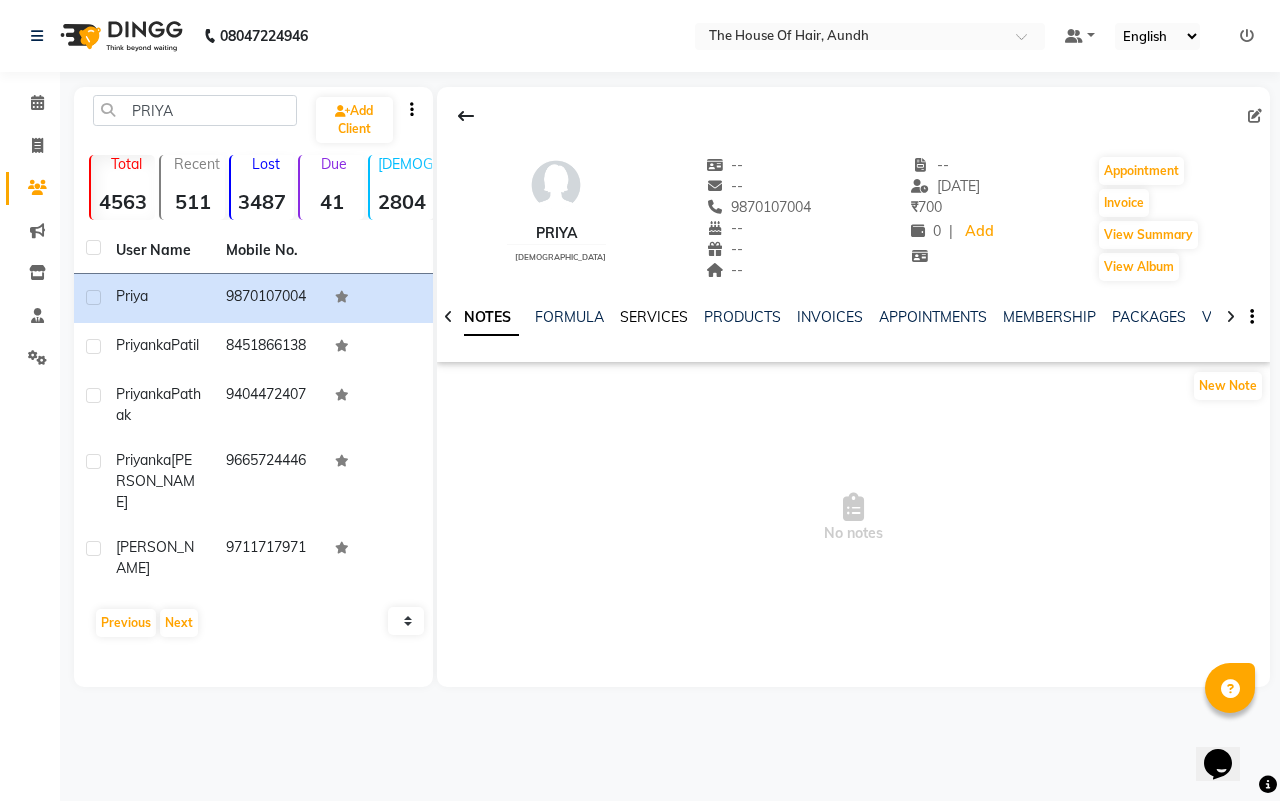 click on "SERVICES" 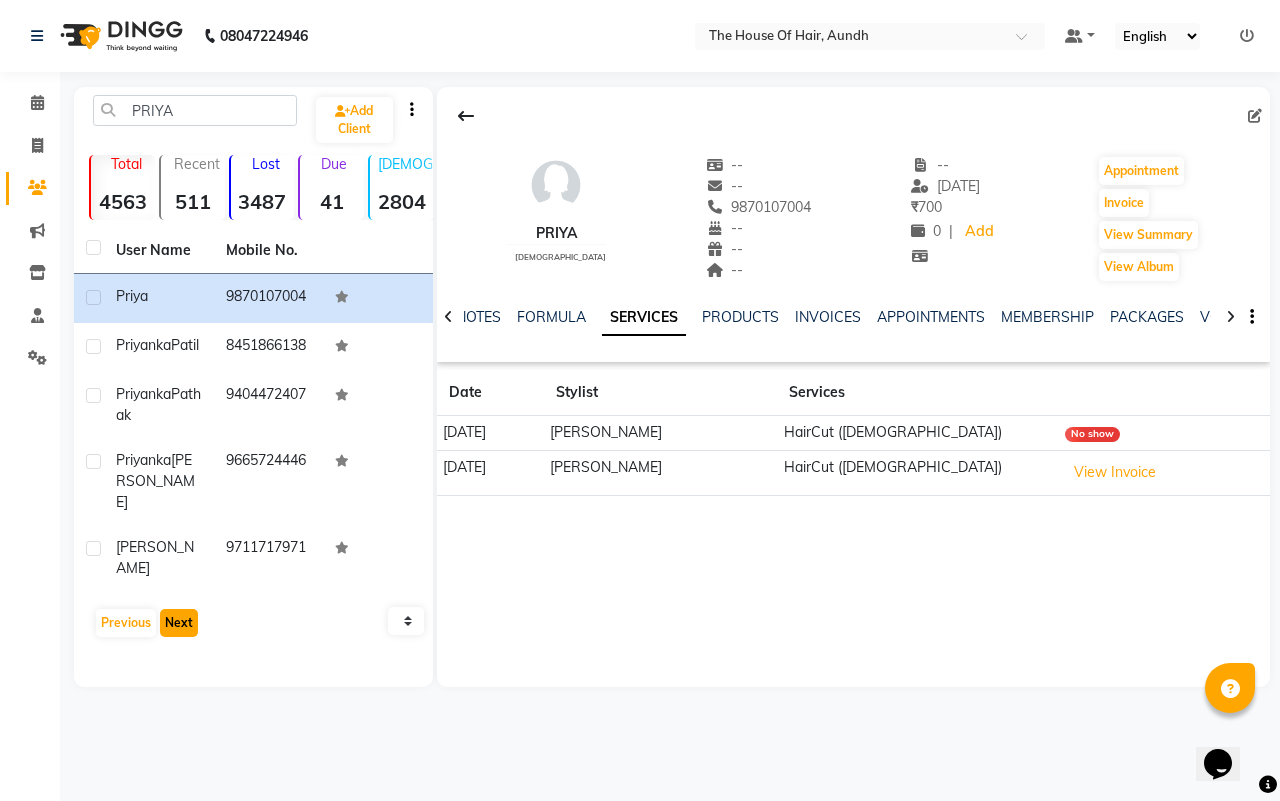 click on "Next" 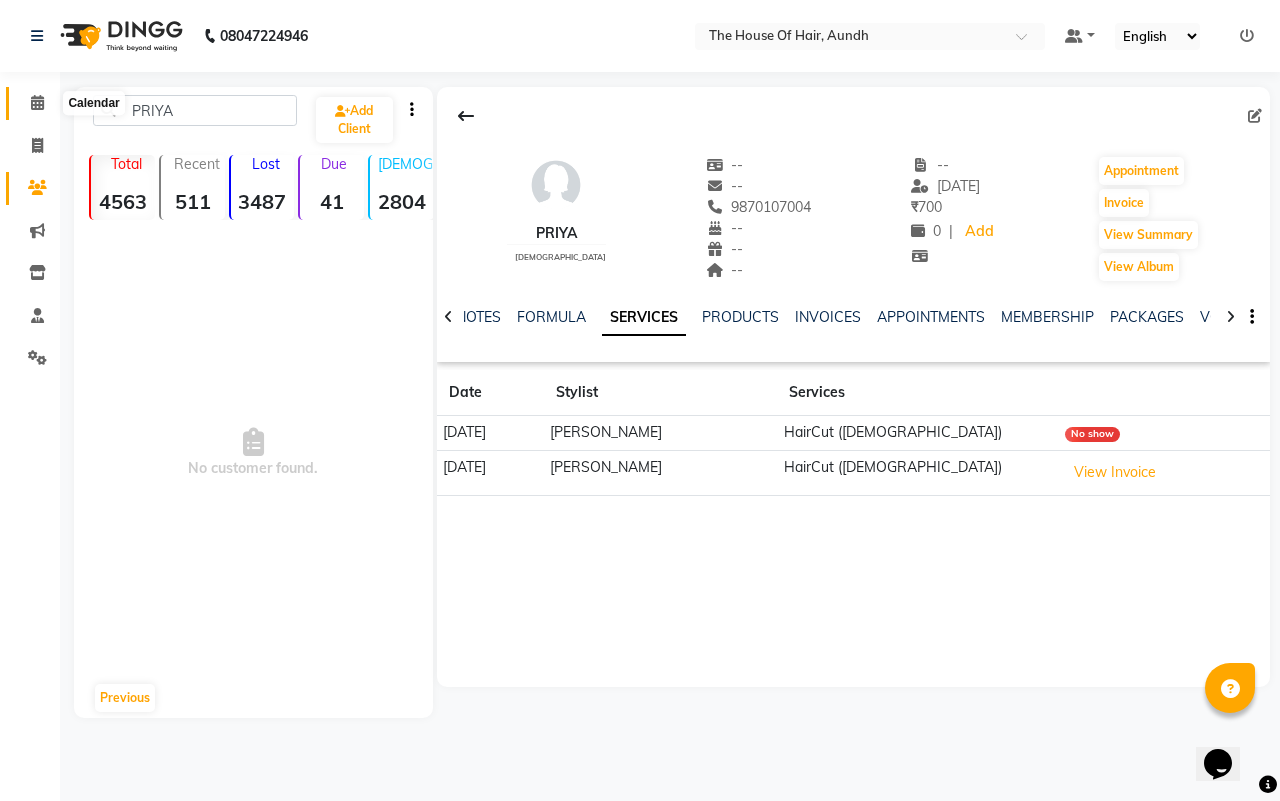 click 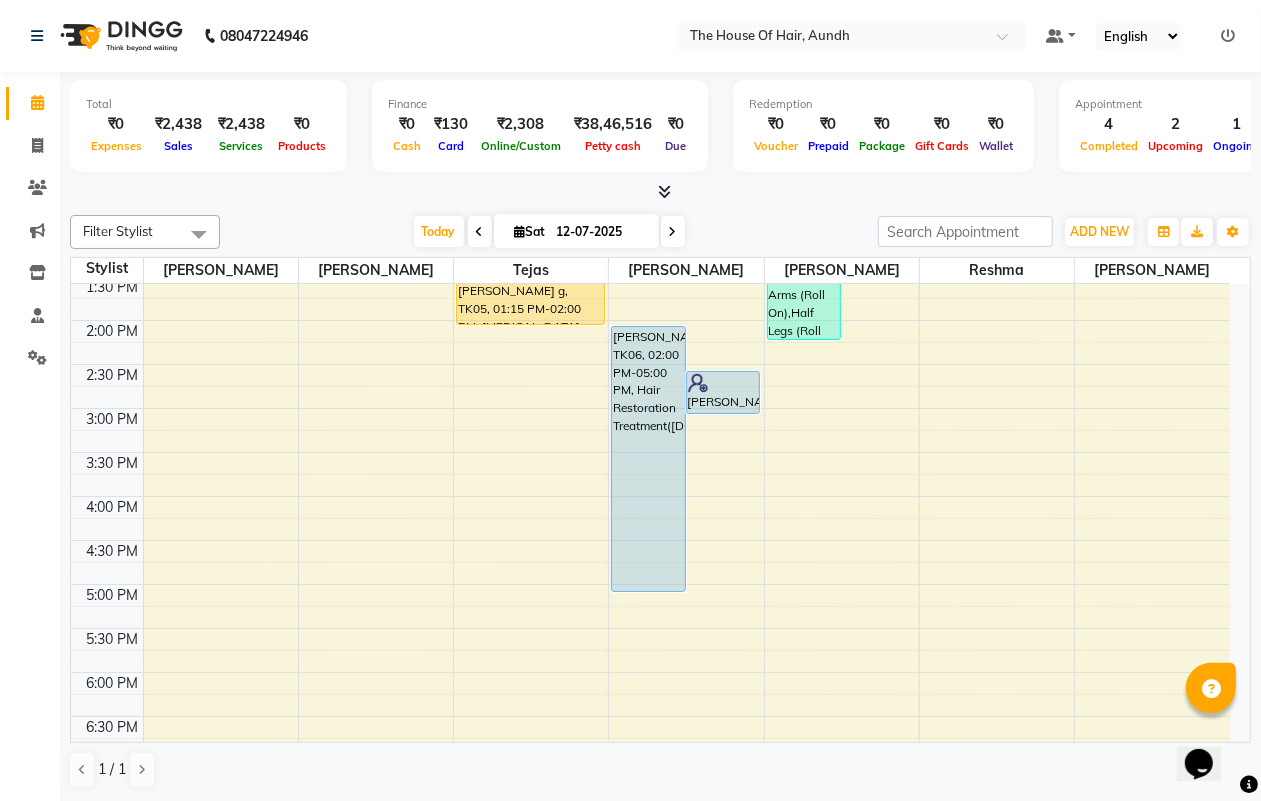 scroll, scrollTop: 500, scrollLeft: 0, axis: vertical 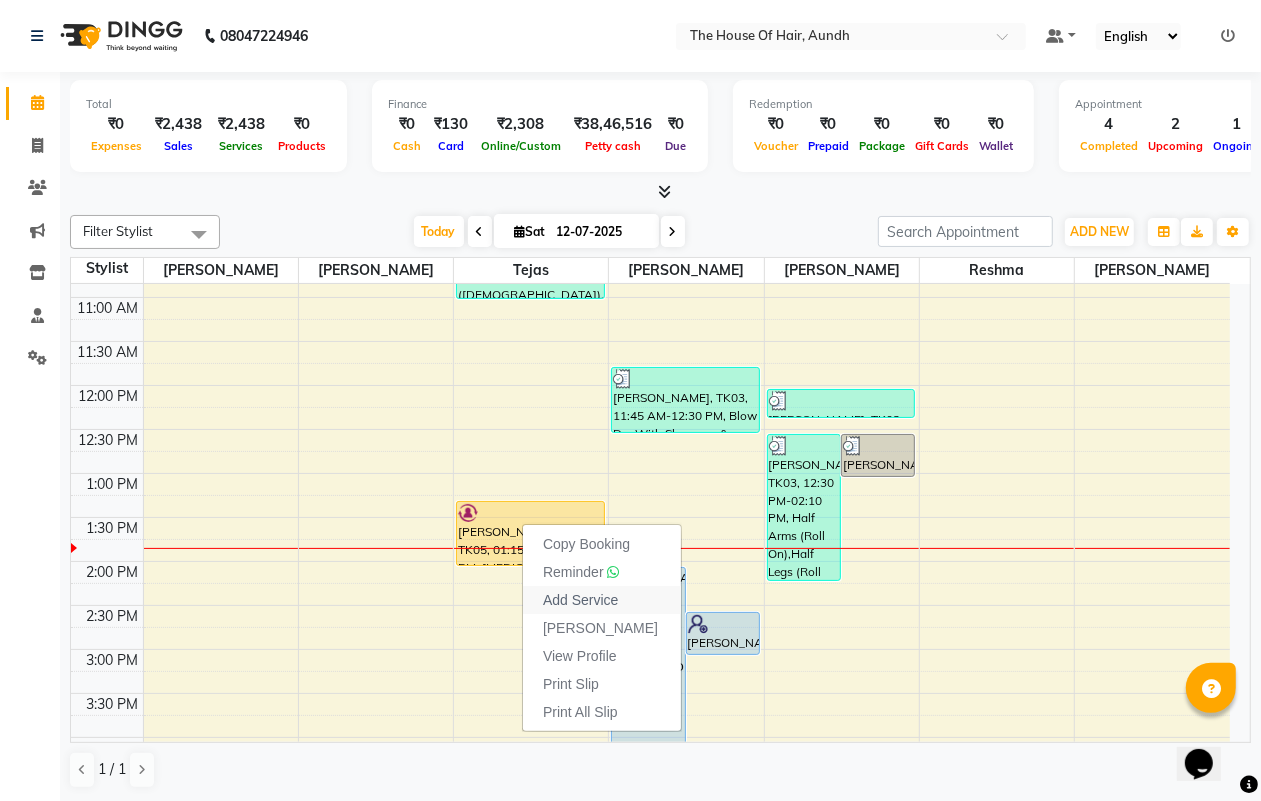 click on "Add Service" at bounding box center [580, 600] 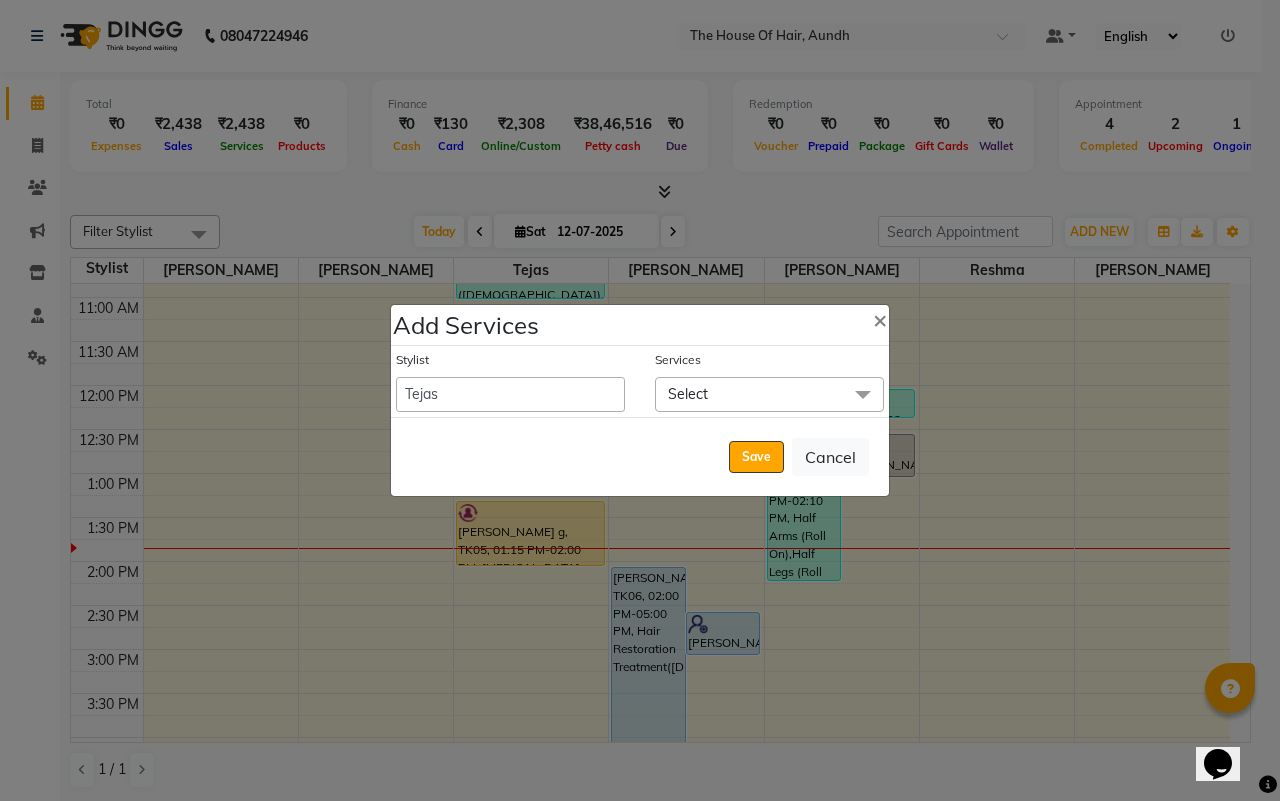 click on "Select" 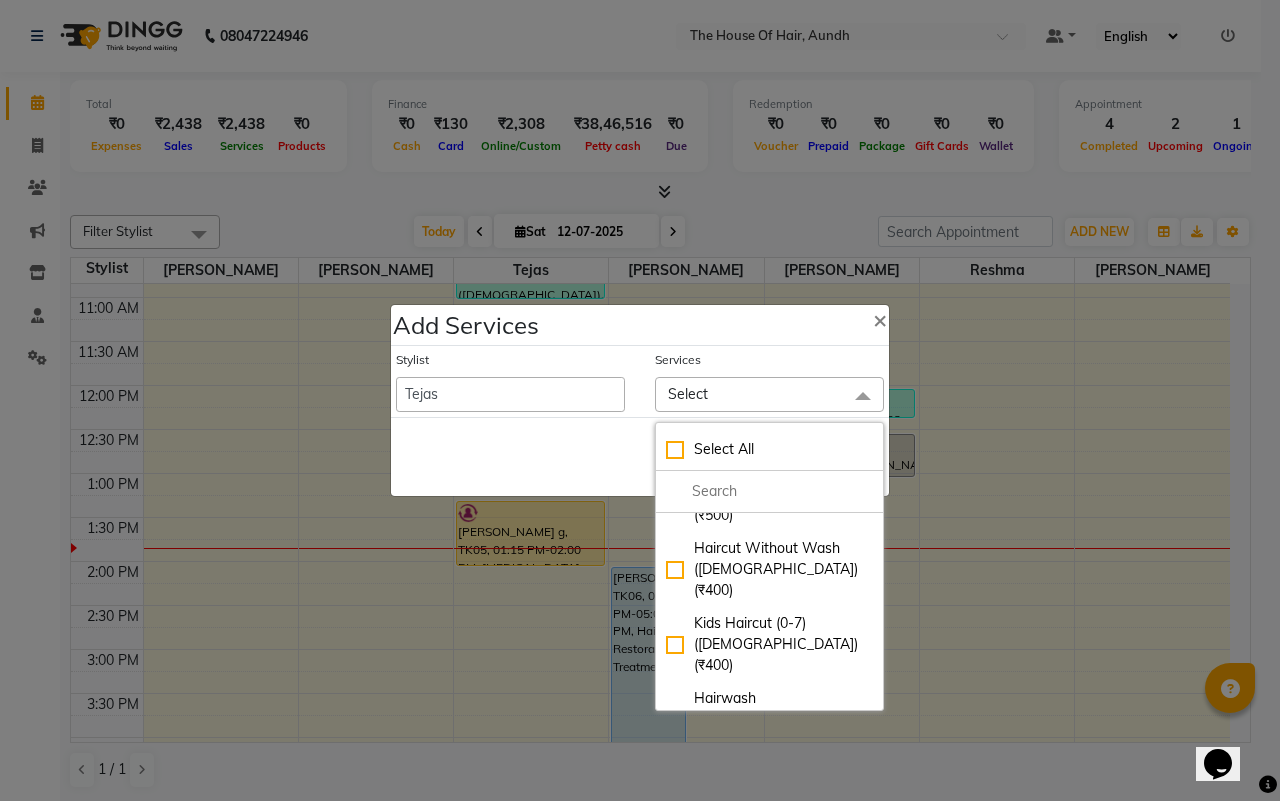 scroll, scrollTop: 250, scrollLeft: 0, axis: vertical 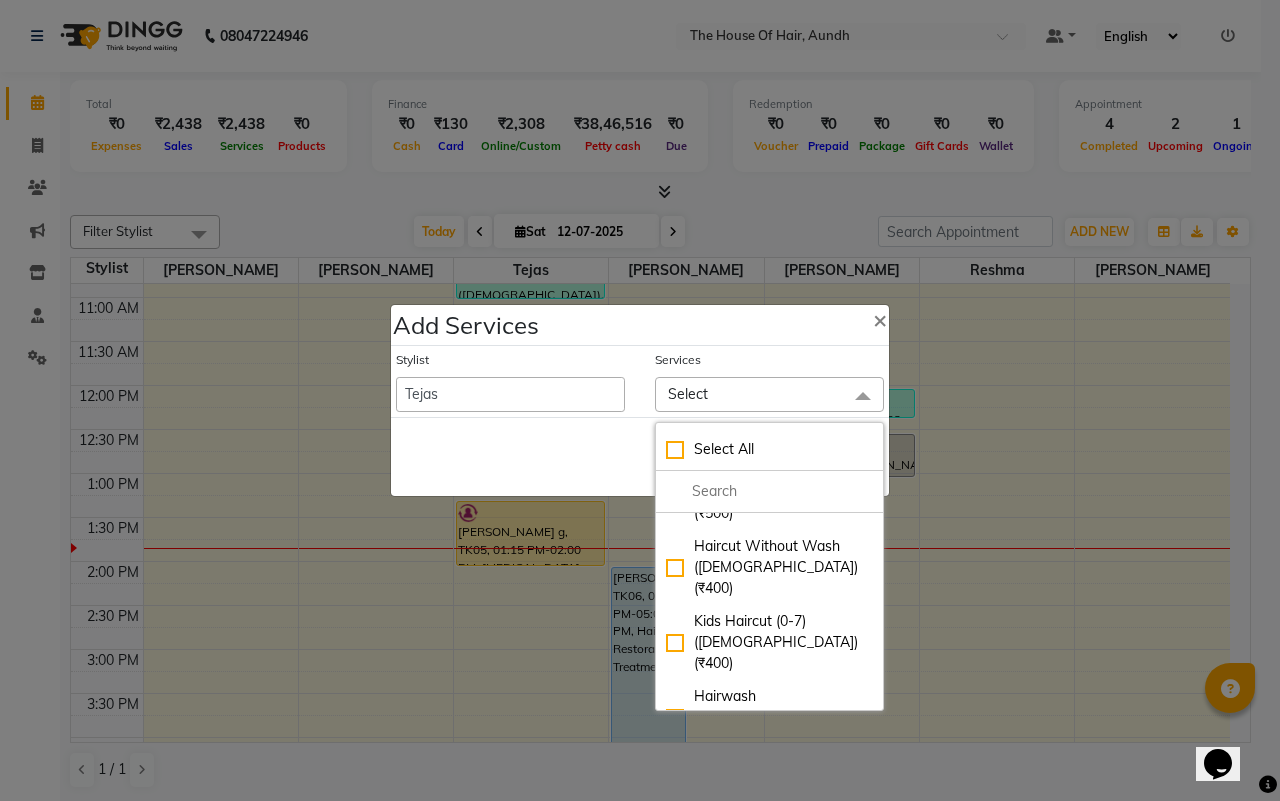 click on "[PERSON_NAME] (₹300)" 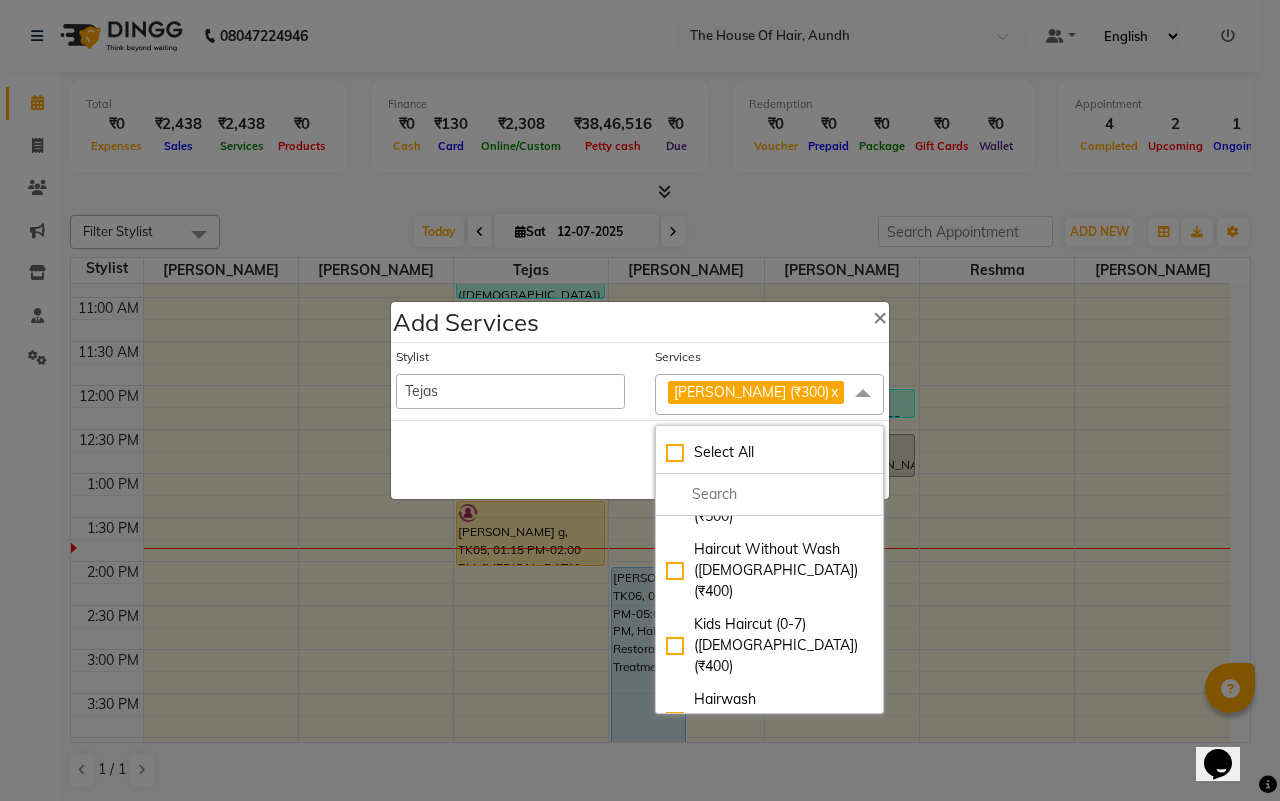 click on "Save   Cancel" 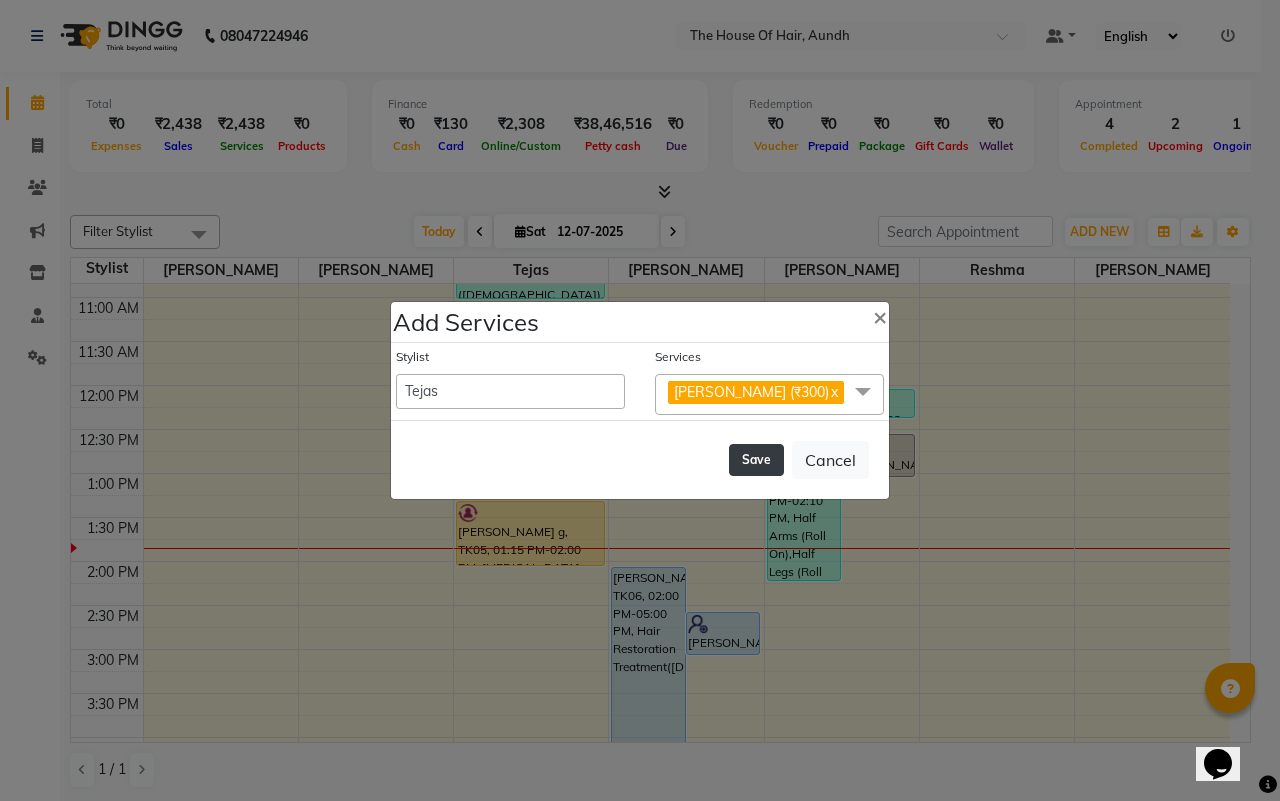click on "Save" 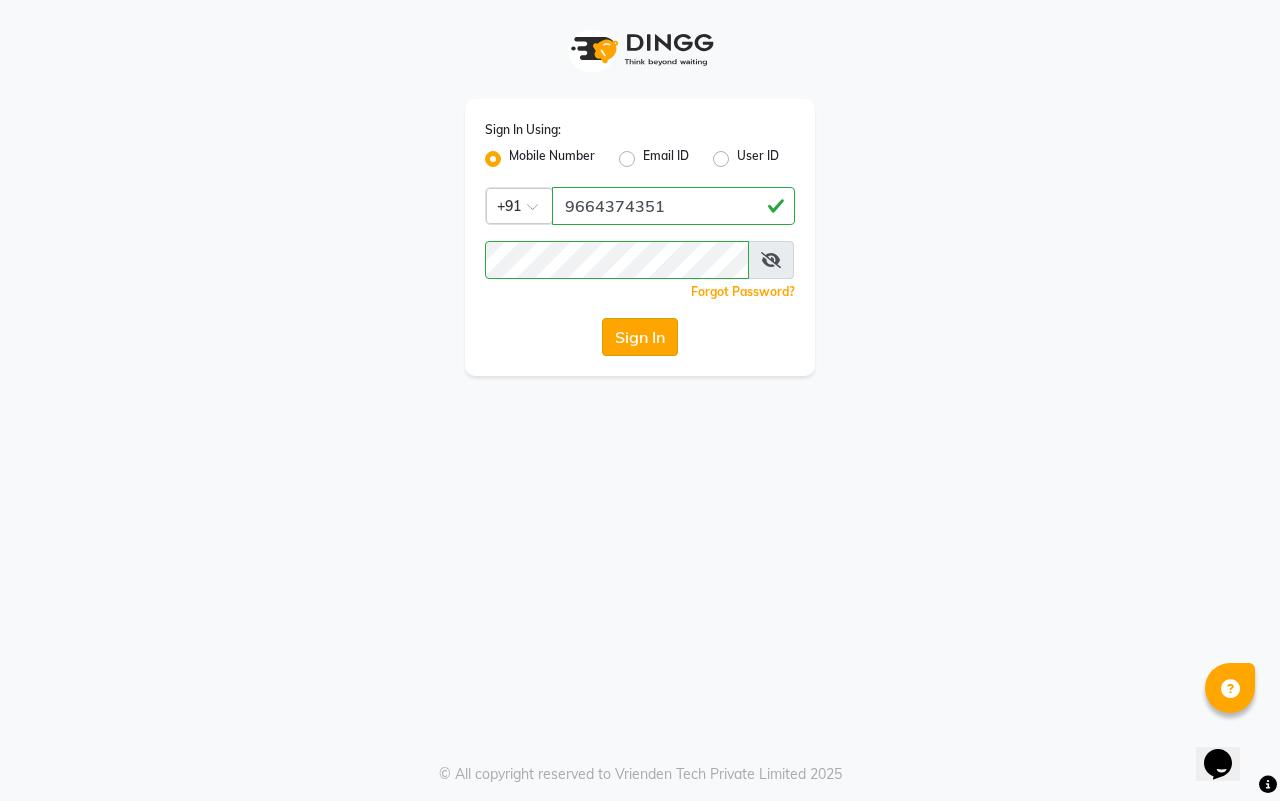 click on "Sign In" 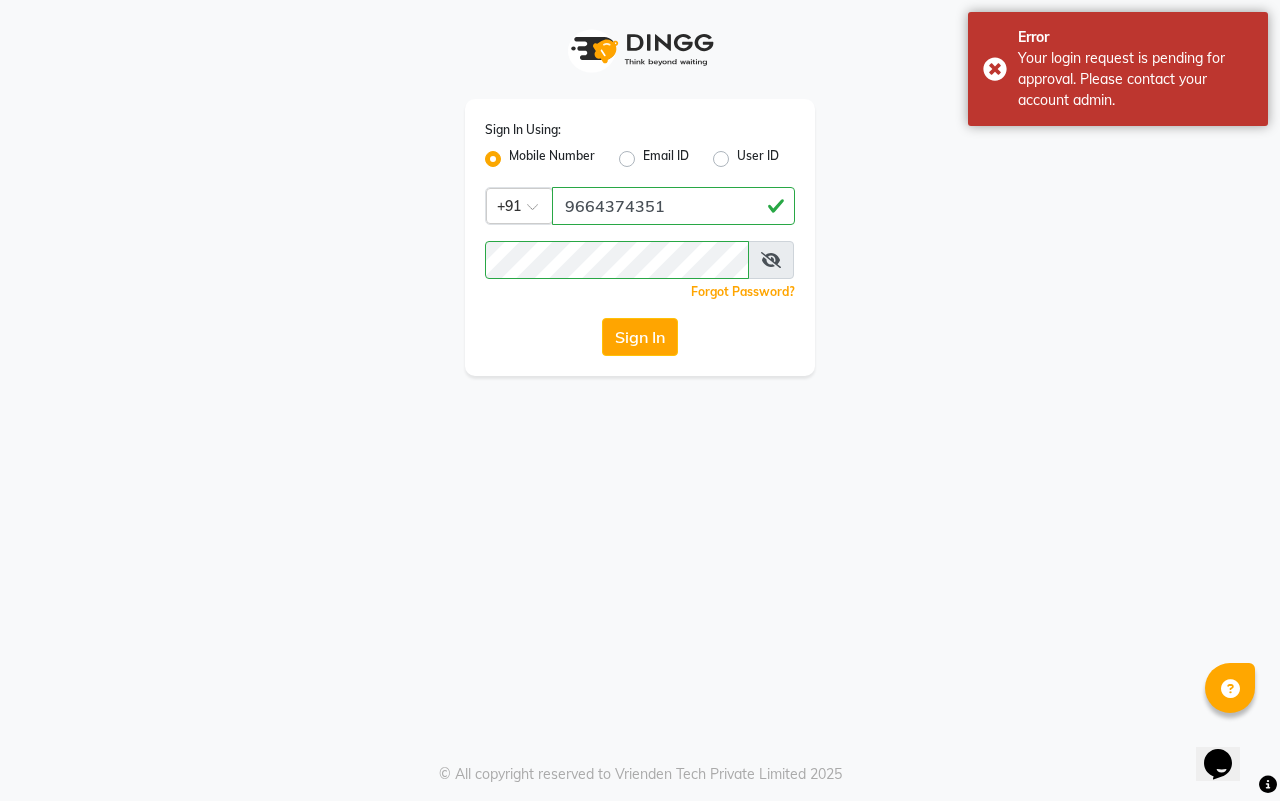 click on "Sign In Using: Mobile Number Email ID User ID Country Code × [PHONE_NUMBER]  Remember me Forgot Password?  Sign In" 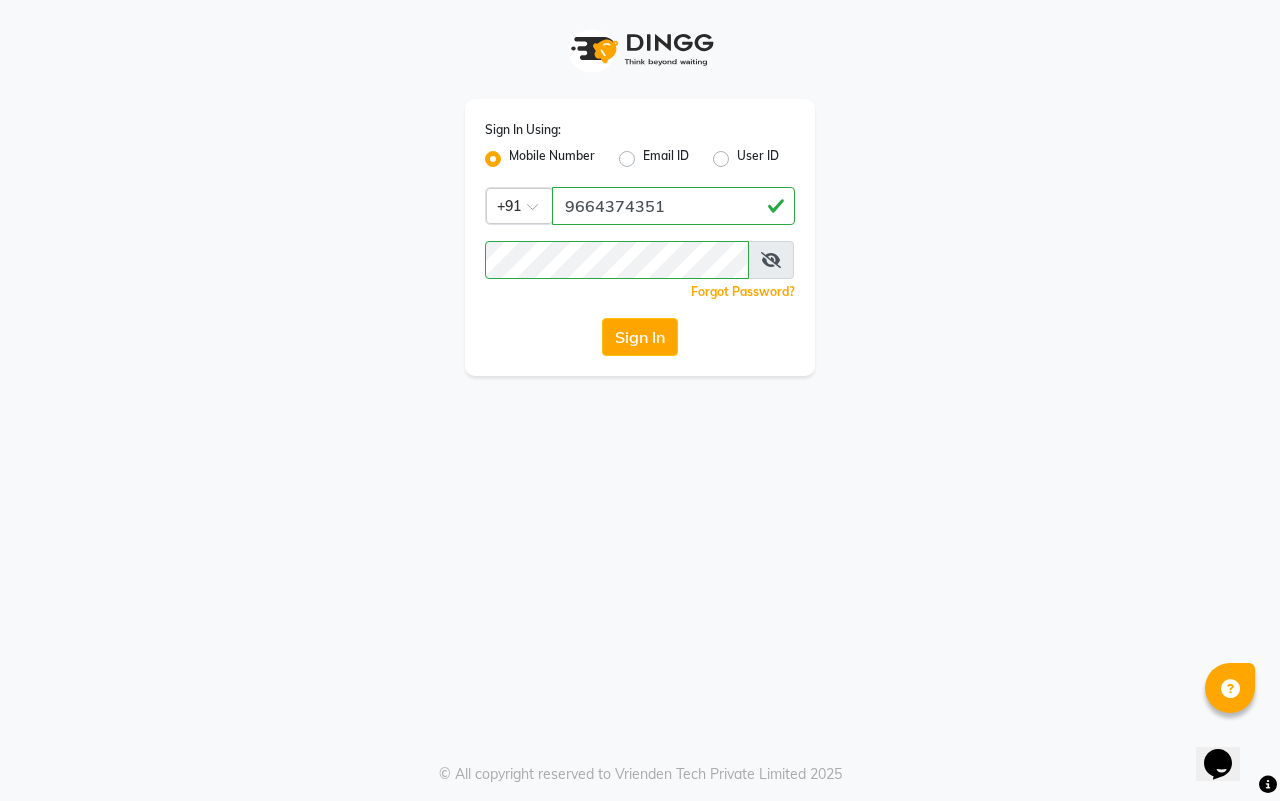 click on "Mobile Number" 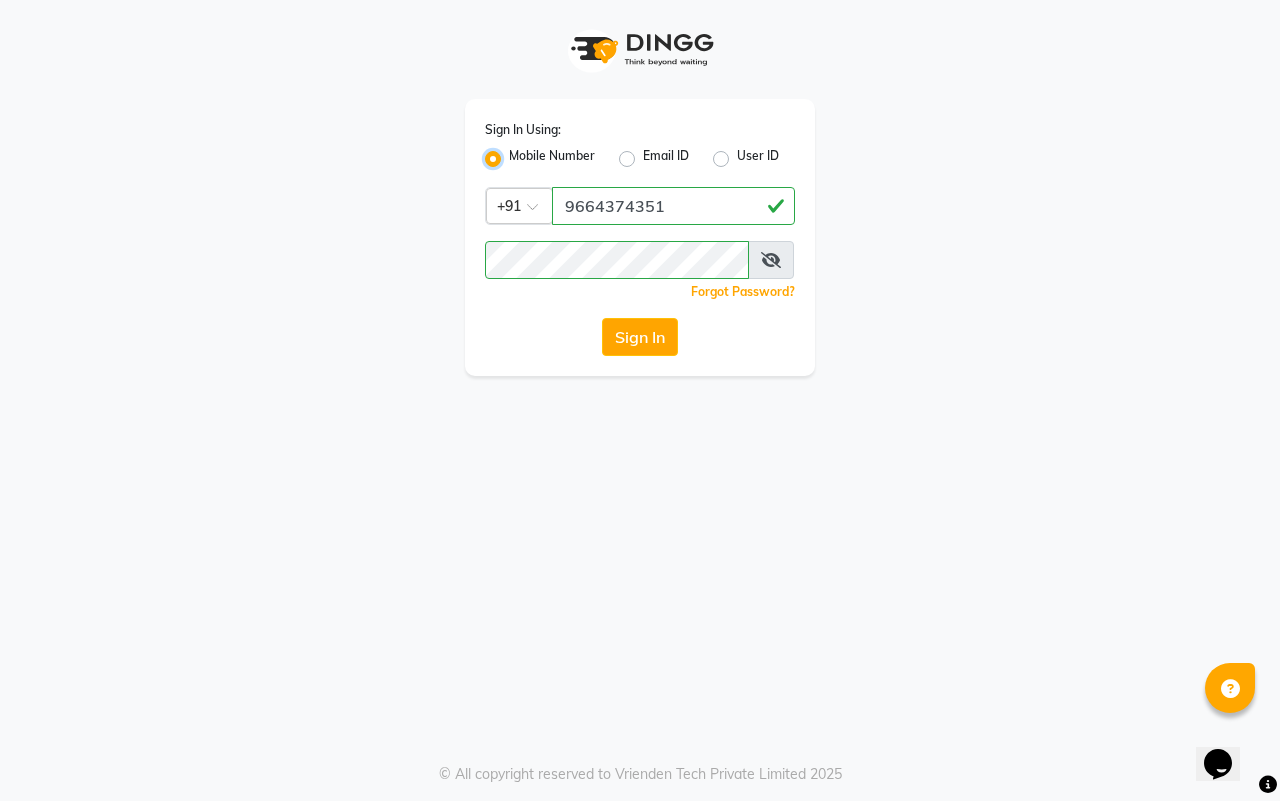 click on "Mobile Number" at bounding box center [515, 153] 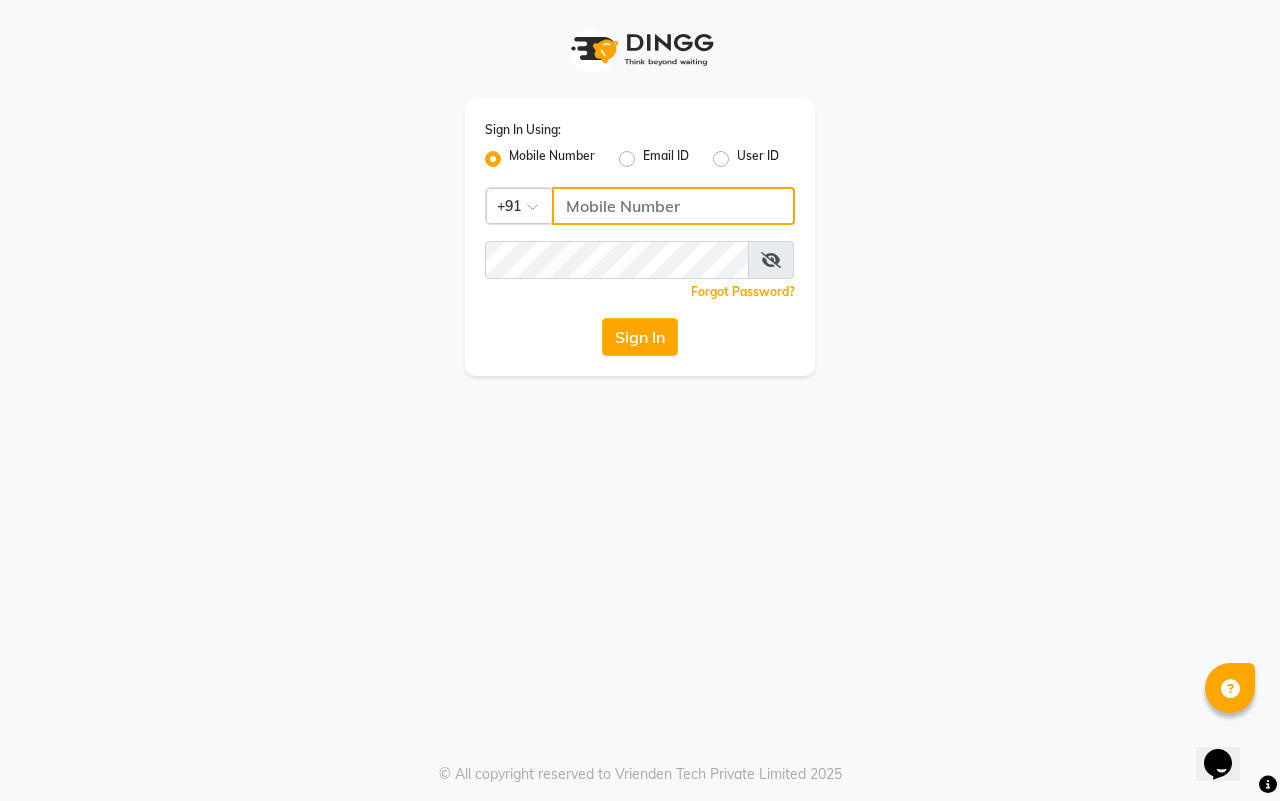 click 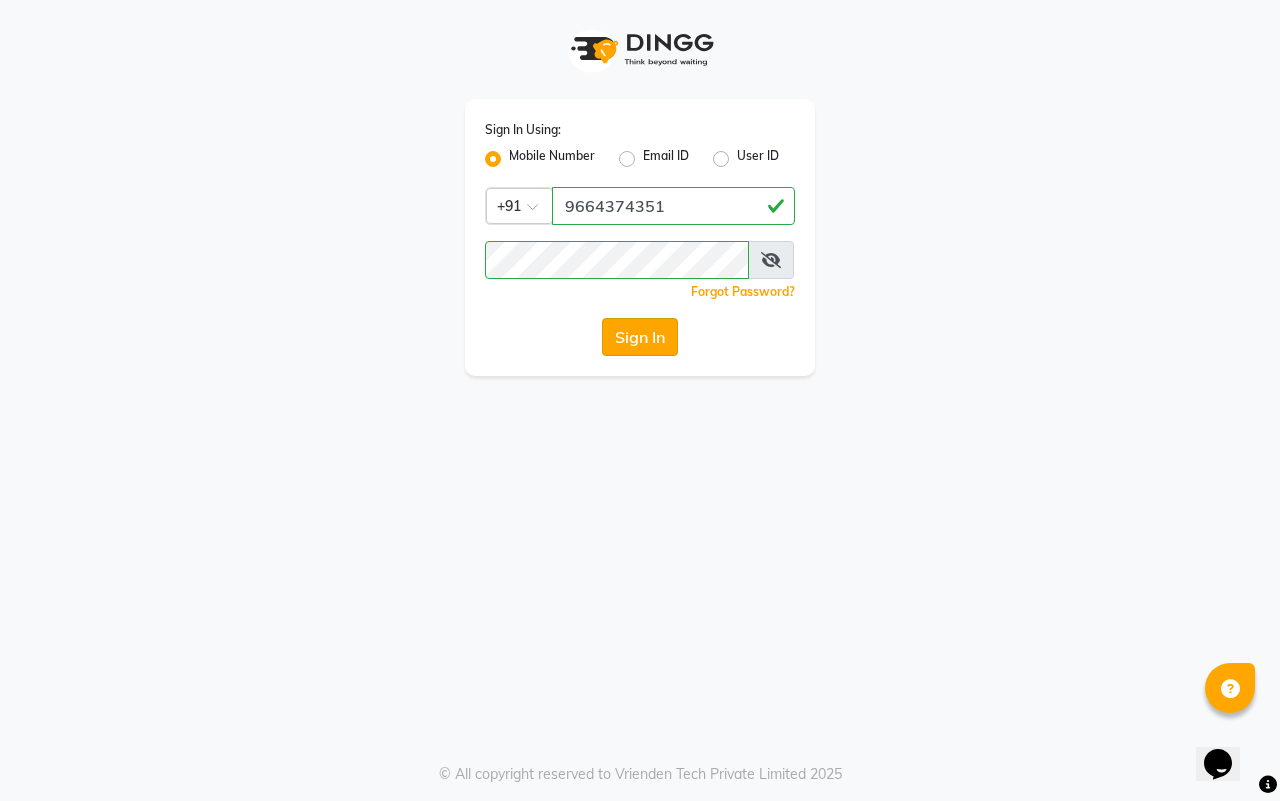 click on "Sign In" 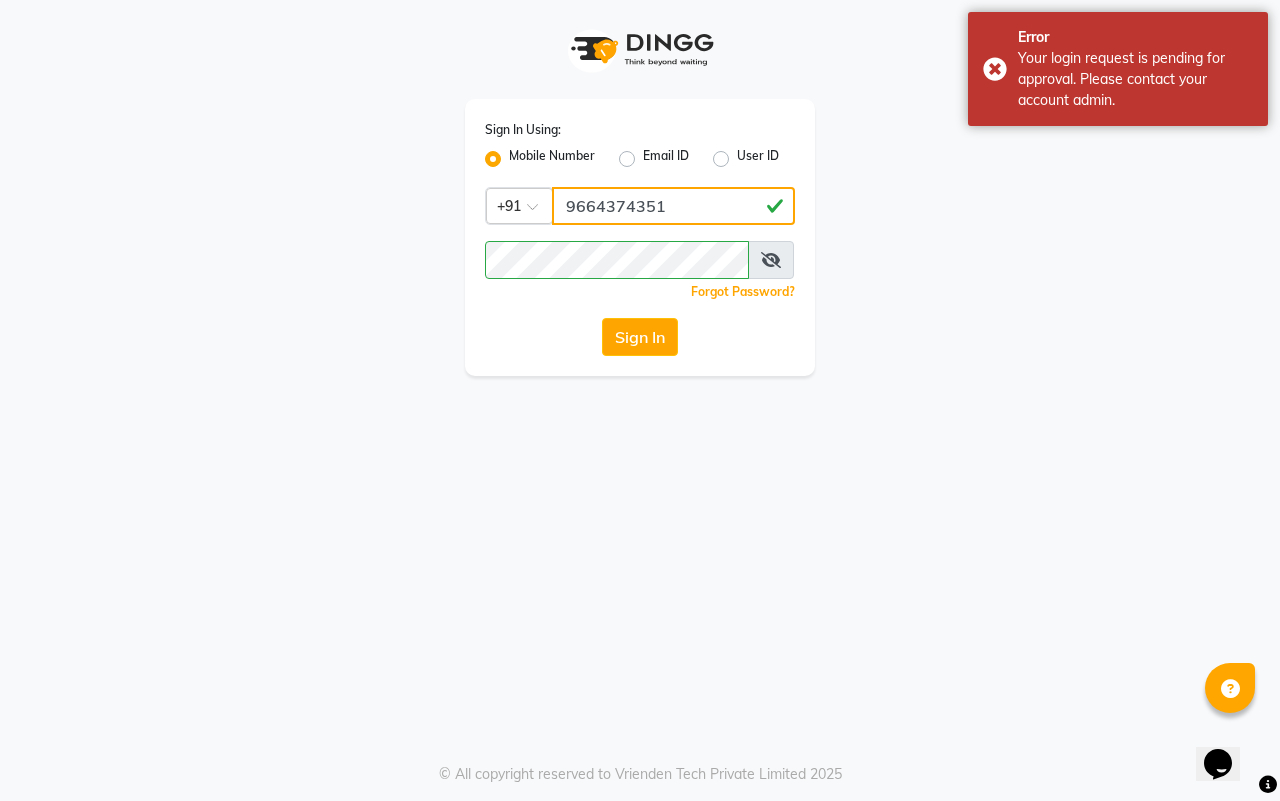 click on "9664374351" 